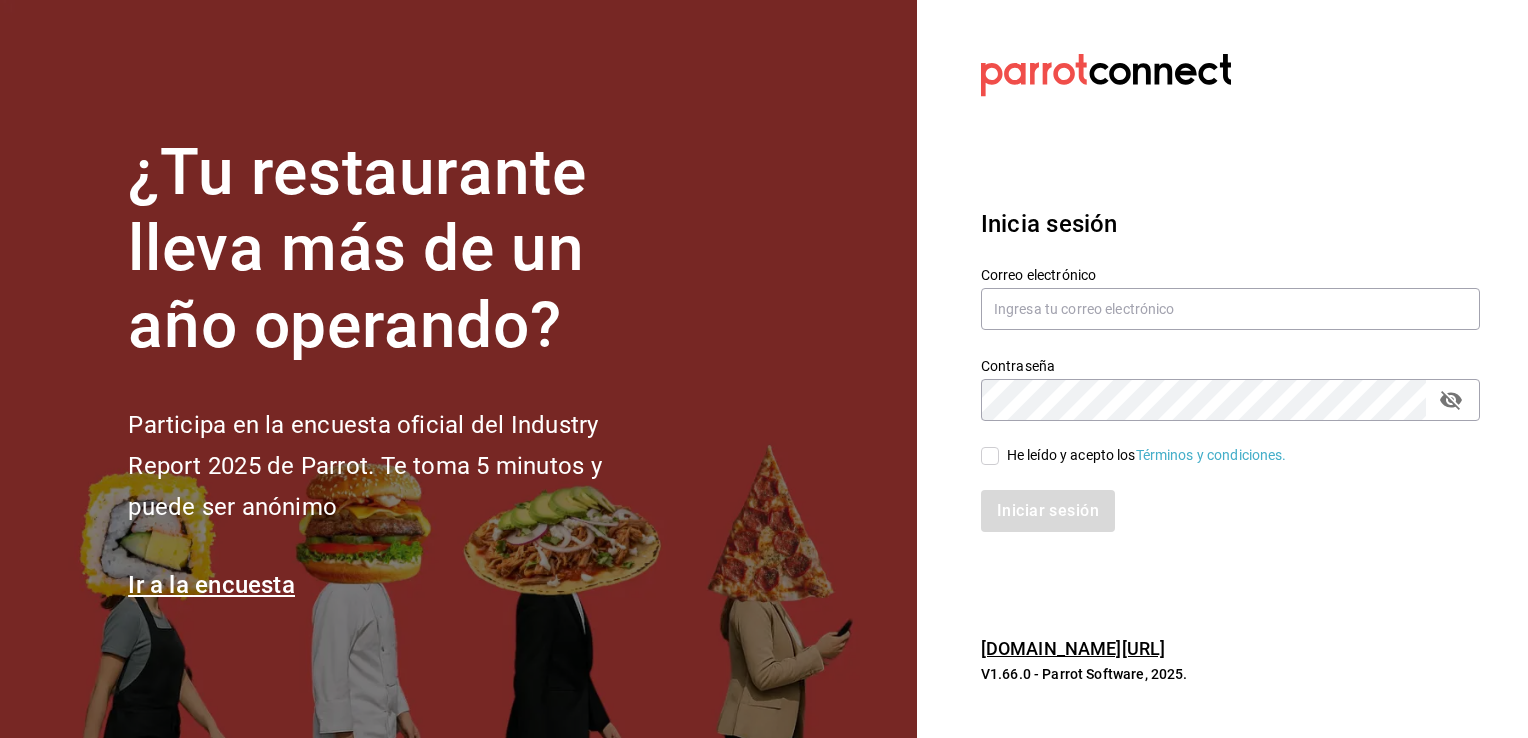 scroll, scrollTop: 0, scrollLeft: 0, axis: both 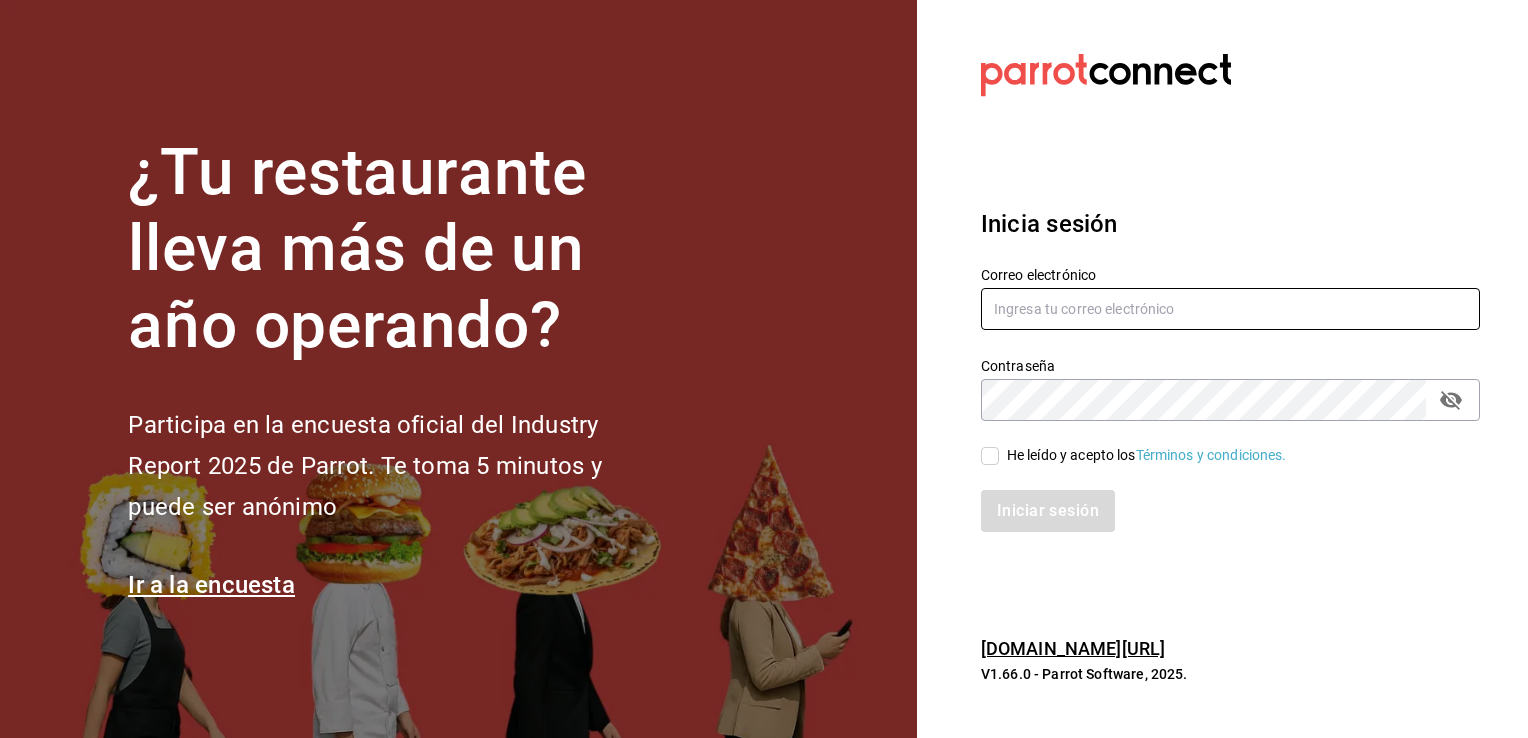 click at bounding box center [1230, 309] 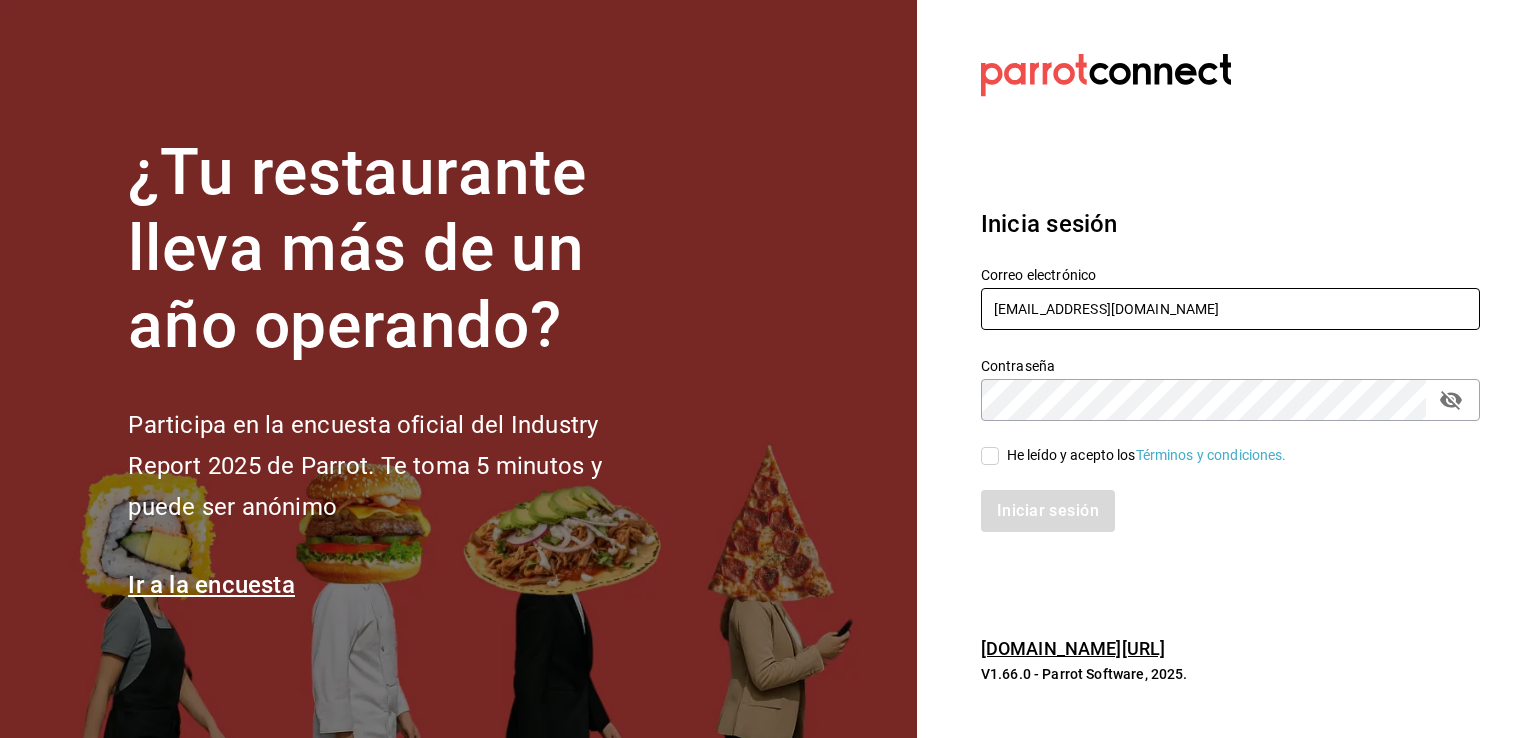 type on "carolina.jmzc@gmail.com" 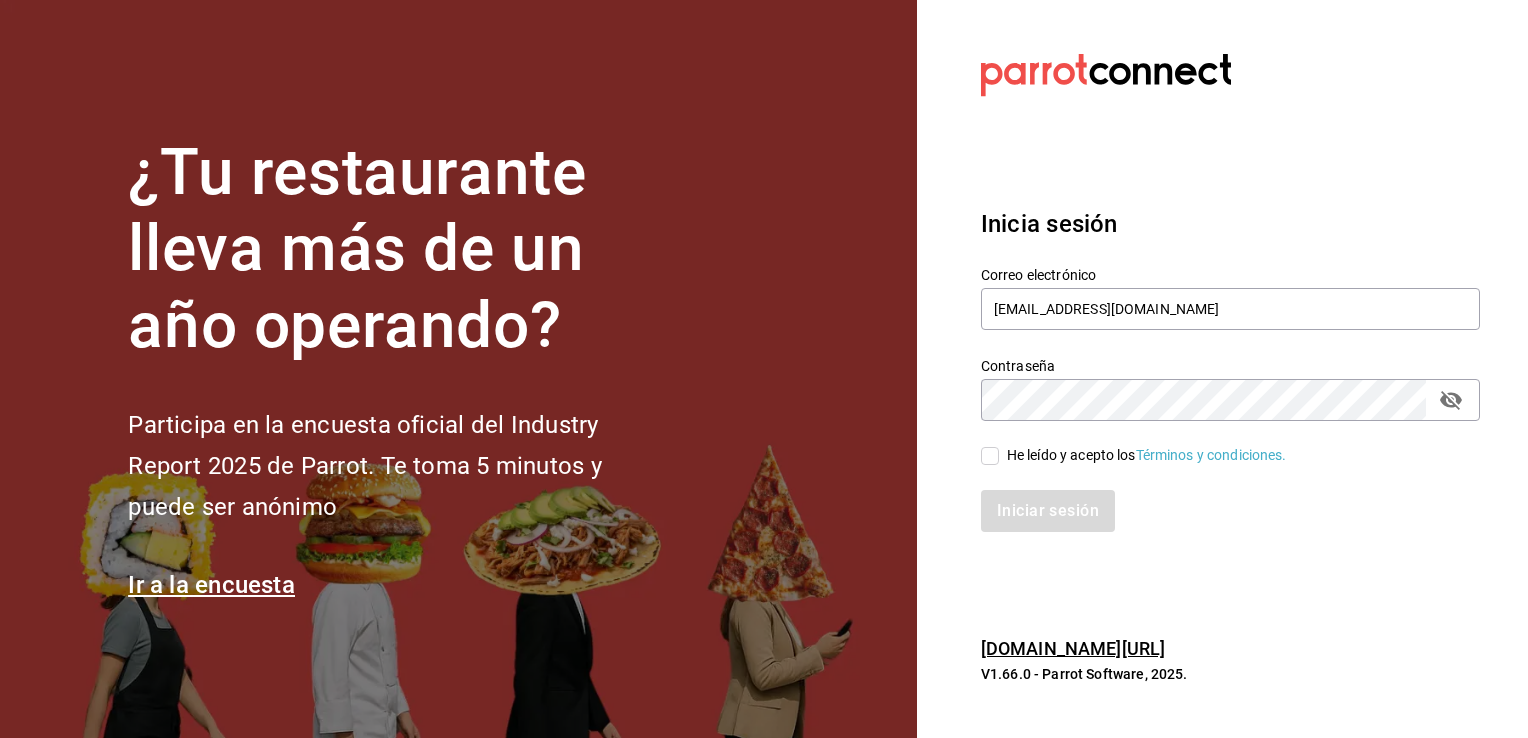 click on "He leído y acepto los  Términos y condiciones." at bounding box center (1134, 455) 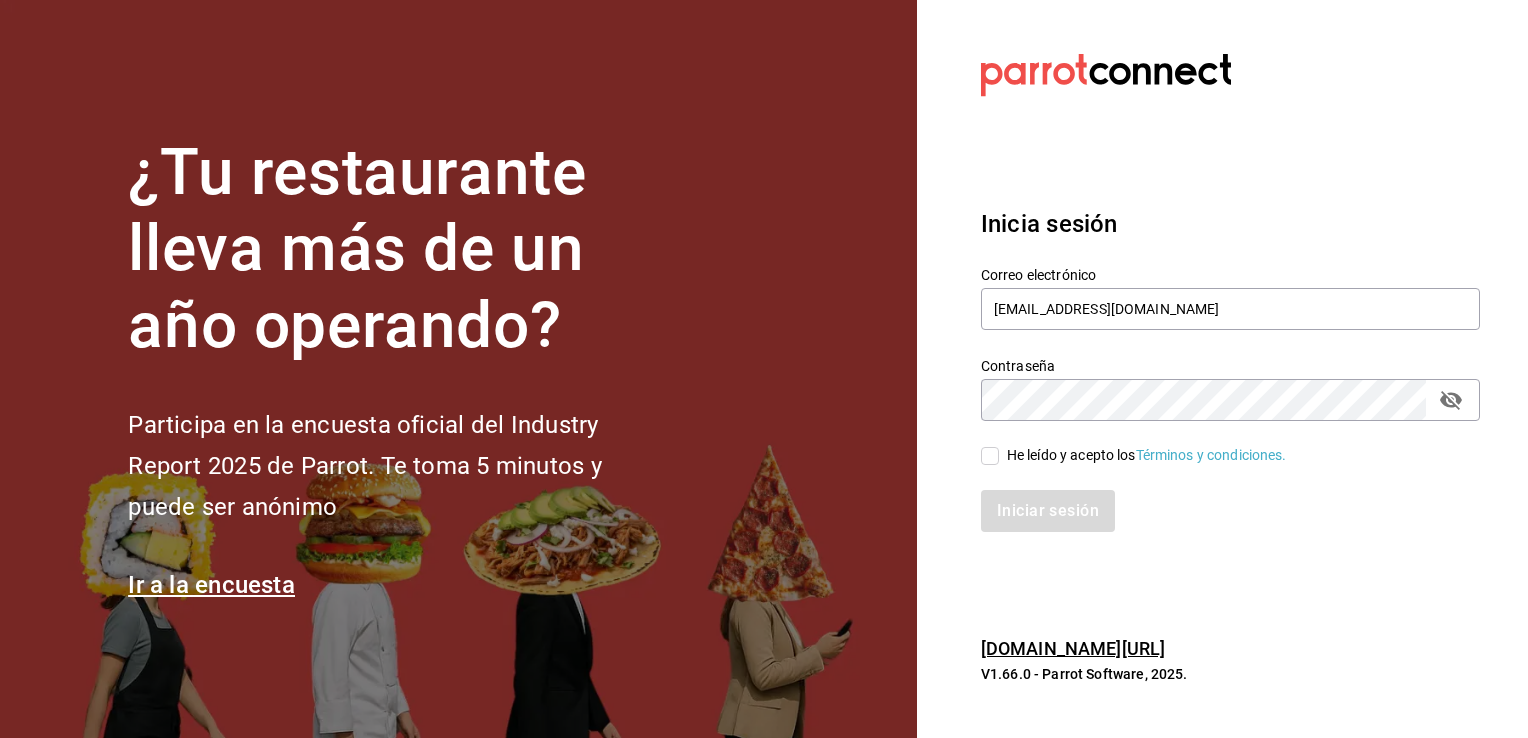 checkbox on "true" 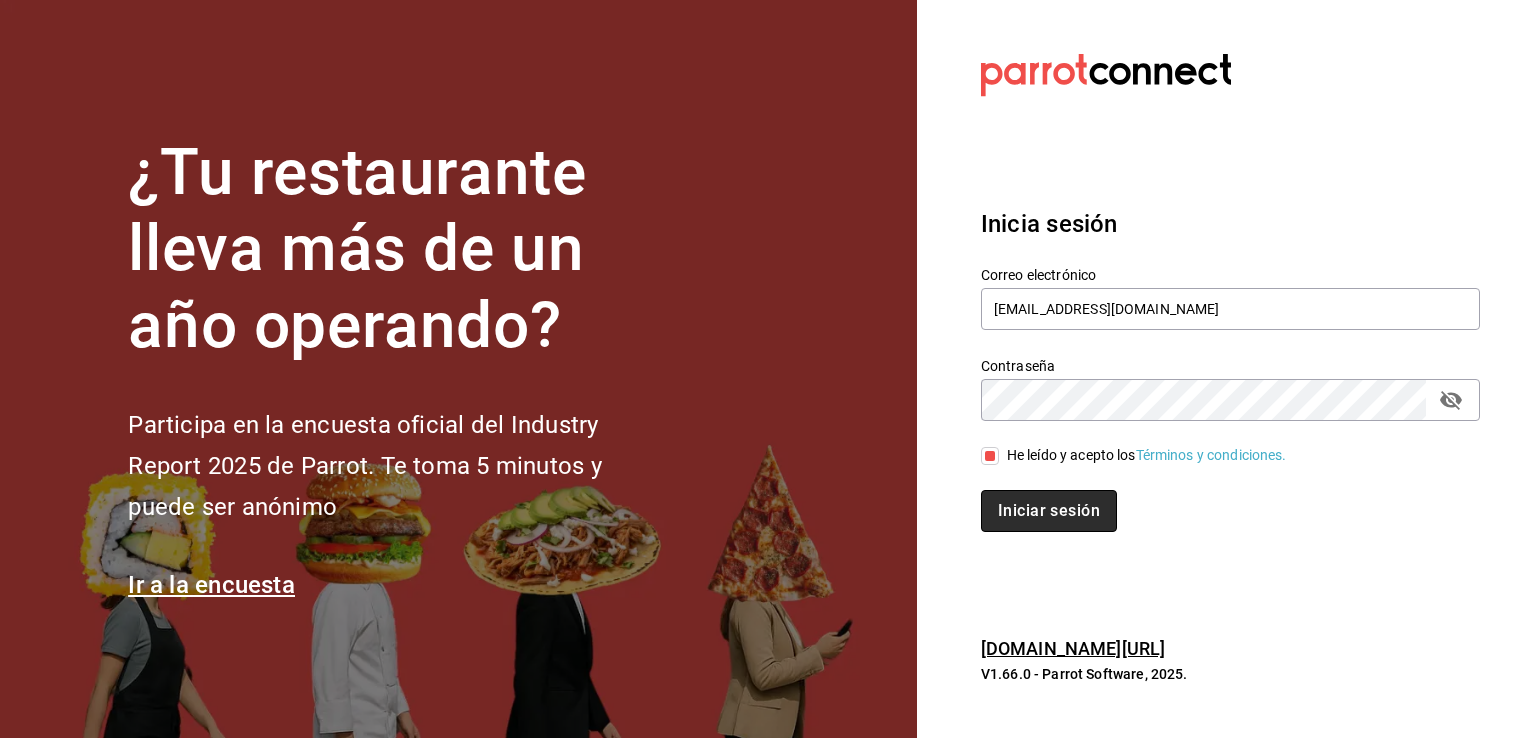 click on "Iniciar sesión" at bounding box center (1049, 511) 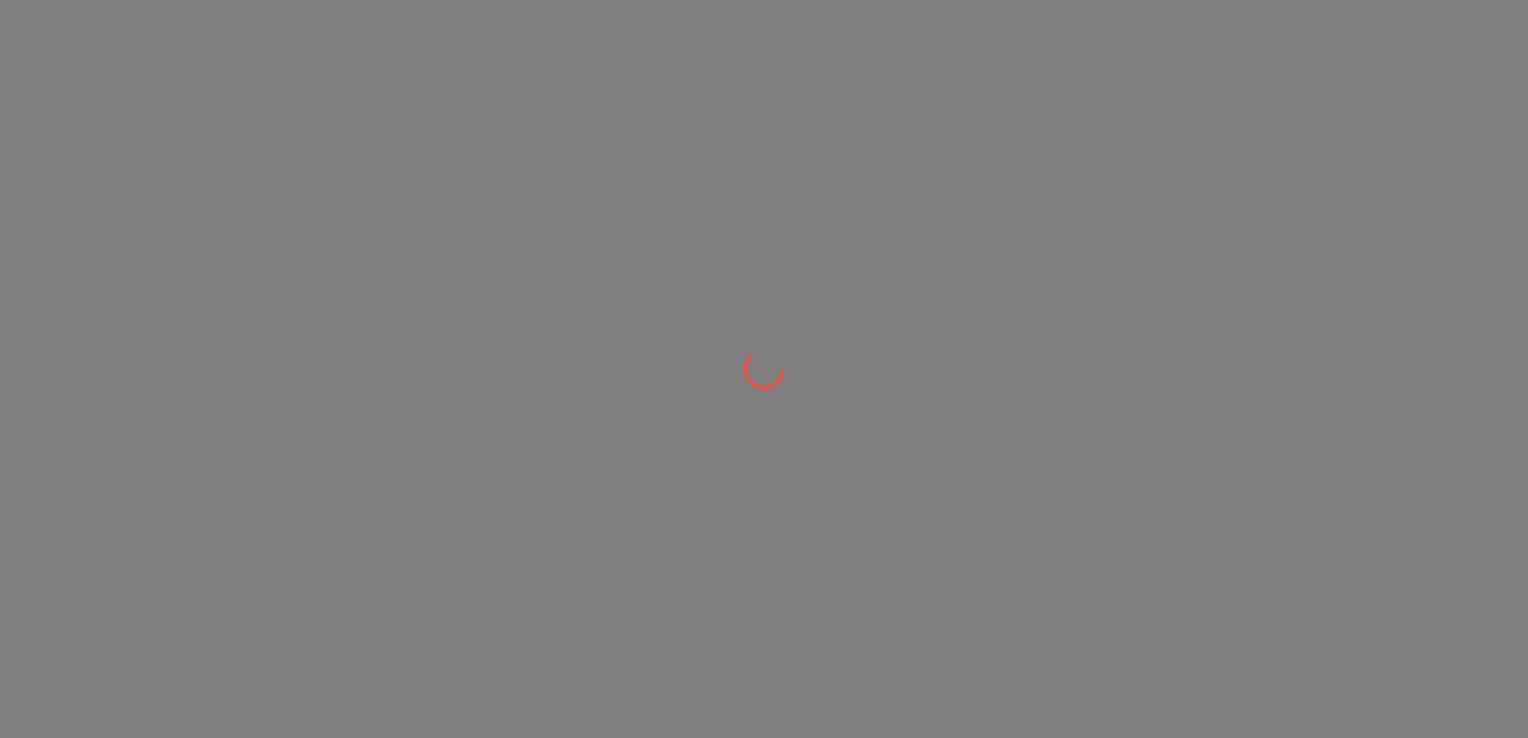 scroll, scrollTop: 0, scrollLeft: 0, axis: both 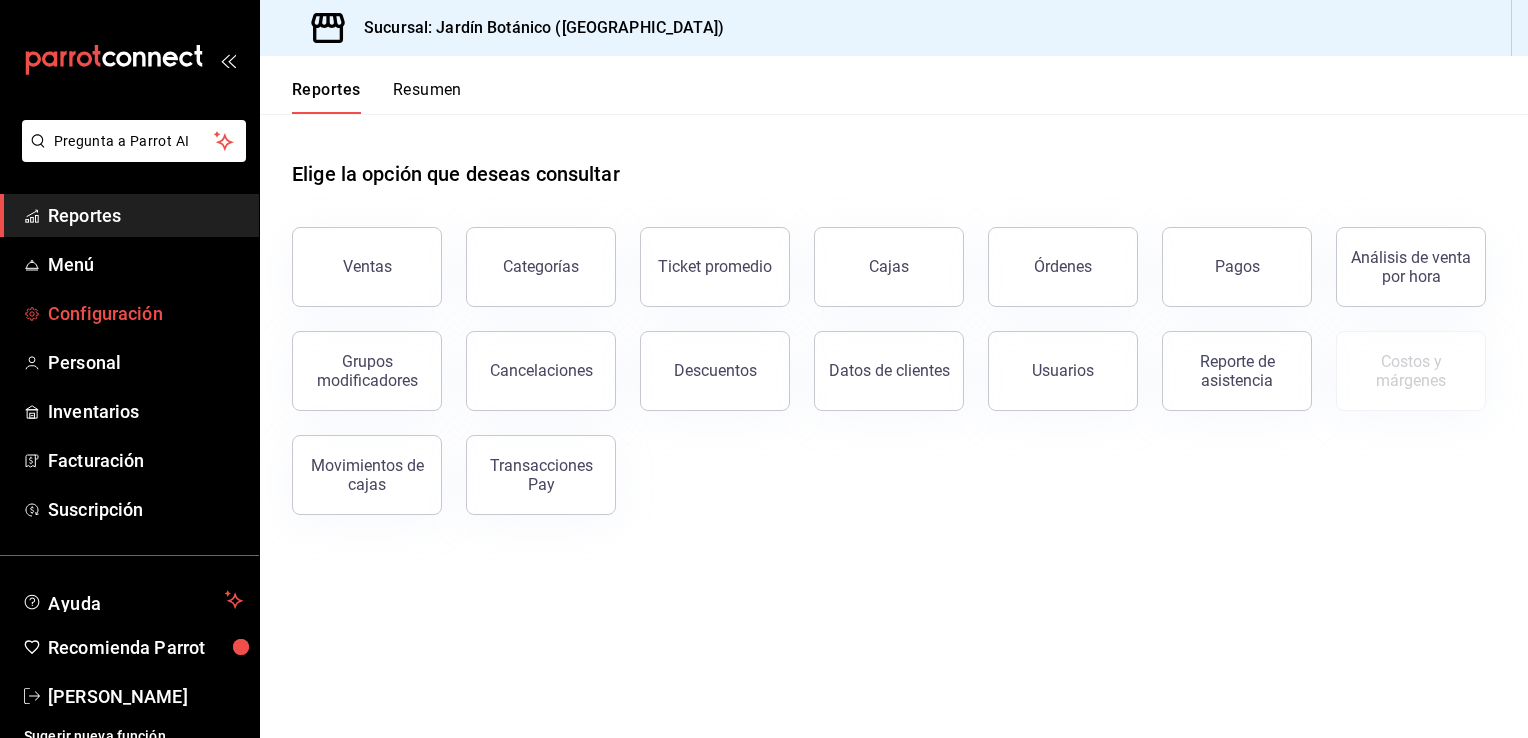 click on "Configuración" at bounding box center [145, 313] 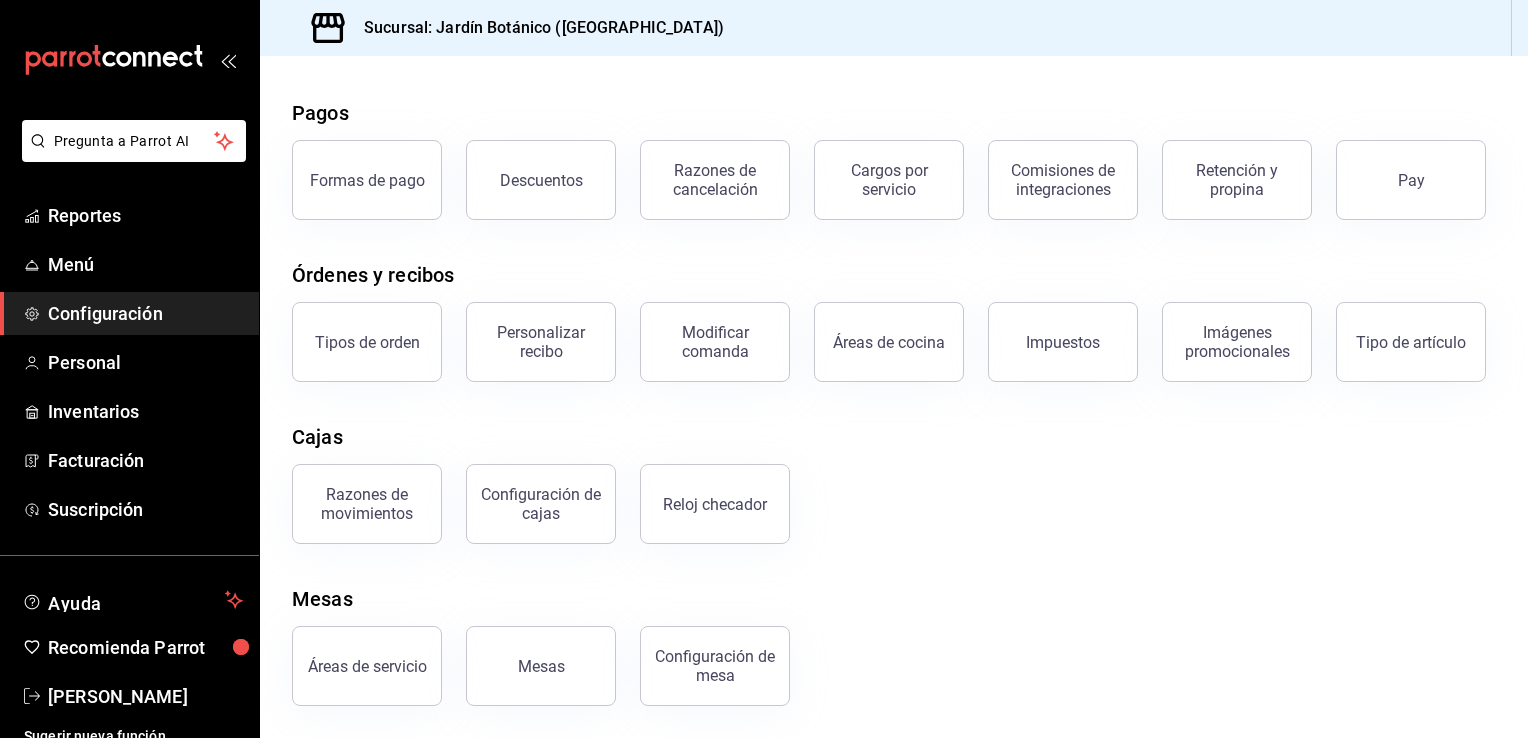 scroll, scrollTop: 132, scrollLeft: 0, axis: vertical 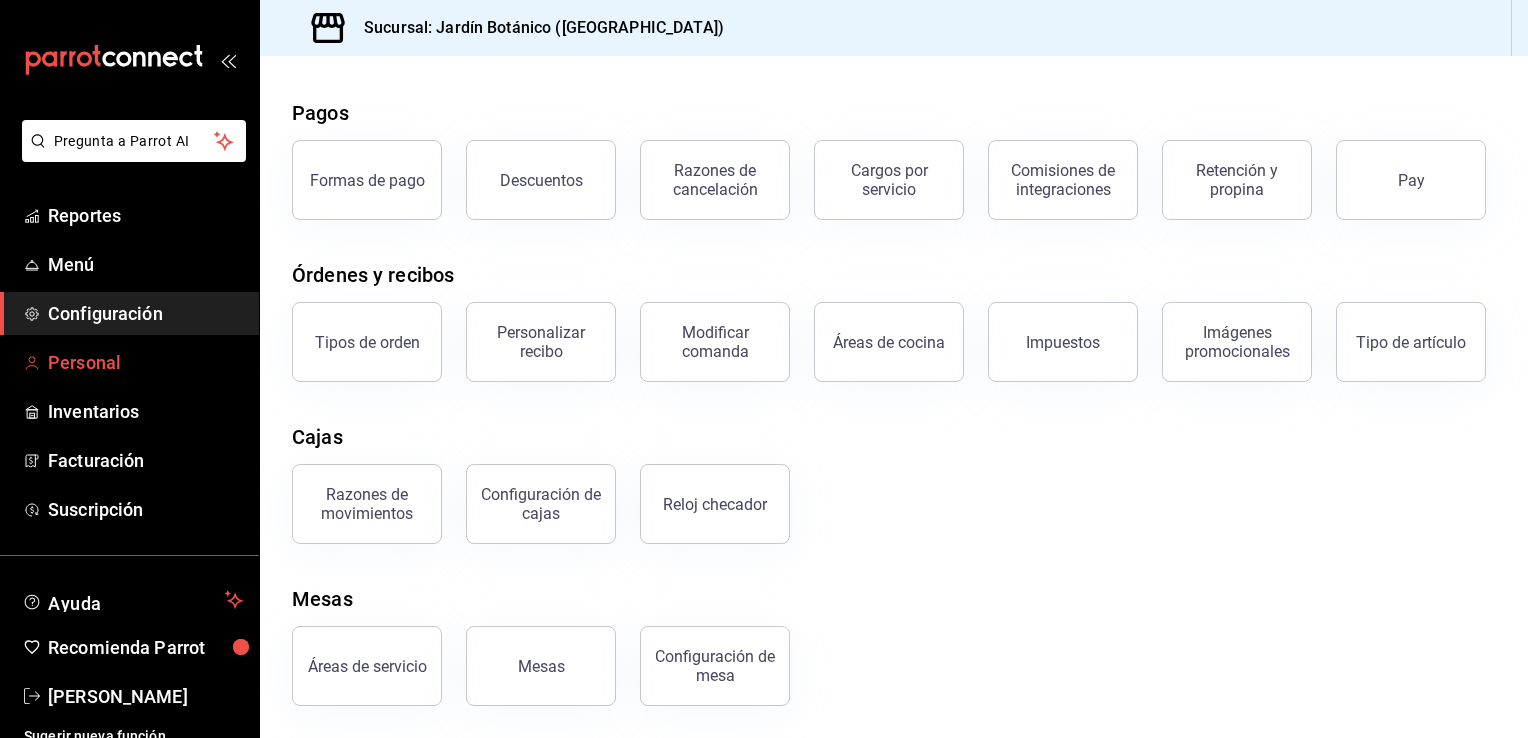 click on "Personal" at bounding box center [145, 362] 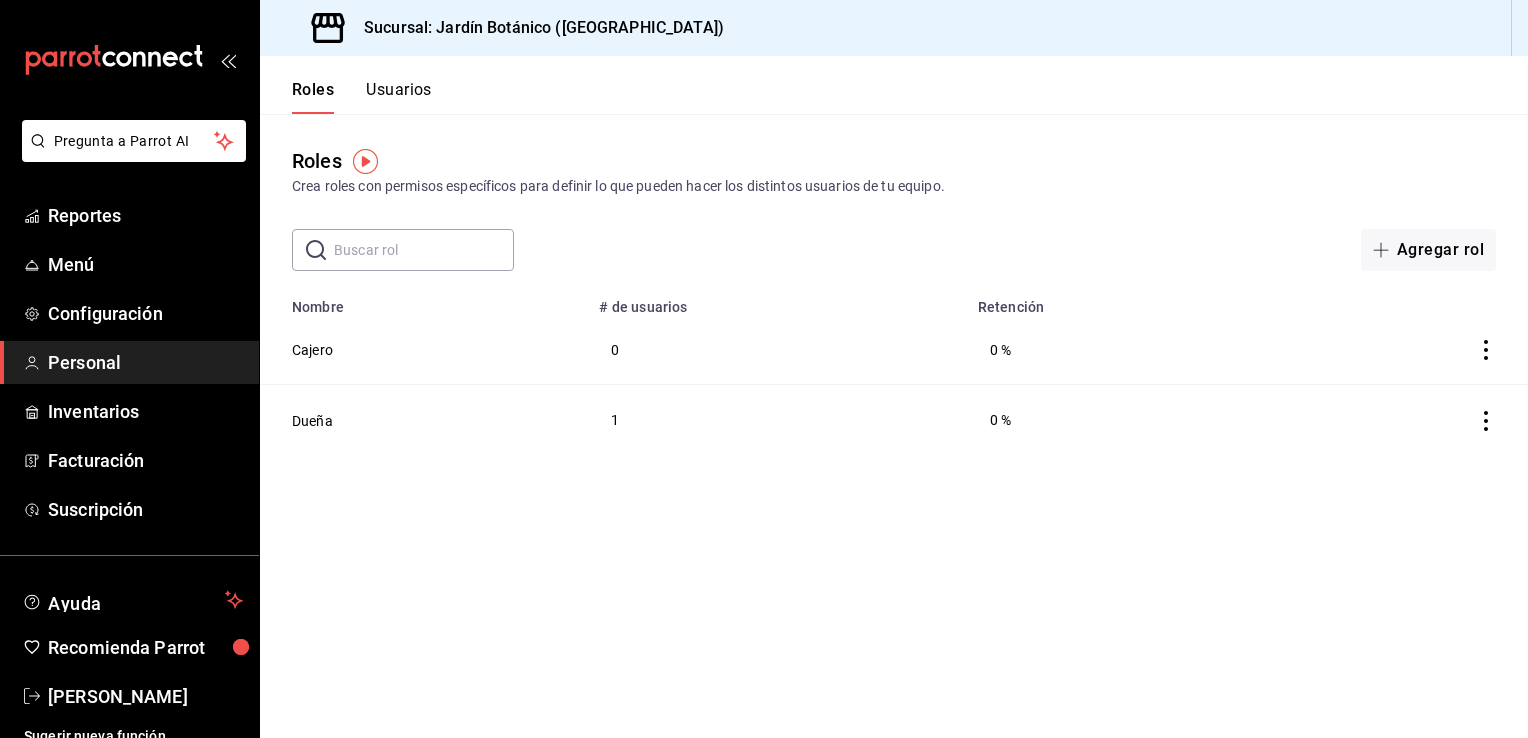click on "Usuarios" at bounding box center [399, 97] 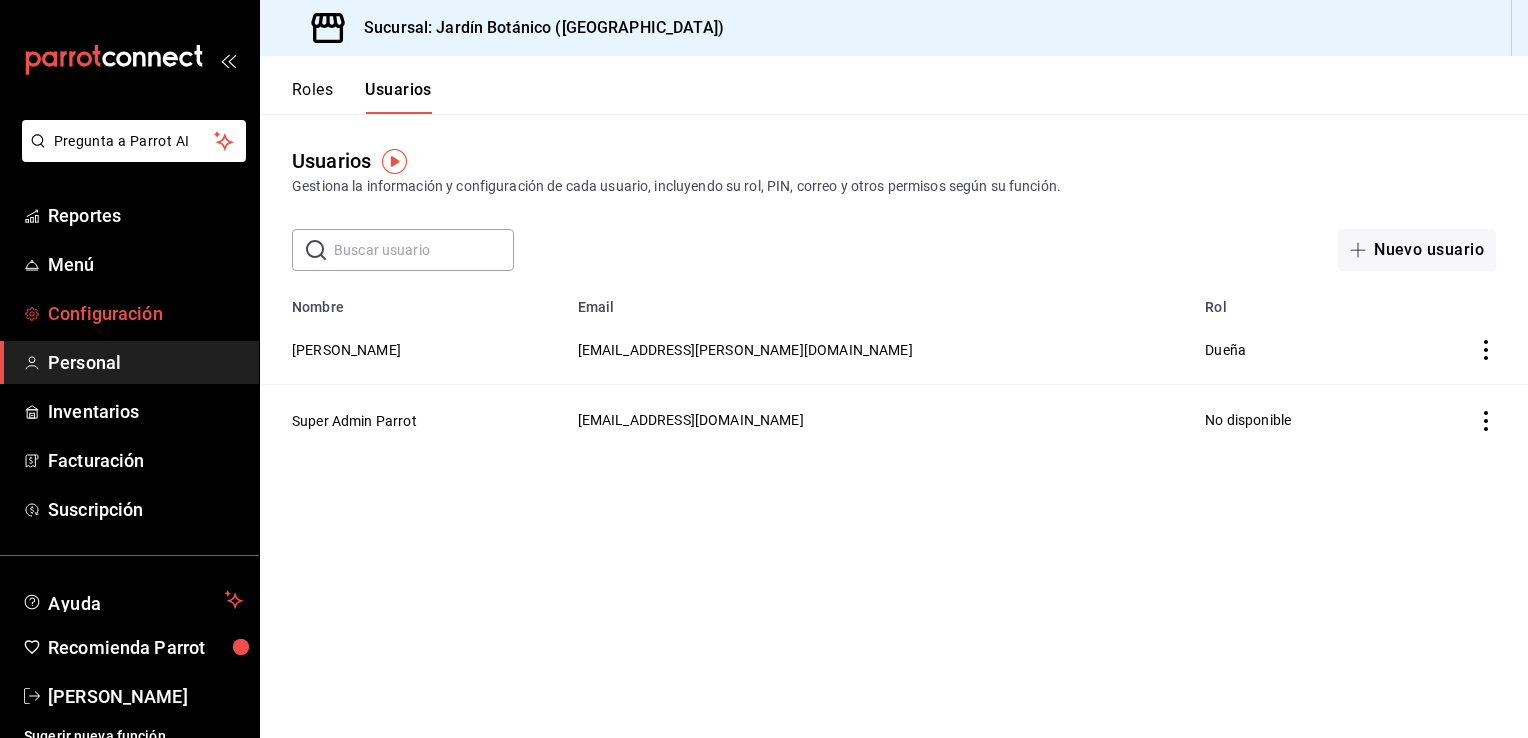 click on "Configuración" at bounding box center [145, 313] 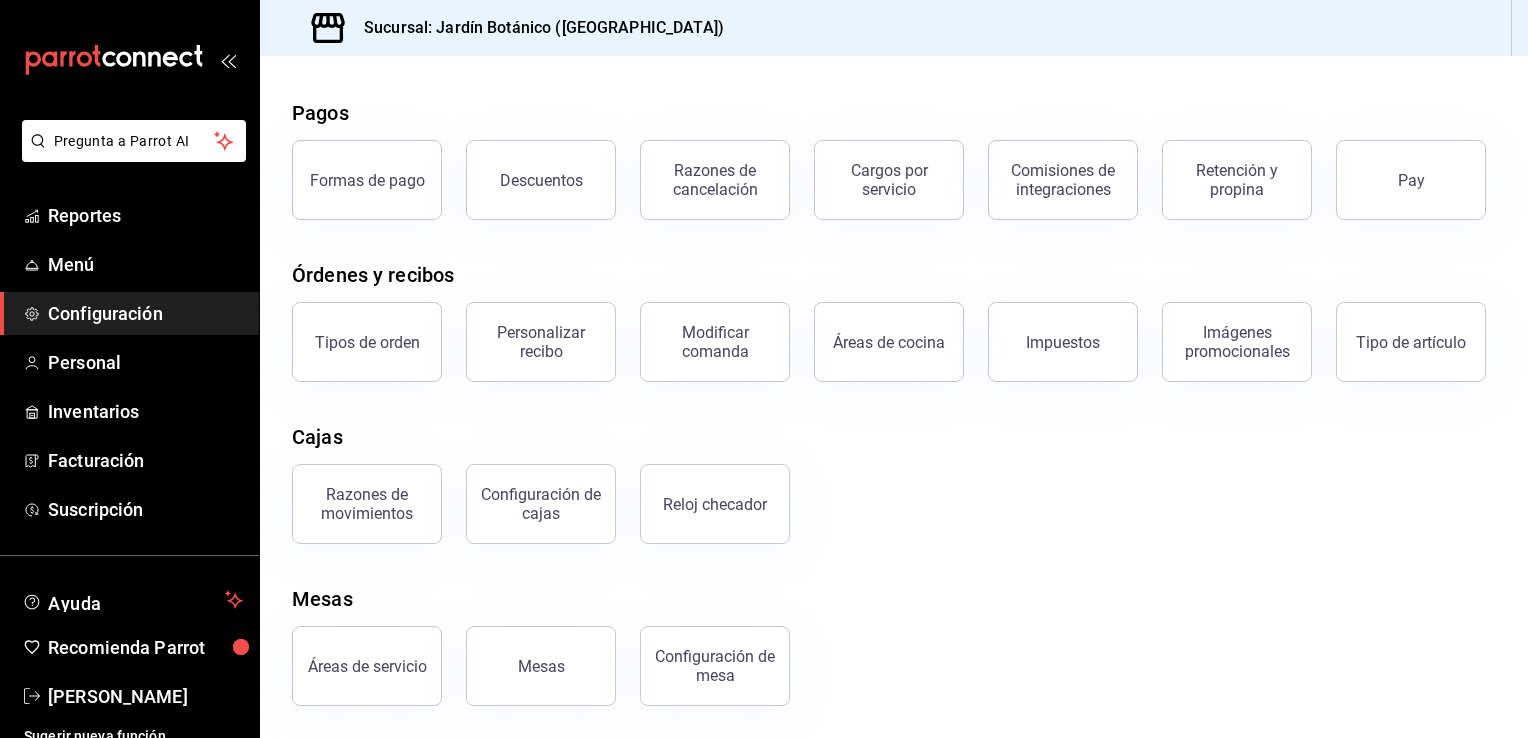 scroll, scrollTop: 244, scrollLeft: 0, axis: vertical 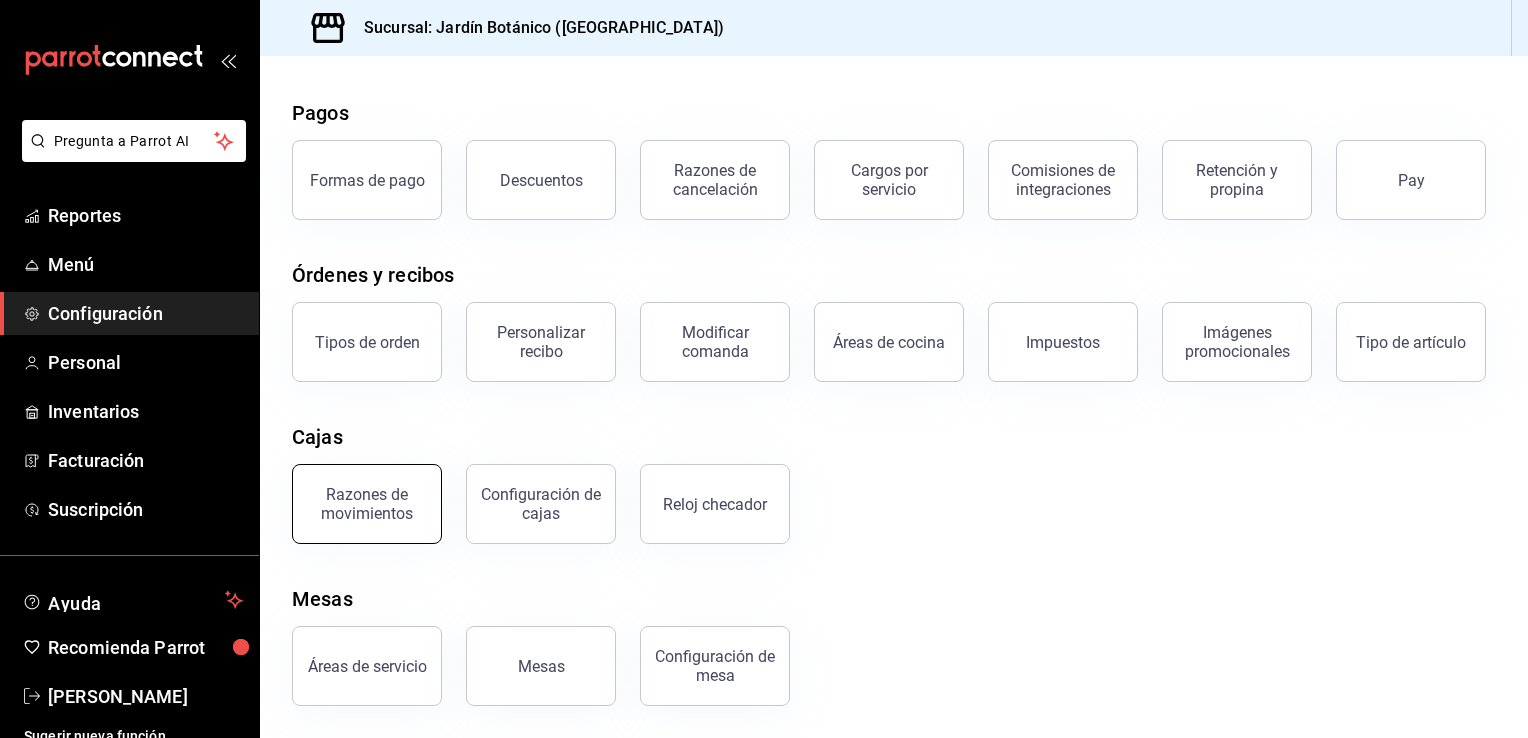 click on "Razones de movimientos" at bounding box center [367, 504] 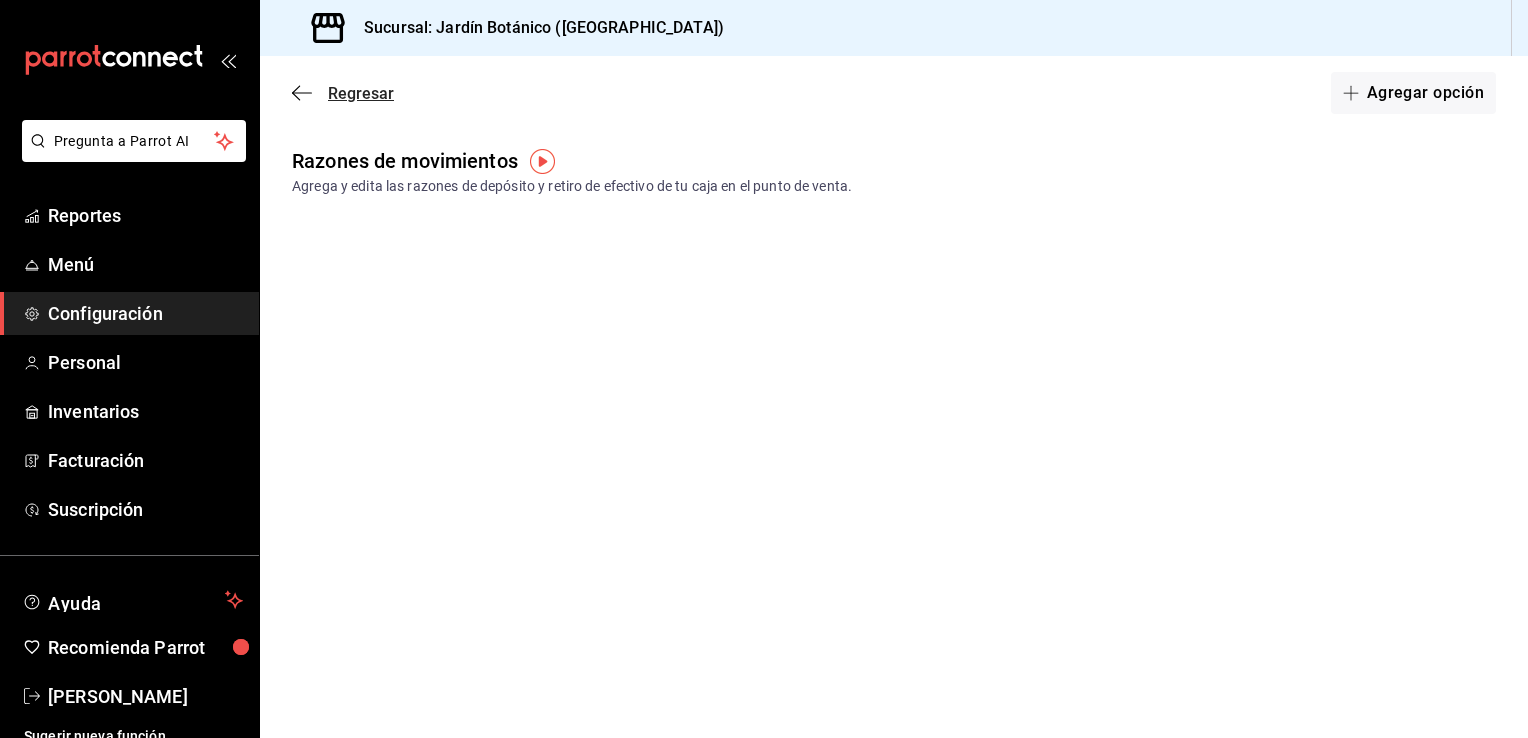 click 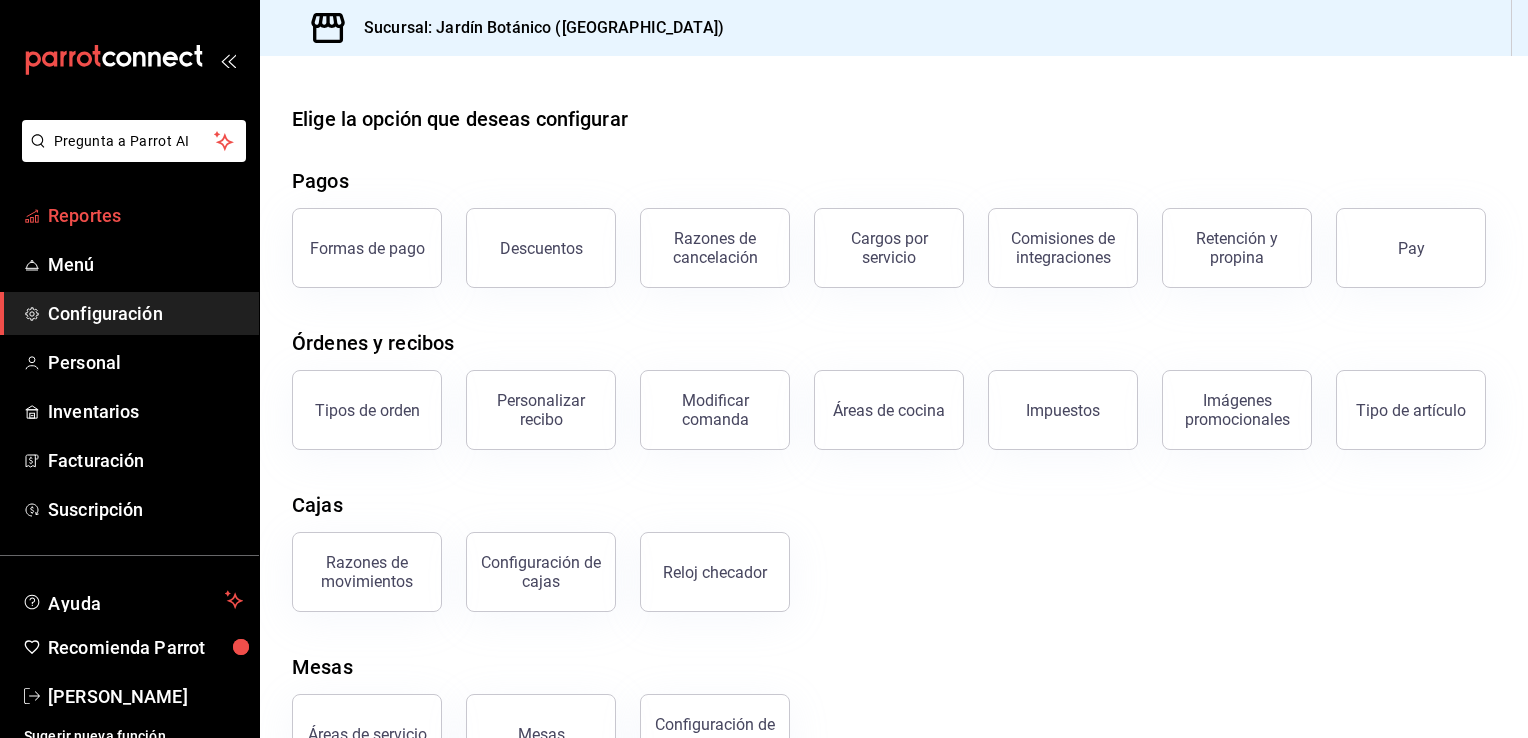 click on "Reportes" at bounding box center (145, 215) 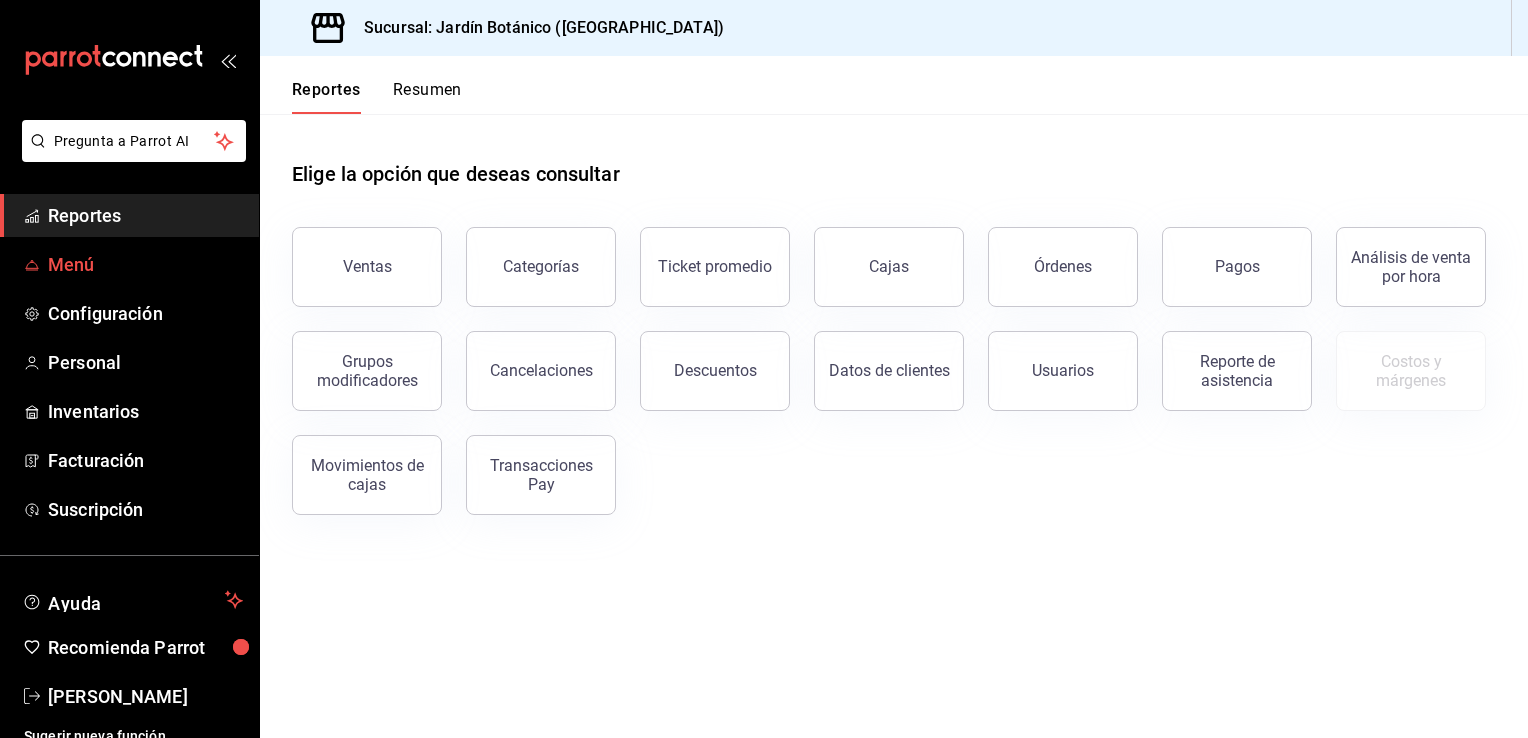 click on "Menú" at bounding box center [145, 264] 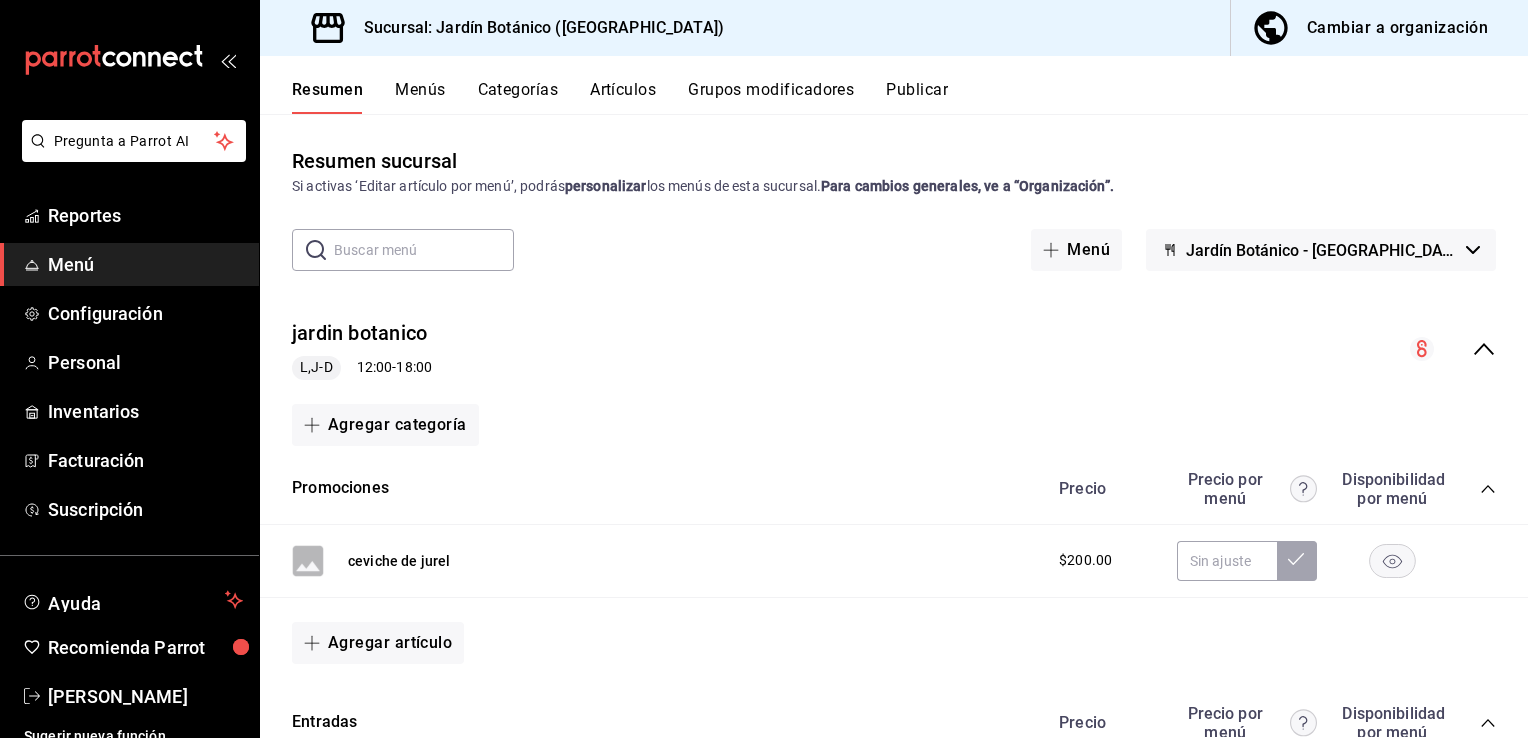 click on "Cambiar a organización" at bounding box center [1397, 28] 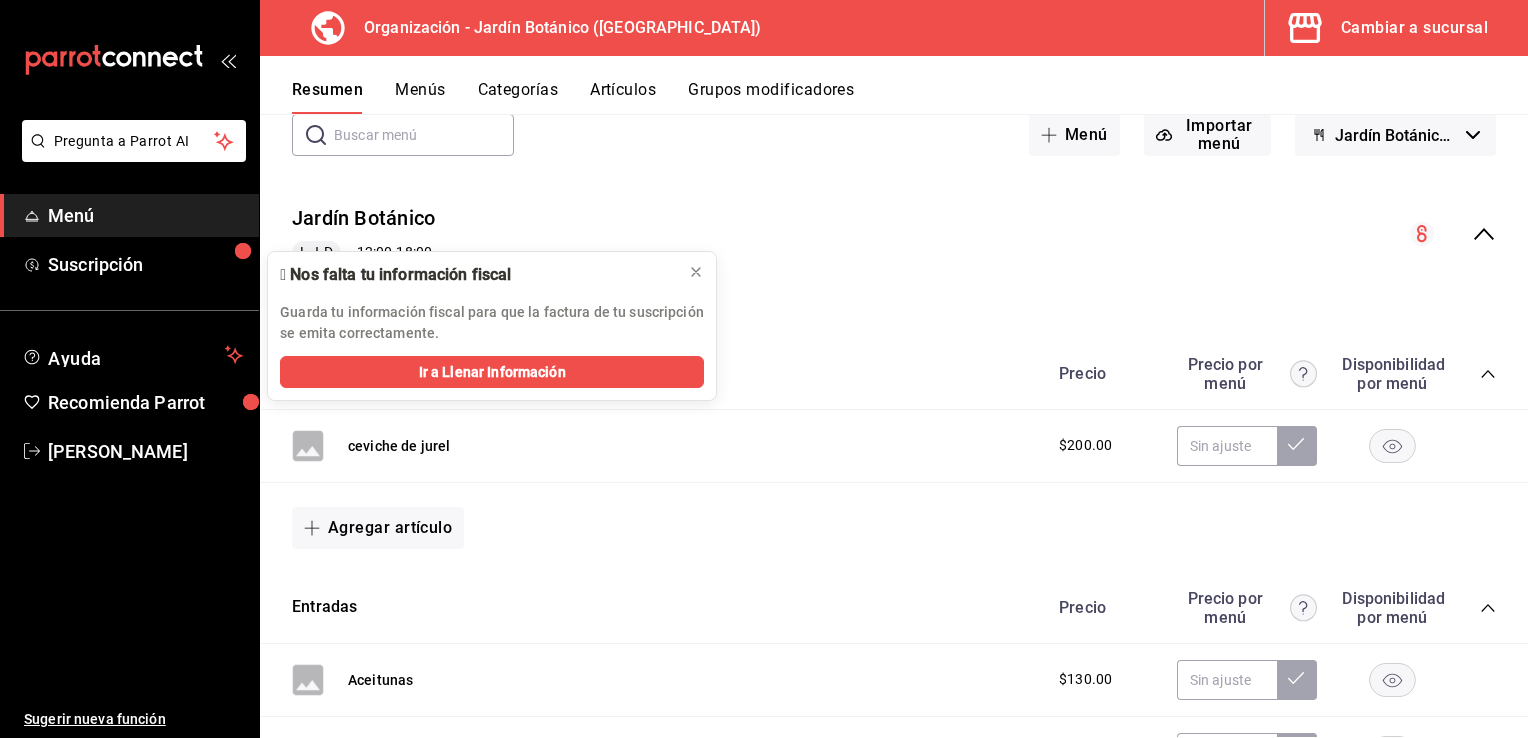 scroll, scrollTop: 0, scrollLeft: 0, axis: both 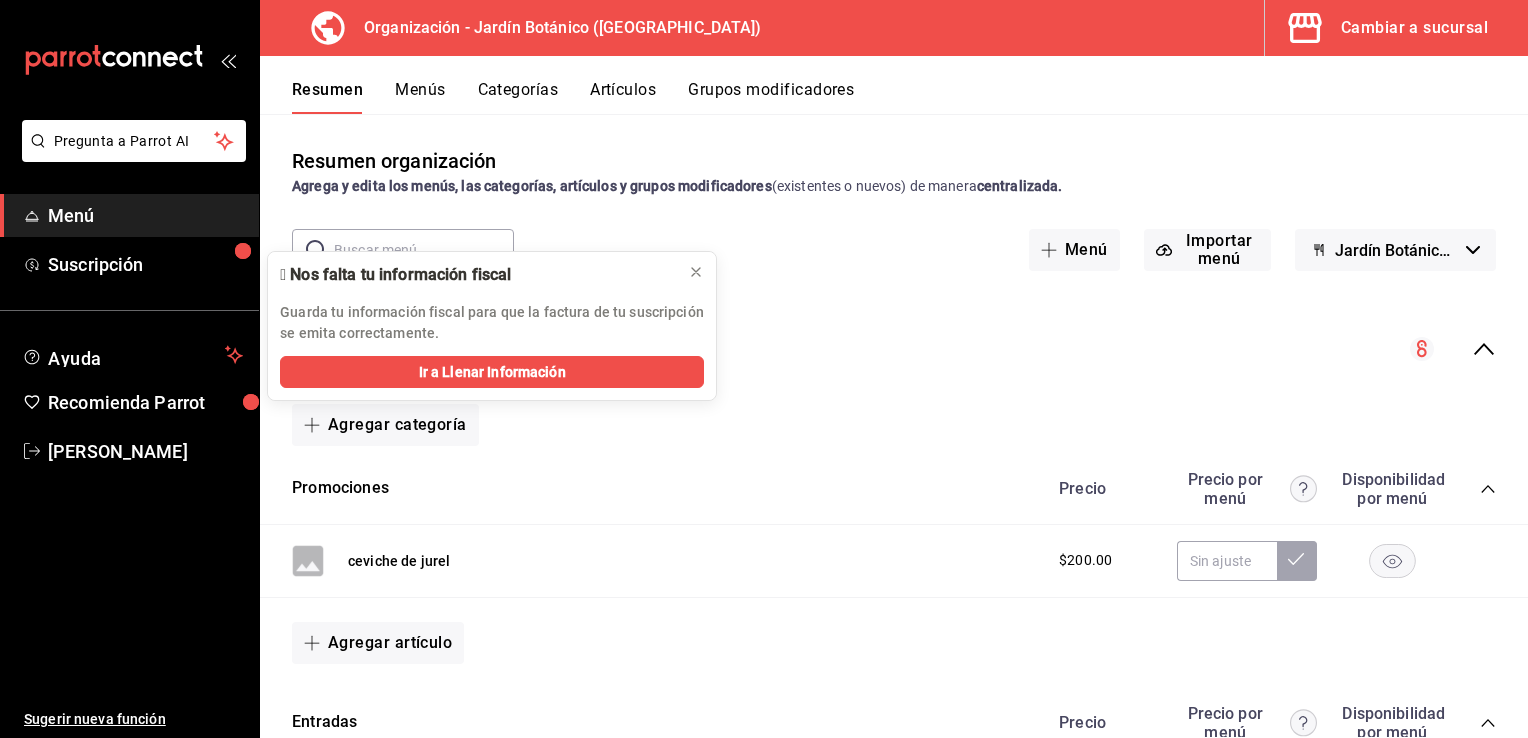 click on "Cambiar a sucursal" at bounding box center [1414, 28] 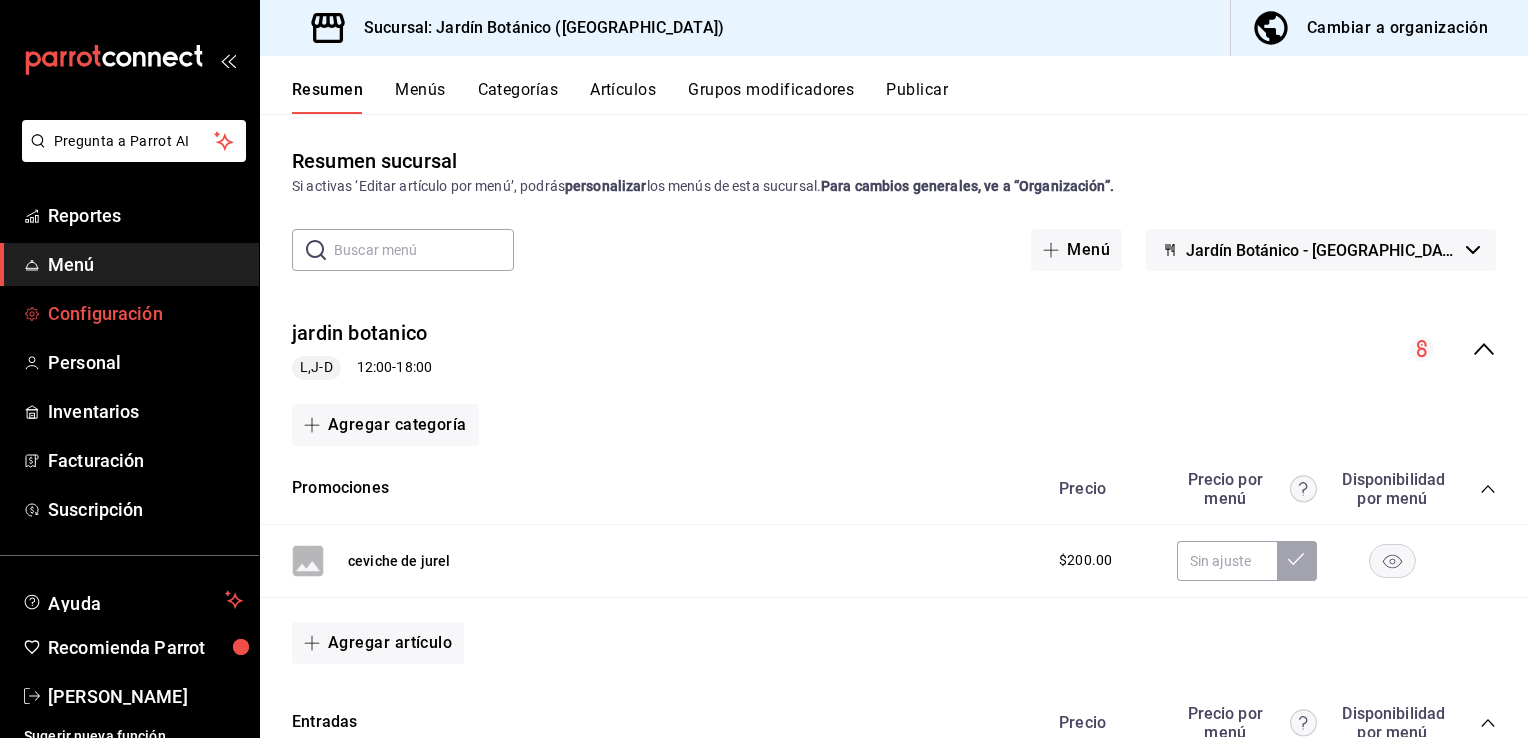 click on "Configuración" at bounding box center [129, 313] 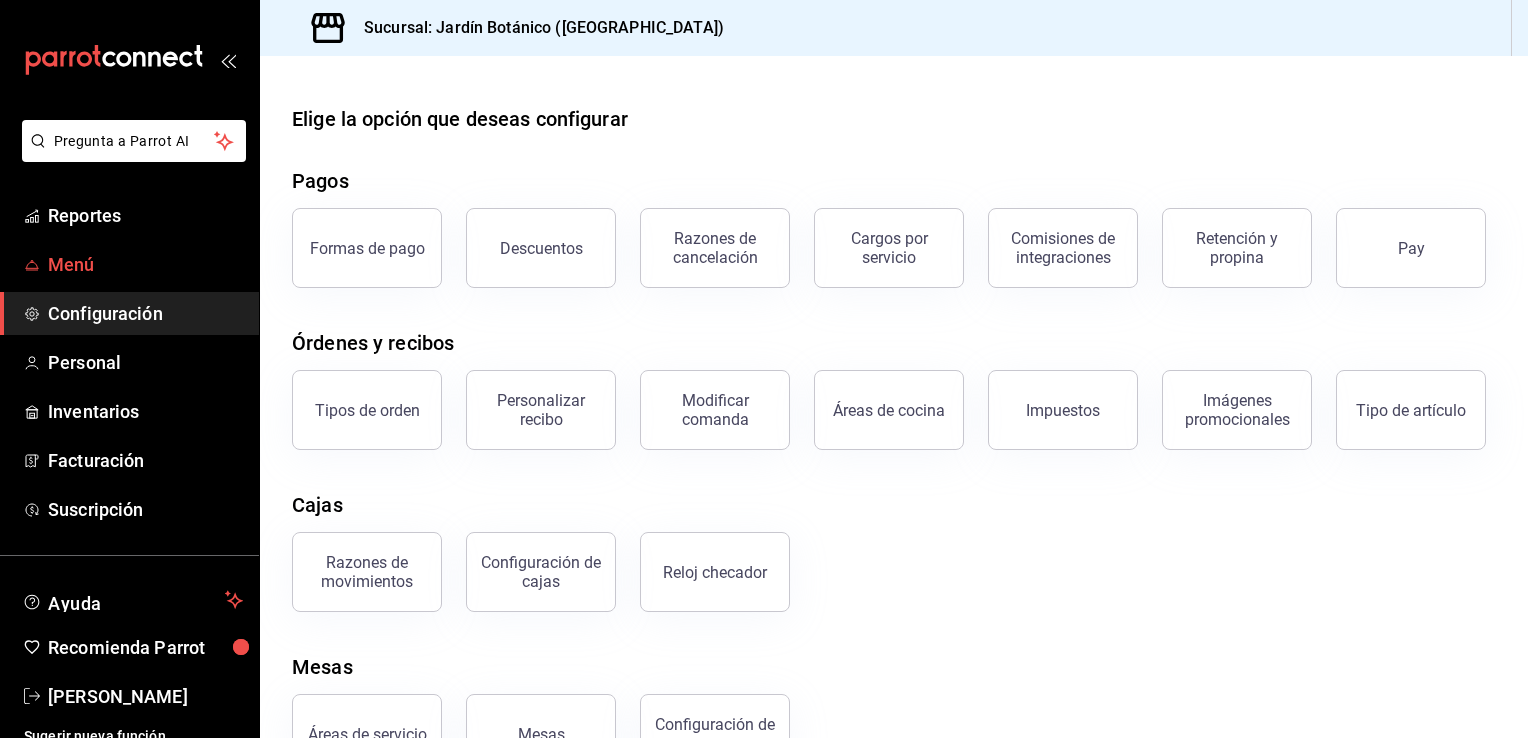 click on "Menú" at bounding box center [145, 264] 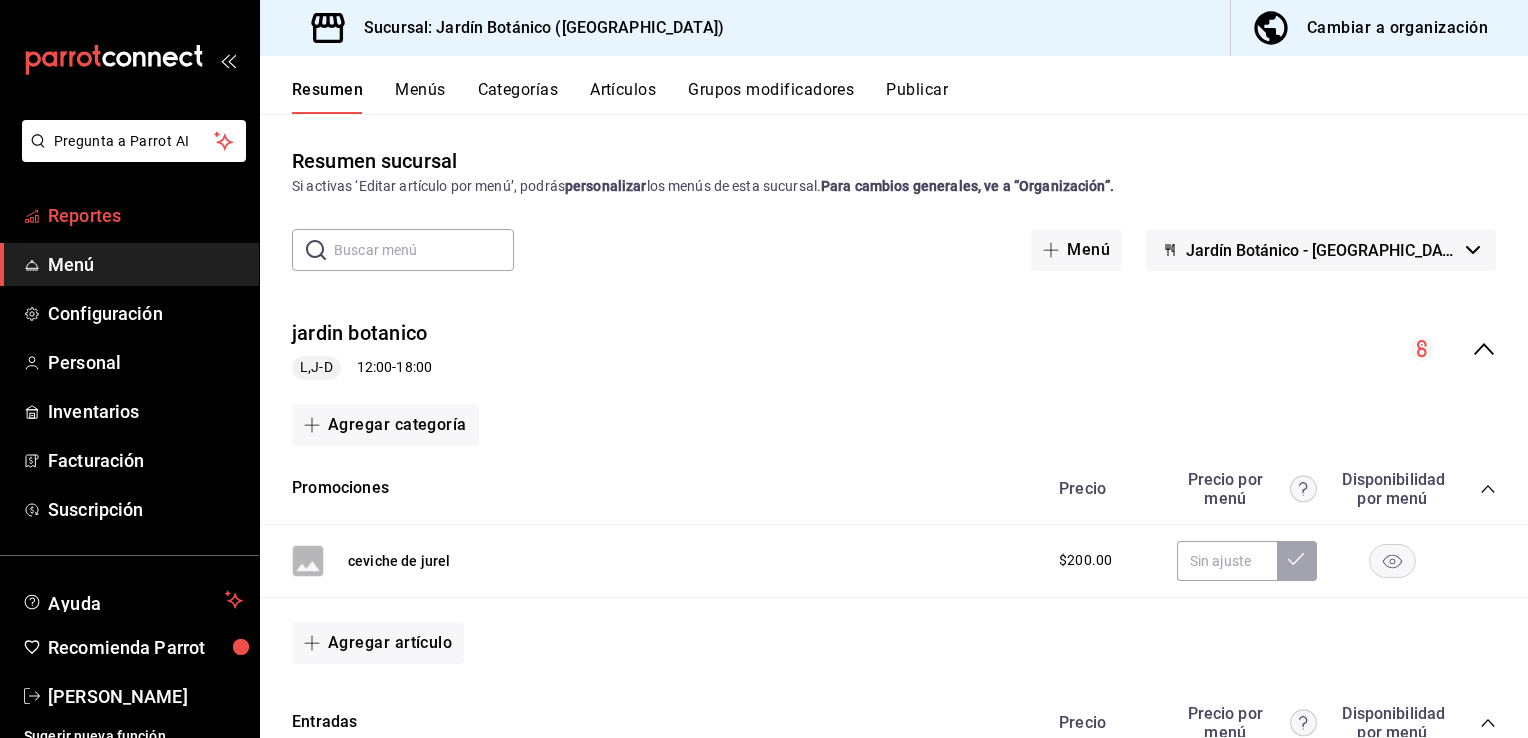 click on "Reportes" at bounding box center [129, 215] 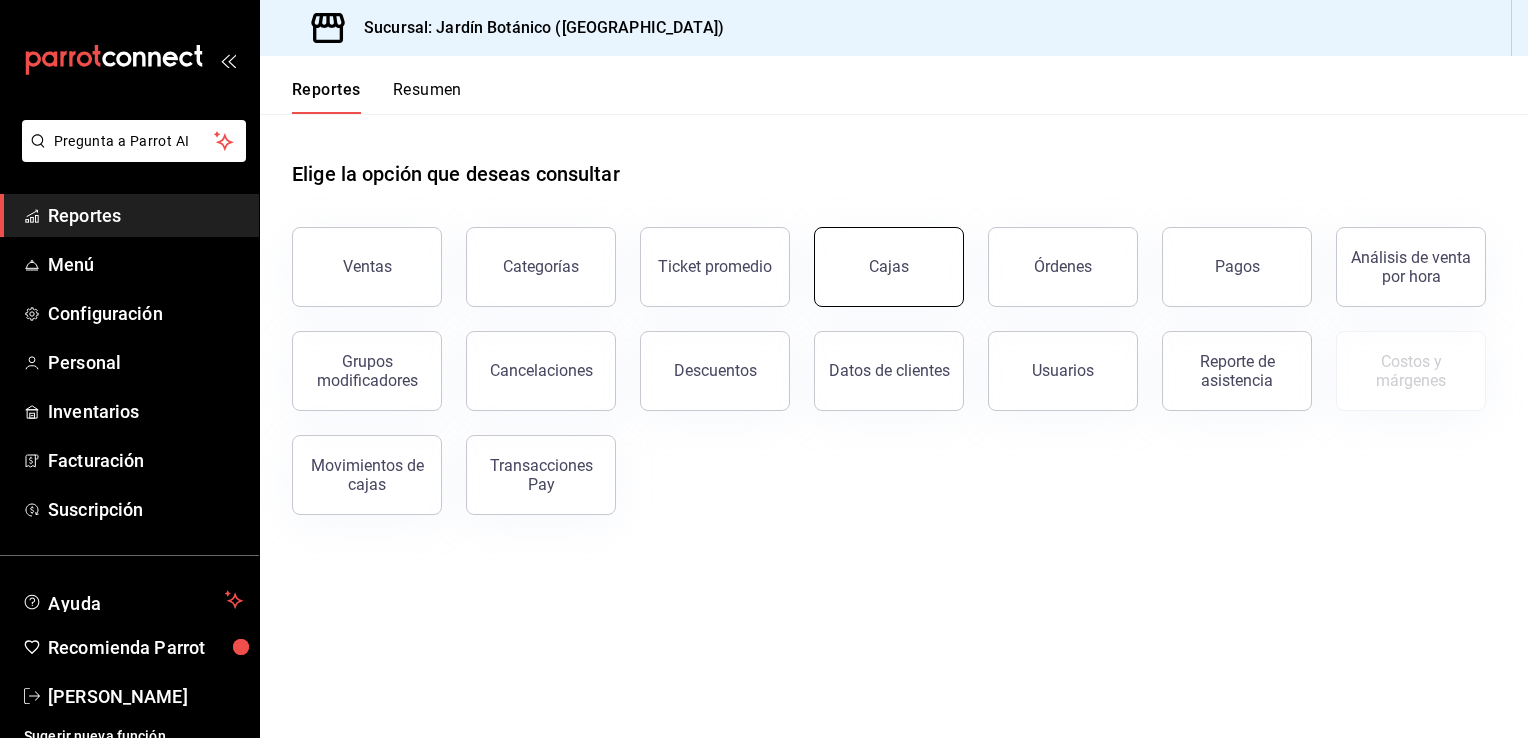 click on "Cajas" at bounding box center (889, 267) 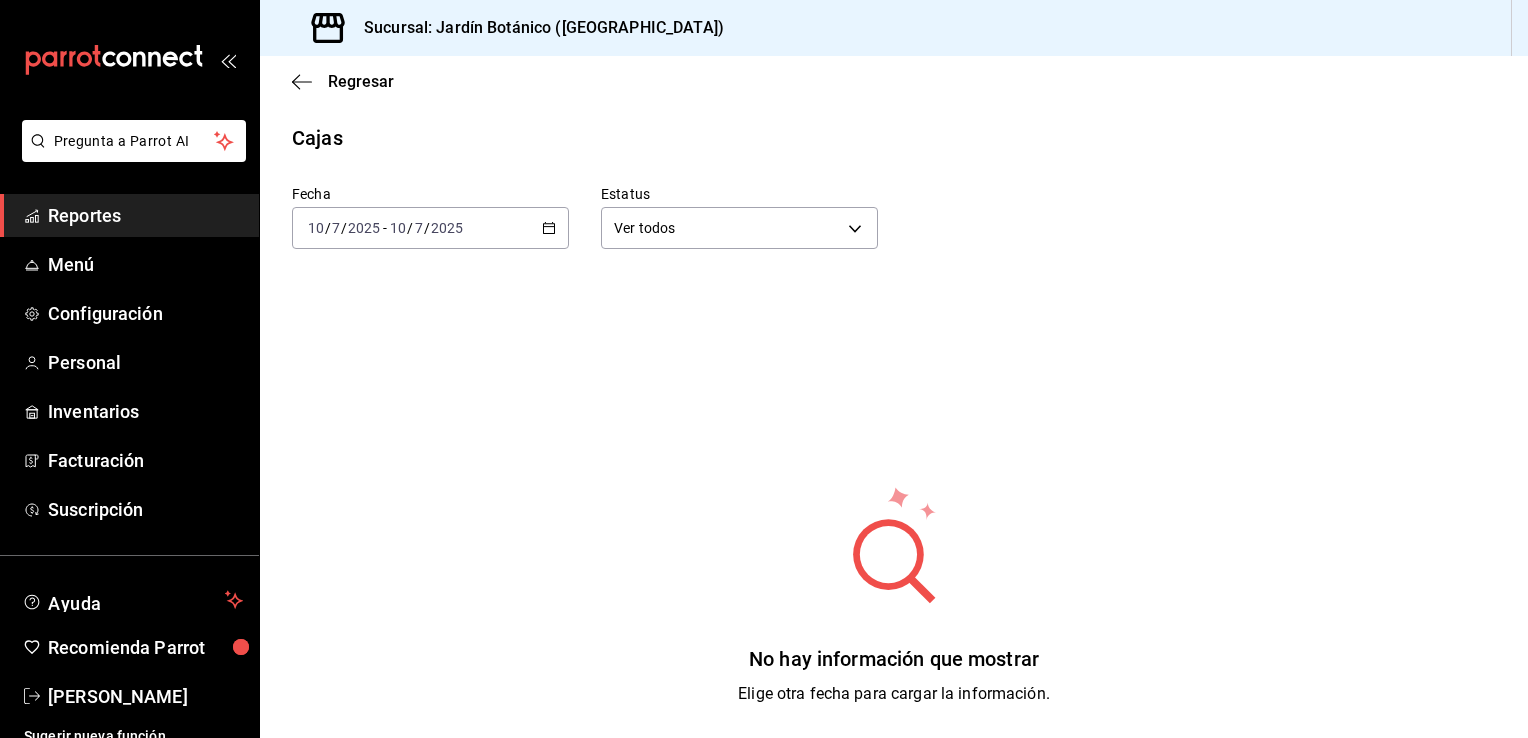 click on "Reportes" at bounding box center [145, 215] 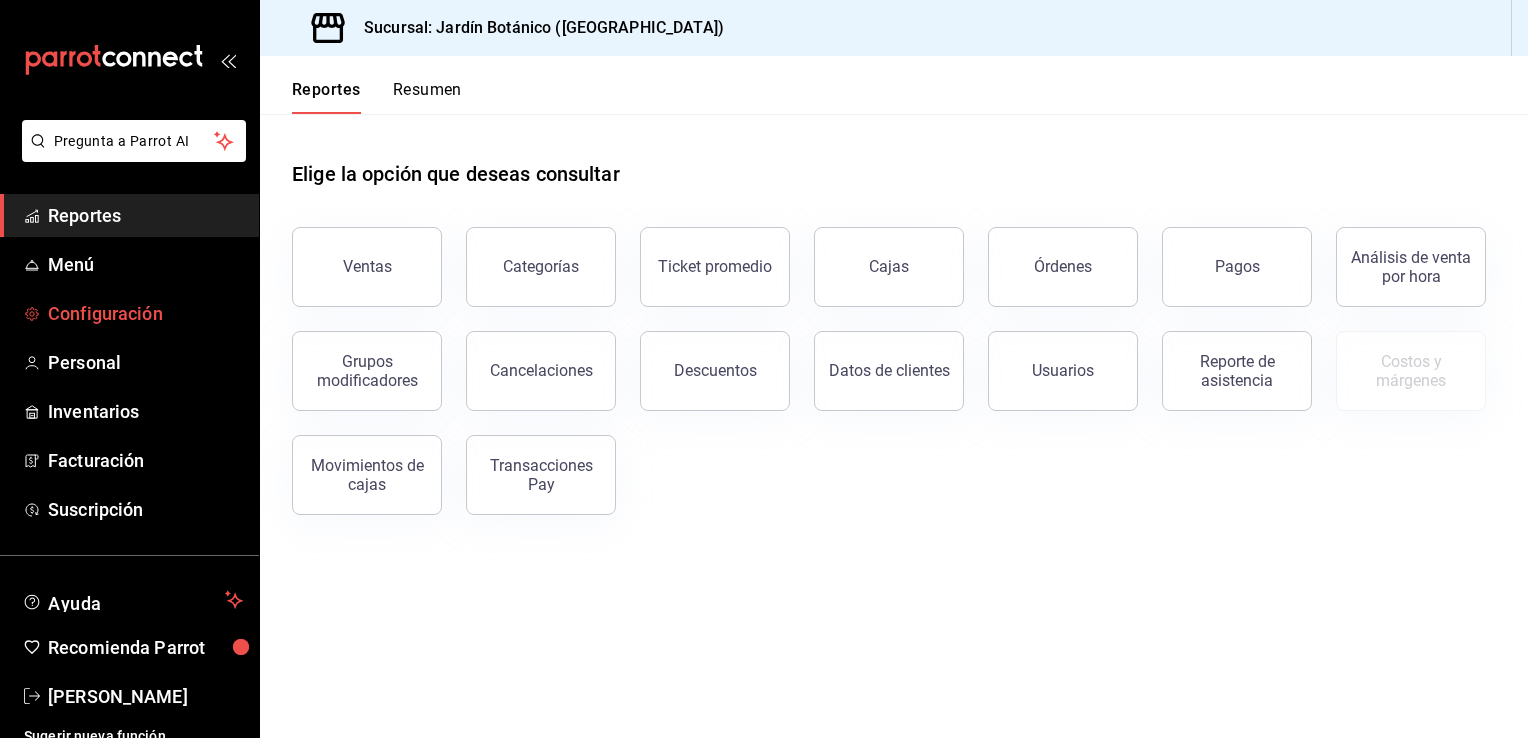 click on "Configuración" at bounding box center (145, 313) 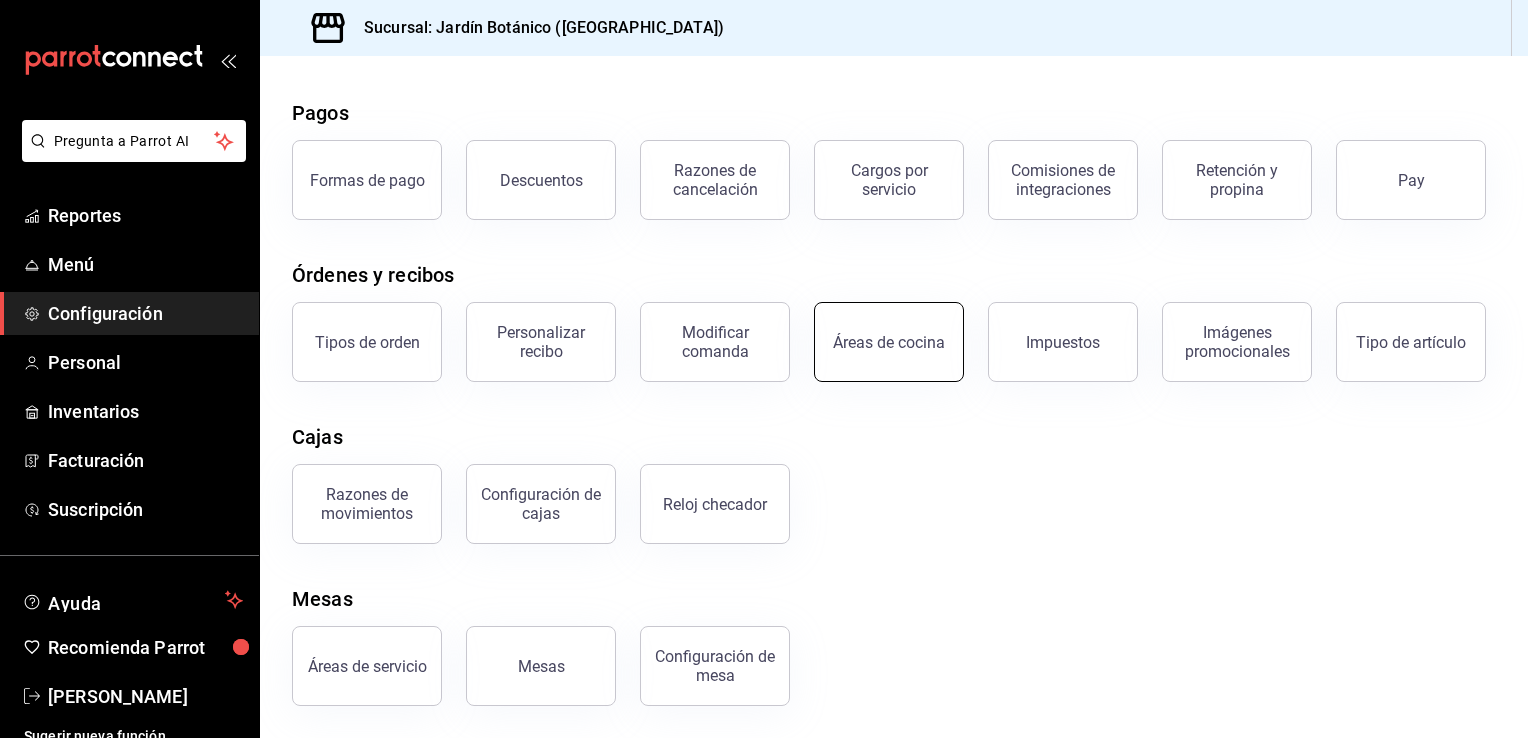 scroll, scrollTop: 224, scrollLeft: 0, axis: vertical 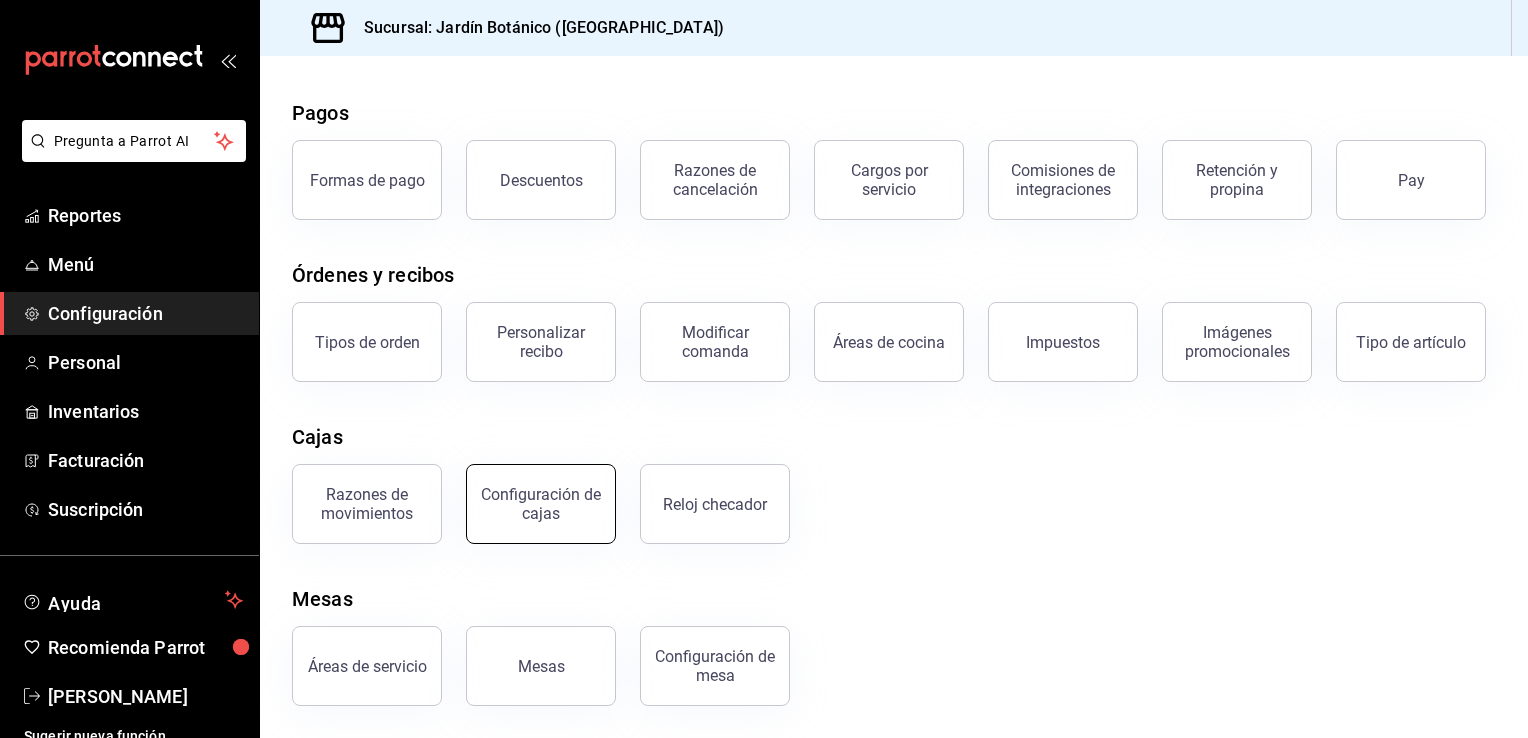 click on "Configuración de cajas" at bounding box center [541, 504] 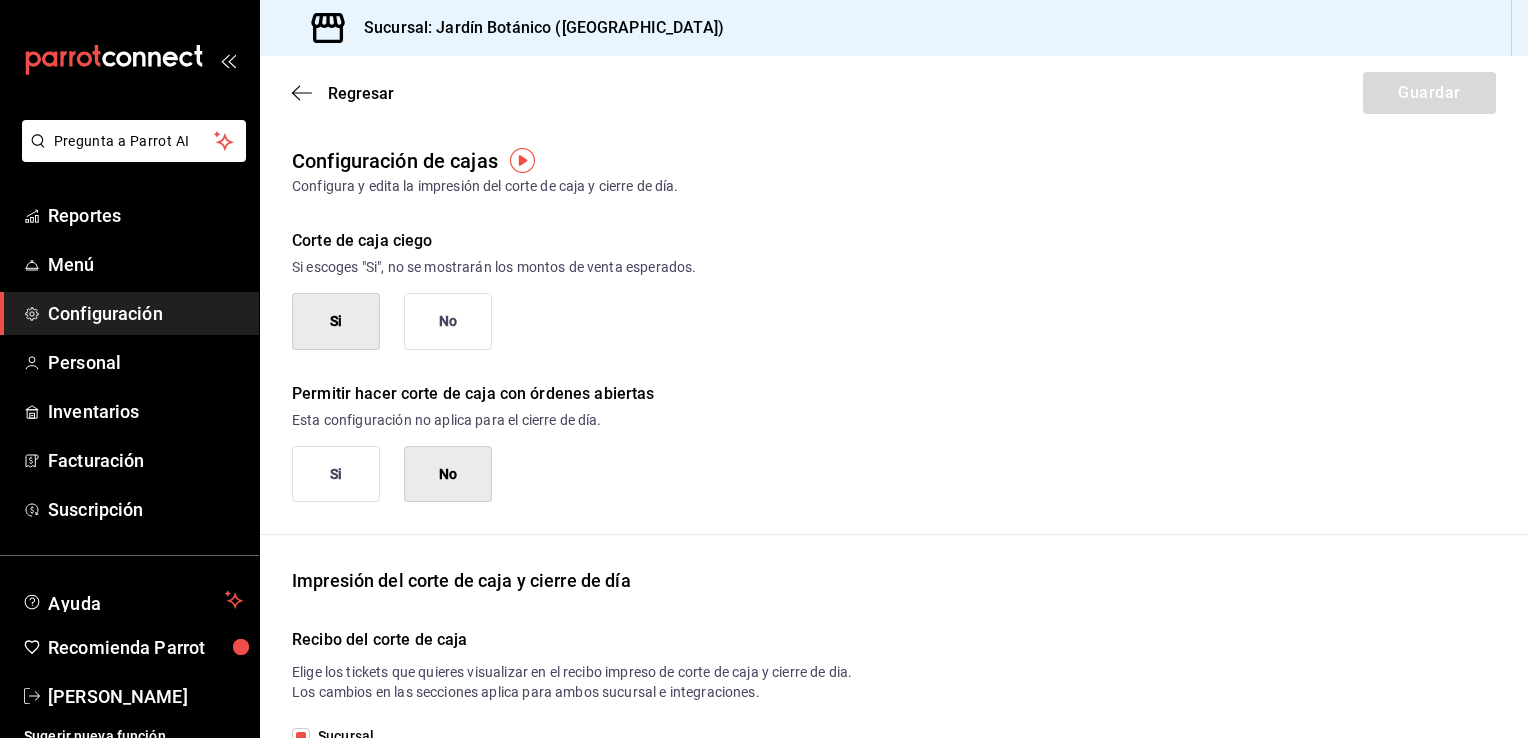 scroll, scrollTop: 0, scrollLeft: 0, axis: both 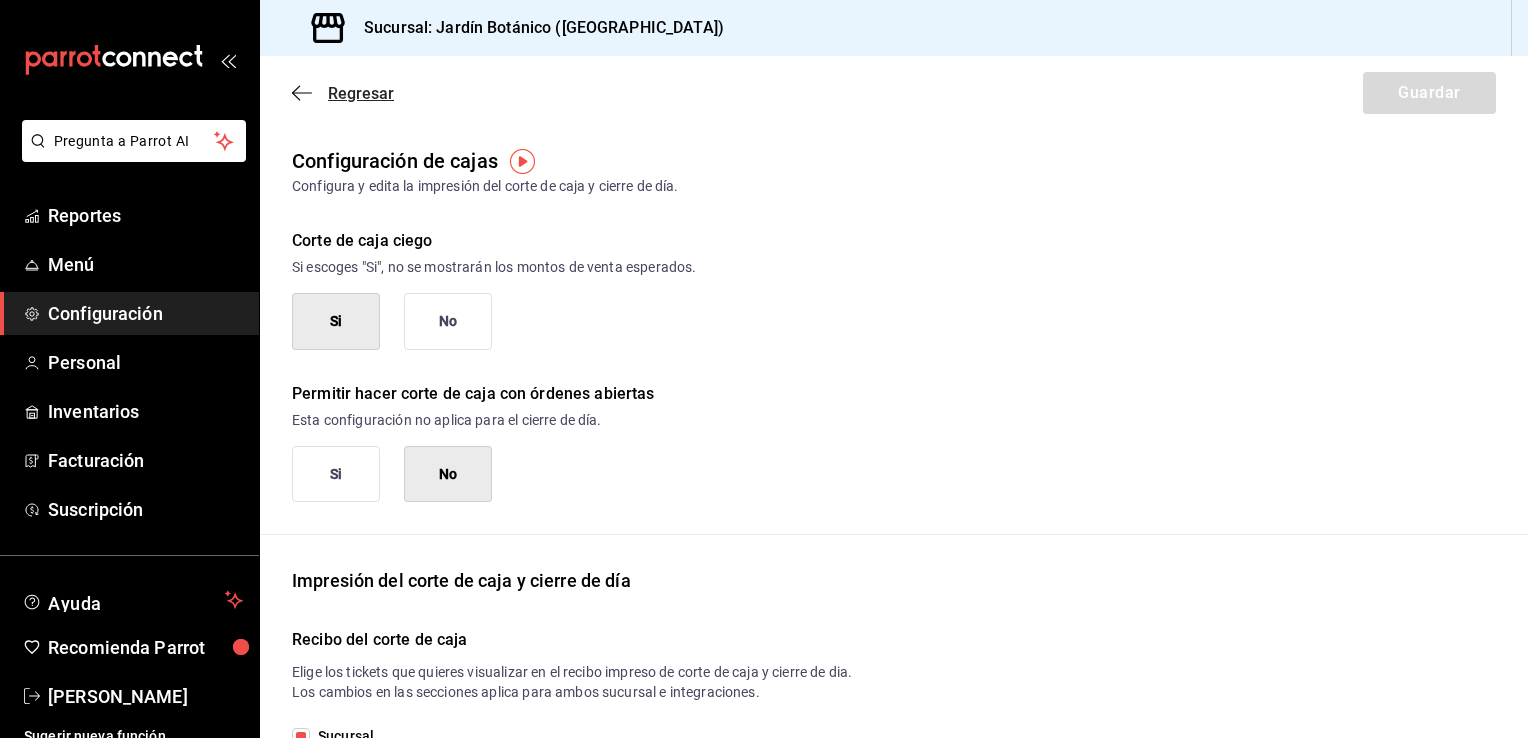 click 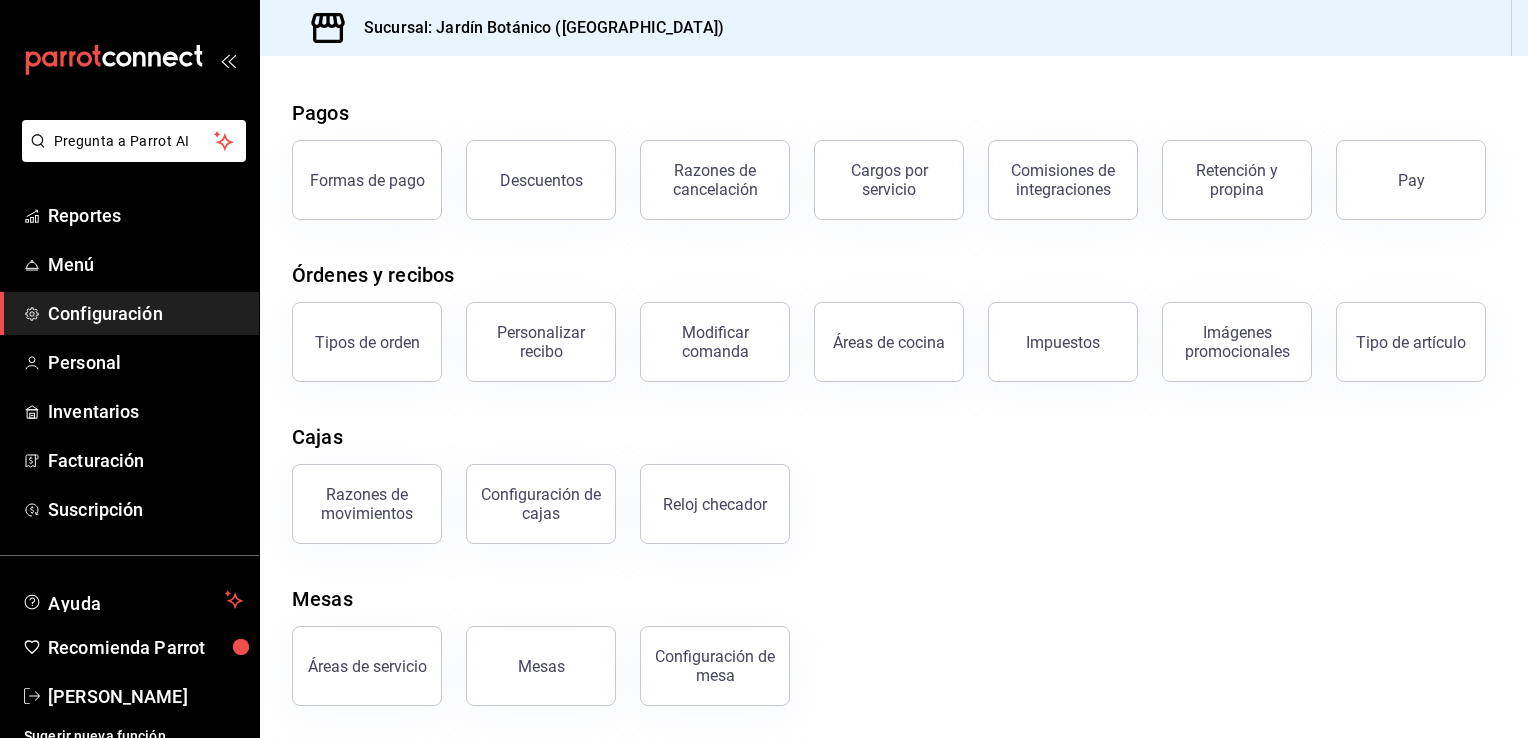 scroll, scrollTop: 276, scrollLeft: 0, axis: vertical 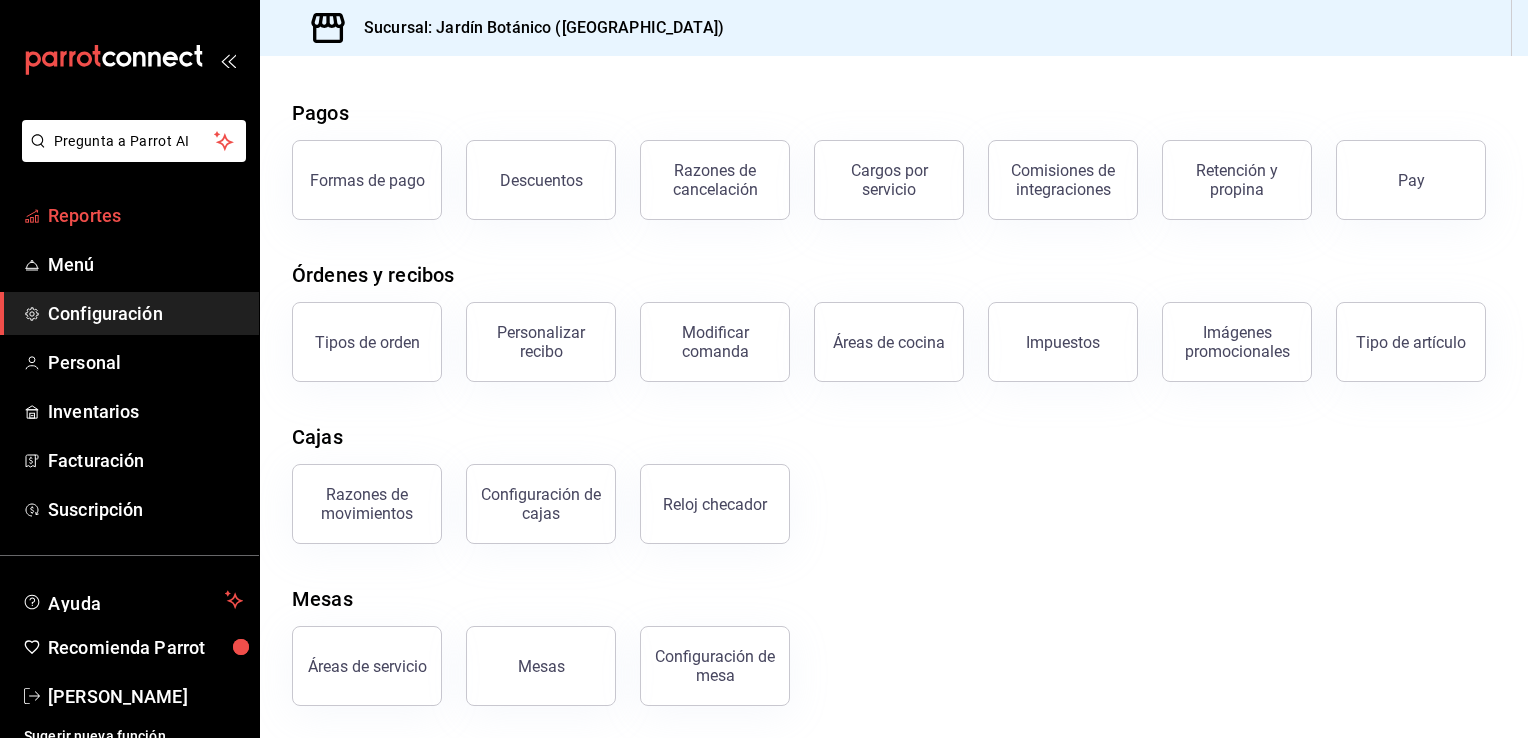 click on "Reportes" at bounding box center (145, 215) 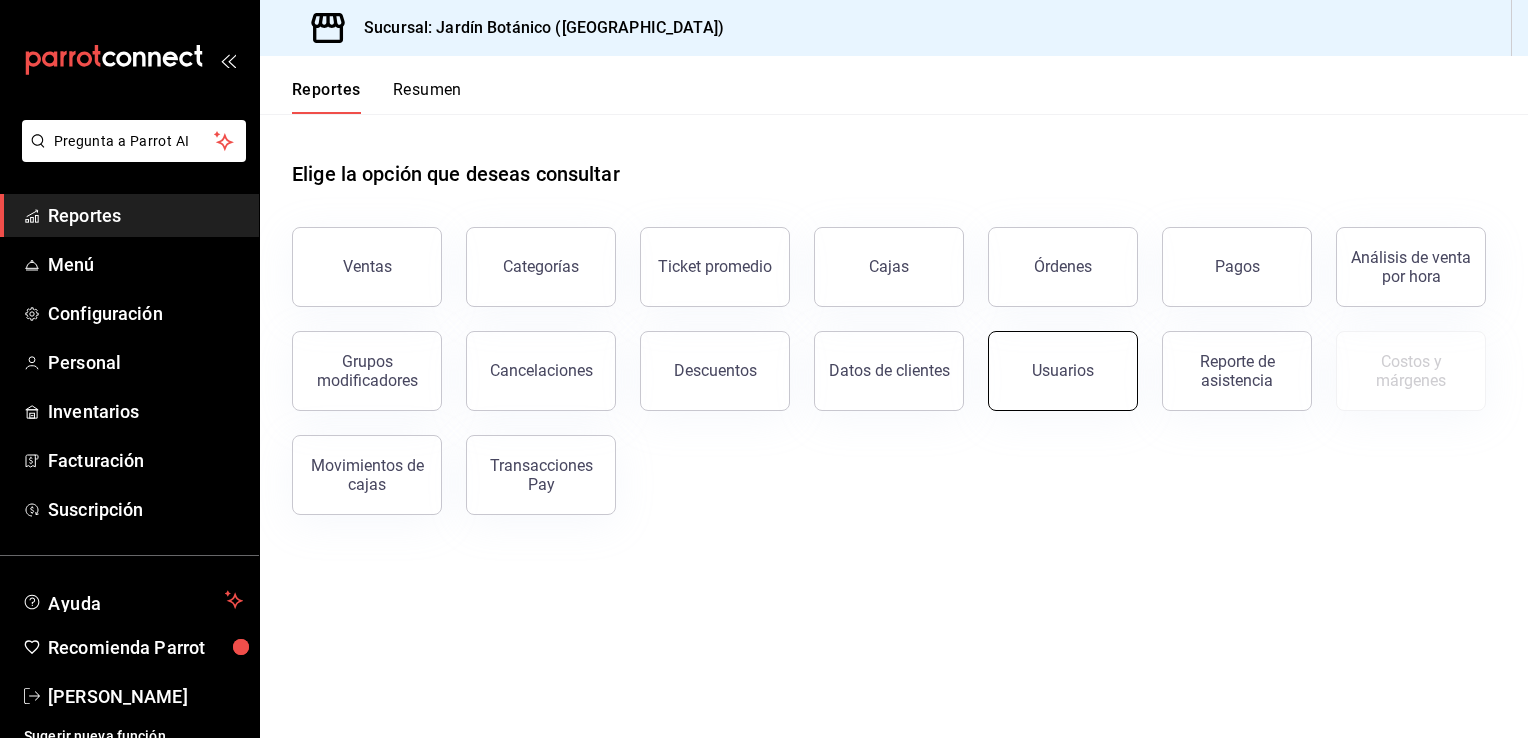 click on "Usuarios" at bounding box center [1063, 371] 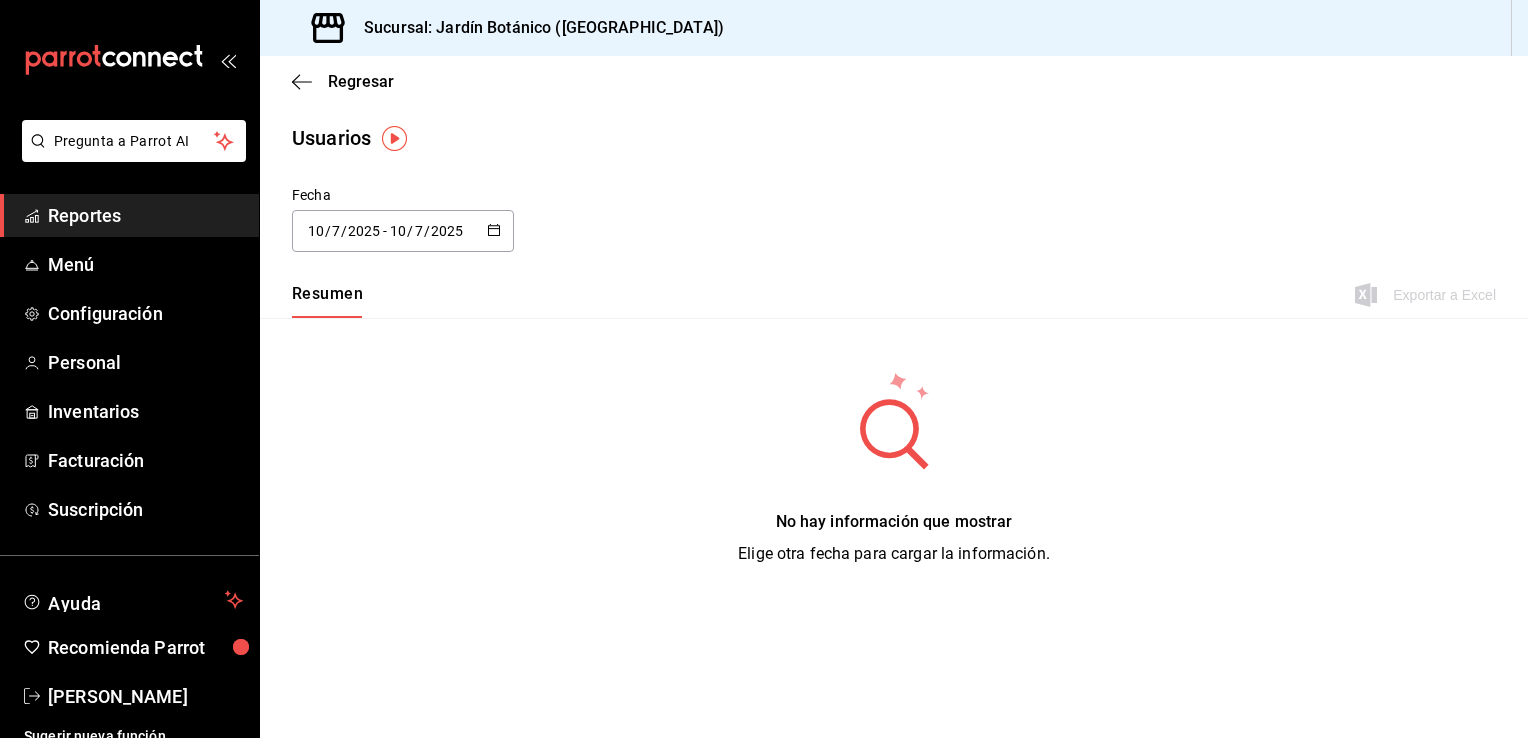 click on "Regresar" at bounding box center (894, 81) 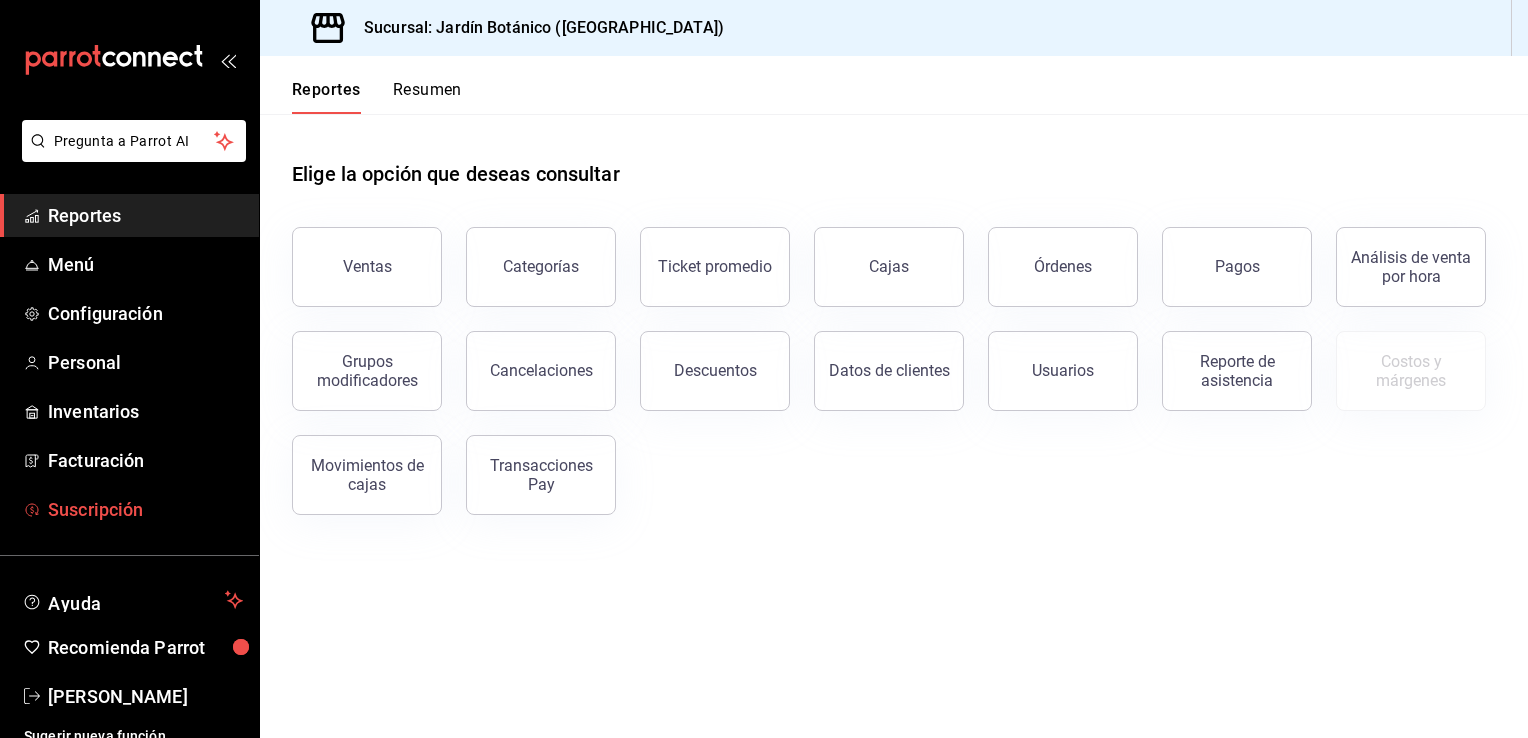 scroll, scrollTop: 16, scrollLeft: 0, axis: vertical 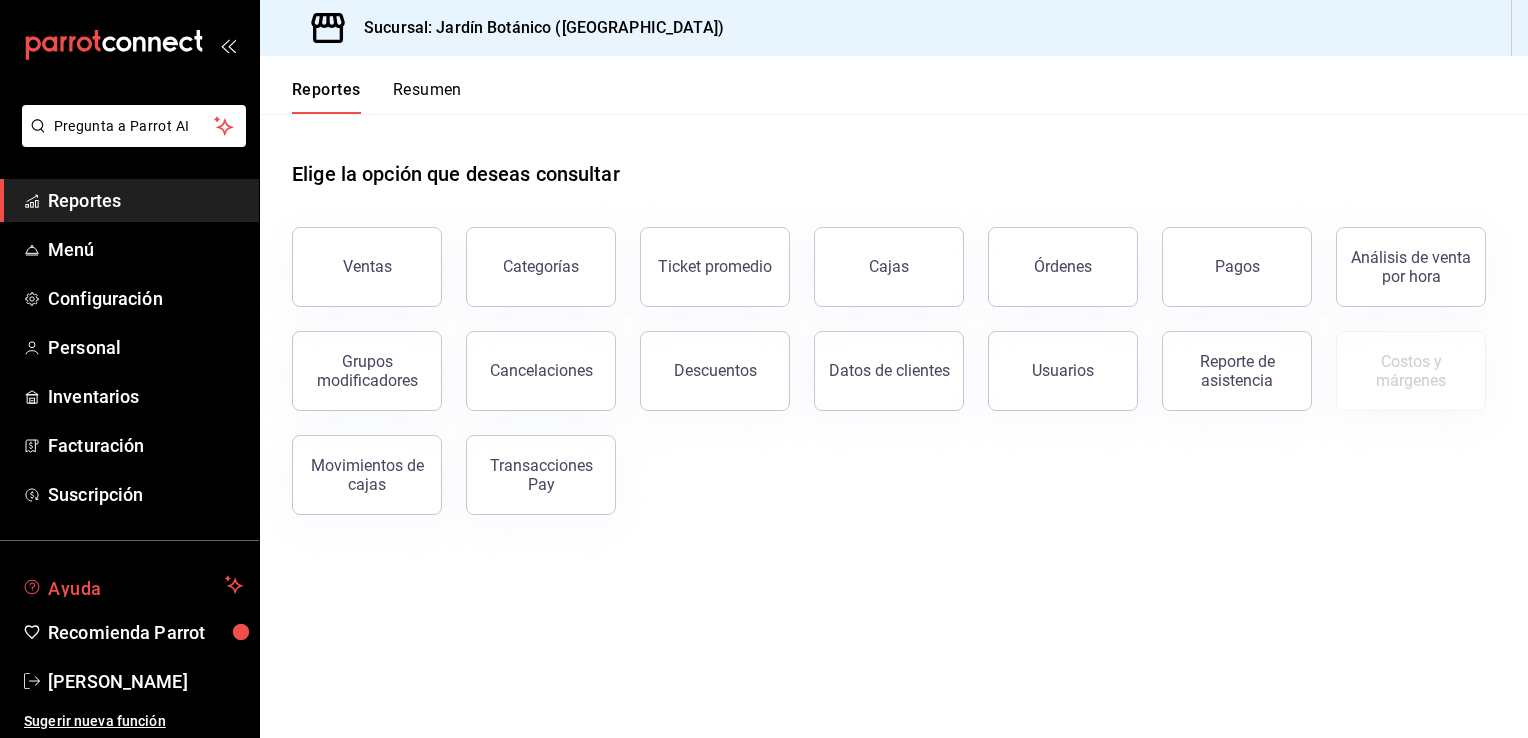 click on "Ayuda" at bounding box center [132, 585] 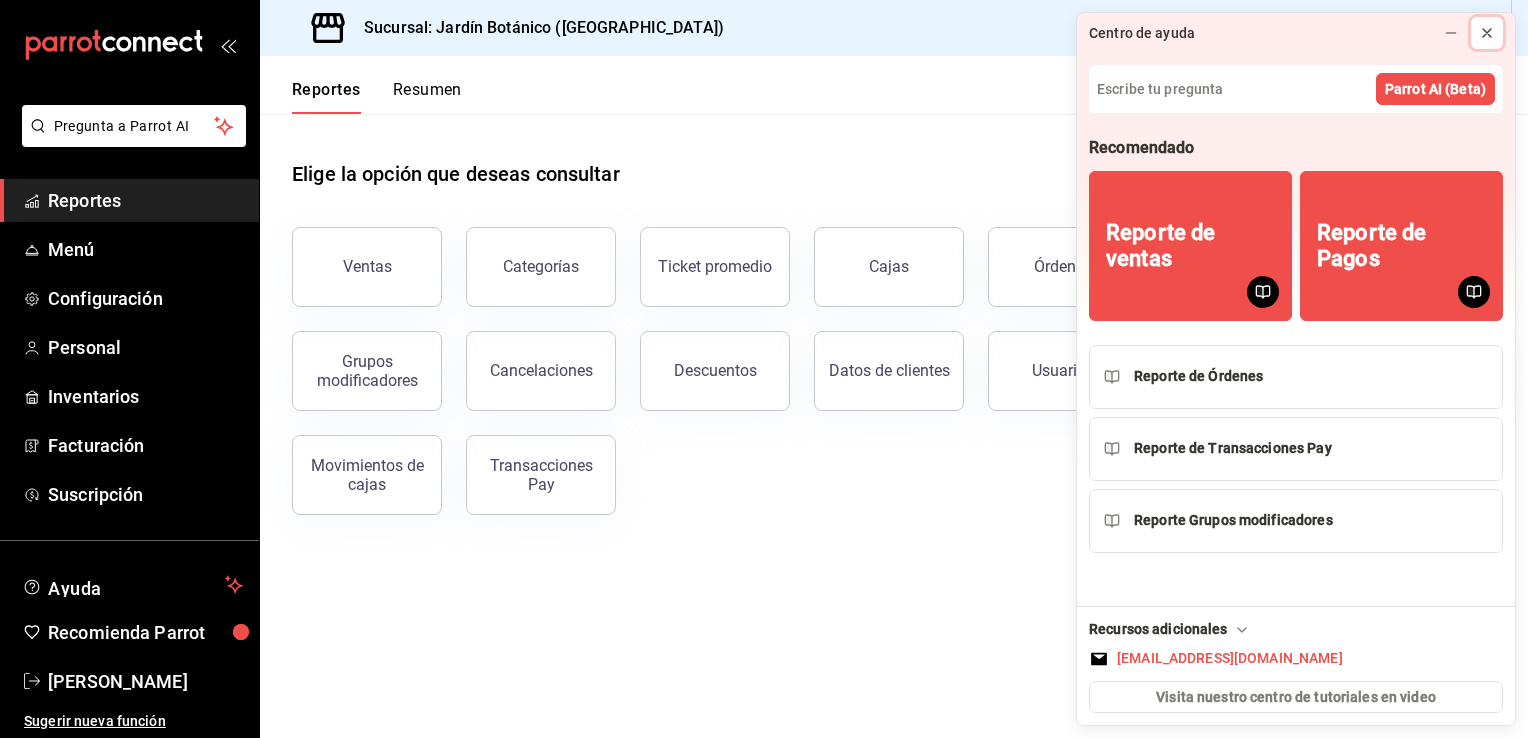 click at bounding box center [1487, 33] 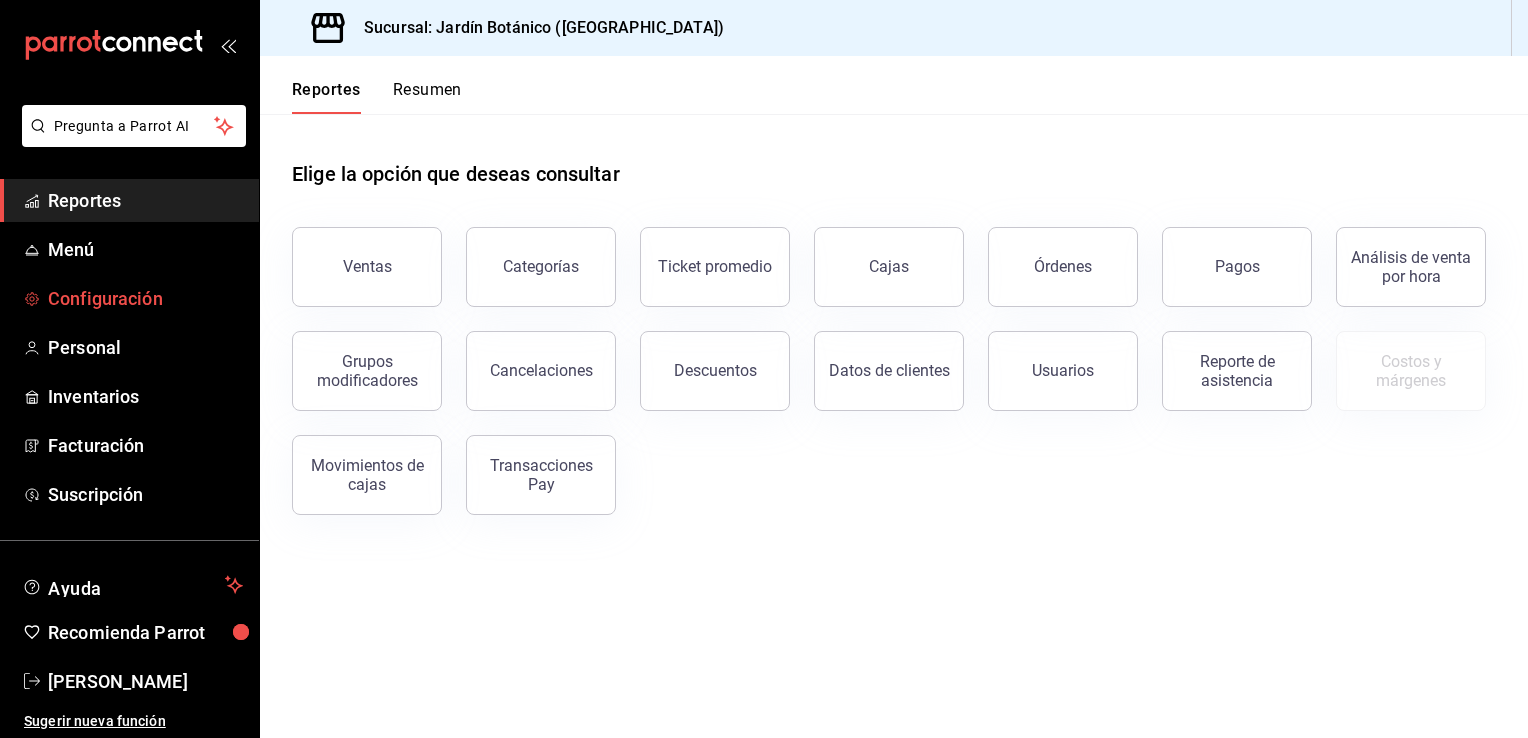 click on "Configuración" at bounding box center [145, 298] 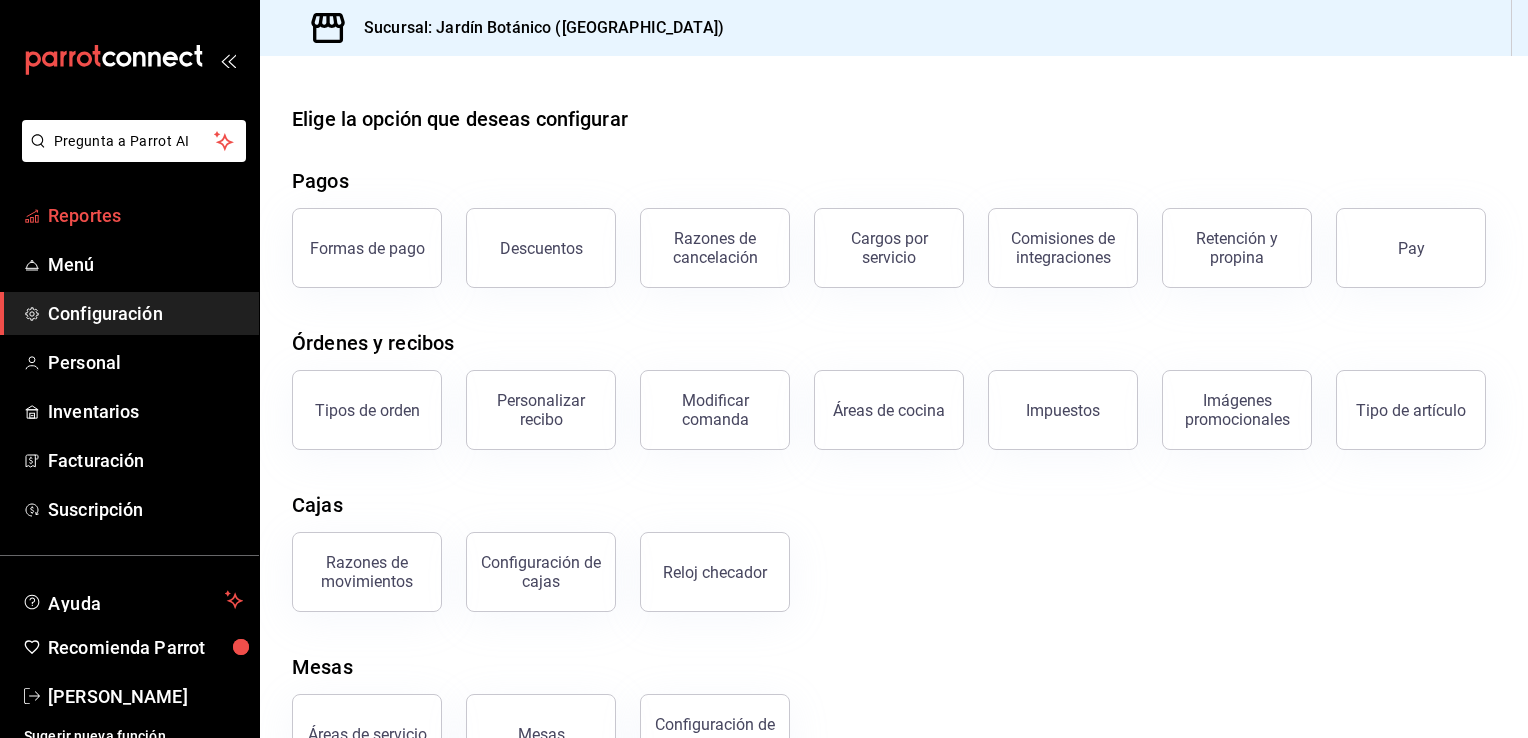 click on "Reportes" at bounding box center (145, 215) 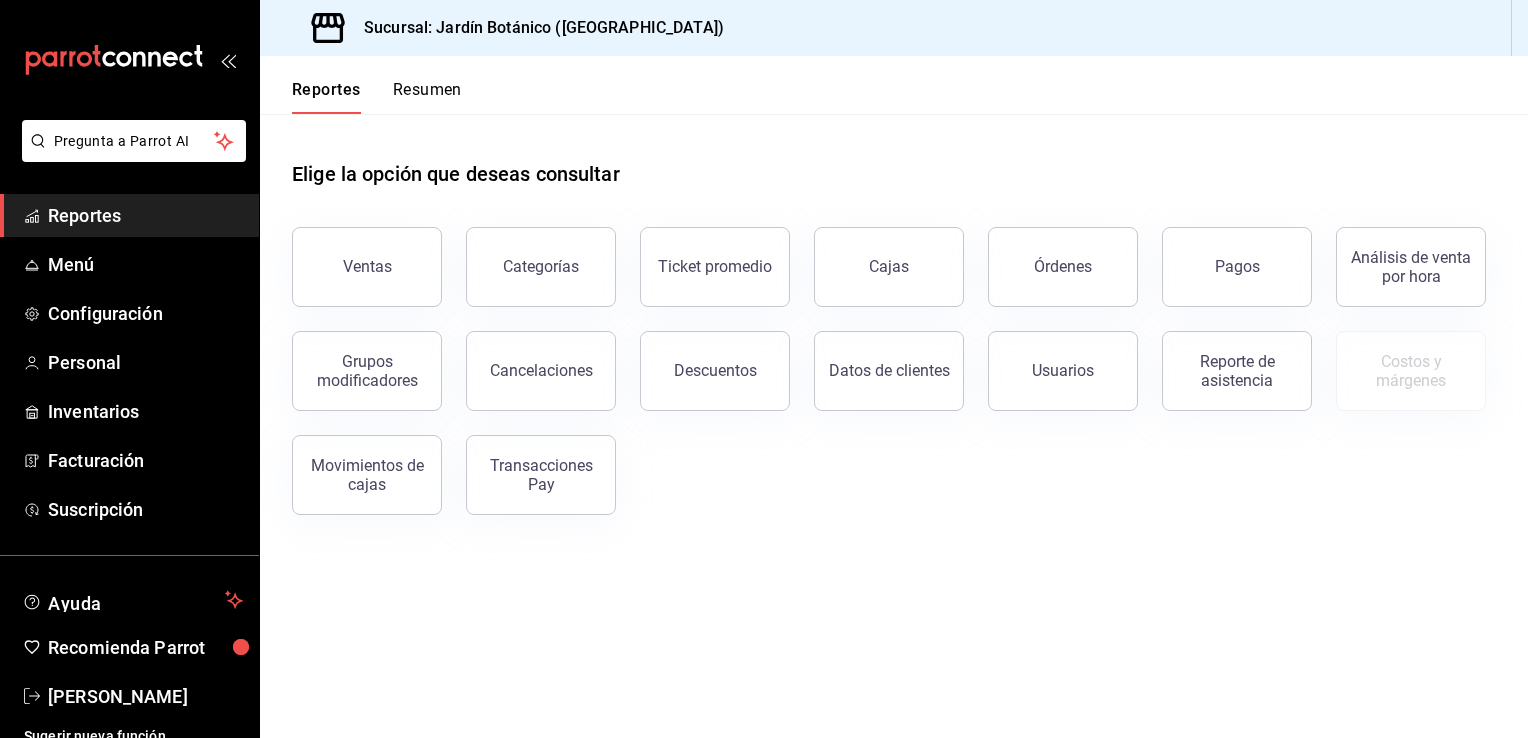 click on "Reportes" at bounding box center (145, 215) 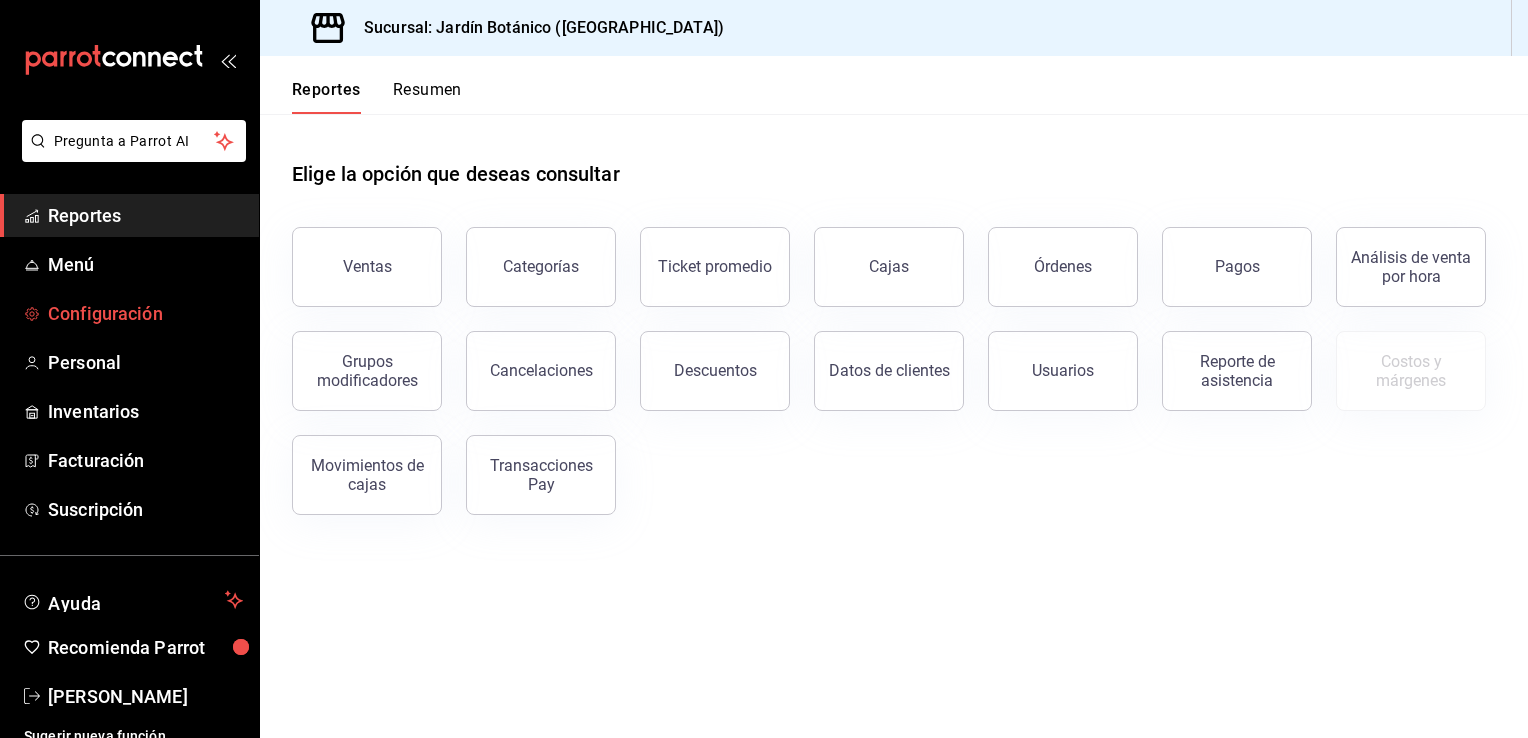 click on "Configuración" at bounding box center (145, 313) 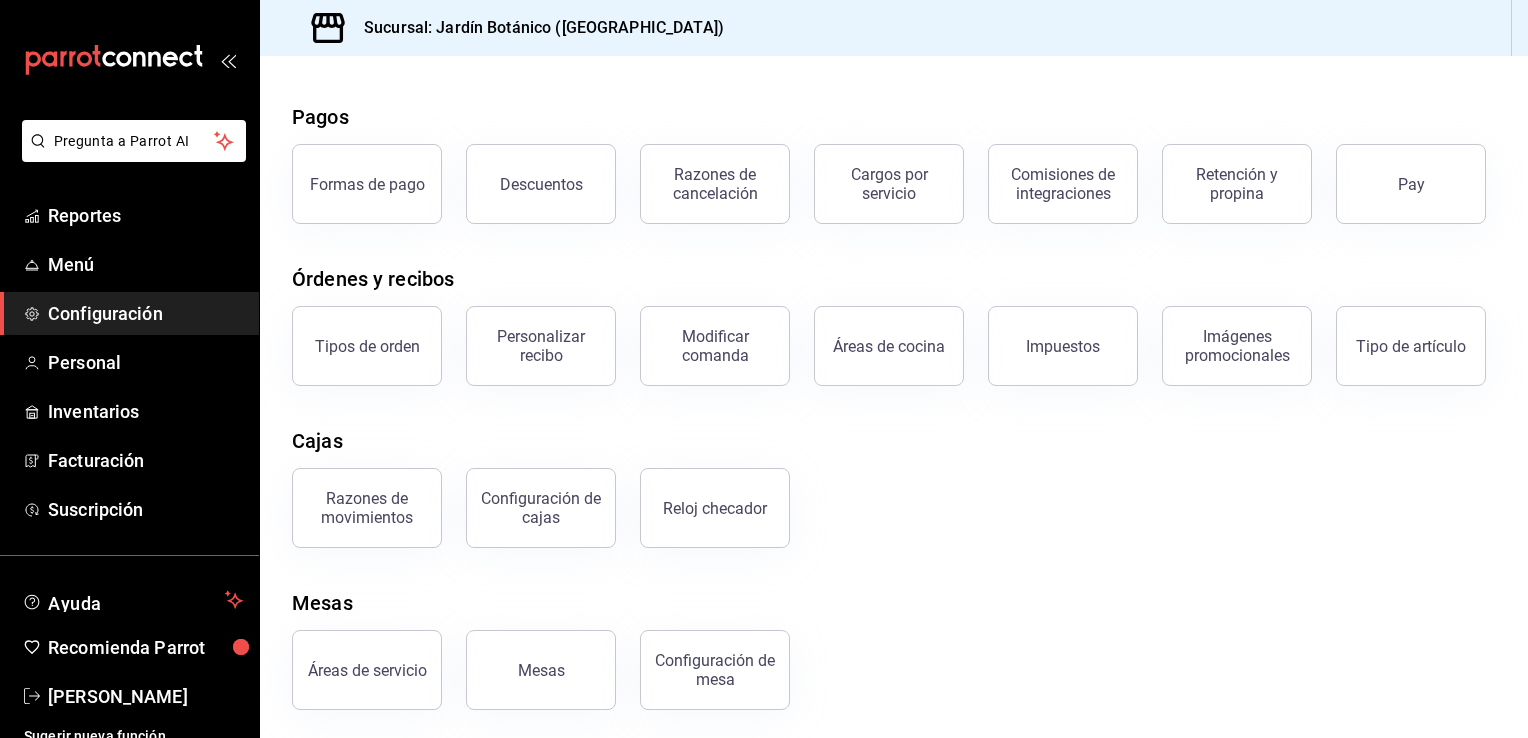 scroll, scrollTop: 48, scrollLeft: 0, axis: vertical 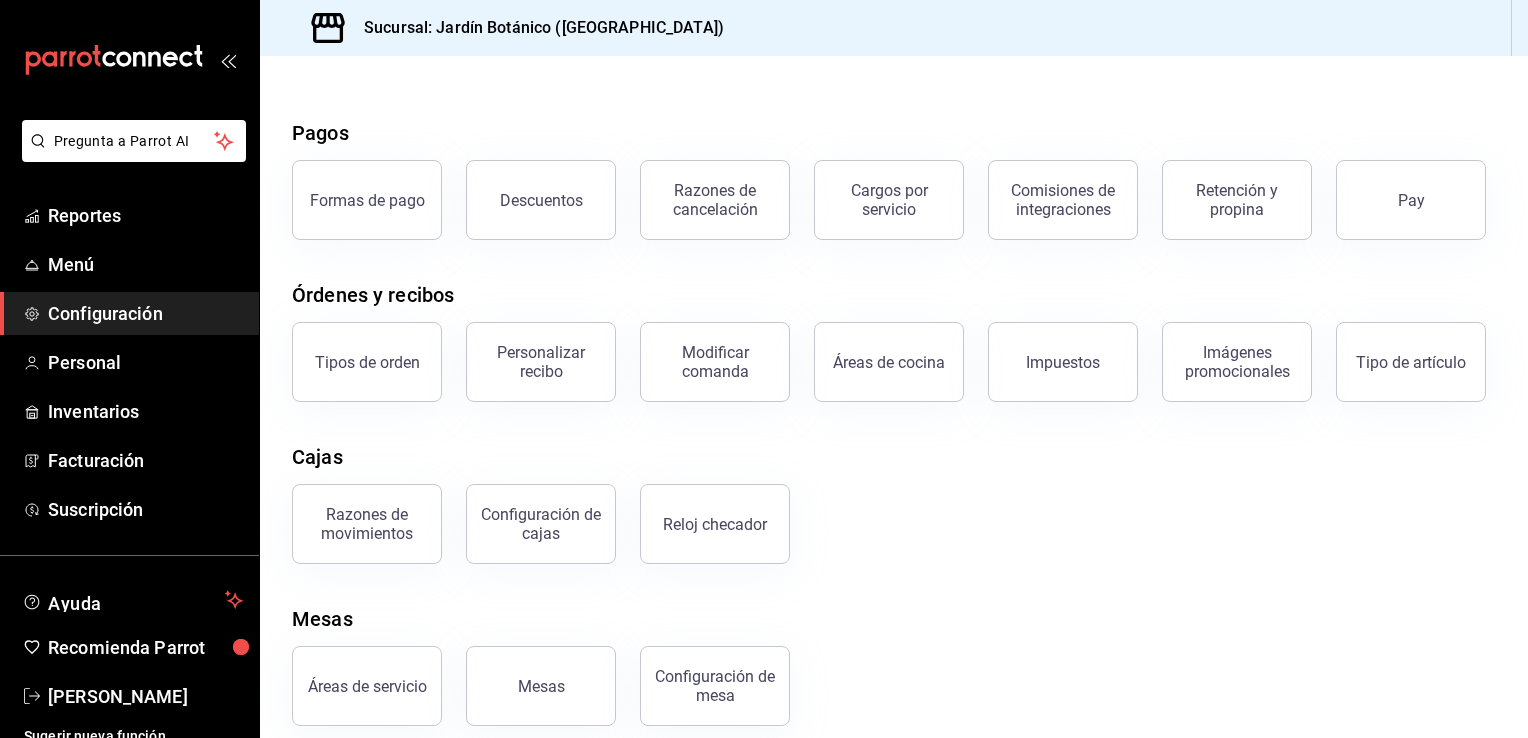 click on "Configuración" at bounding box center [145, 313] 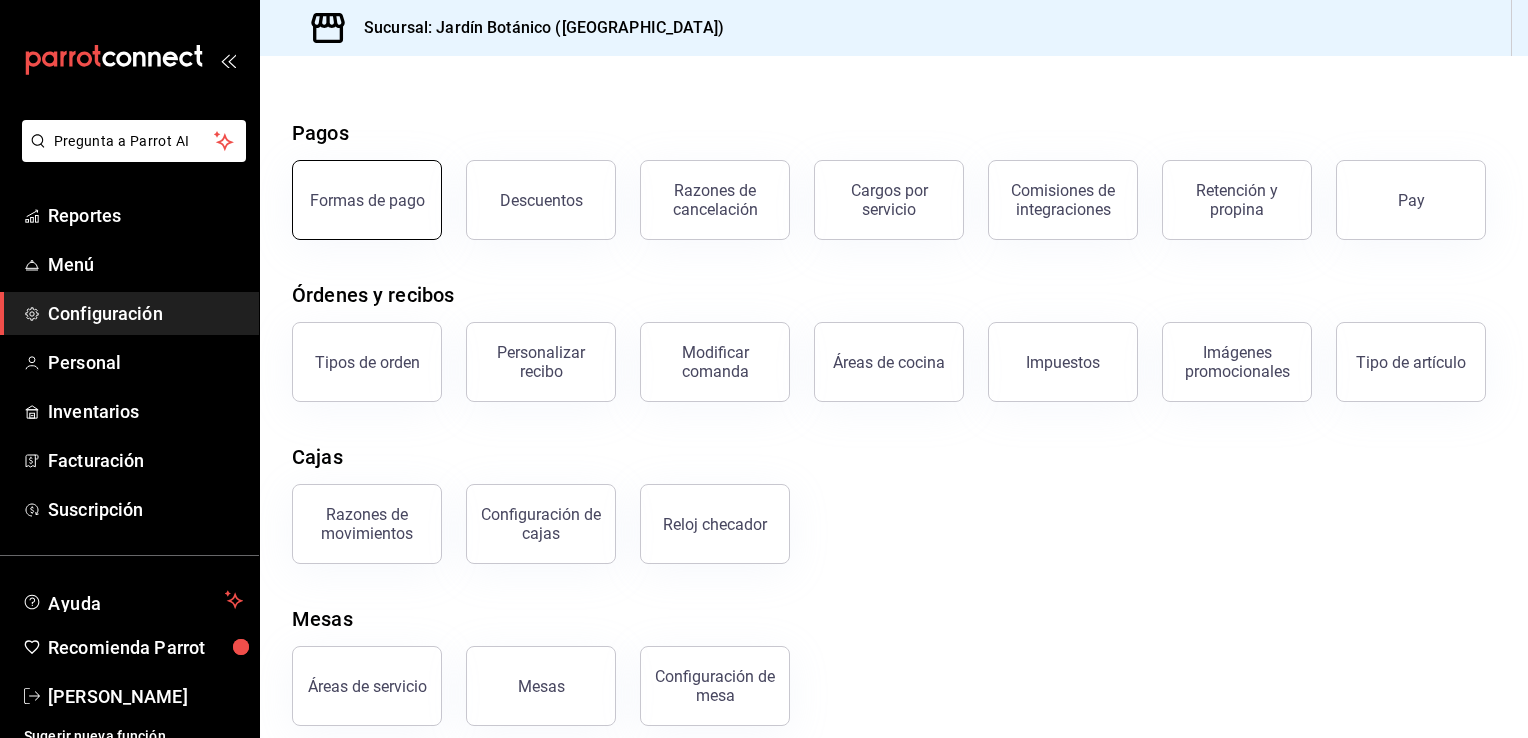 click on "Formas de pago" at bounding box center [367, 200] 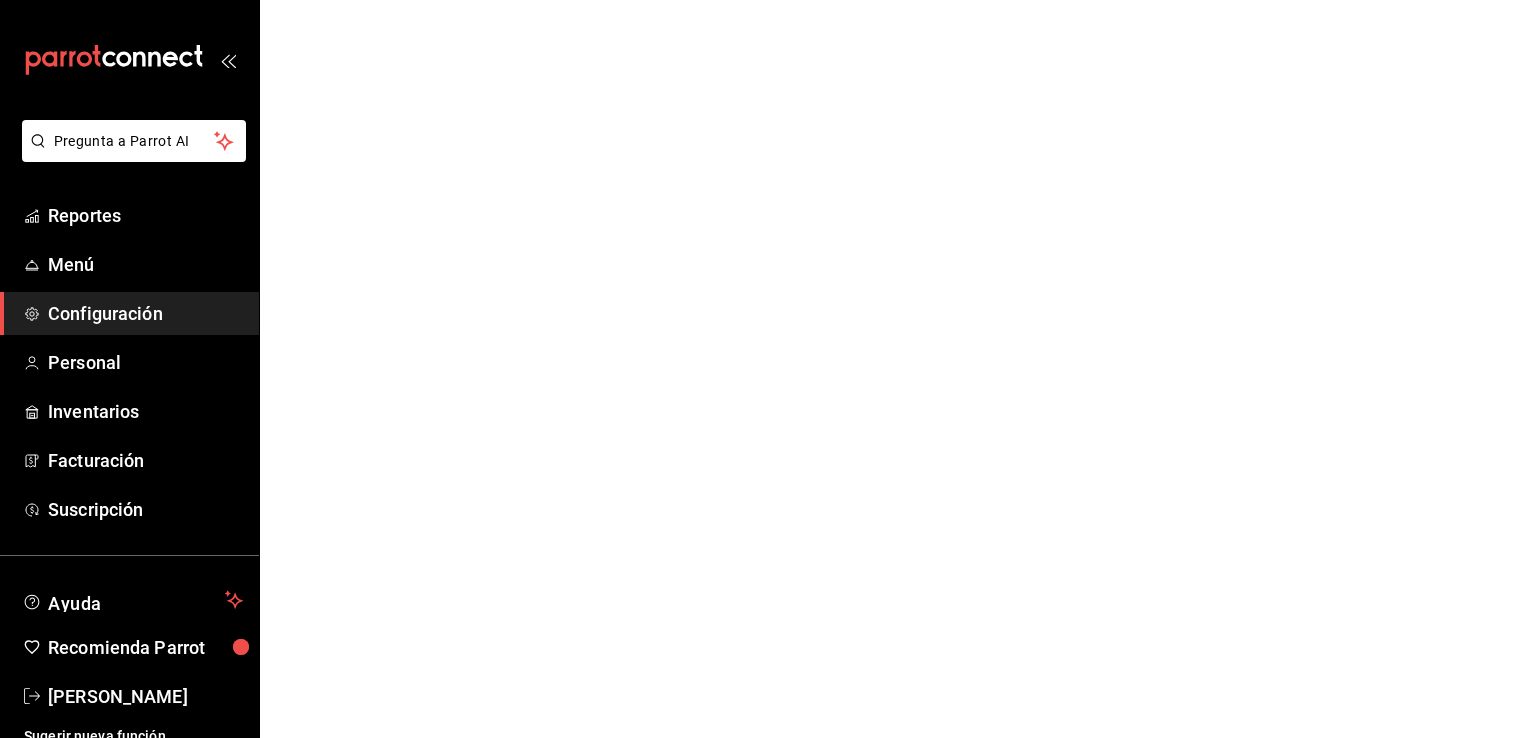 click on "Configuración" at bounding box center [145, 313] 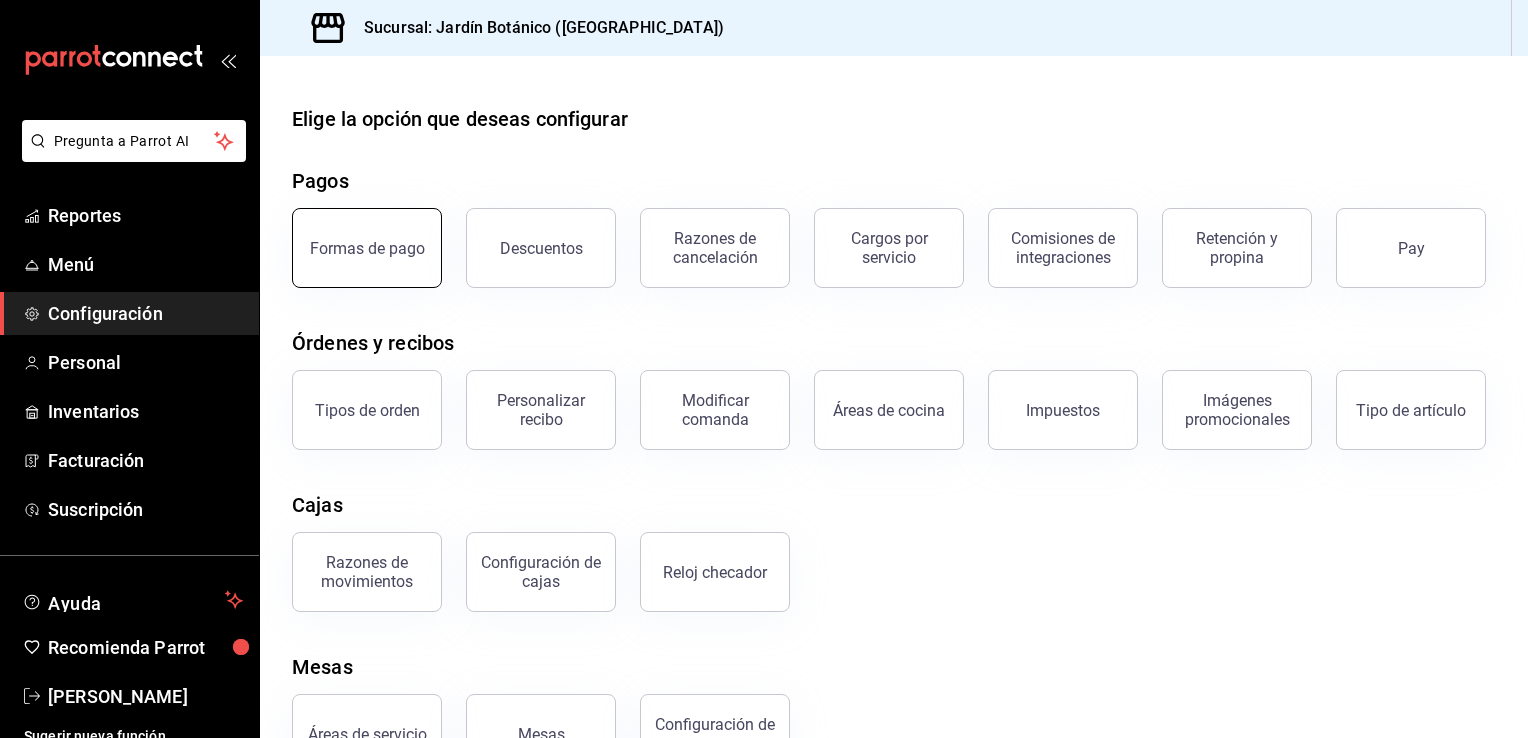 click on "Formas de pago" at bounding box center [367, 248] 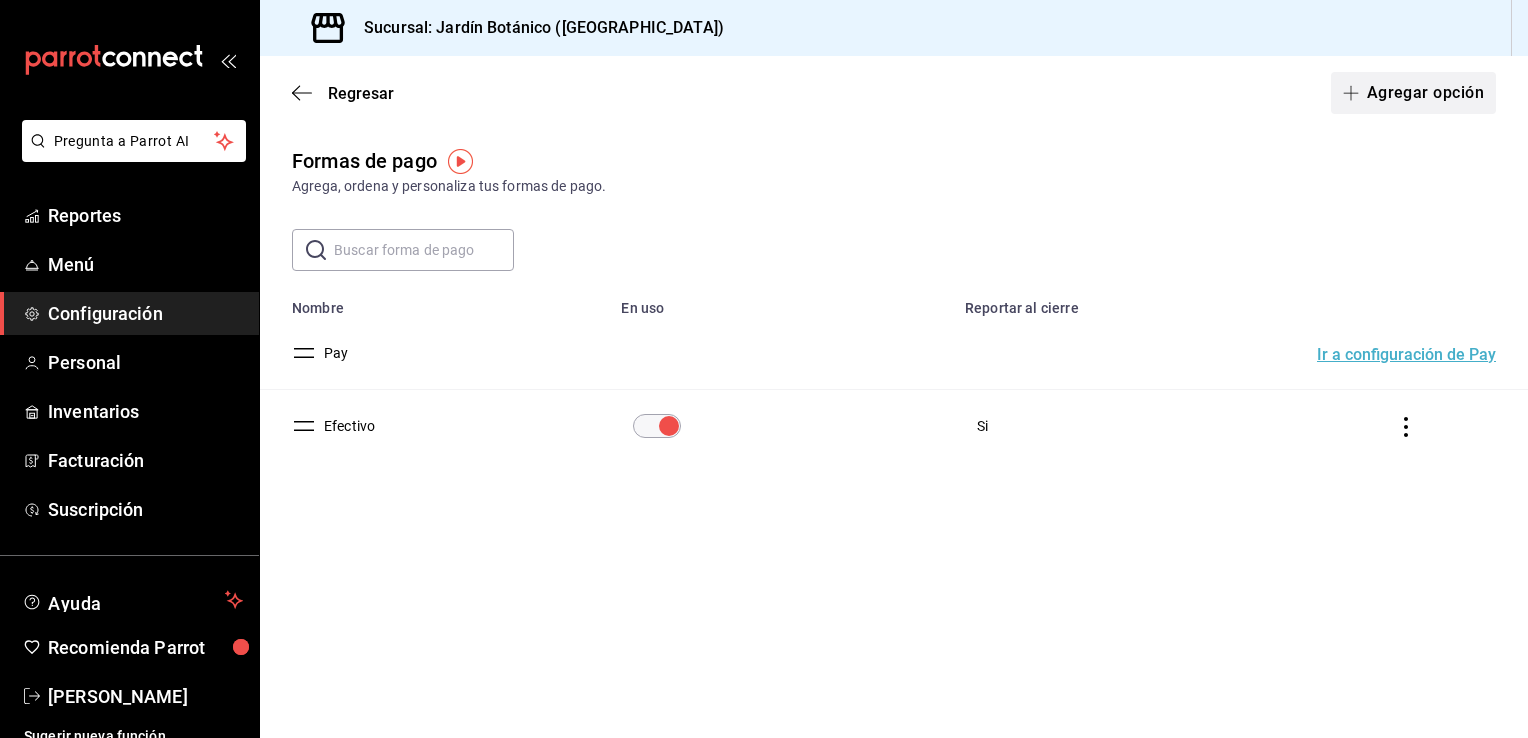 click on "Agregar opción" at bounding box center [1413, 93] 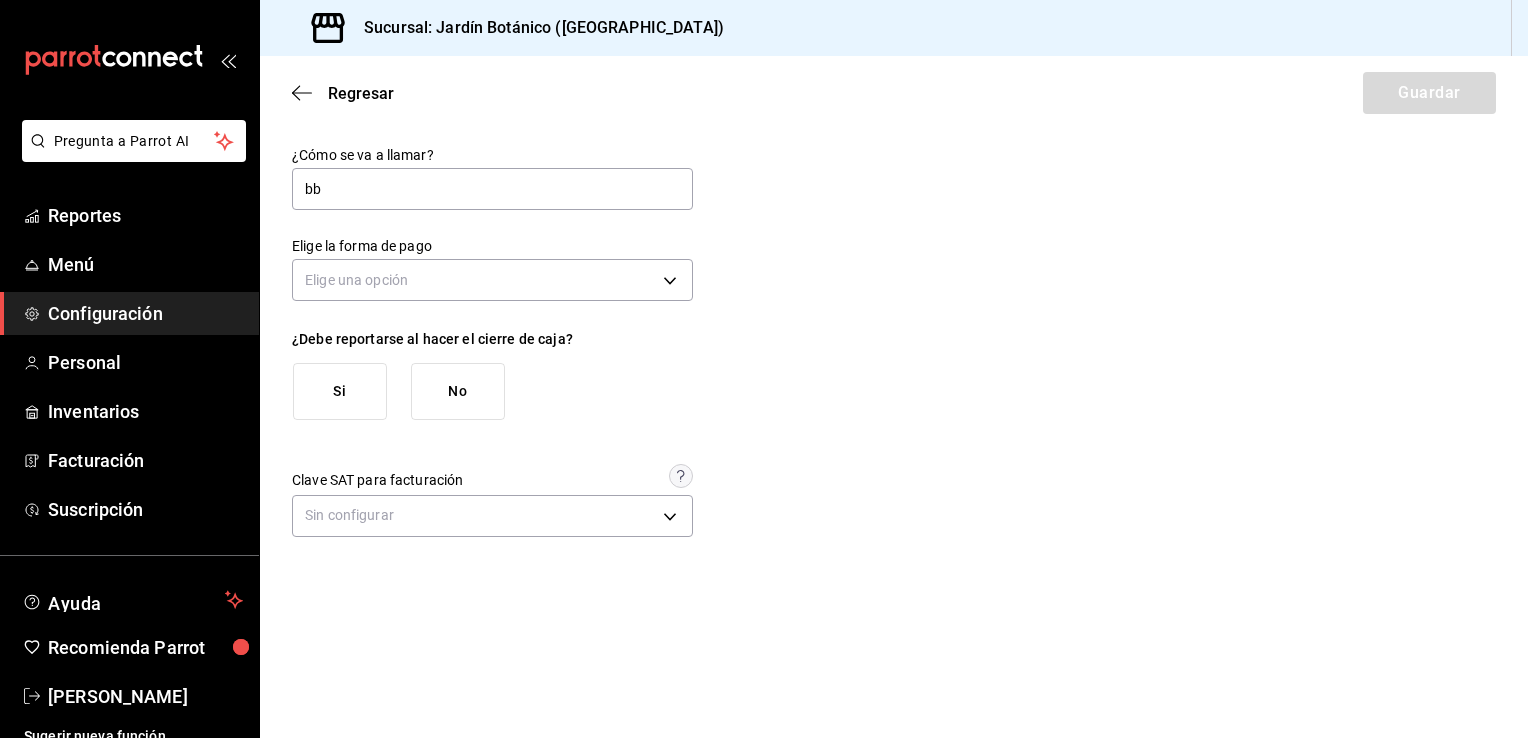 type on "b" 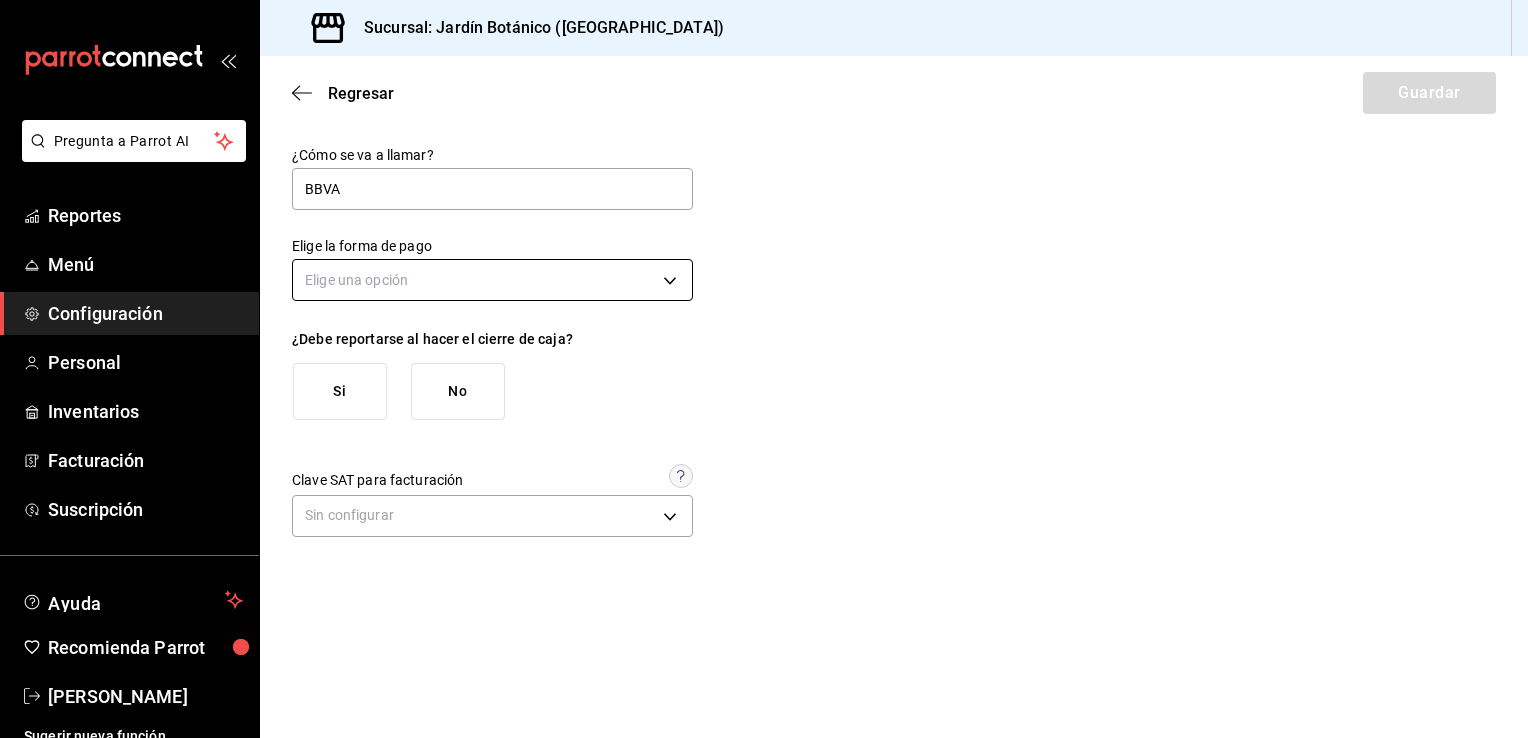 type on "BBVA" 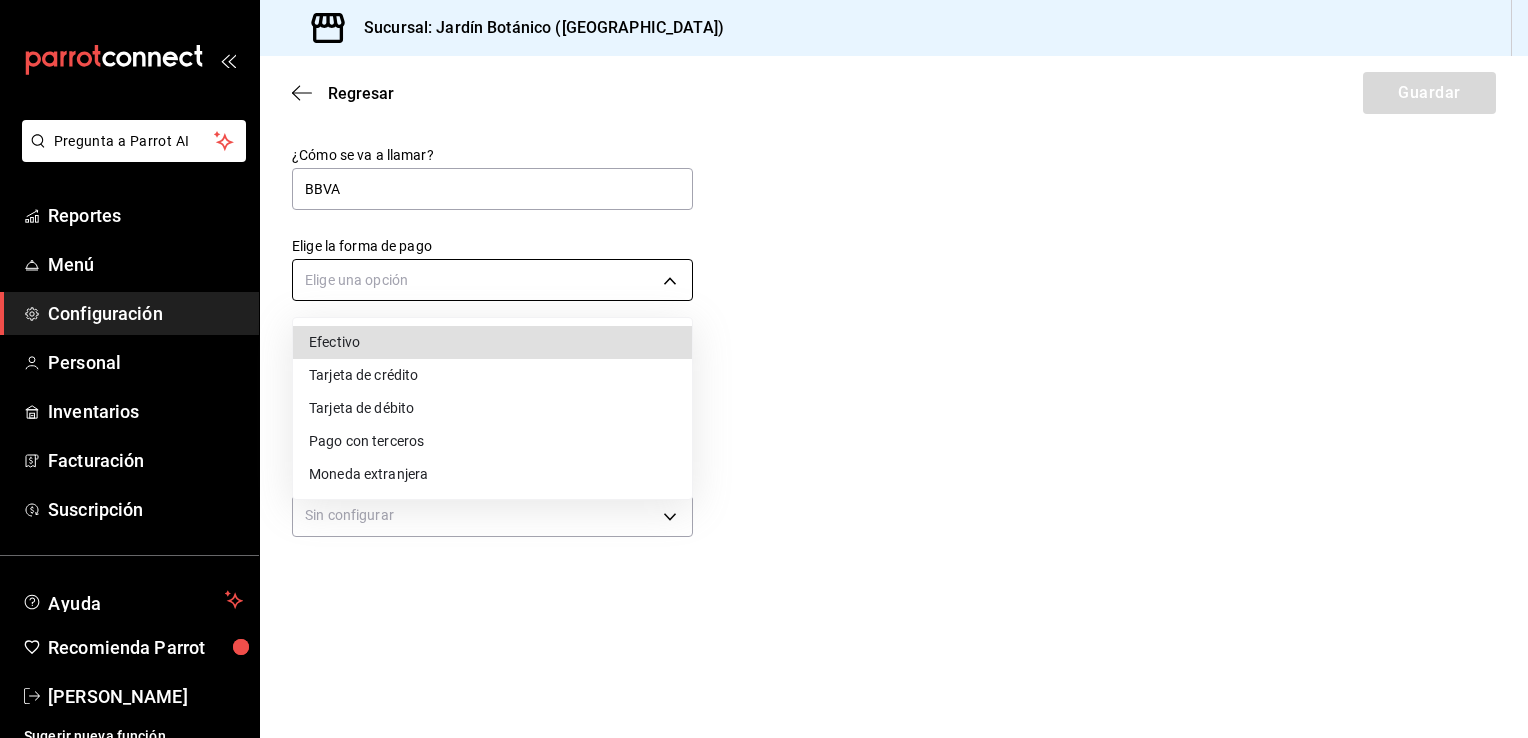click on "Pregunta a Parrot AI Reportes   Menú   Configuración   Personal   Inventarios   Facturación   Suscripción   Ayuda Recomienda Parrot   Carolina Jiménez   Sugerir nueva función   Sucursal: Jardín Botánico (BC) Regresar Guardar ¿Cómo se va a llamar? BBVA Elige la forma de pago Elige una opción ¿Debe reportarse al hacer el cierre de caja? Si No Clave SAT para facturación Sin configurar Ver video tutorial Ir a video GANA 1 MES GRATIS EN TU SUSCRIPCIÓN AQUÍ ¿Recuerdas cómo empezó tu restaurante?
Hoy puedes ayudar a un colega a tener el mismo cambio que tú viviste.
Recomienda Parrot directamente desde tu Portal Administrador.
Es fácil y rápido.
🎁 Por cada restaurante que se una, ganas 1 mes gratis. Pregunta a Parrot AI Reportes   Menú   Configuración   Personal   Inventarios   Facturación   Suscripción   Ayuda Recomienda Parrot   Carolina Jiménez   Sugerir nueva función   Visitar centro de ayuda (81) 2046 6363 soporte@parrotsoftware.io Visitar centro de ayuda (81) 2046 6363 Efectivo" at bounding box center [764, 369] 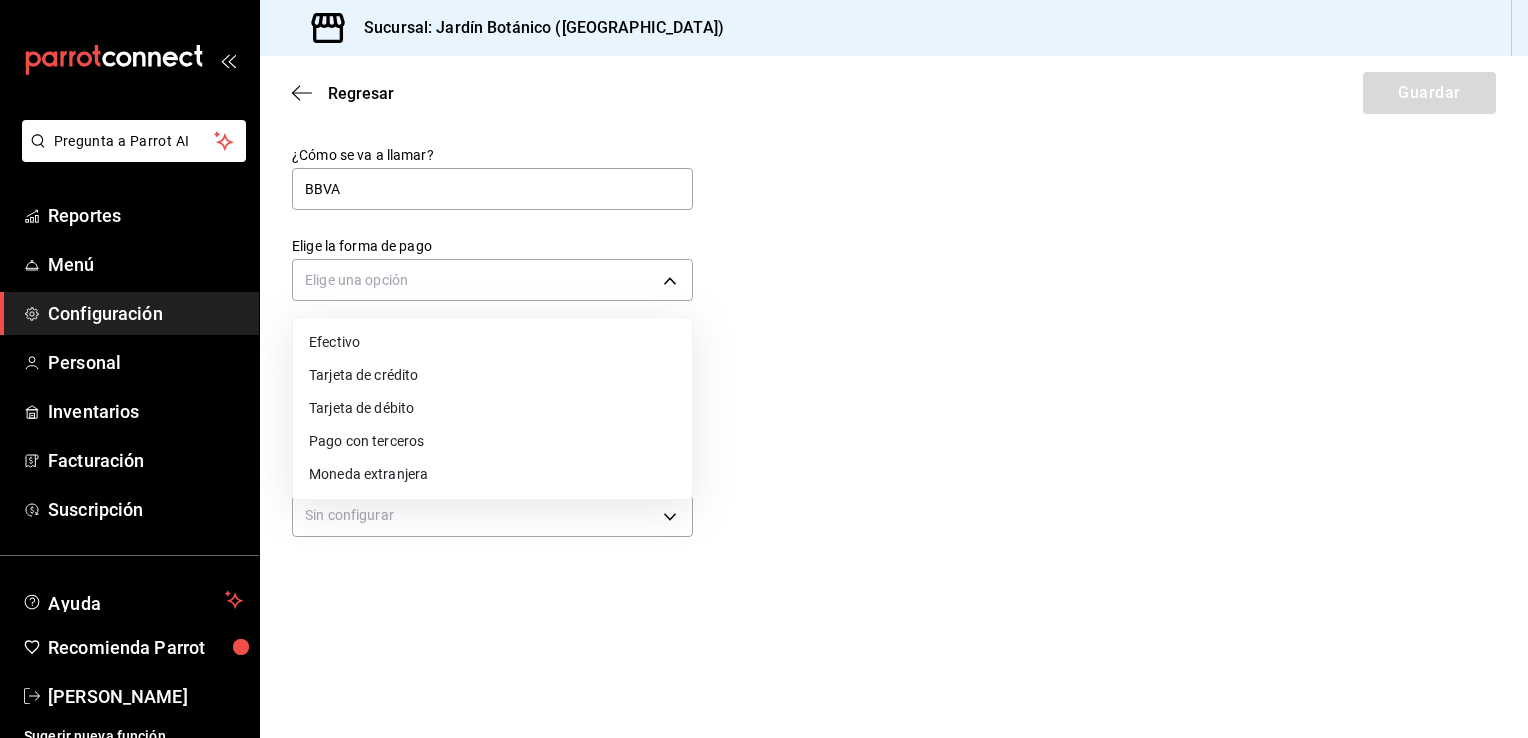 click on "Pago con terceros" at bounding box center (492, 441) 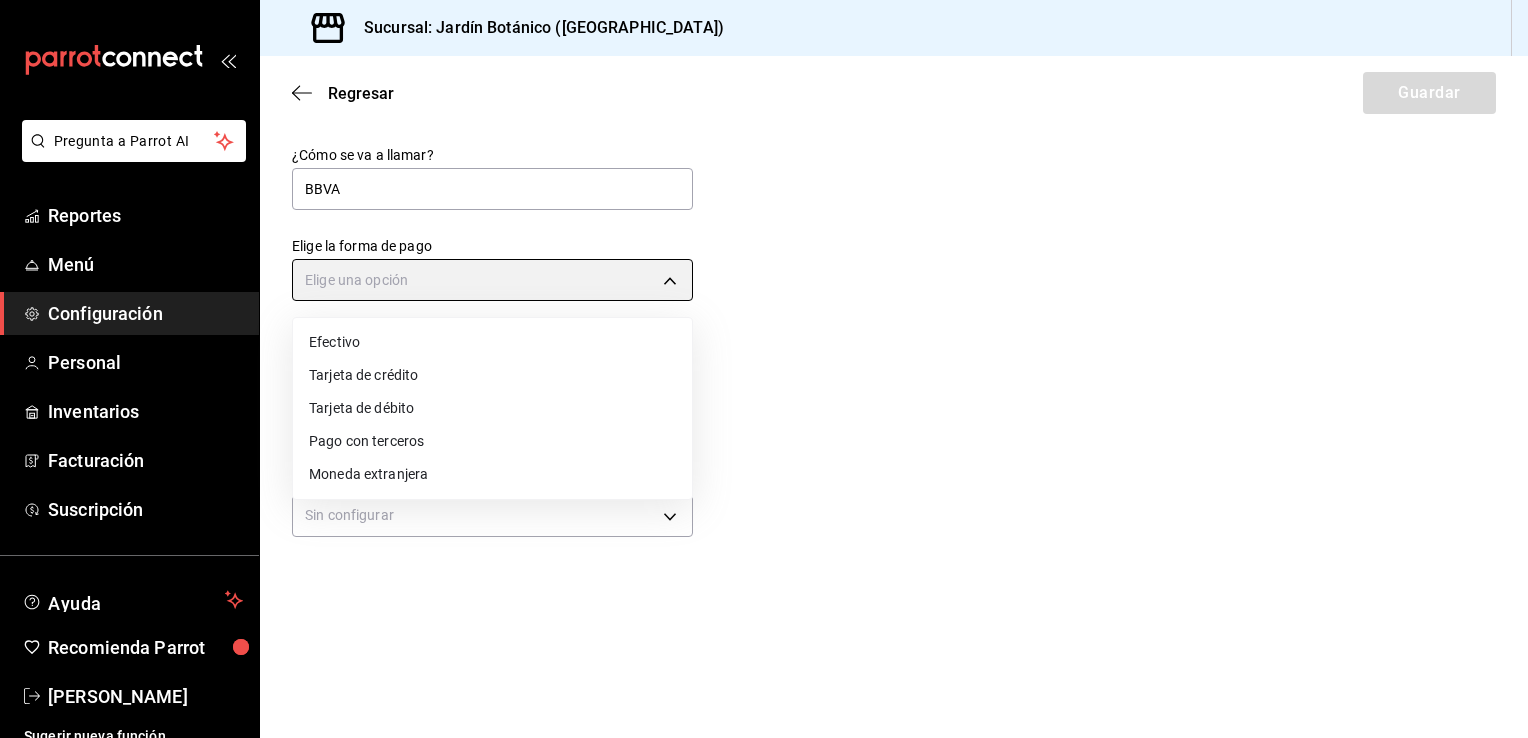 type on "THIRD_PARTY" 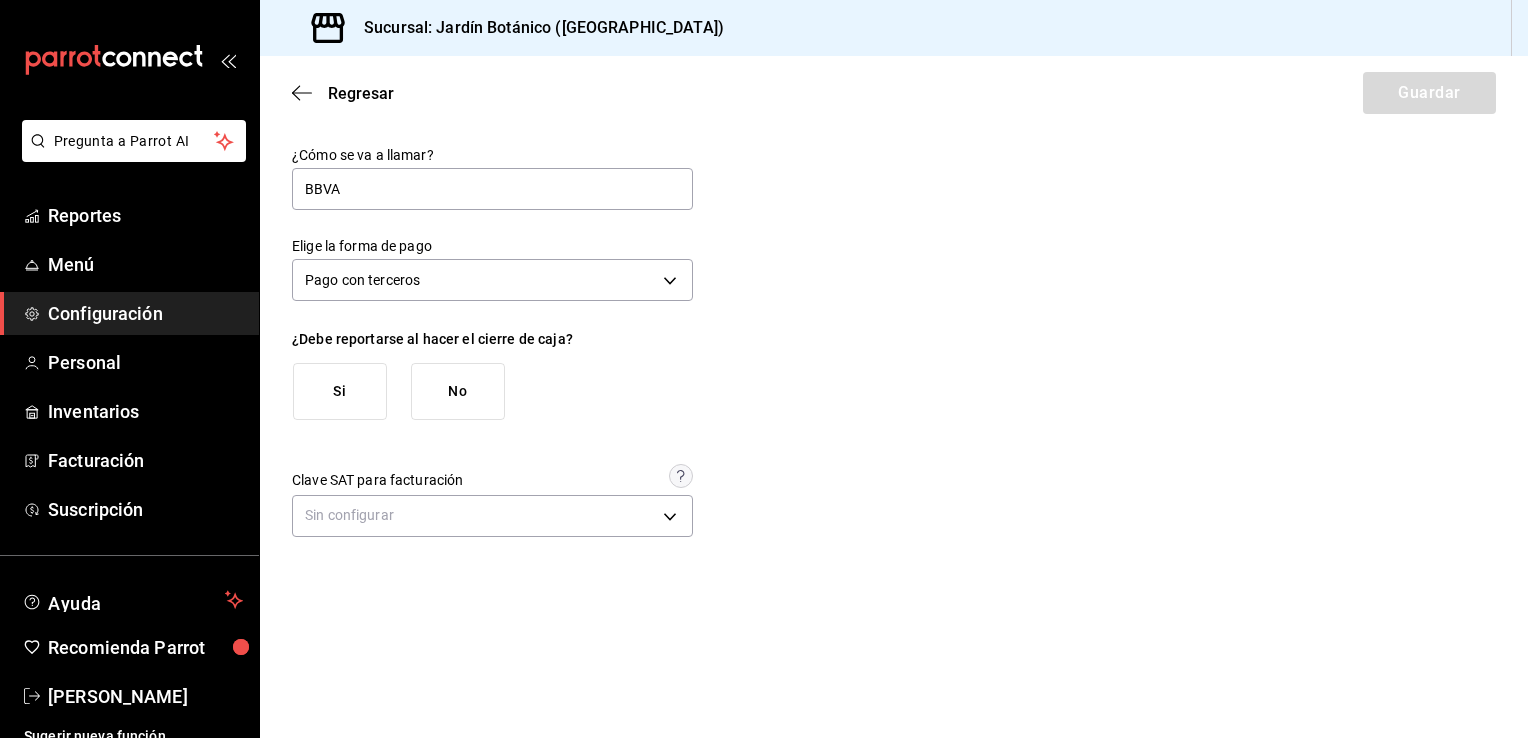 click on "Si" at bounding box center [340, 391] 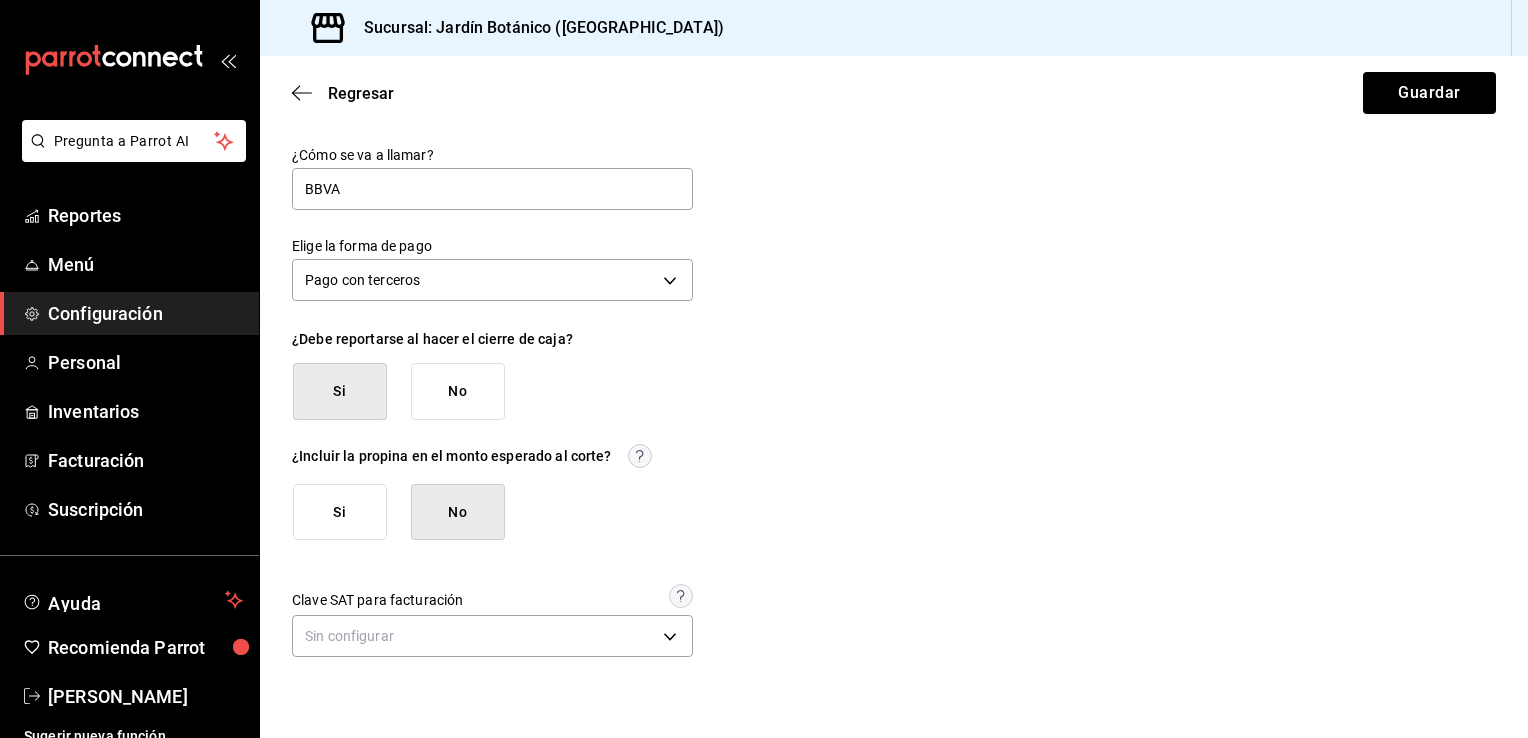 click on "¿Cómo se va a llamar? BBVA Elige la forma de pago Pago con terceros THIRD_PARTY ¿Debe reportarse al hacer el cierre de caja? Si No ¿Incluir la propina en el monto esperado al corte? Si No Clave SAT para facturación Sin configurar" at bounding box center (492, 404) 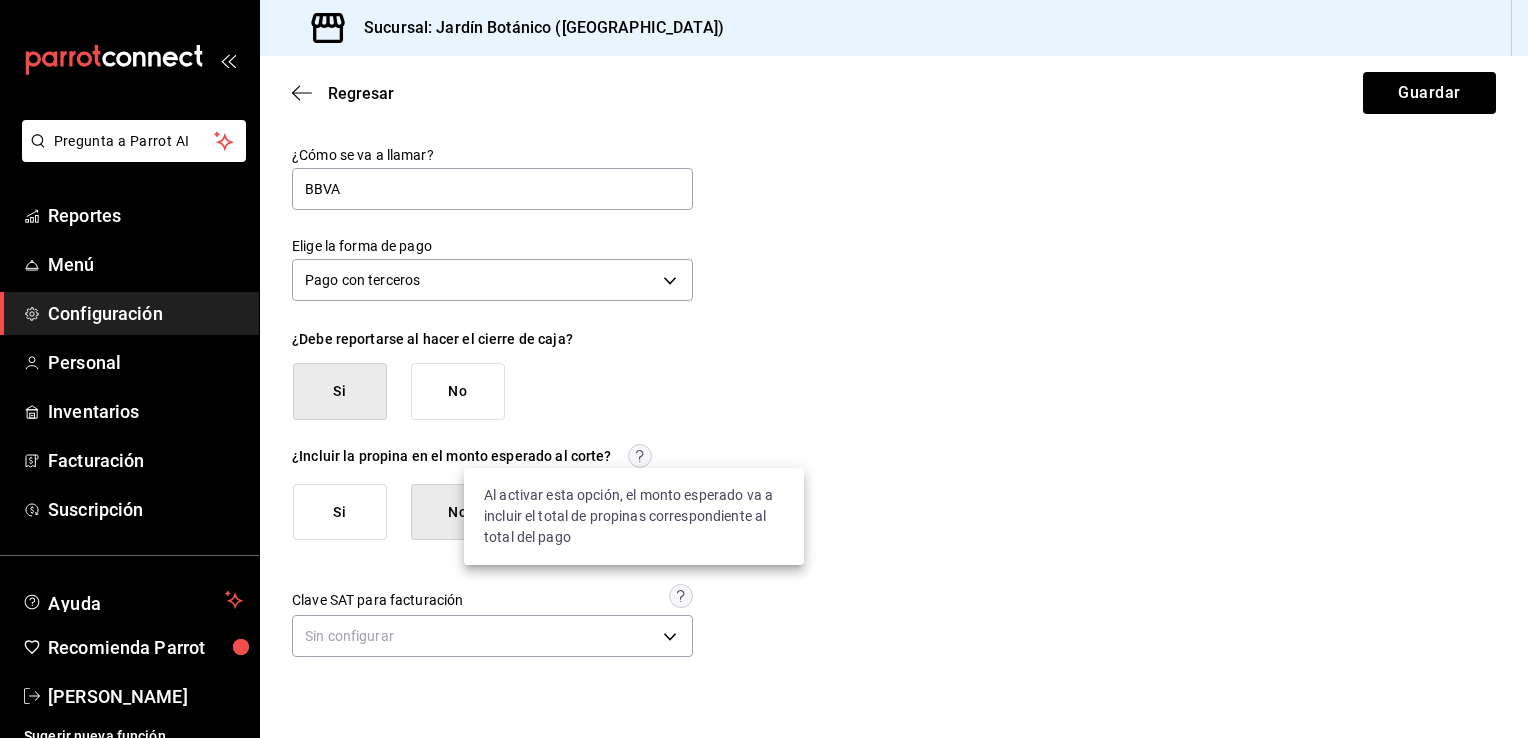 click 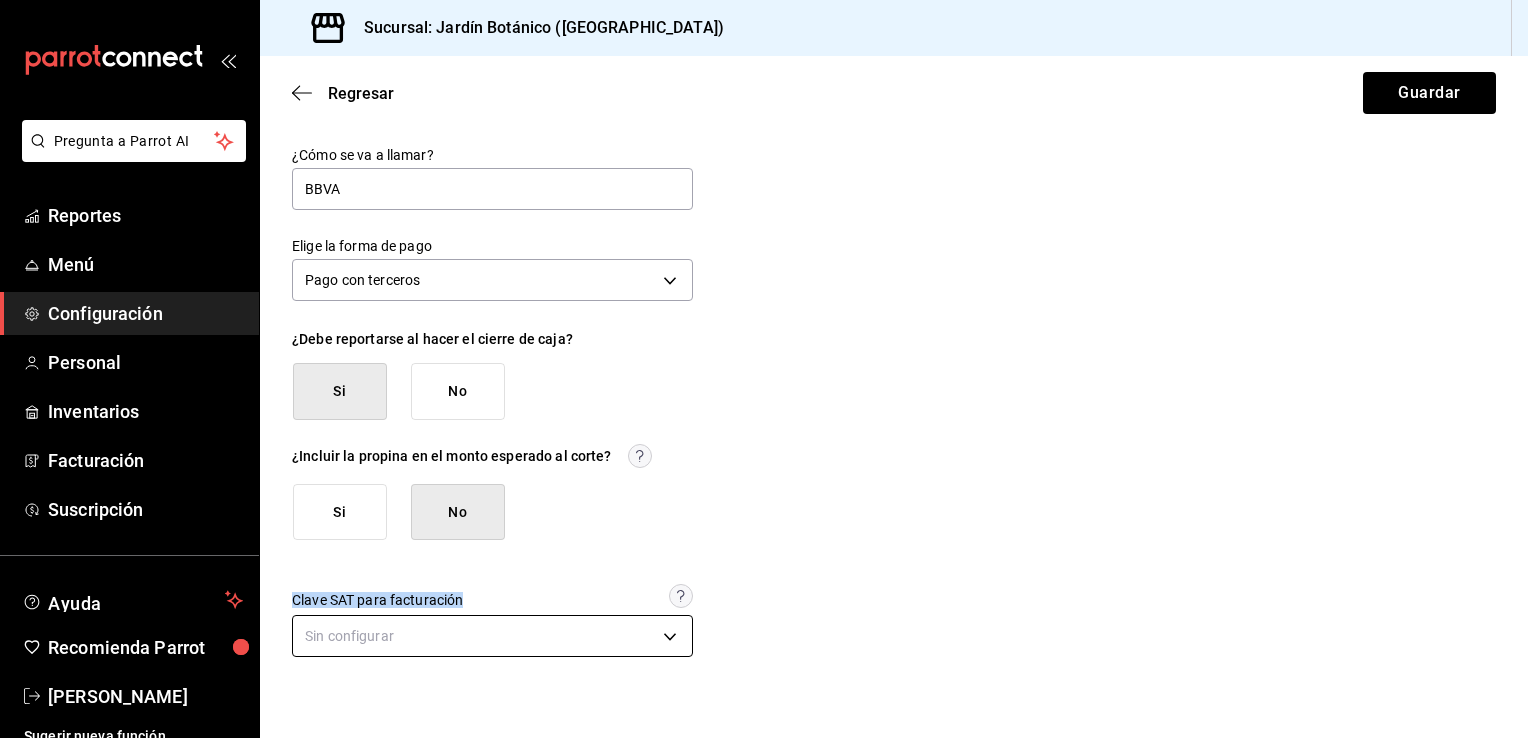 drag, startPoint x: 916, startPoint y: 433, endPoint x: 501, endPoint y: 636, distance: 461.98917 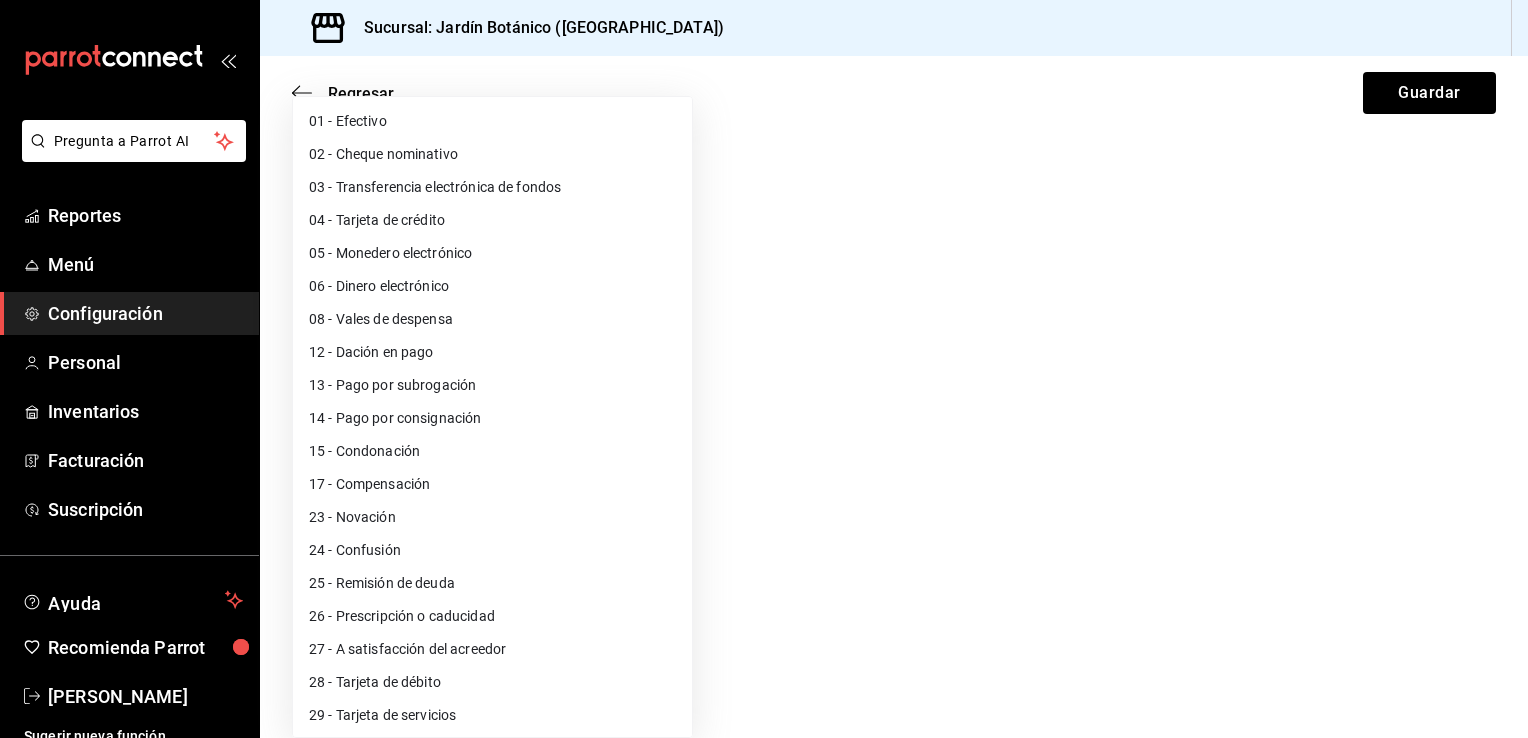 click on "Pregunta a Parrot AI Reportes   Menú   Configuración   Personal   Inventarios   Facturación   Suscripción   Ayuda Recomienda Parrot   Carolina Jiménez   Sugerir nueva función   Sucursal: Jardín Botánico (BC) Regresar Guardar ¿Cómo se va a llamar? BBVA Elige la forma de pago Pago con terceros THIRD_PARTY ¿Debe reportarse al hacer el cierre de caja? Si No ¿Incluir la propina en el monto esperado al corte? Si No Clave SAT para facturación Sin configurar Ver video tutorial Ir a video GANA 1 MES GRATIS EN TU SUSCRIPCIÓN AQUÍ ¿Recuerdas cómo empezó tu restaurante?
Hoy puedes ayudar a un colega a tener el mismo cambio que tú viviste.
Recomienda Parrot directamente desde tu Portal Administrador.
Es fácil y rápido.
🎁 Por cada restaurante que se una, ganas 1 mes gratis. Pregunta a Parrot AI Reportes   Menú   Configuración   Personal   Inventarios   Facturación   Suscripción   Ayuda Recomienda Parrot   Carolina Jiménez   Sugerir nueva función   Visitar centro de ayuda (81) 2046 6363" at bounding box center [764, 369] 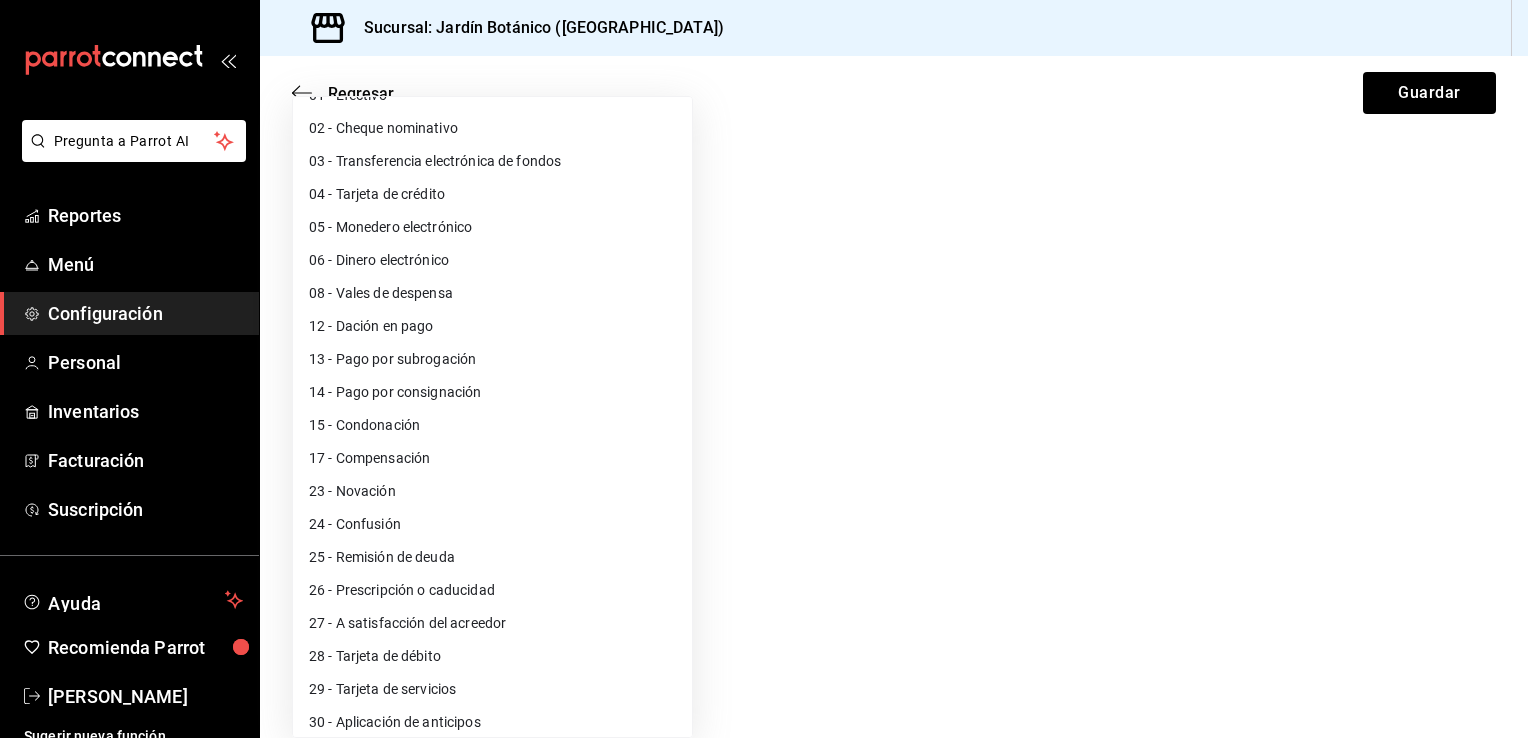 scroll, scrollTop: 101, scrollLeft: 0, axis: vertical 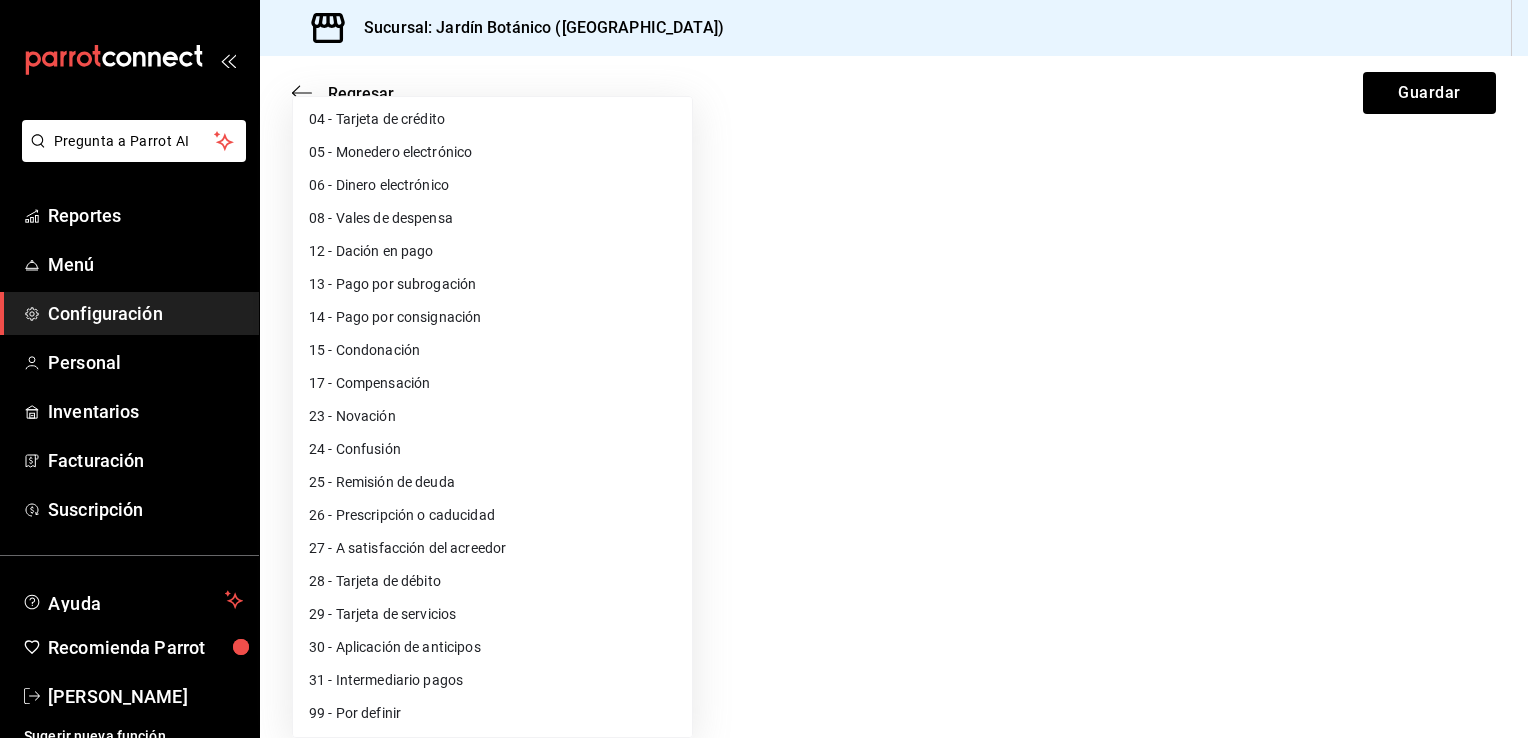 click on "99 - Por definir" at bounding box center [492, 713] 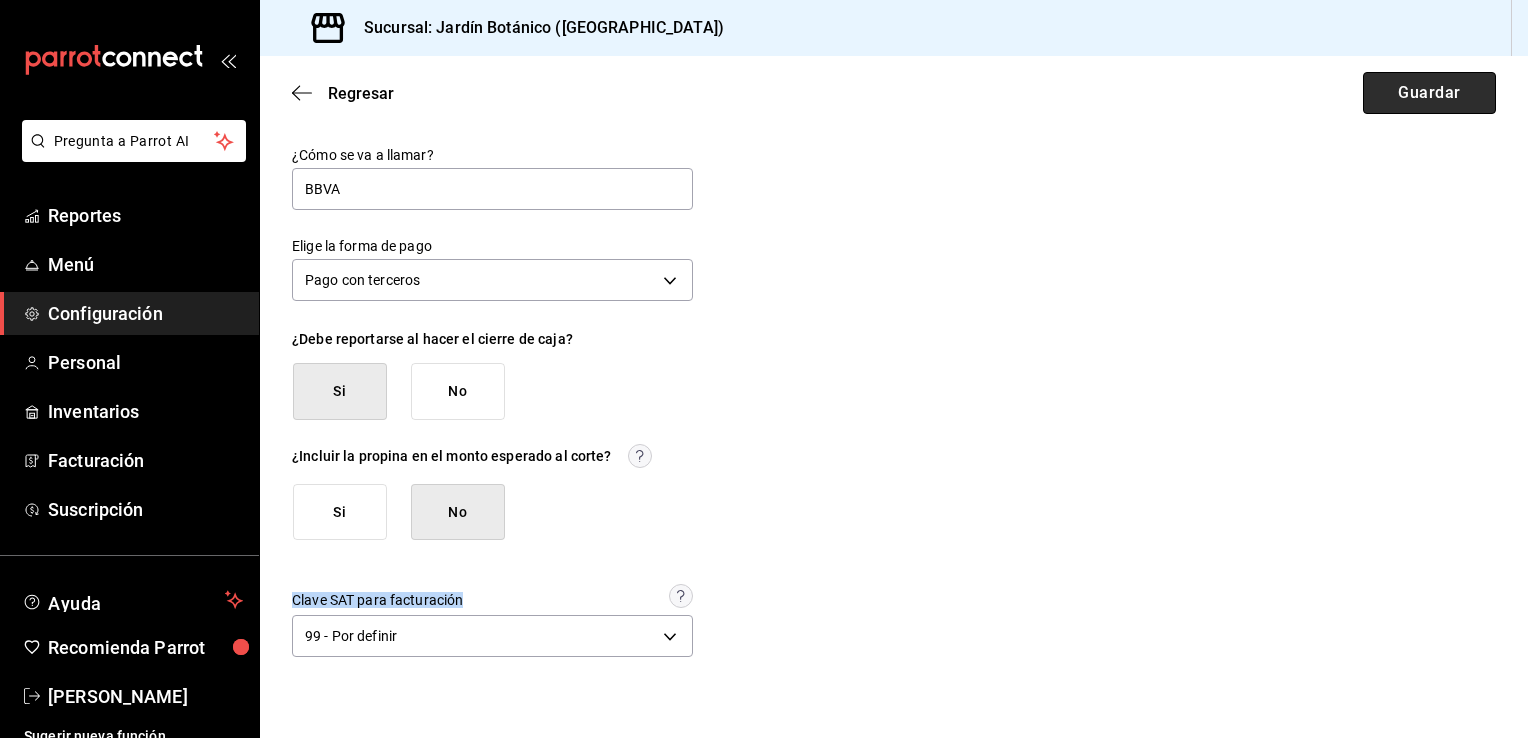 click on "Guardar" at bounding box center (1429, 93) 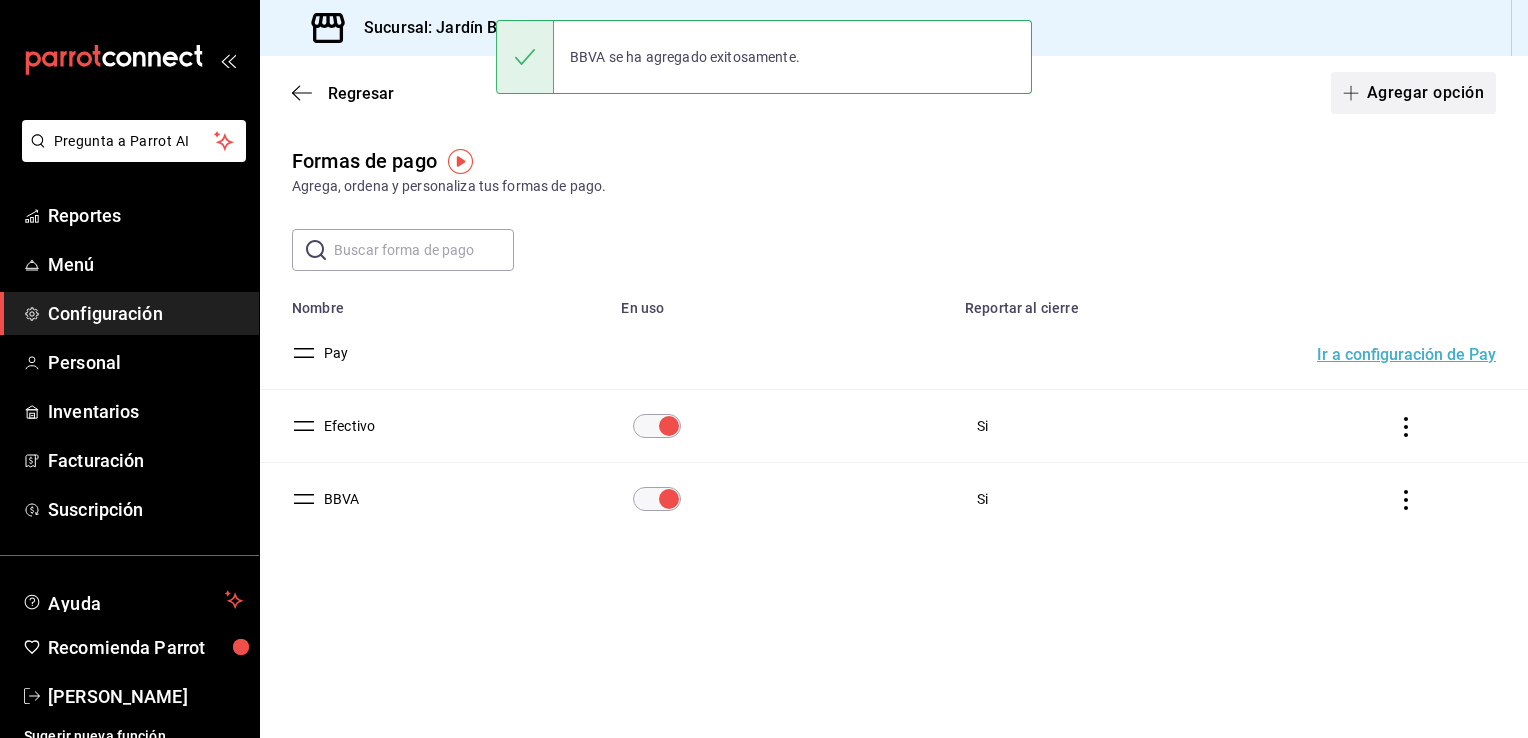 click on "Agregar opción" at bounding box center [1413, 93] 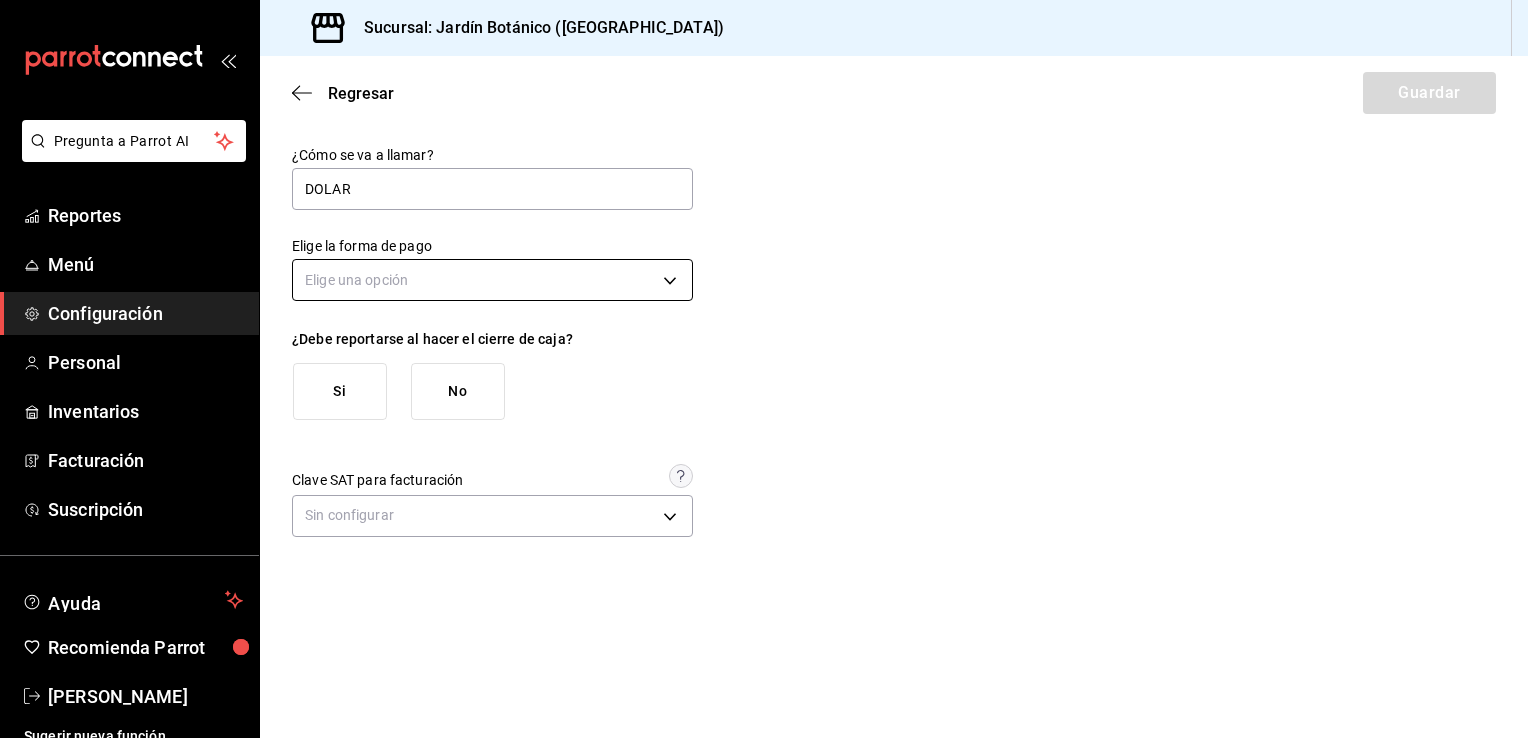 type on "DOLAR" 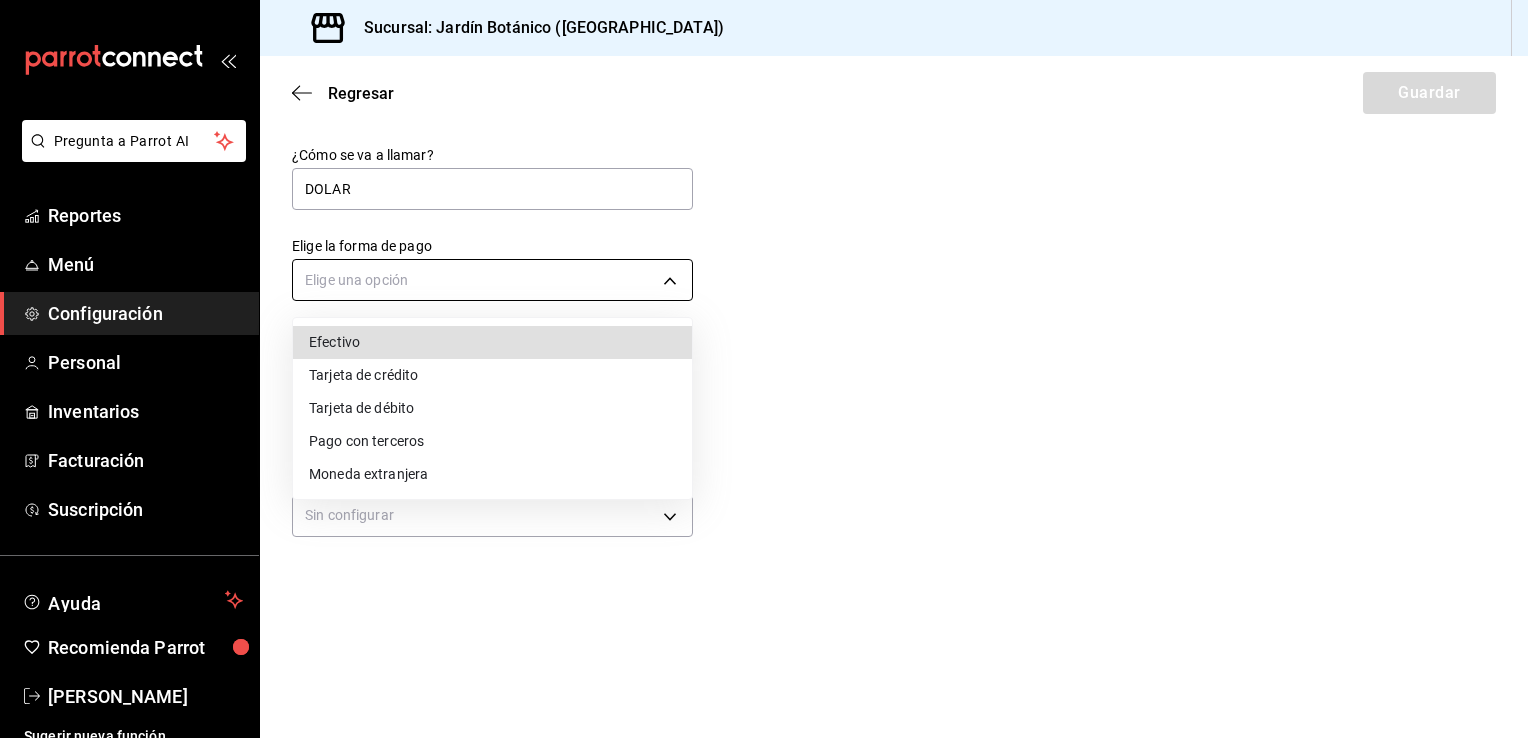 click on "Pregunta a Parrot AI Reportes   Menú   Configuración   Personal   Inventarios   Facturación   Suscripción   Ayuda Recomienda Parrot   Carolina Jiménez   Sugerir nueva función   Sucursal: Jardín Botánico (BC) Regresar Guardar ¿Cómo se va a llamar? DOLAR Elige la forma de pago Elige una opción ¿Debe reportarse al hacer el cierre de caja? Si No Clave SAT para facturación Sin configurar Ver video tutorial Ir a video GANA 1 MES GRATIS EN TU SUSCRIPCIÓN AQUÍ ¿Recuerdas cómo empezó tu restaurante?
Hoy puedes ayudar a un colega a tener el mismo cambio que tú viviste.
Recomienda Parrot directamente desde tu Portal Administrador.
Es fácil y rápido.
🎁 Por cada restaurante que se una, ganas 1 mes gratis. Pregunta a Parrot AI Reportes   Menú   Configuración   Personal   Inventarios   Facturación   Suscripción   Ayuda Recomienda Parrot   Carolina Jiménez   Sugerir nueva función   Visitar centro de ayuda (81) 2046 6363 soporte@parrotsoftware.io Visitar centro de ayuda (81) 2046 6363 Efectivo" at bounding box center (764, 369) 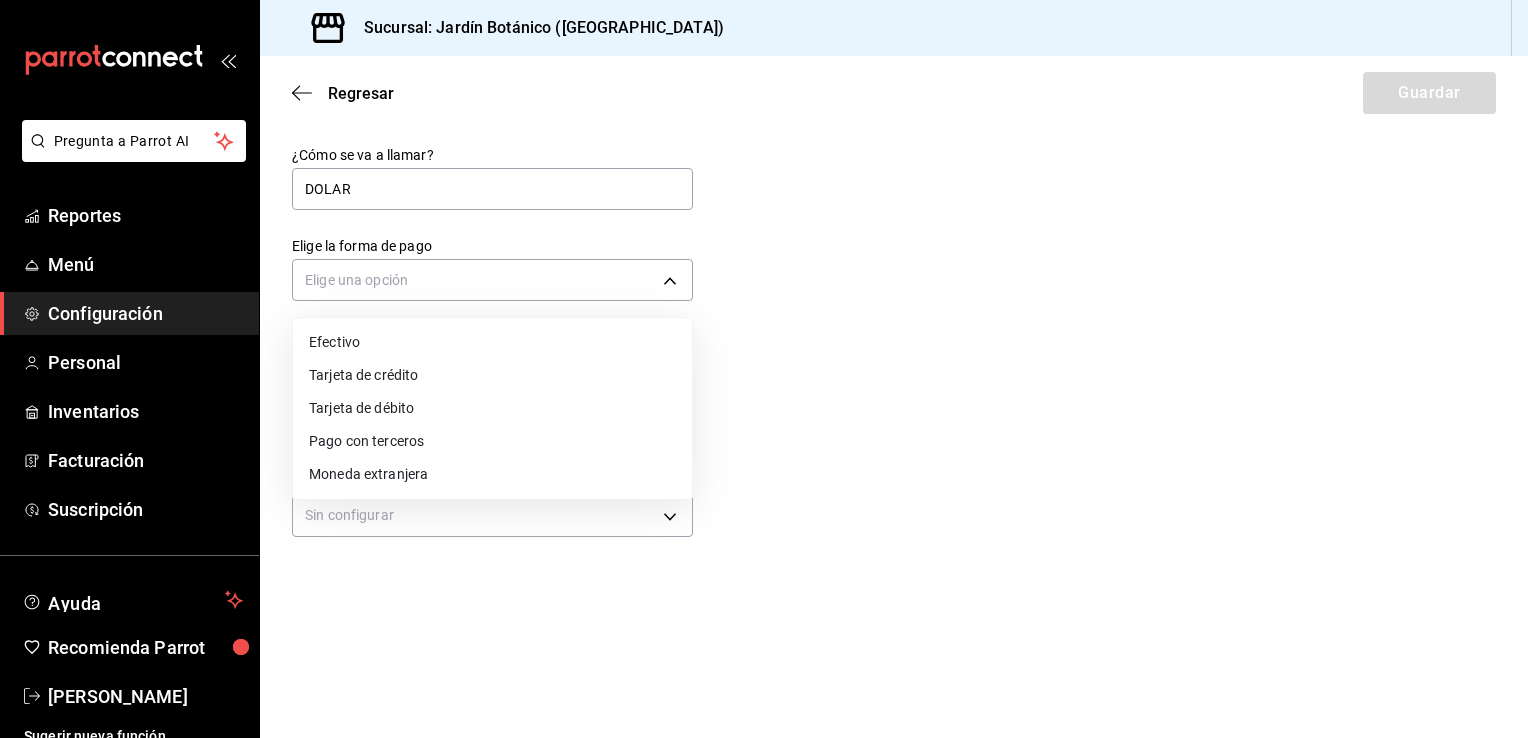 click on "Moneda extranjera" at bounding box center [492, 474] 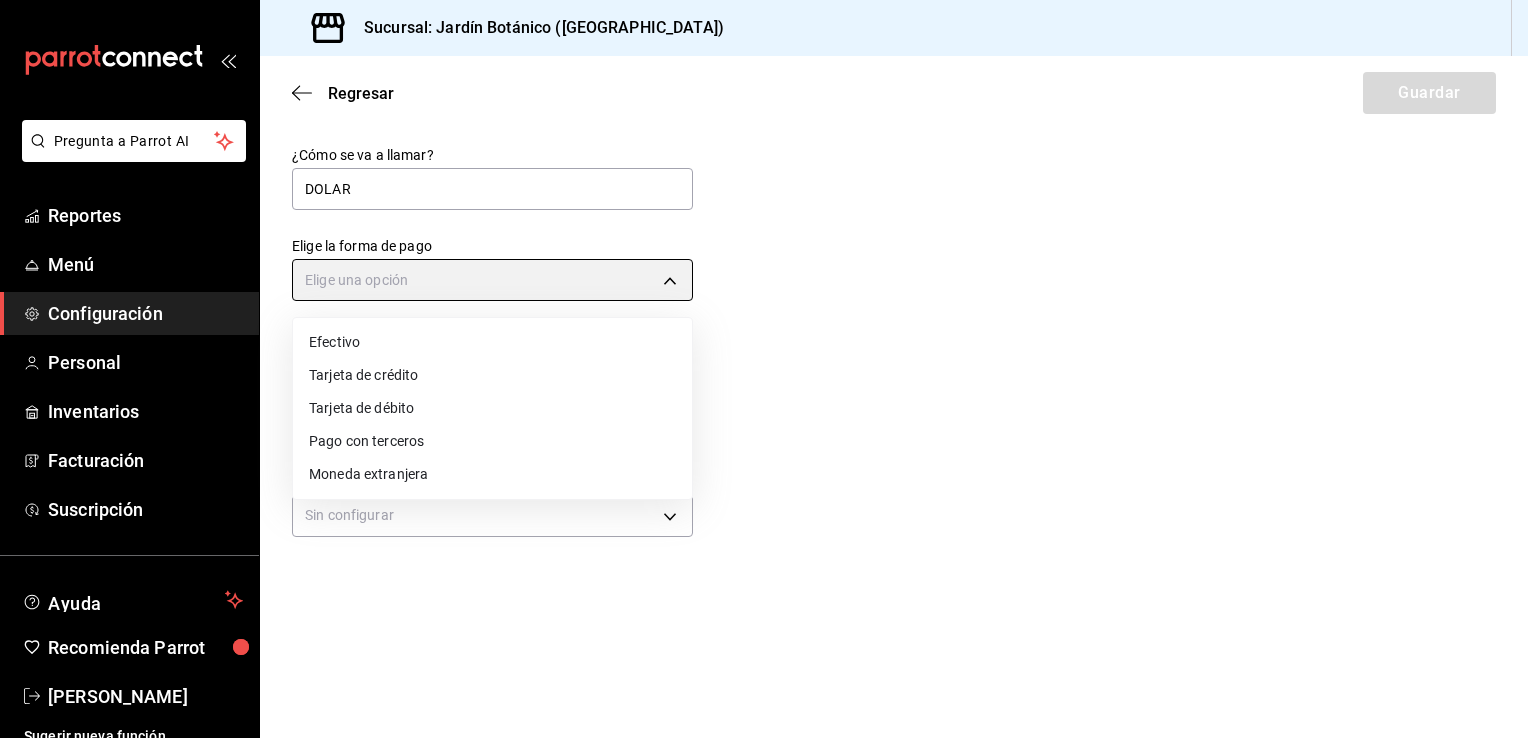 type on "FOREIGN_CURRENCY" 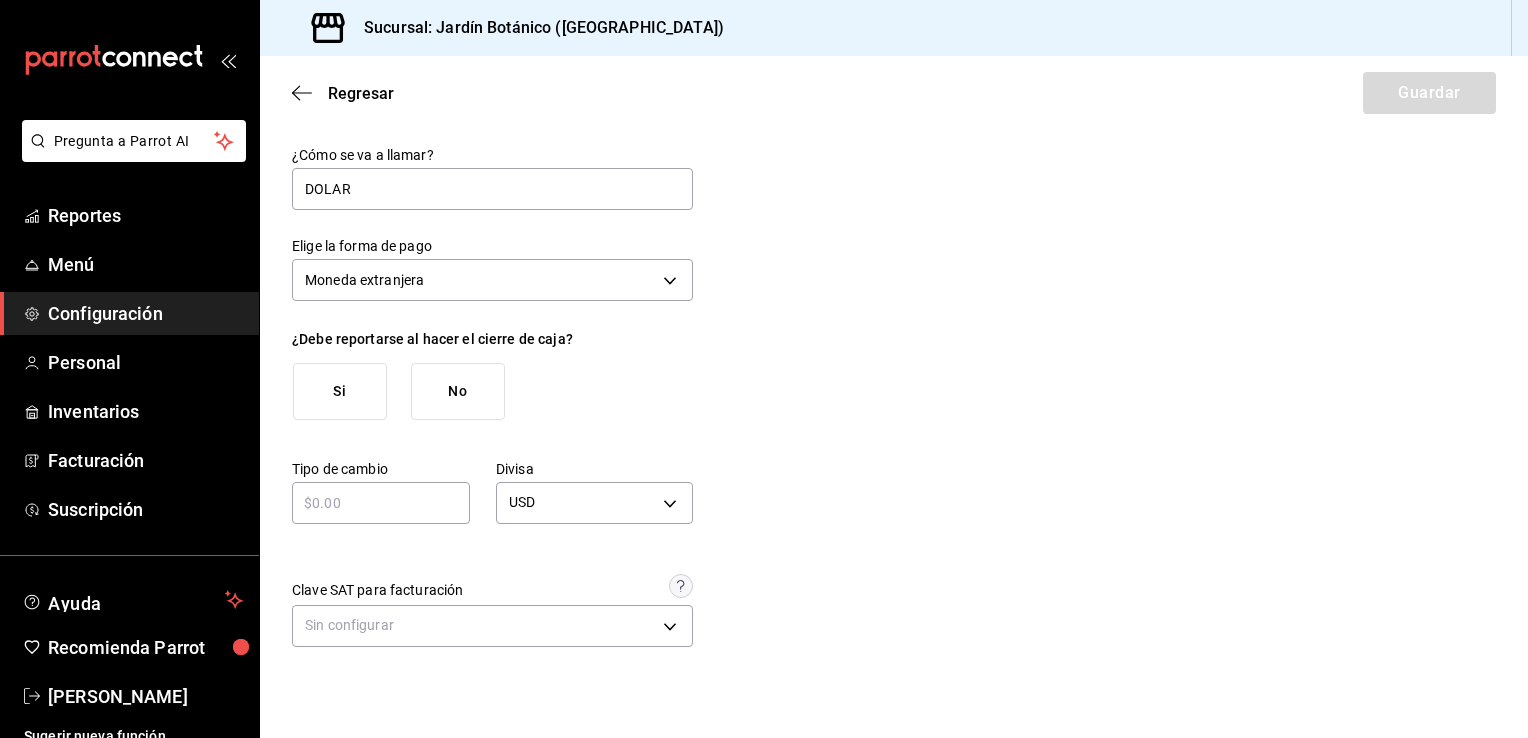 click on "Si" at bounding box center (340, 391) 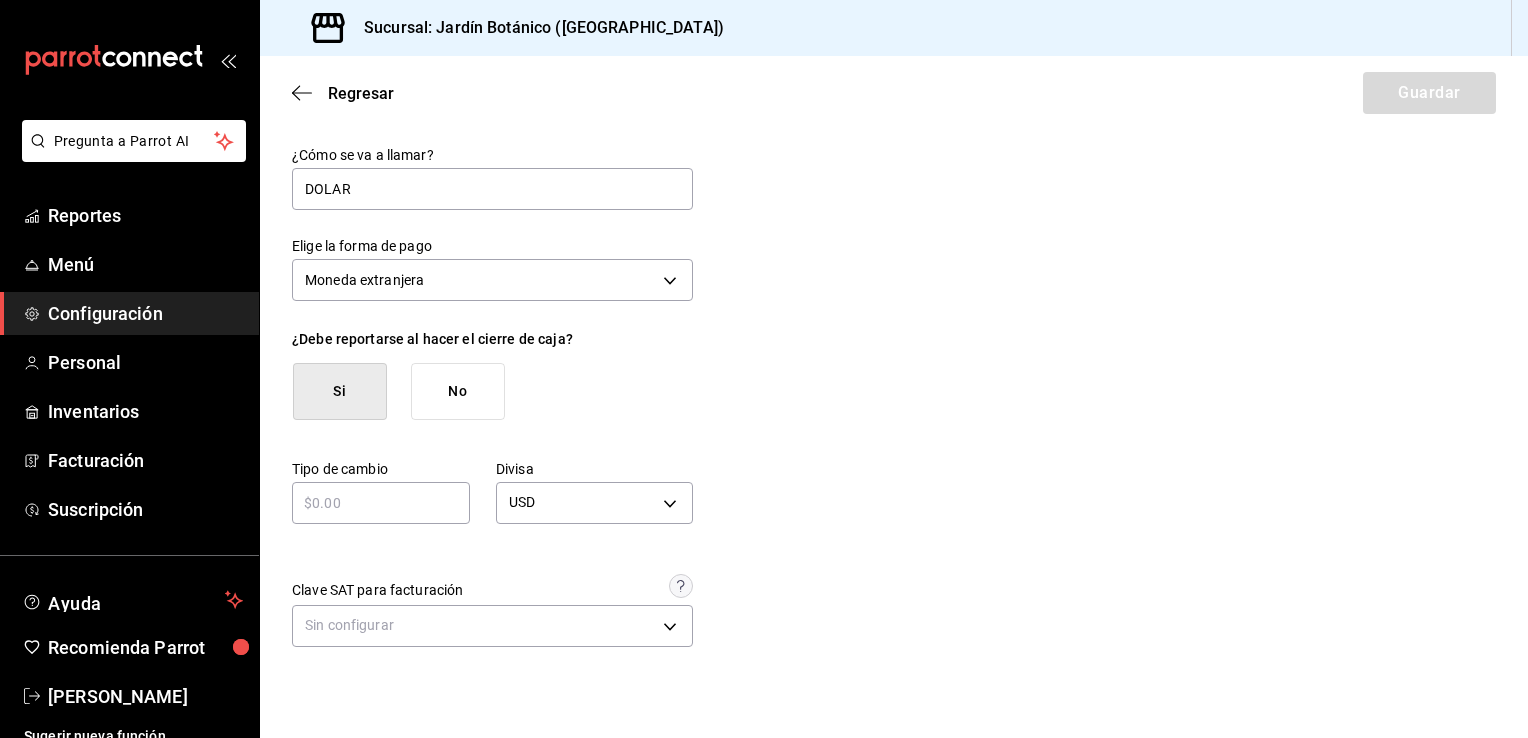 click at bounding box center [381, 503] 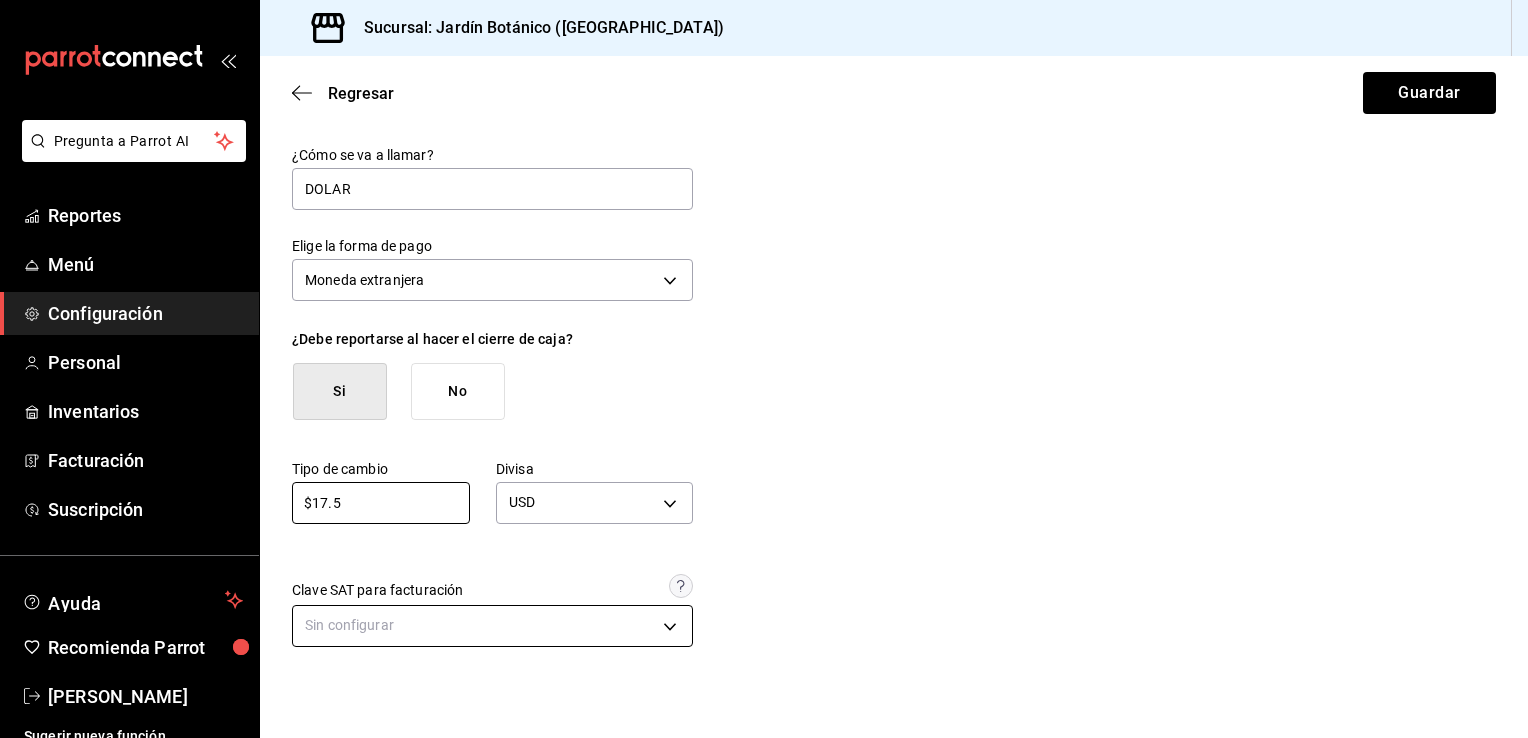 type on "$17.5" 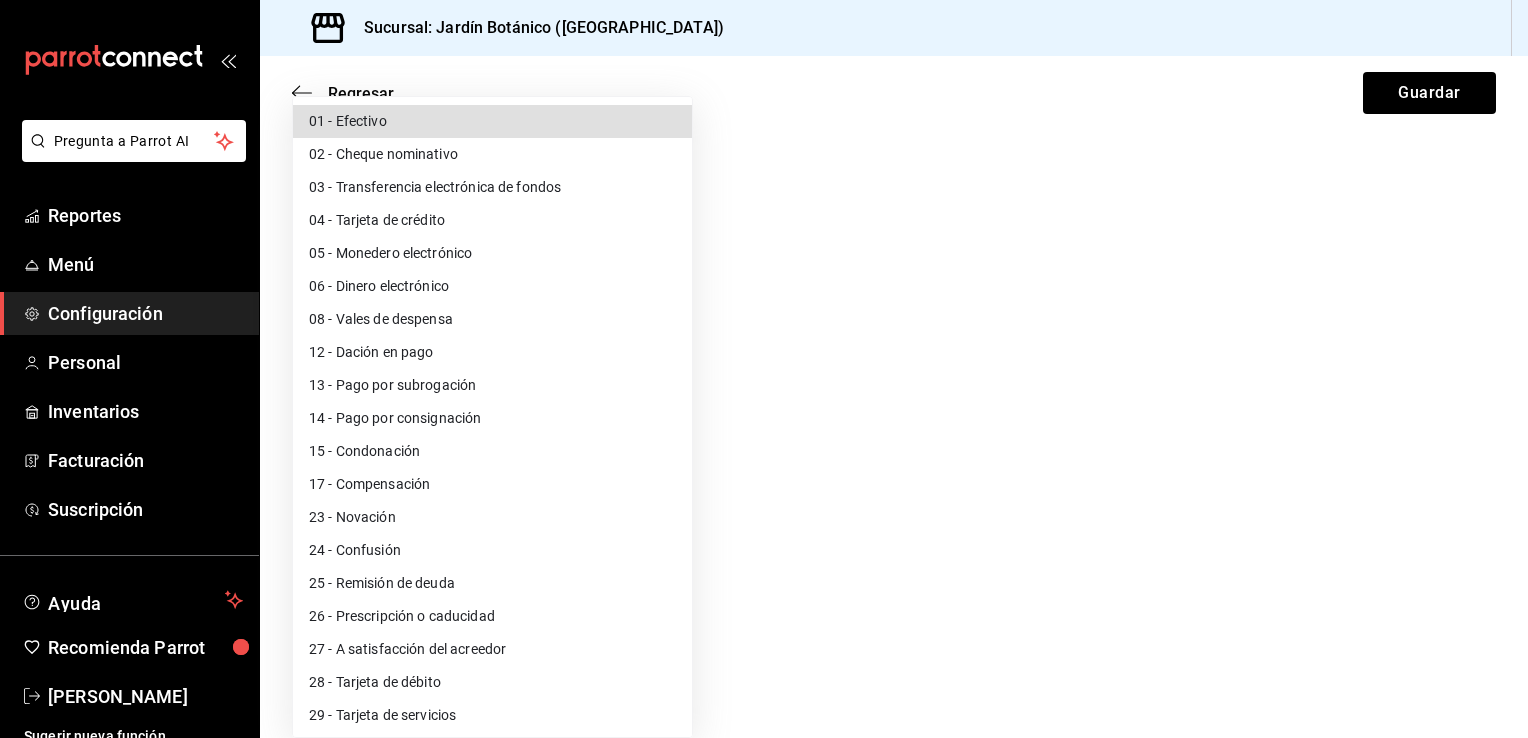click on "Pregunta a Parrot AI Reportes   Menú   Configuración   Personal   Inventarios   Facturación   Suscripción   Ayuda Recomienda Parrot   Carolina Jiménez   Sugerir nueva función   Sucursal: Jardín Botánico (BC) Regresar Guardar ¿Cómo se va a llamar? DOLAR Elige la forma de pago Moneda extranjera FOREIGN_CURRENCY ¿Debe reportarse al hacer el cierre de caja? Si No Tipo de cambio $17.5 ​ Divisa USD USD Clave SAT para facturación Sin configurar Ver video tutorial Ir a video GANA 1 MES GRATIS EN TU SUSCRIPCIÓN AQUÍ ¿Recuerdas cómo empezó tu restaurante?
Hoy puedes ayudar a un colega a tener el mismo cambio que tú viviste.
Recomienda Parrot directamente desde tu Portal Administrador.
Es fácil y rápido.
🎁 Por cada restaurante que se una, ganas 1 mes gratis. Pregunta a Parrot AI Reportes   Menú   Configuración   Personal   Inventarios   Facturación   Suscripción   Ayuda Recomienda Parrot   Carolina Jiménez   Sugerir nueva función   Visitar centro de ayuda (81) 2046 6363 (81) 2046 6363" at bounding box center [764, 369] 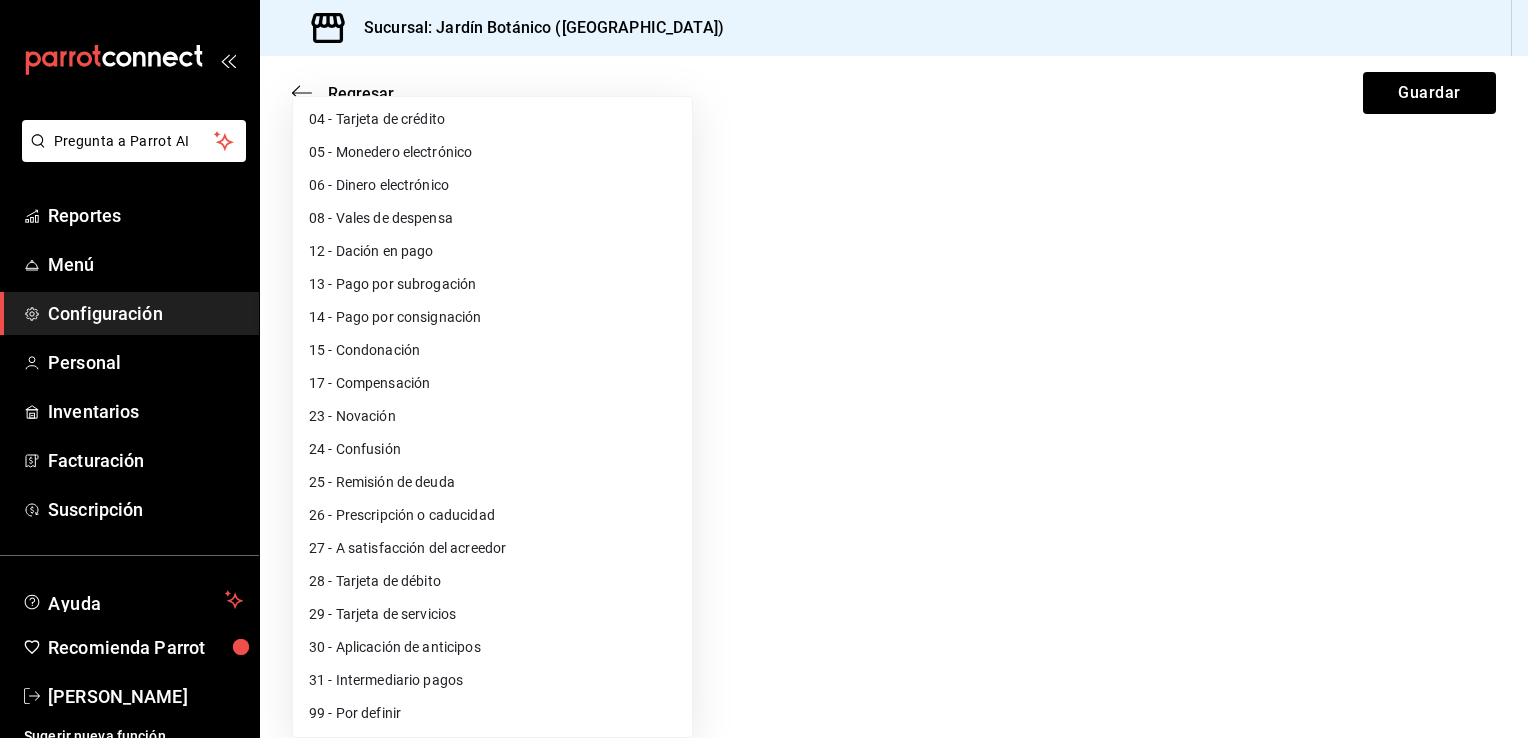 click on "99 - Por definir" at bounding box center (492, 713) 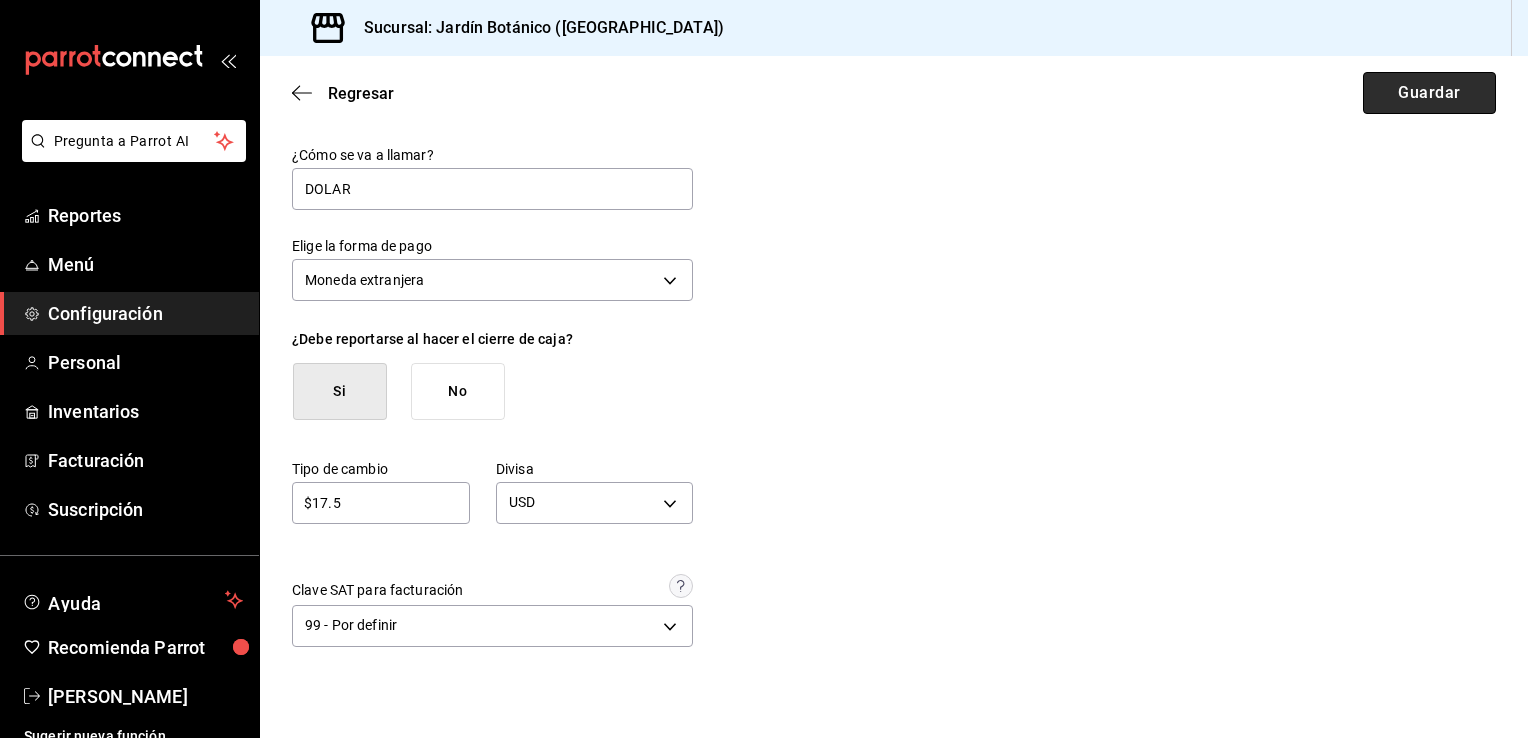 click on "Guardar" at bounding box center (1429, 93) 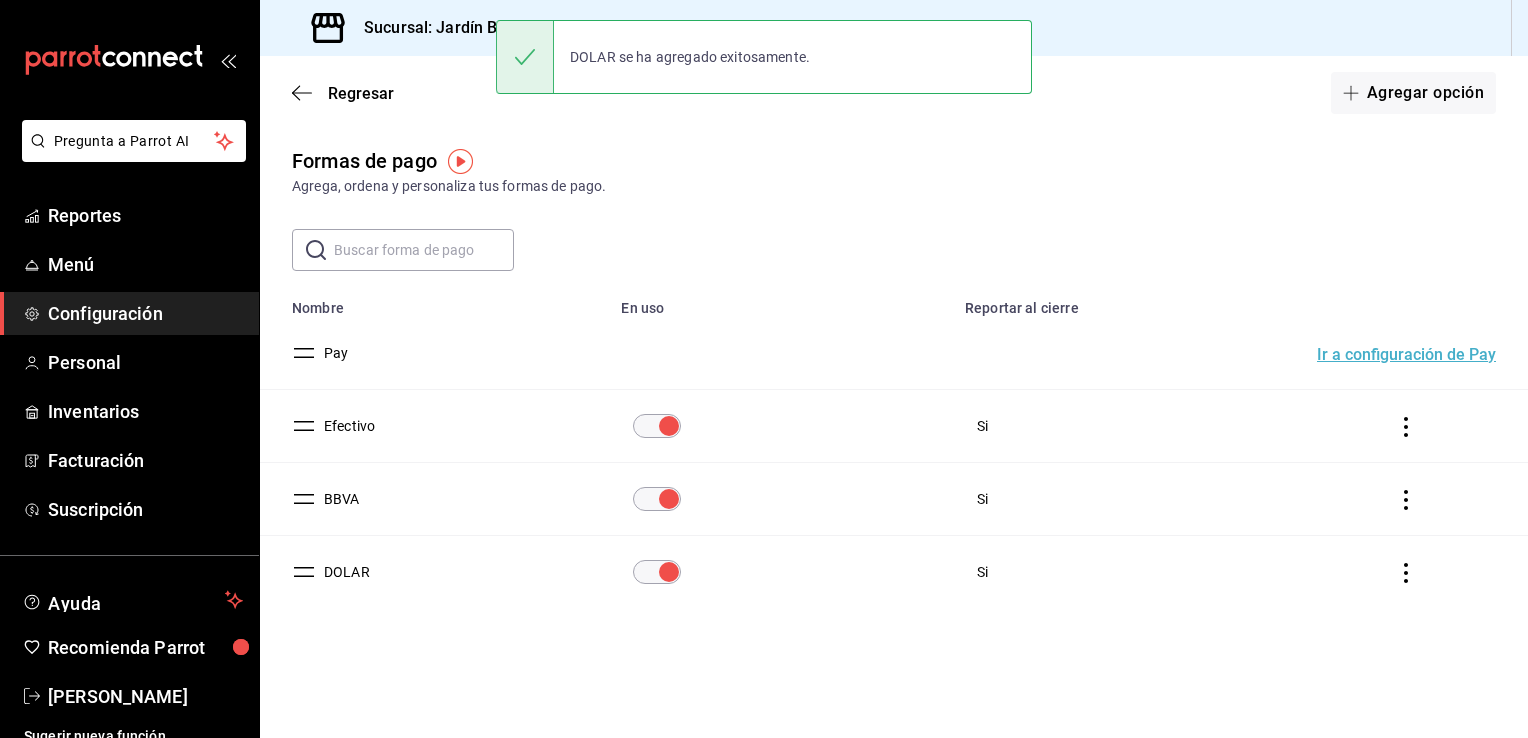 click on "Agrega, ordena y personaliza tus formas de pago." at bounding box center (894, 186) 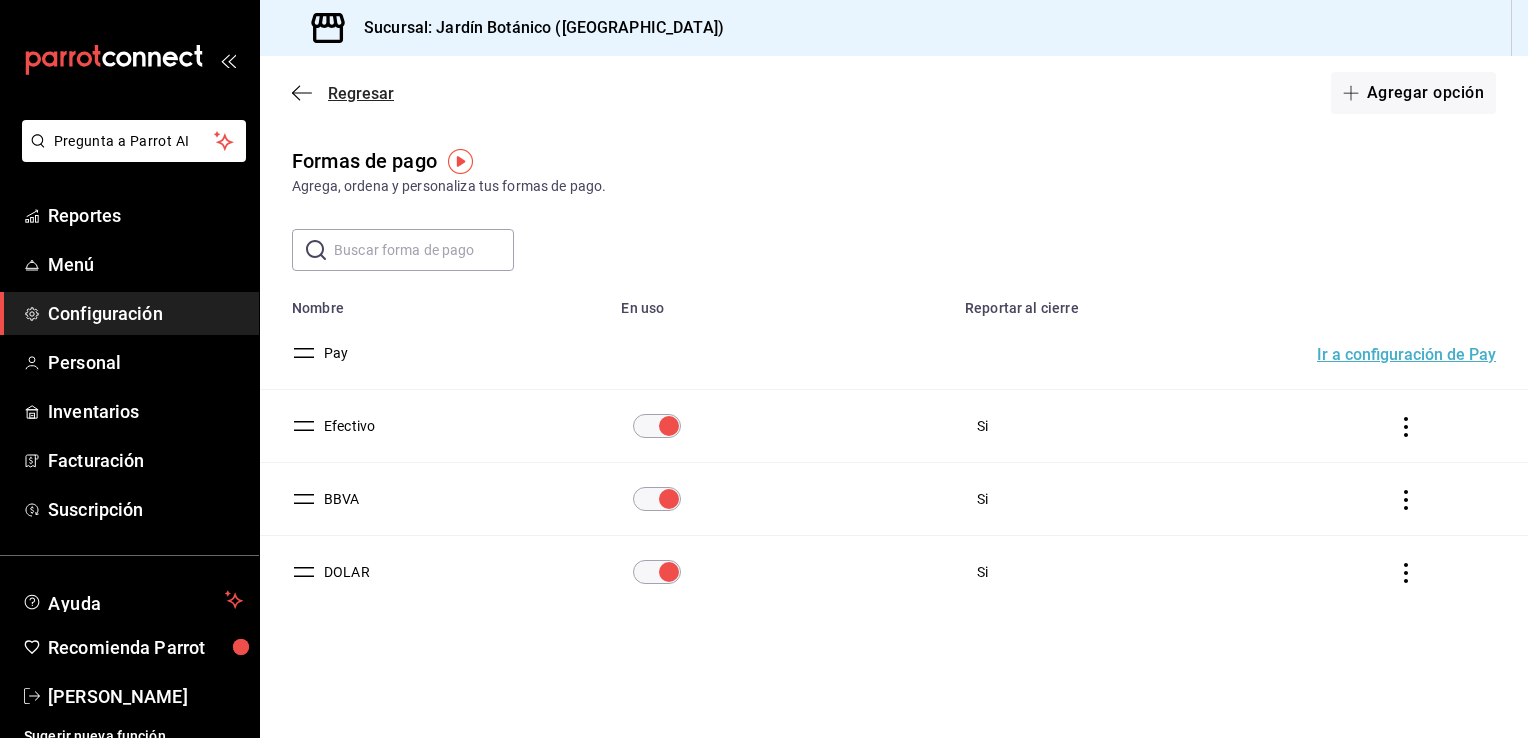 click 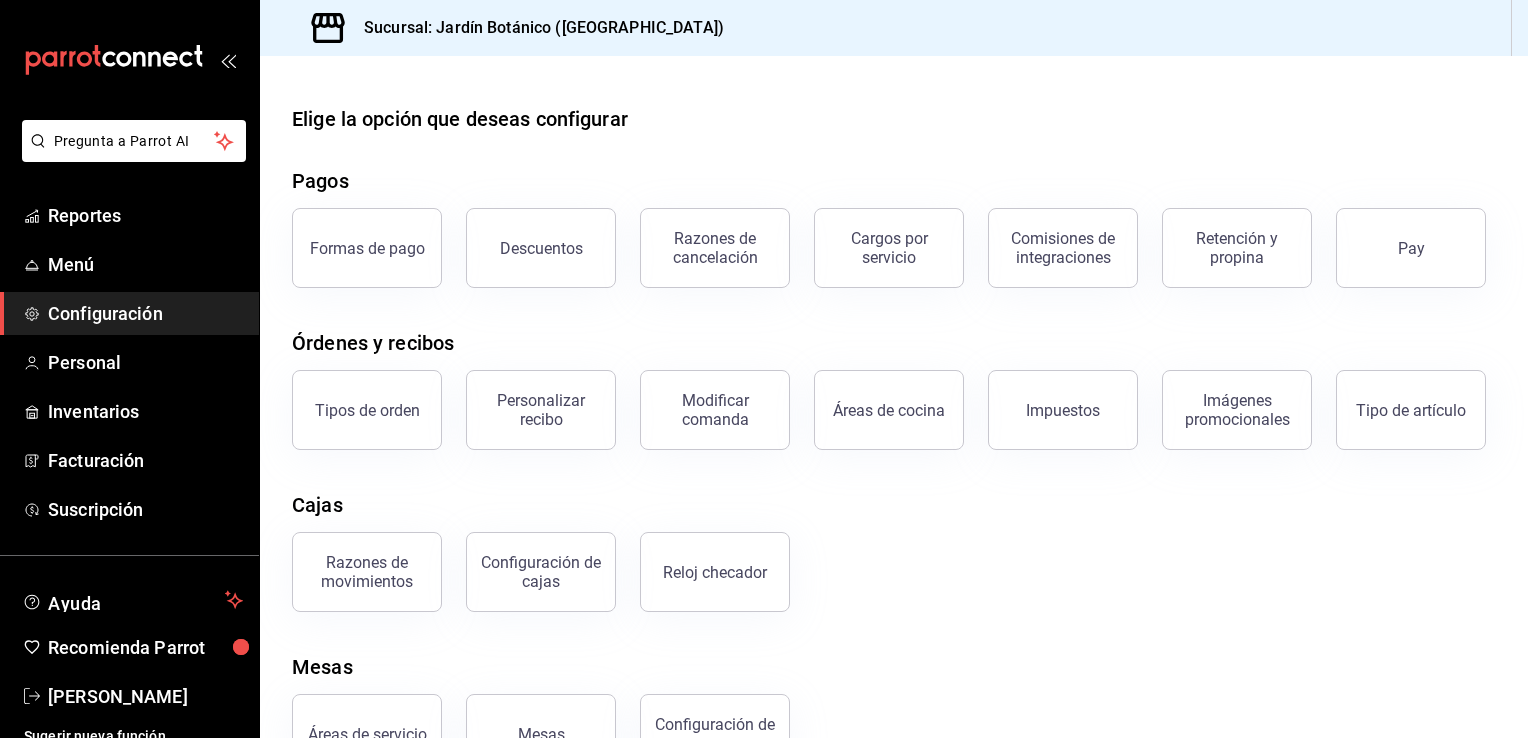 drag, startPoint x: 563, startPoint y: 248, endPoint x: 579, endPoint y: 259, distance: 19.416489 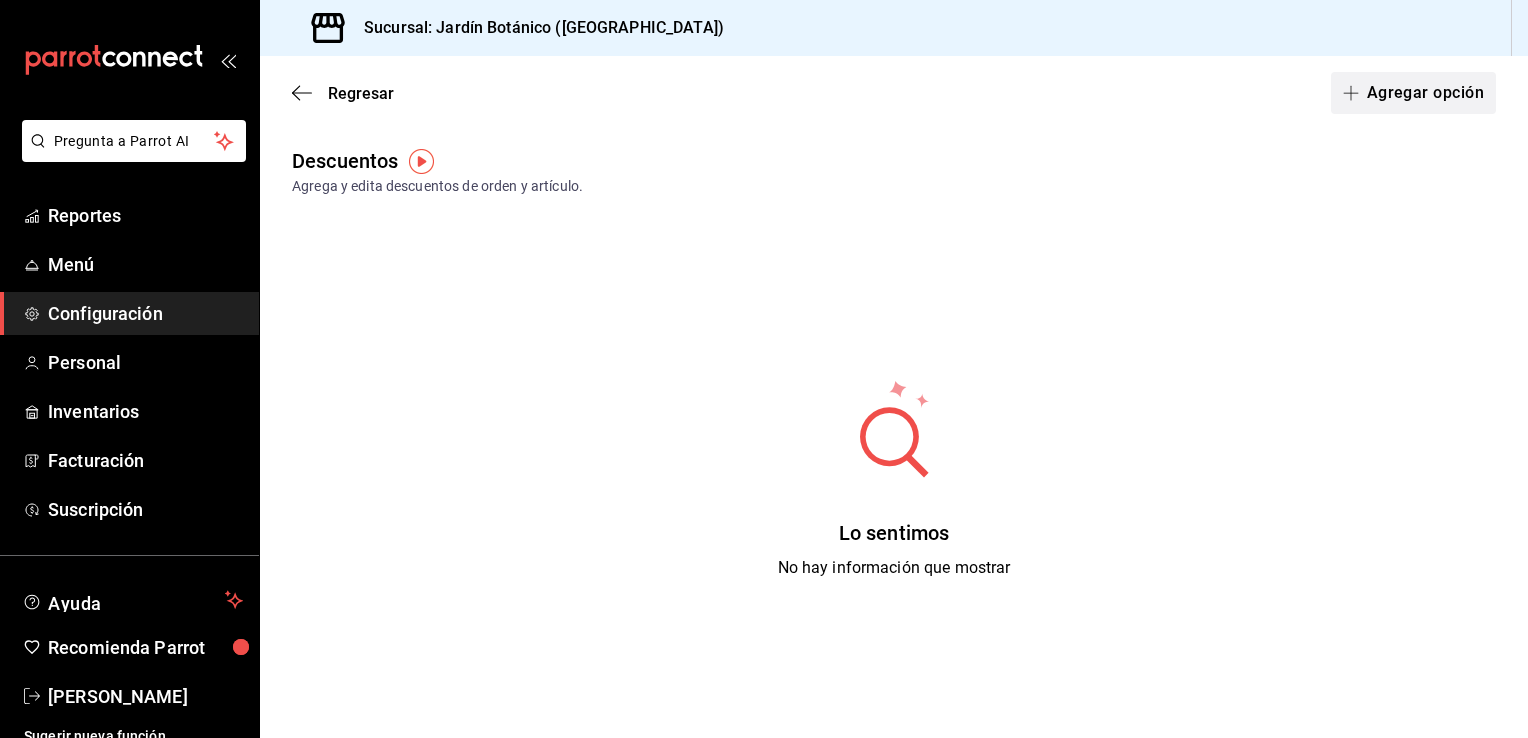 click 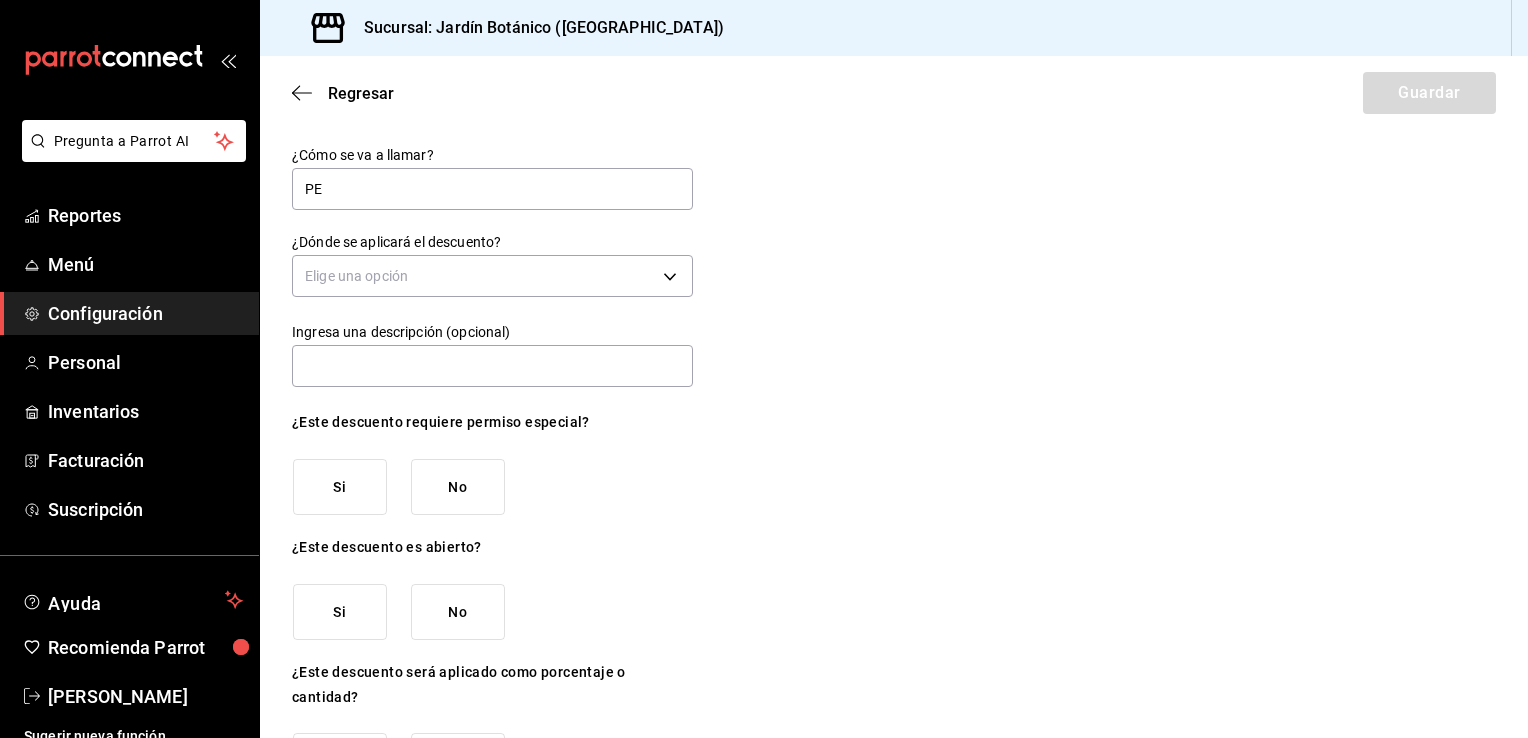 type on "P" 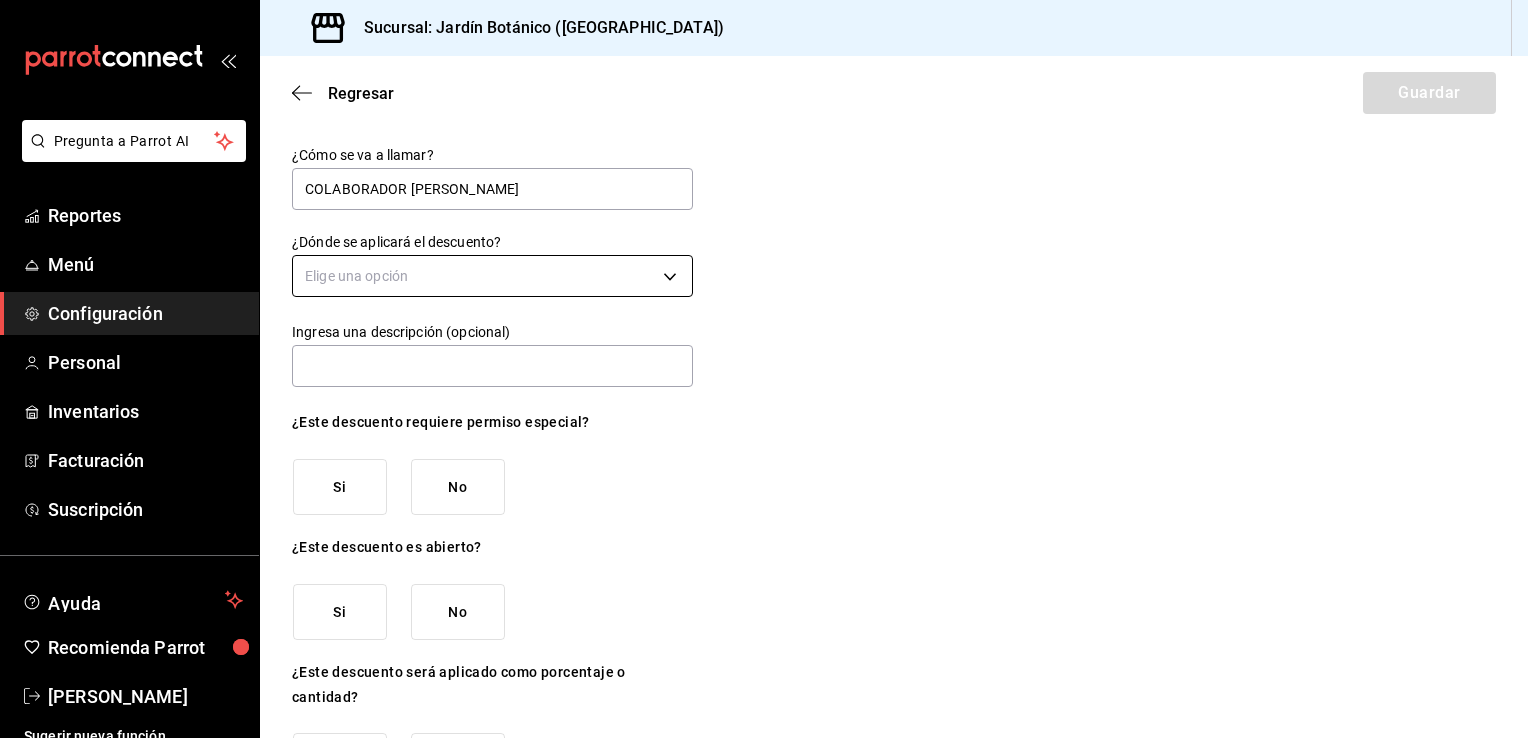 type on "COLABORADOR BANYAN" 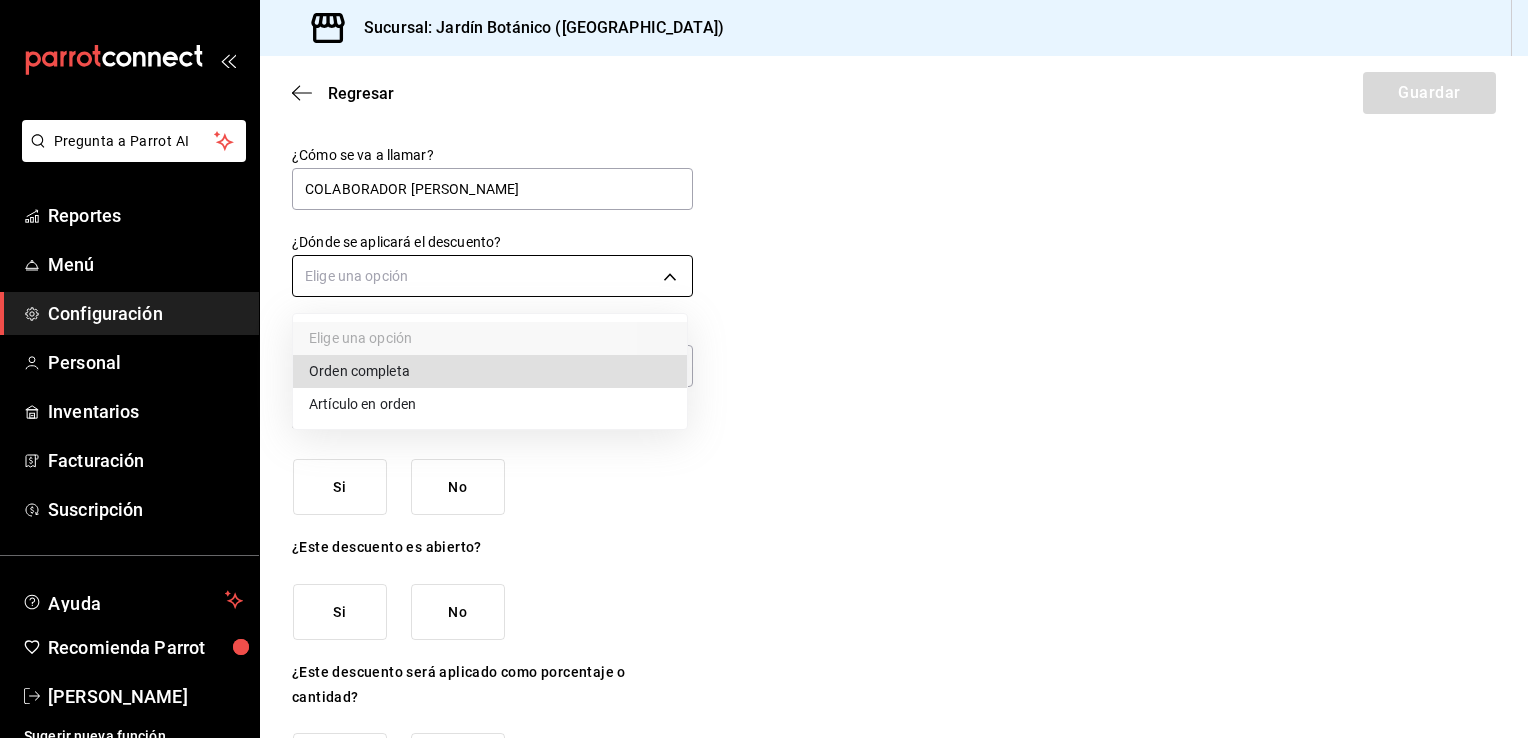 click on "Pregunta a Parrot AI Reportes   Menú   Configuración   Personal   Inventarios   Facturación   Suscripción   Ayuda Recomienda Parrot   Carolina Jiménez   Sugerir nueva función   Sucursal: Jardín Botánico (BC) Regresar Guardar ¿Cómo se va a llamar? COLABORADOR BANYAN ¿Dónde se aplicará el descuento? Elige una opción Ingresa una descripción (opcional) ¿Este descuento requiere permiso especial? Si No ¿Este descuento es abierto? Si No ¿Este descuento será aplicado como porcentaje o cantidad? Porcentaje Cantidad GANA 1 MES GRATIS EN TU SUSCRIPCIÓN AQUÍ ¿Recuerdas cómo empezó tu restaurante?
Hoy puedes ayudar a un colega a tener el mismo cambio que tú viviste.
Recomienda Parrot directamente desde tu Portal Administrador.
Es fácil y rápido.
🎁 Por cada restaurante que se una, ganas 1 mes gratis. Pregunta a Parrot AI Reportes   Menú   Configuración   Personal   Inventarios   Facturación   Suscripción   Ayuda Recomienda Parrot   Carolina Jiménez   Sugerir nueva función" at bounding box center [764, 369] 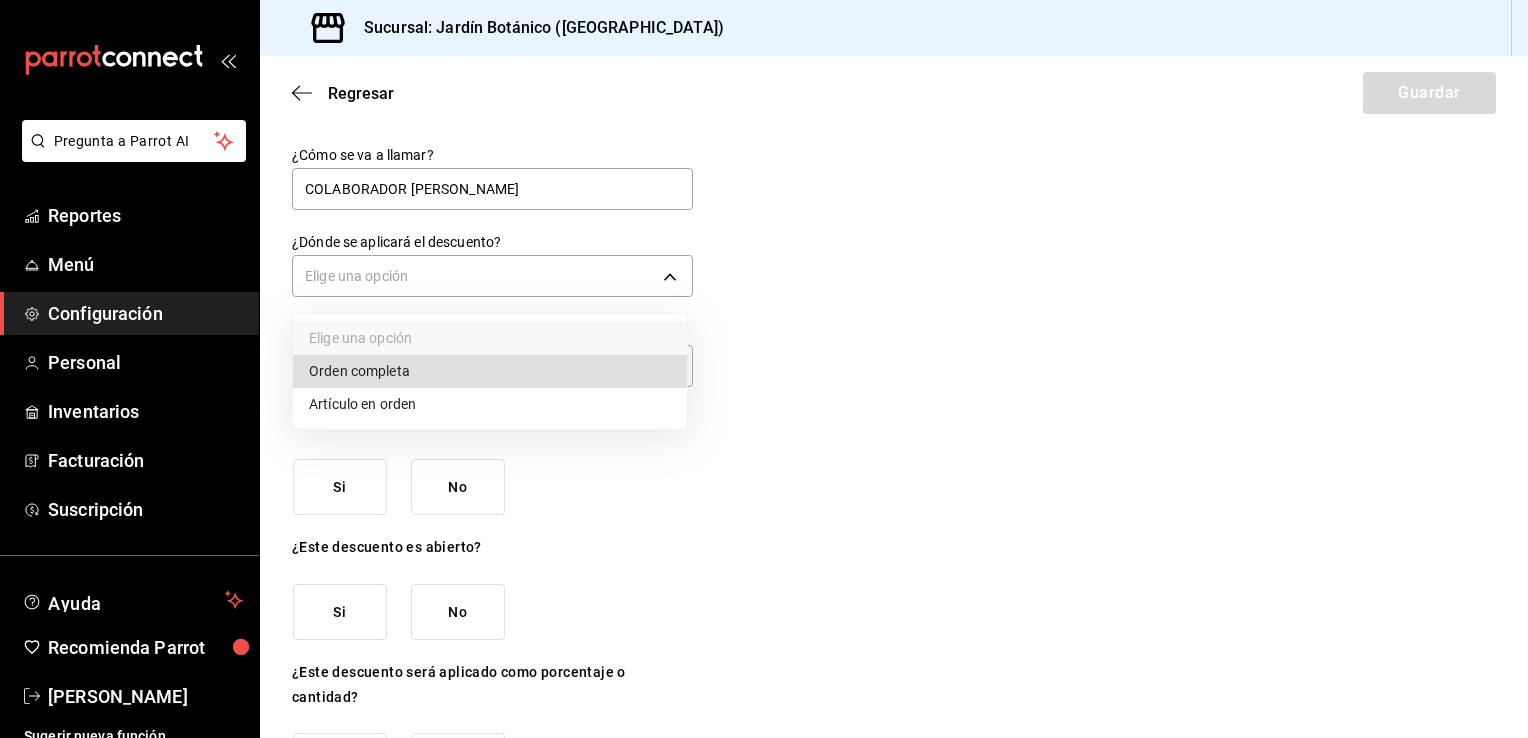 click on "Orden completa" at bounding box center (490, 371) 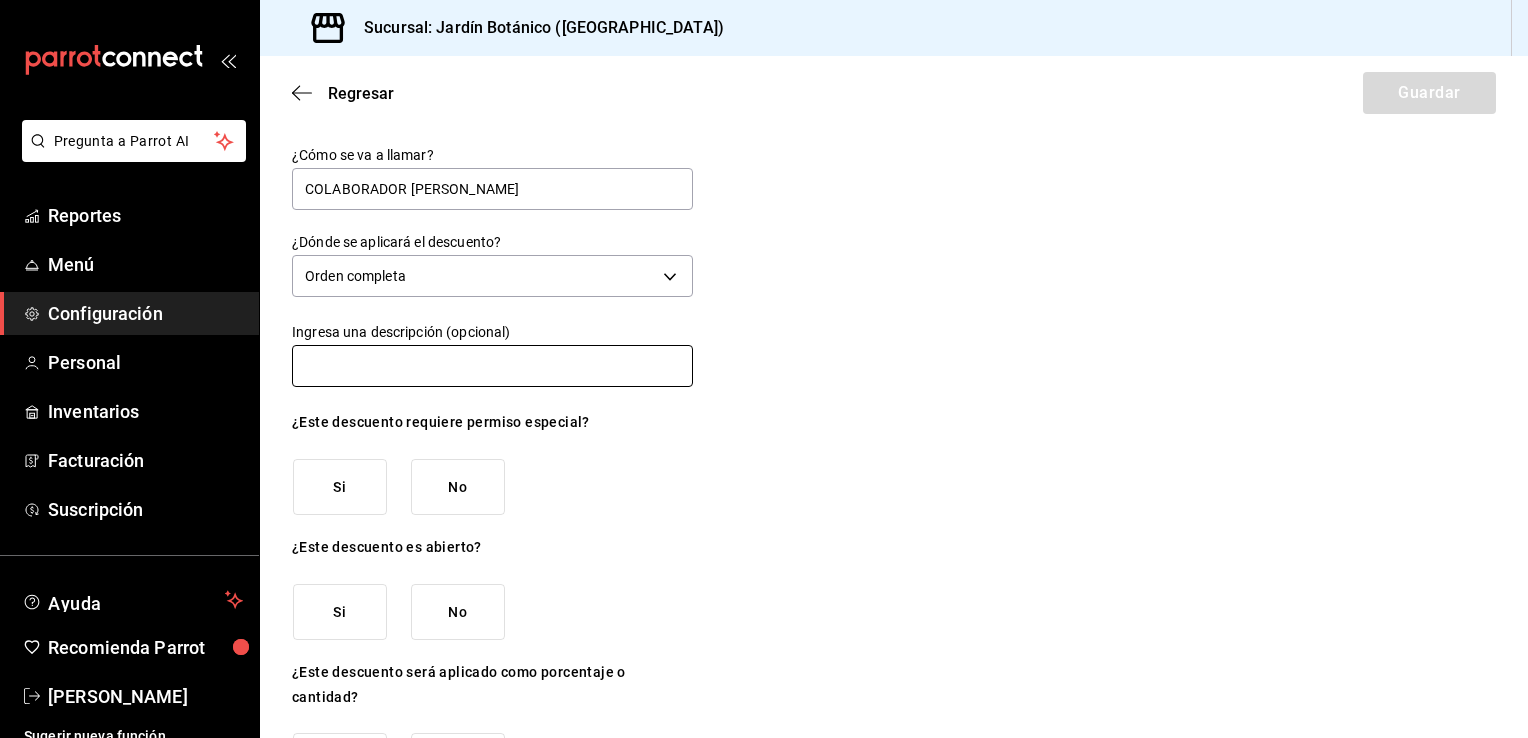 click at bounding box center (492, 366) 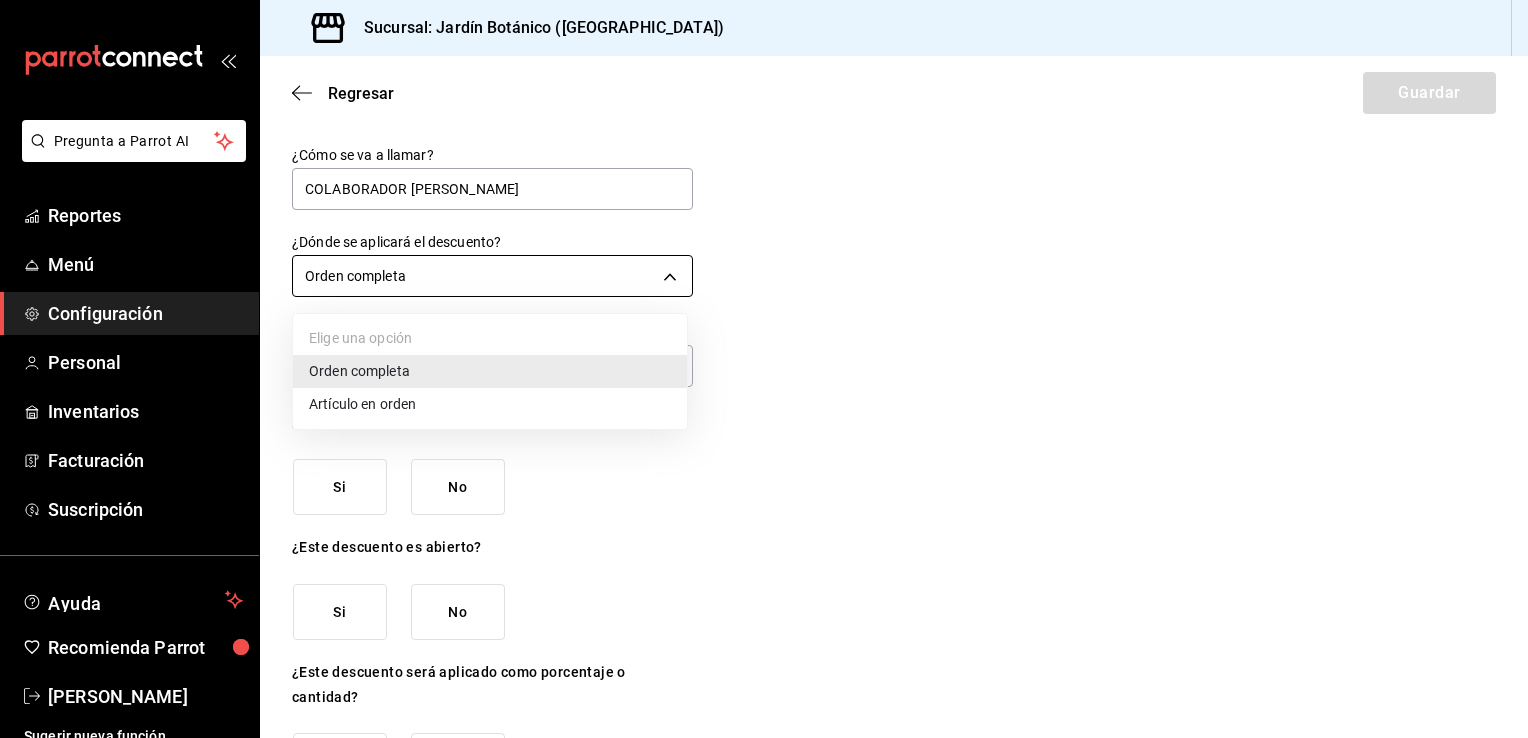 click on "Pregunta a Parrot AI Reportes   Menú   Configuración   Personal   Inventarios   Facturación   Suscripción   Ayuda Recomienda Parrot   Carolina Jiménez   Sugerir nueva función   Sucursal: Jardín Botánico (BC) Regresar Guardar ¿Cómo se va a llamar? COLABORADOR BANYAN ¿Dónde se aplicará el descuento? Orden completa ORDER Ingresa una descripción (opcional) ¿Este descuento requiere permiso especial? Si No ¿Este descuento es abierto? Si No ¿Este descuento será aplicado como porcentaje o cantidad? Porcentaje Cantidad GANA 1 MES GRATIS EN TU SUSCRIPCIÓN AQUÍ ¿Recuerdas cómo empezó tu restaurante?
Hoy puedes ayudar a un colega a tener el mismo cambio que tú viviste.
Recomienda Parrot directamente desde tu Portal Administrador.
Es fácil y rápido.
🎁 Por cada restaurante que se una, ganas 1 mes gratis. Pregunta a Parrot AI Reportes   Menú   Configuración   Personal   Inventarios   Facturación   Suscripción   Ayuda Recomienda Parrot   Carolina Jiménez   Sugerir nueva función" at bounding box center (764, 369) 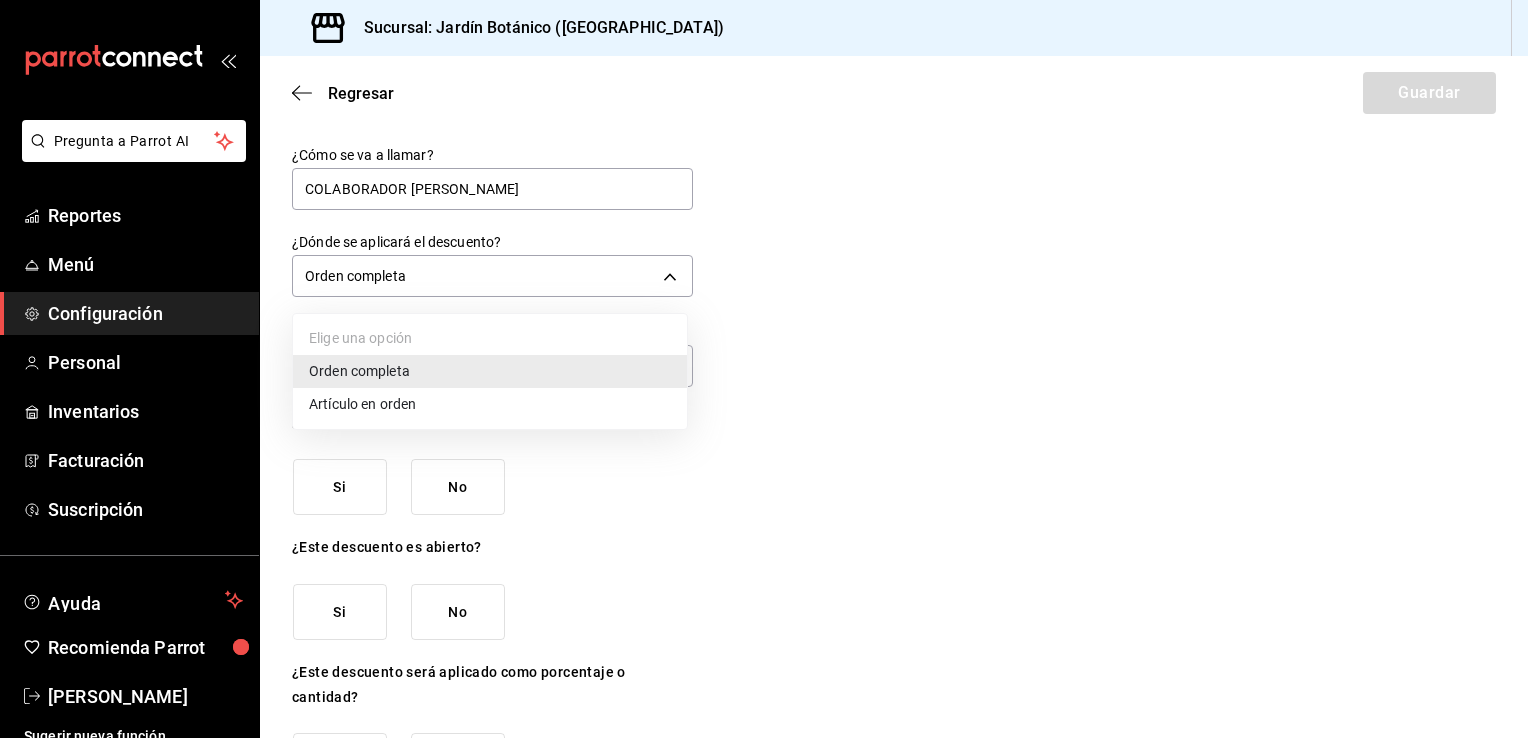 click at bounding box center (764, 369) 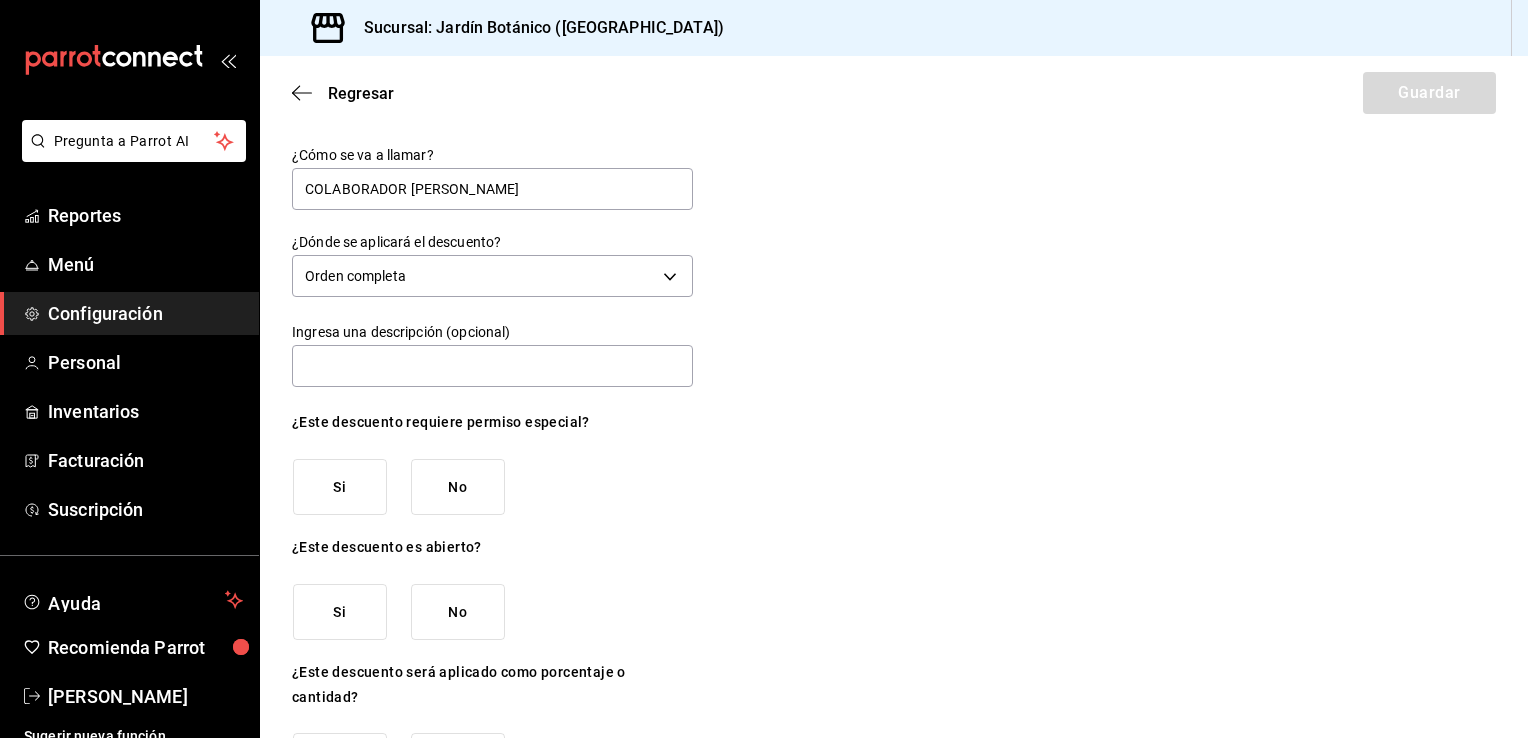click on "Orden completa ORDER" at bounding box center (492, 273) 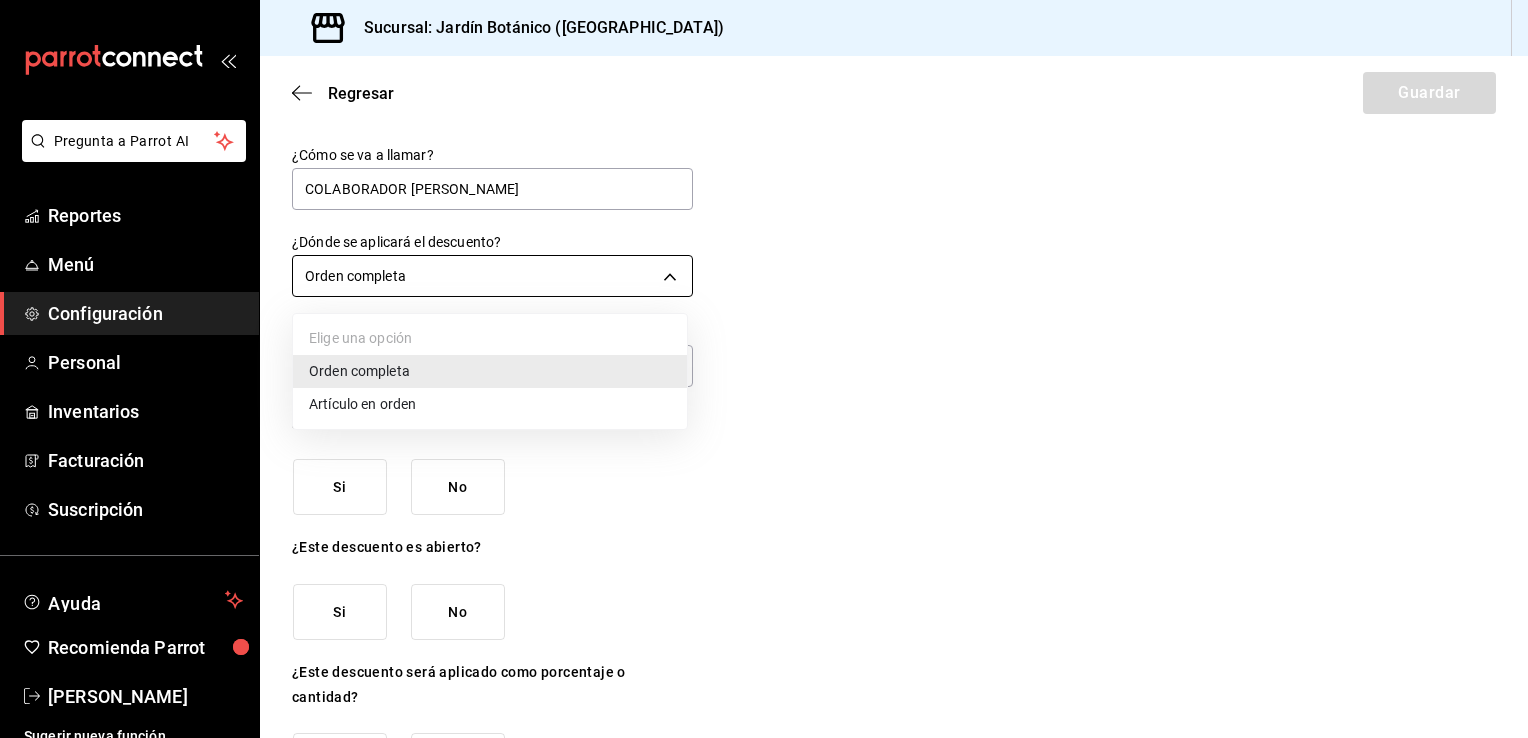 click on "Pregunta a Parrot AI Reportes   Menú   Configuración   Personal   Inventarios   Facturación   Suscripción   Ayuda Recomienda Parrot   Carolina Jiménez   Sugerir nueva función   Sucursal: Jardín Botánico (BC) Regresar Guardar ¿Cómo se va a llamar? COLABORADOR BANYAN ¿Dónde se aplicará el descuento? Orden completa ORDER Ingresa una descripción (opcional) ¿Este descuento requiere permiso especial? Si No ¿Este descuento es abierto? Si No ¿Este descuento será aplicado como porcentaje o cantidad? Porcentaje Cantidad GANA 1 MES GRATIS EN TU SUSCRIPCIÓN AQUÍ ¿Recuerdas cómo empezó tu restaurante?
Hoy puedes ayudar a un colega a tener el mismo cambio que tú viviste.
Recomienda Parrot directamente desde tu Portal Administrador.
Es fácil y rápido.
🎁 Por cada restaurante que se una, ganas 1 mes gratis. Pregunta a Parrot AI Reportes   Menú   Configuración   Personal   Inventarios   Facturación   Suscripción   Ayuda Recomienda Parrot   Carolina Jiménez   Sugerir nueva función" at bounding box center (764, 369) 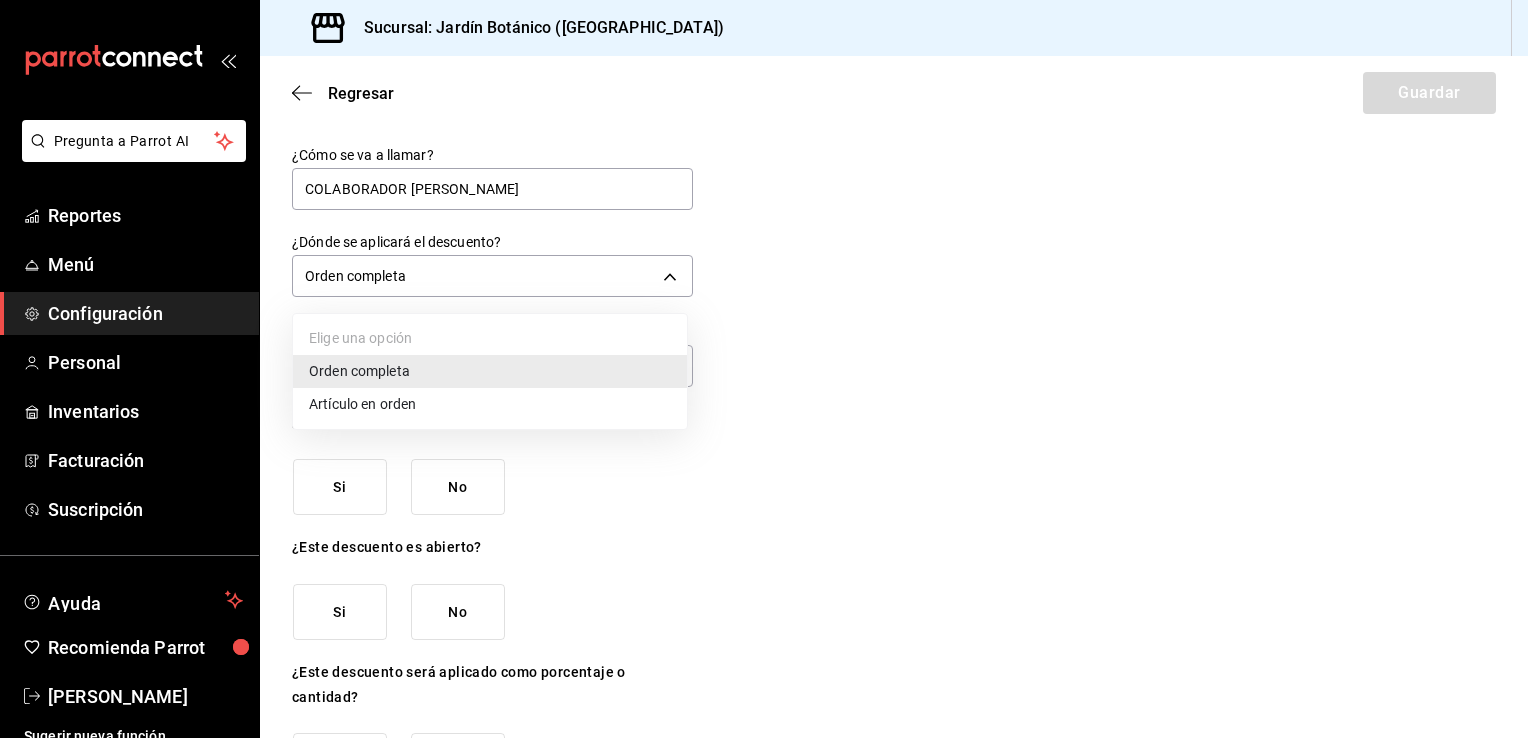 click on "Artículo en orden" at bounding box center [490, 404] 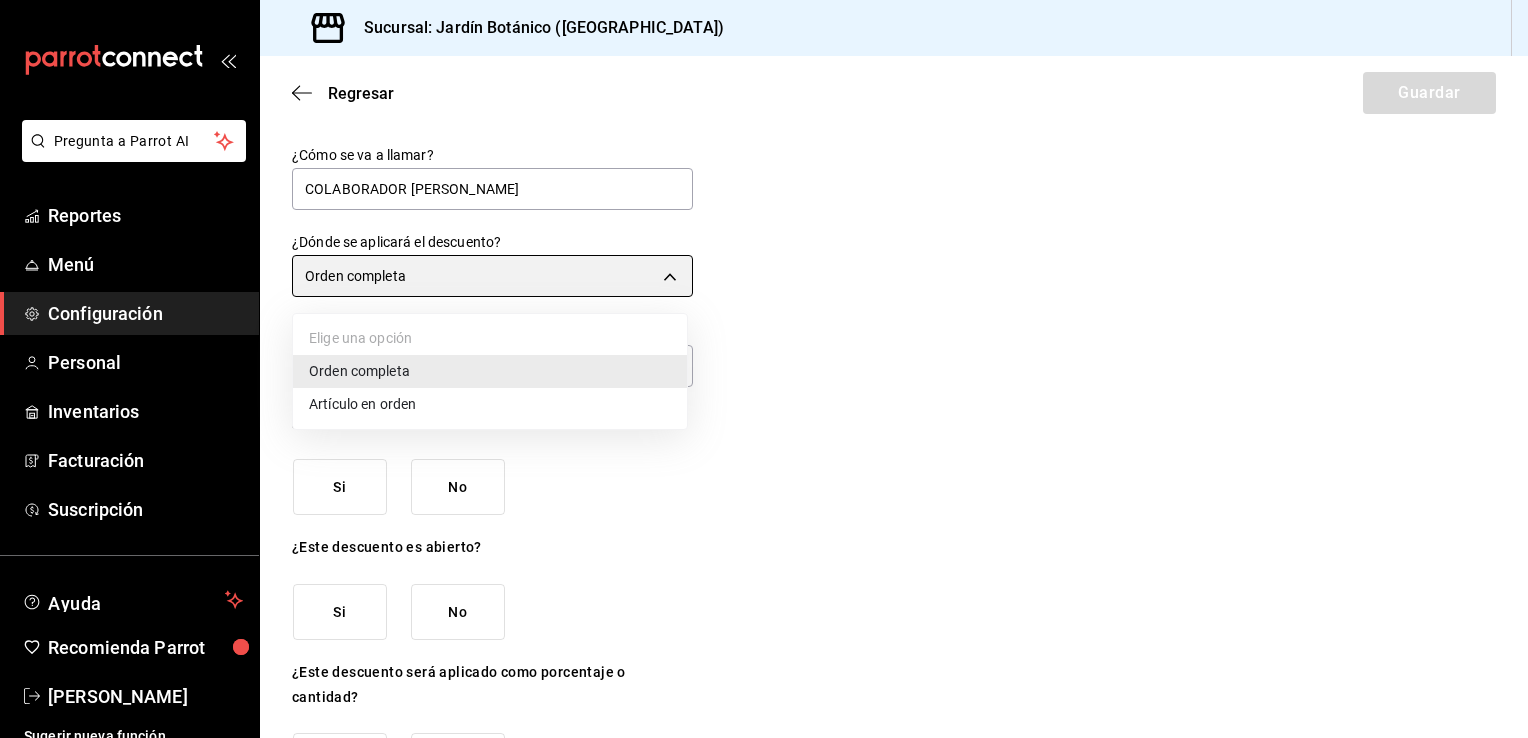 type on "ORDER_ITEM" 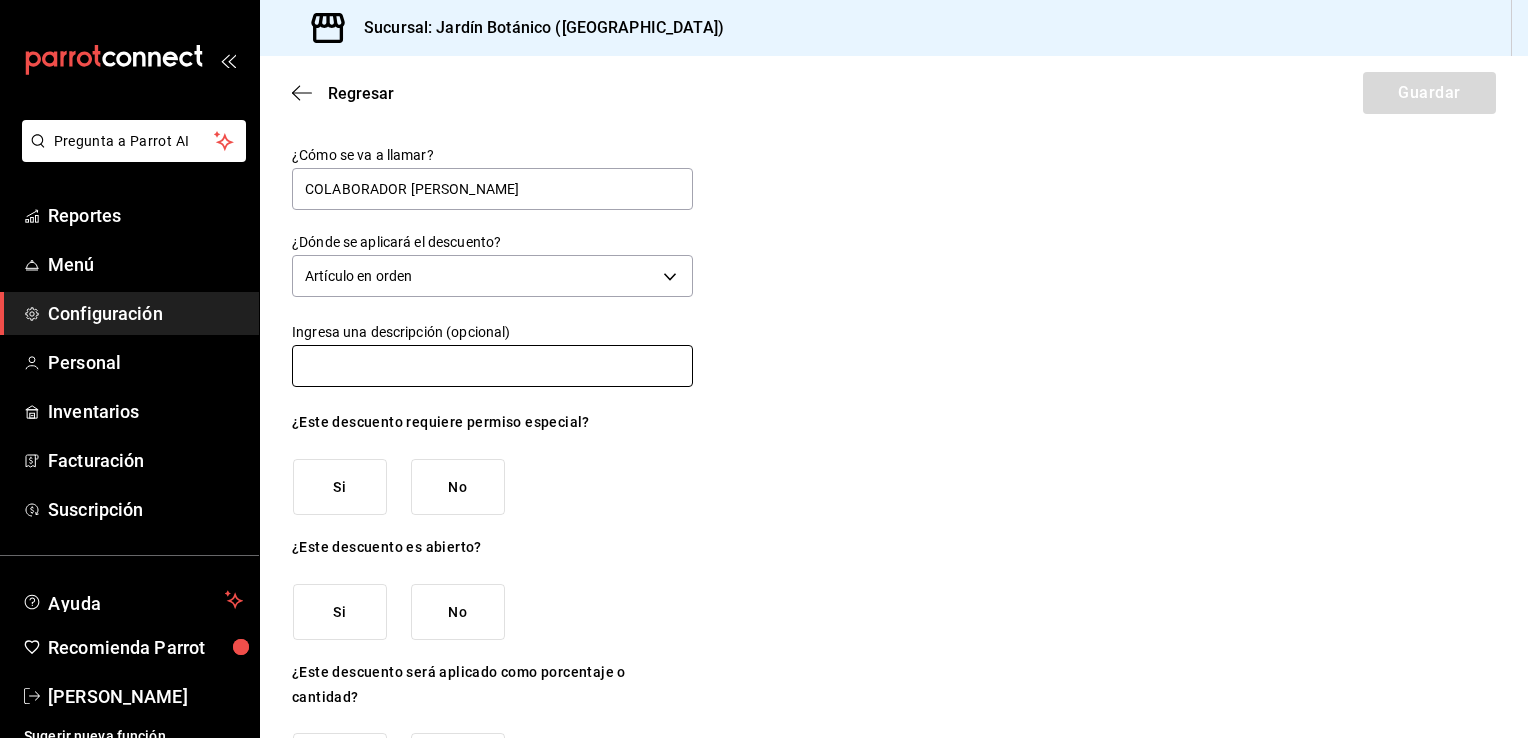 click at bounding box center [492, 366] 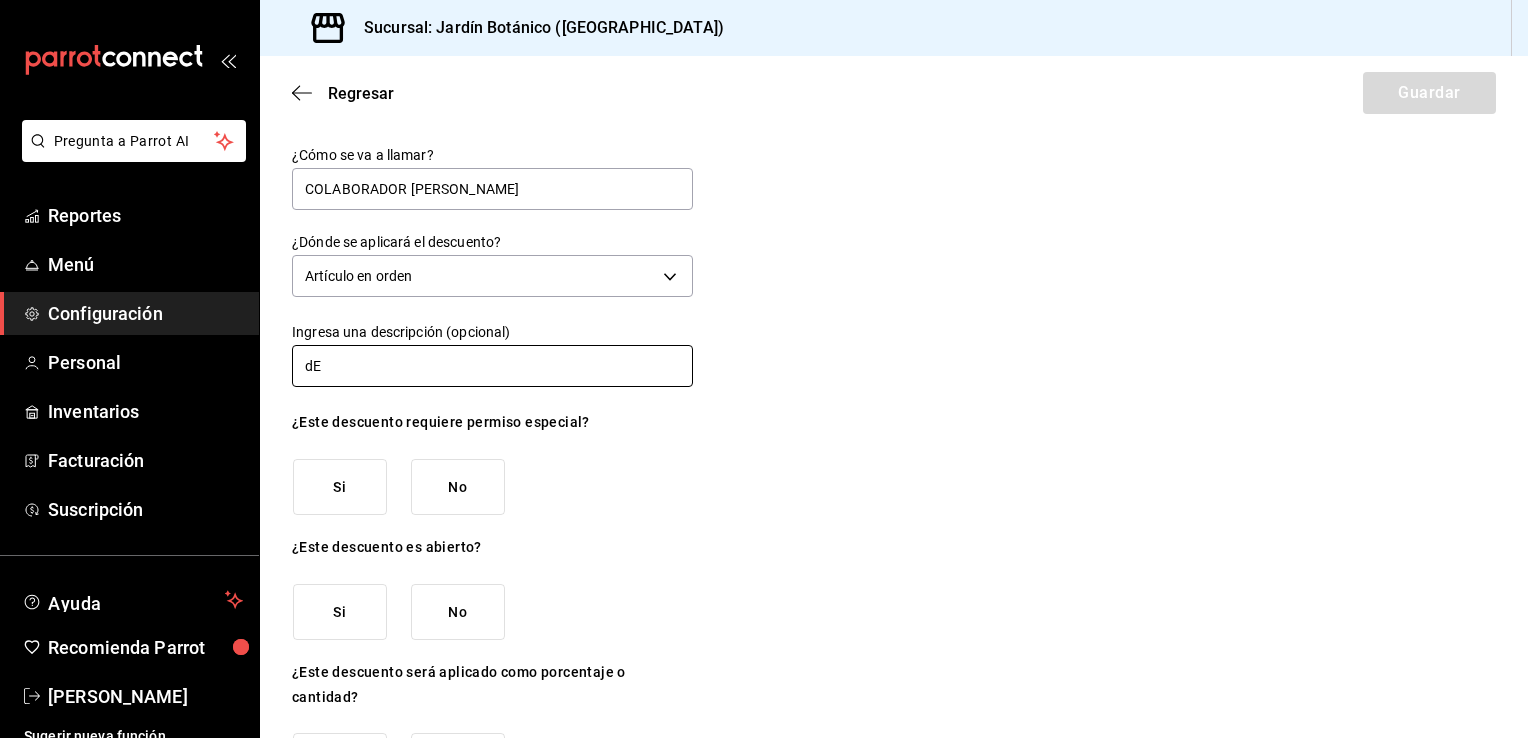 type on "d" 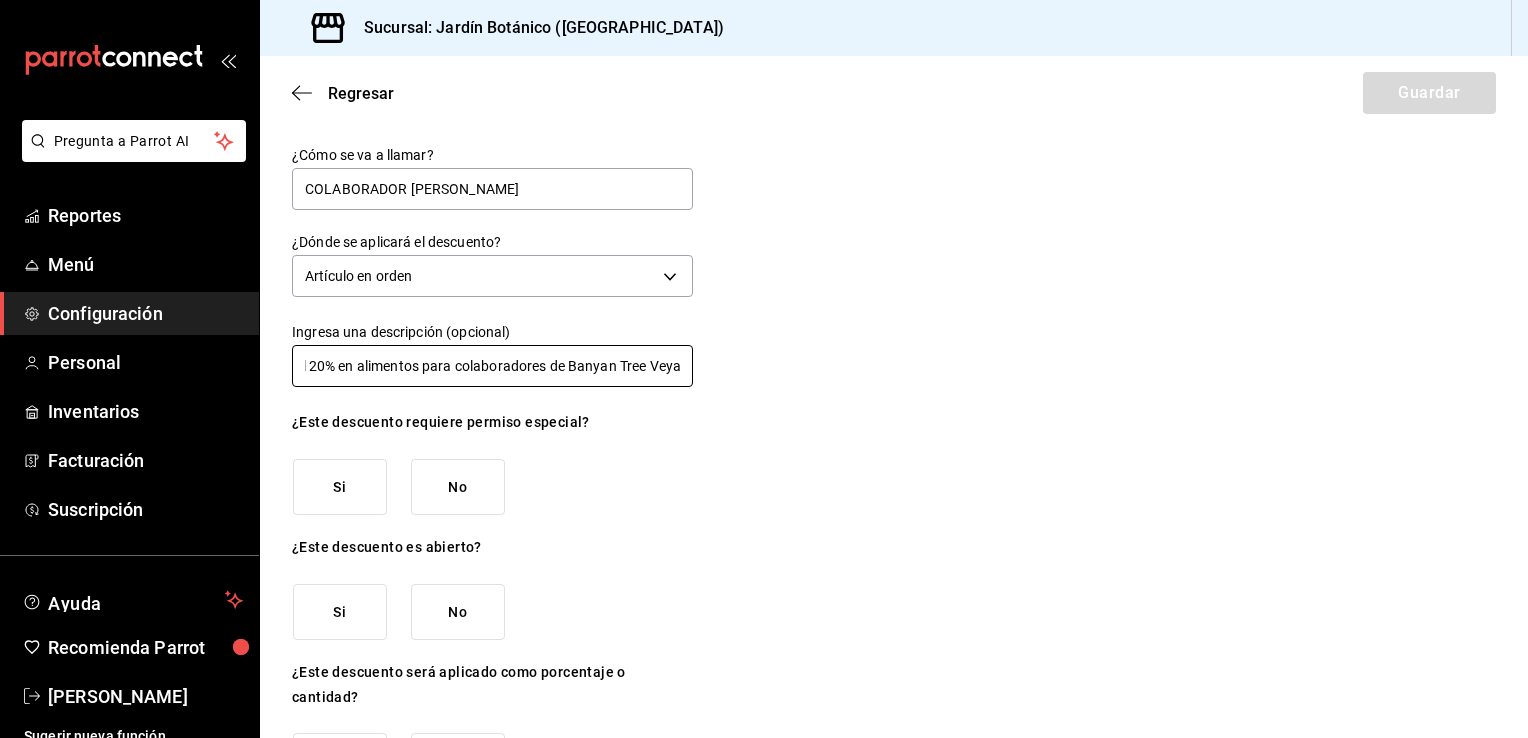 scroll, scrollTop: 0, scrollLeft: 96, axis: horizontal 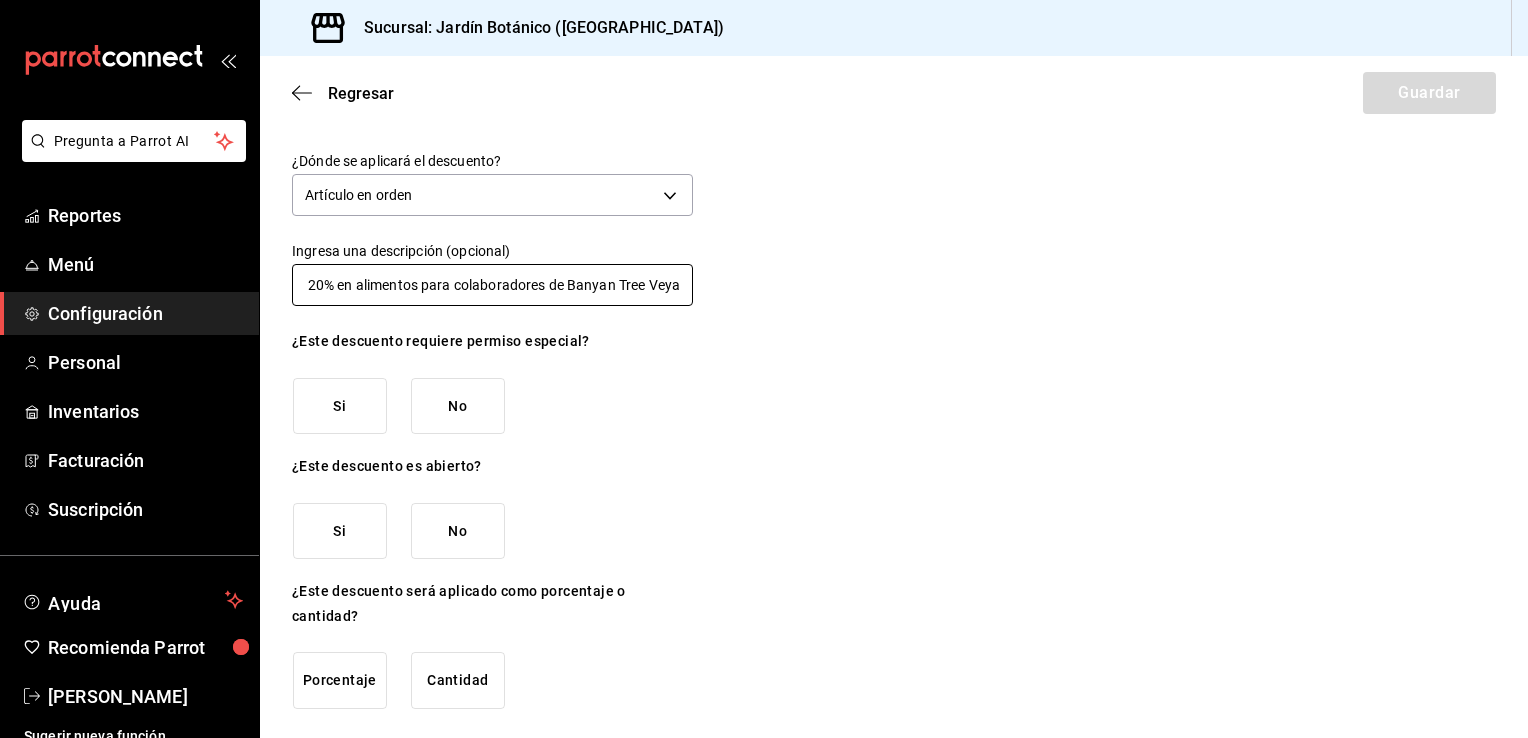 type on "Descuento del 20% en alimentos para colaboradores de Banyan Tree Veya" 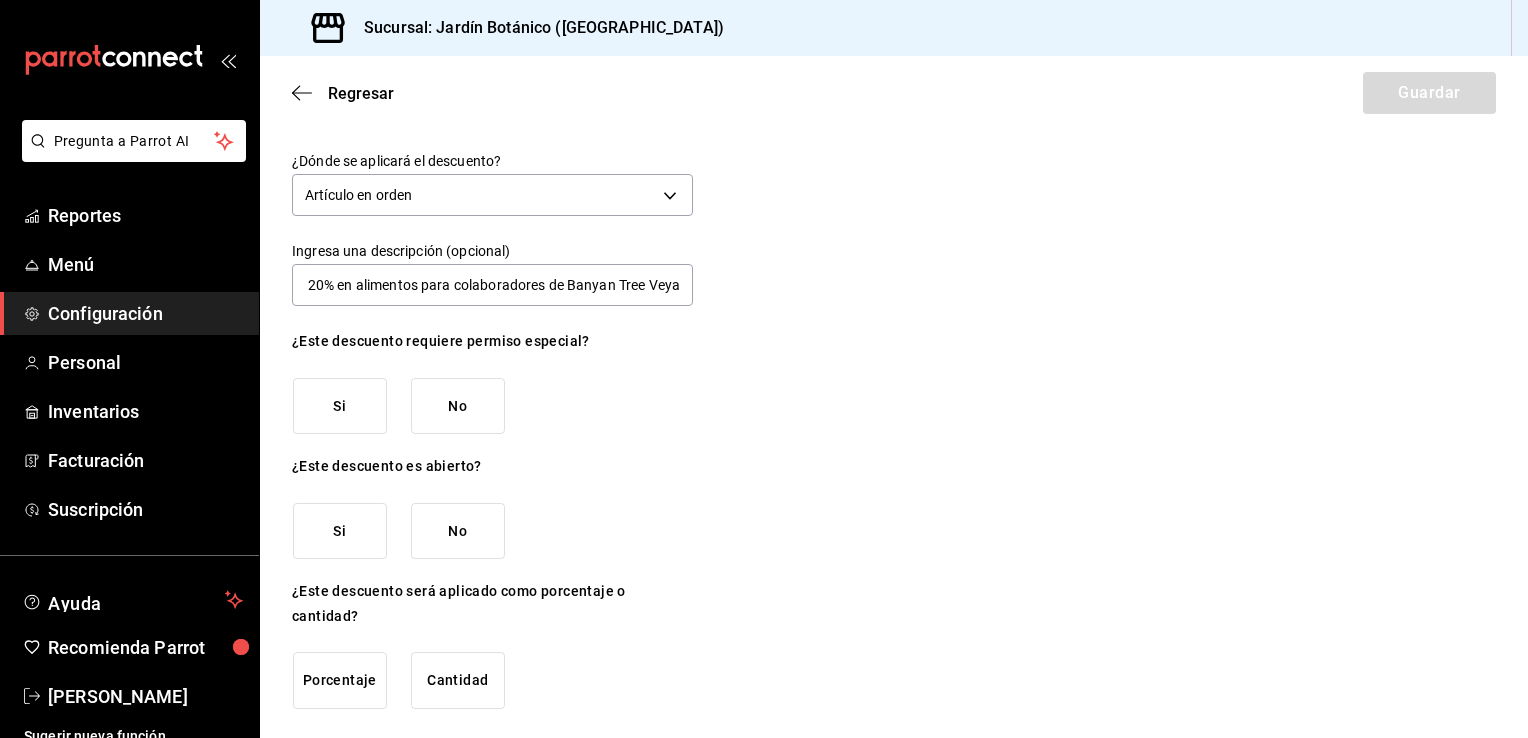 scroll, scrollTop: 0, scrollLeft: 0, axis: both 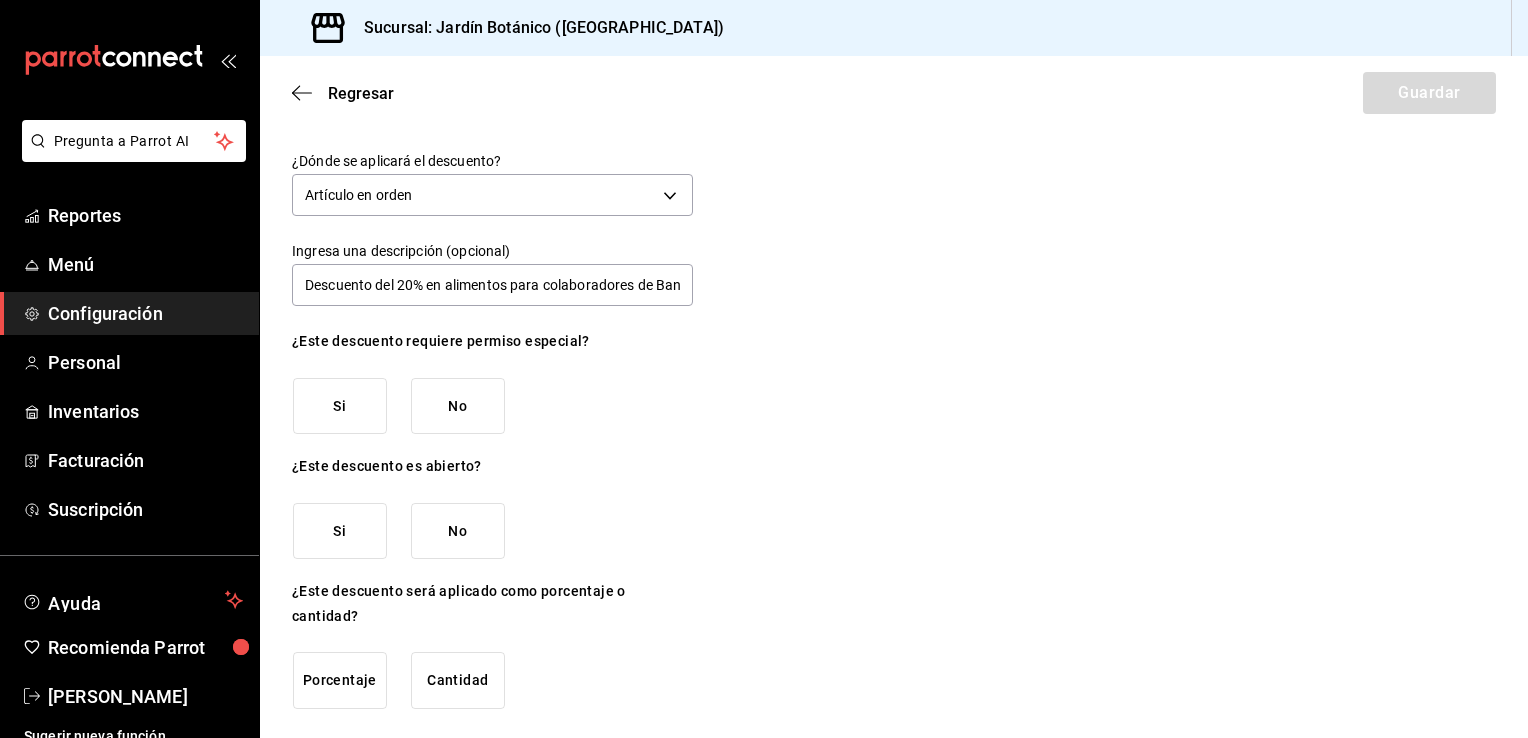 click on "Si" at bounding box center (340, 406) 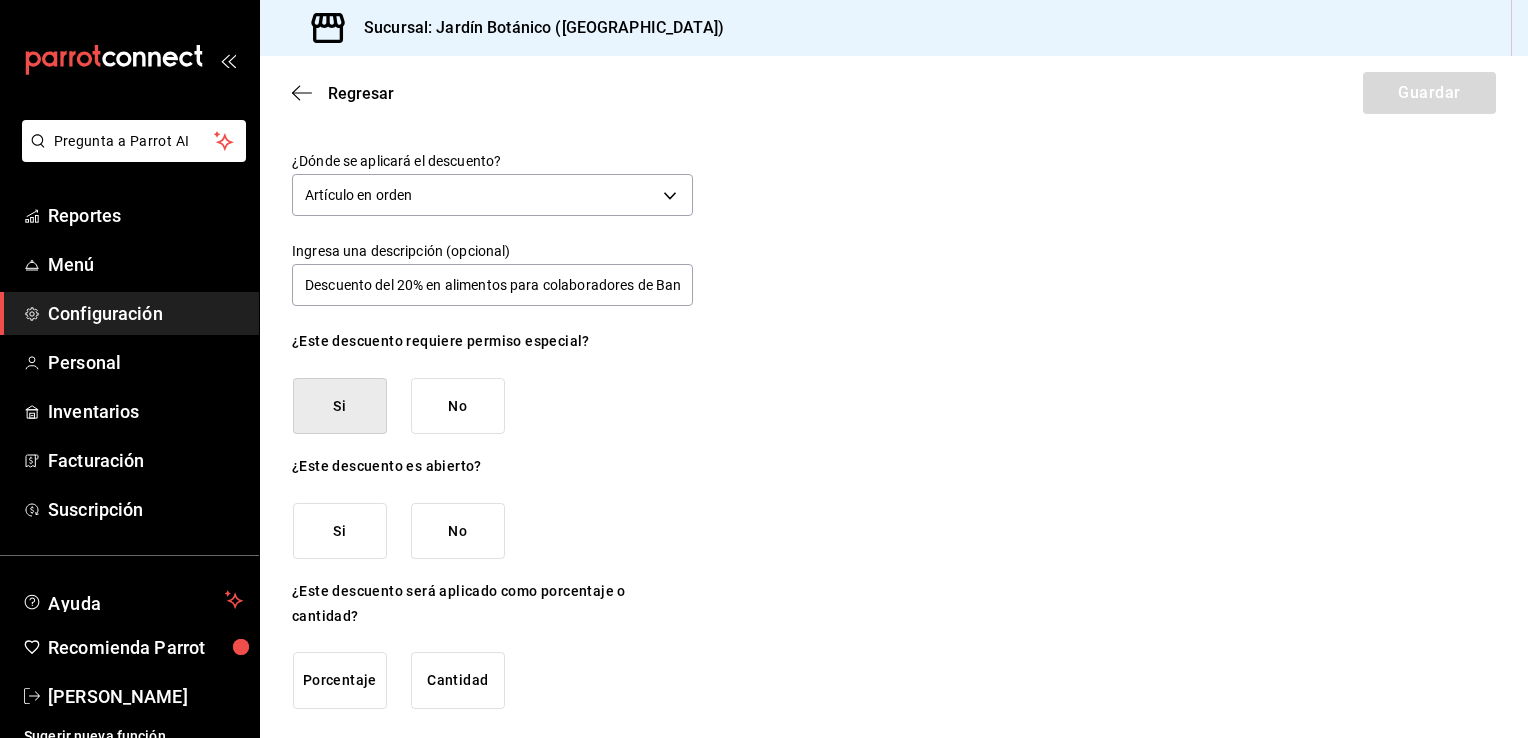 click on "No" at bounding box center (458, 406) 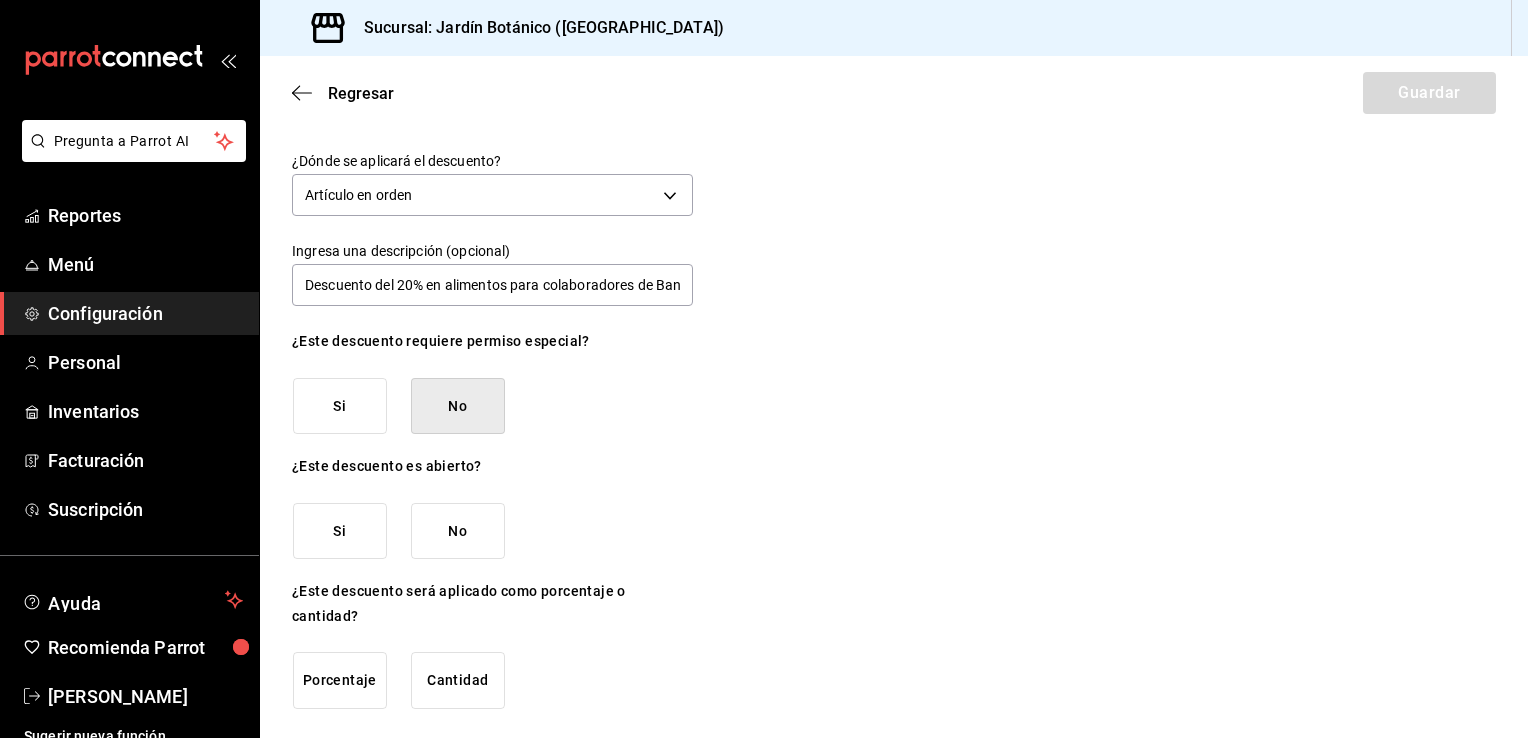 click on "Si" at bounding box center [340, 531] 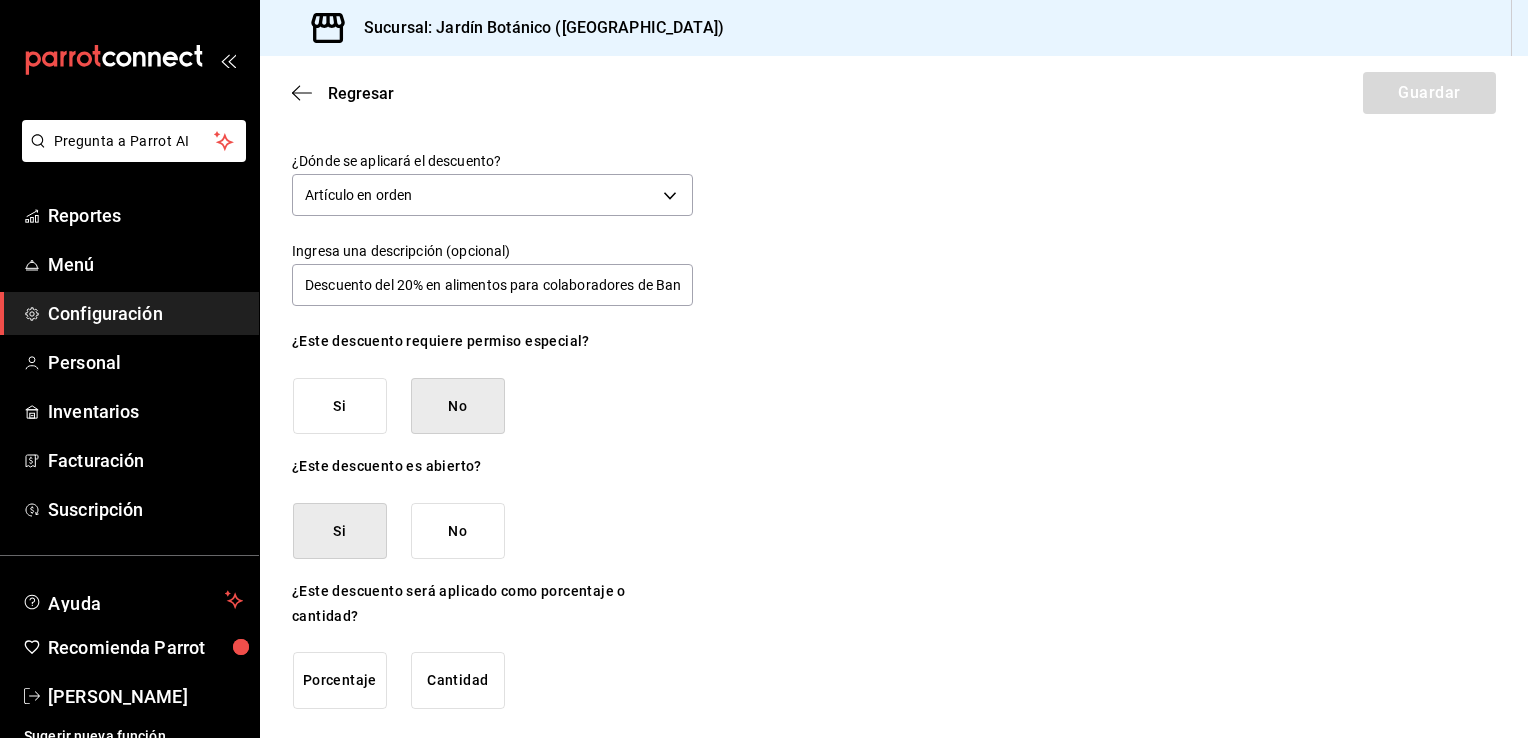 click on "Porcentaje" at bounding box center [340, 680] 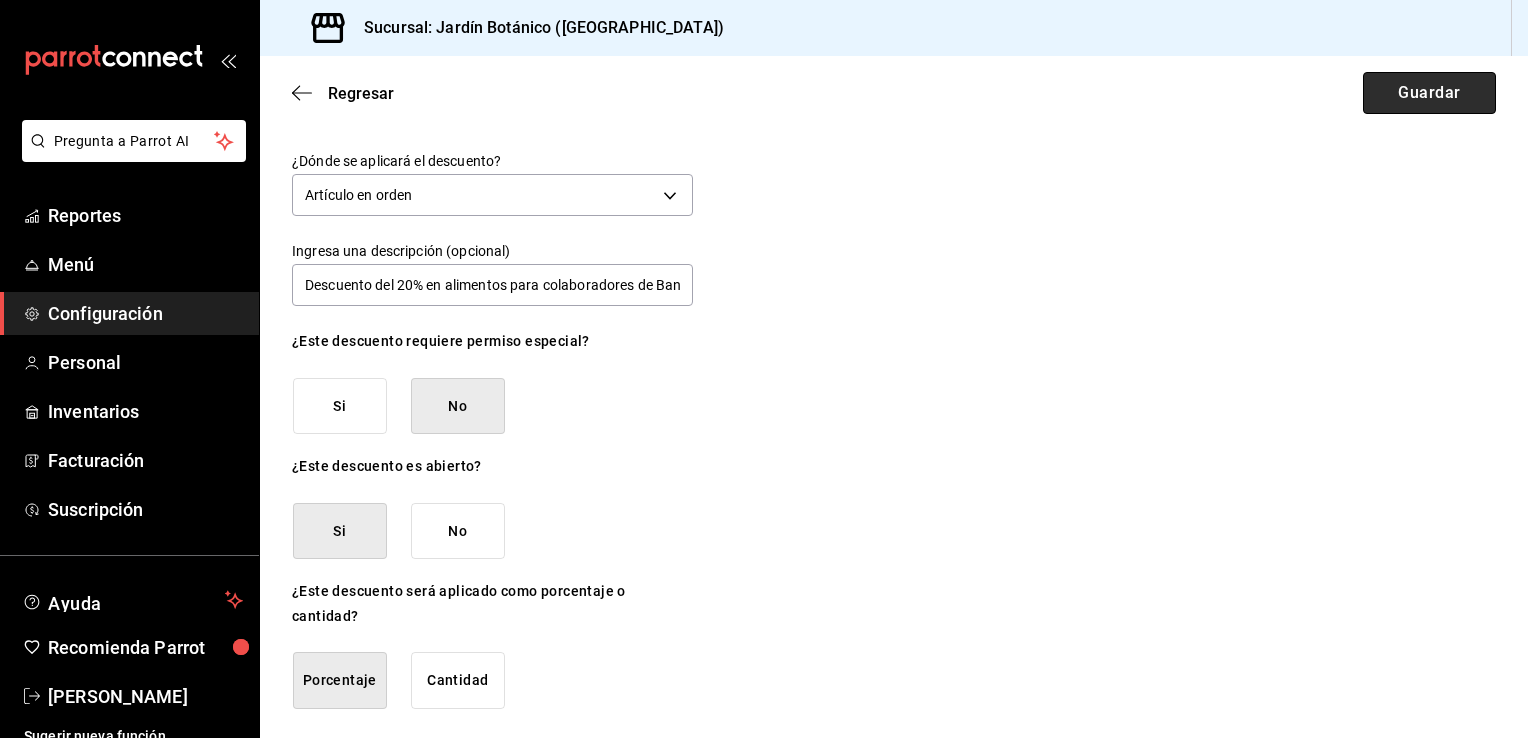 click on "Guardar" at bounding box center [1429, 93] 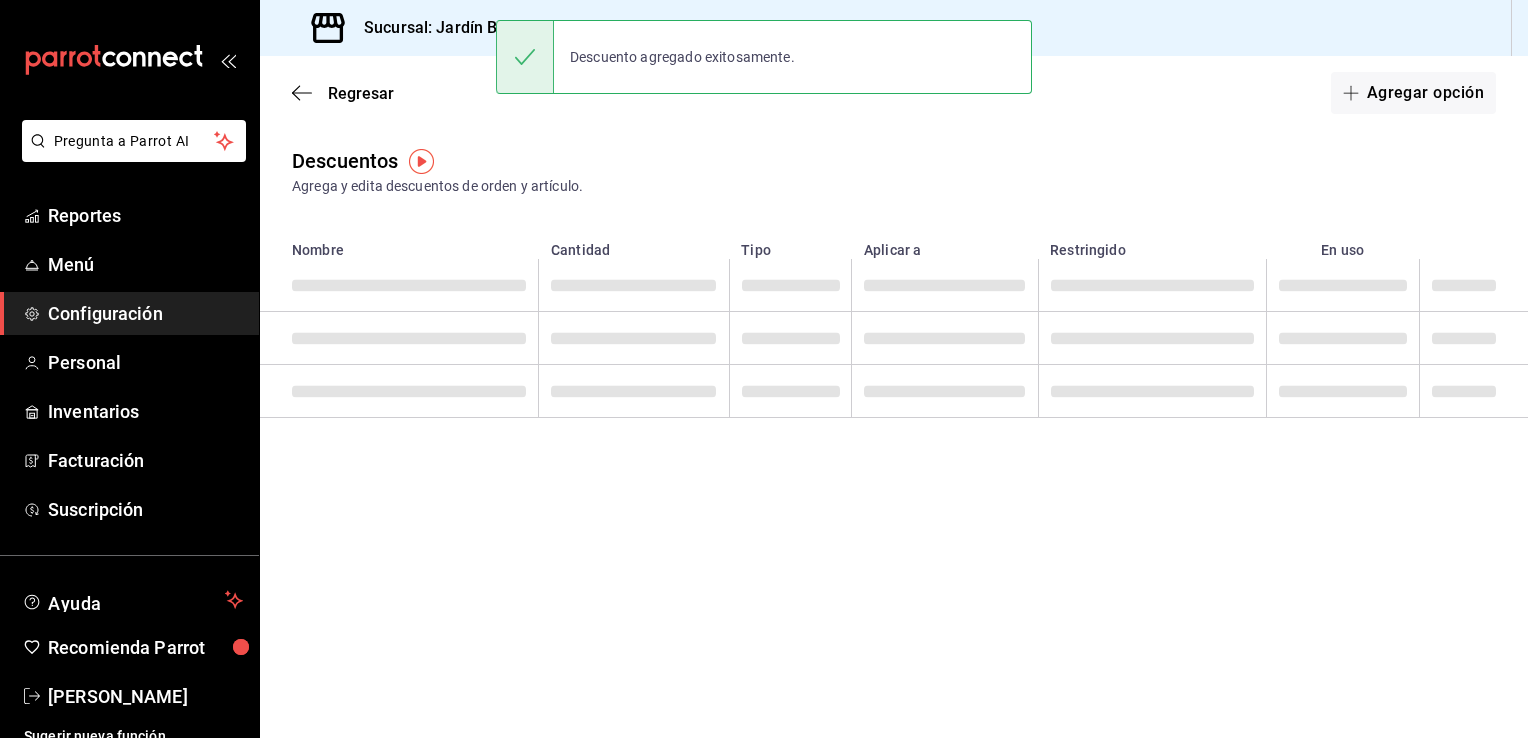 scroll, scrollTop: 0, scrollLeft: 0, axis: both 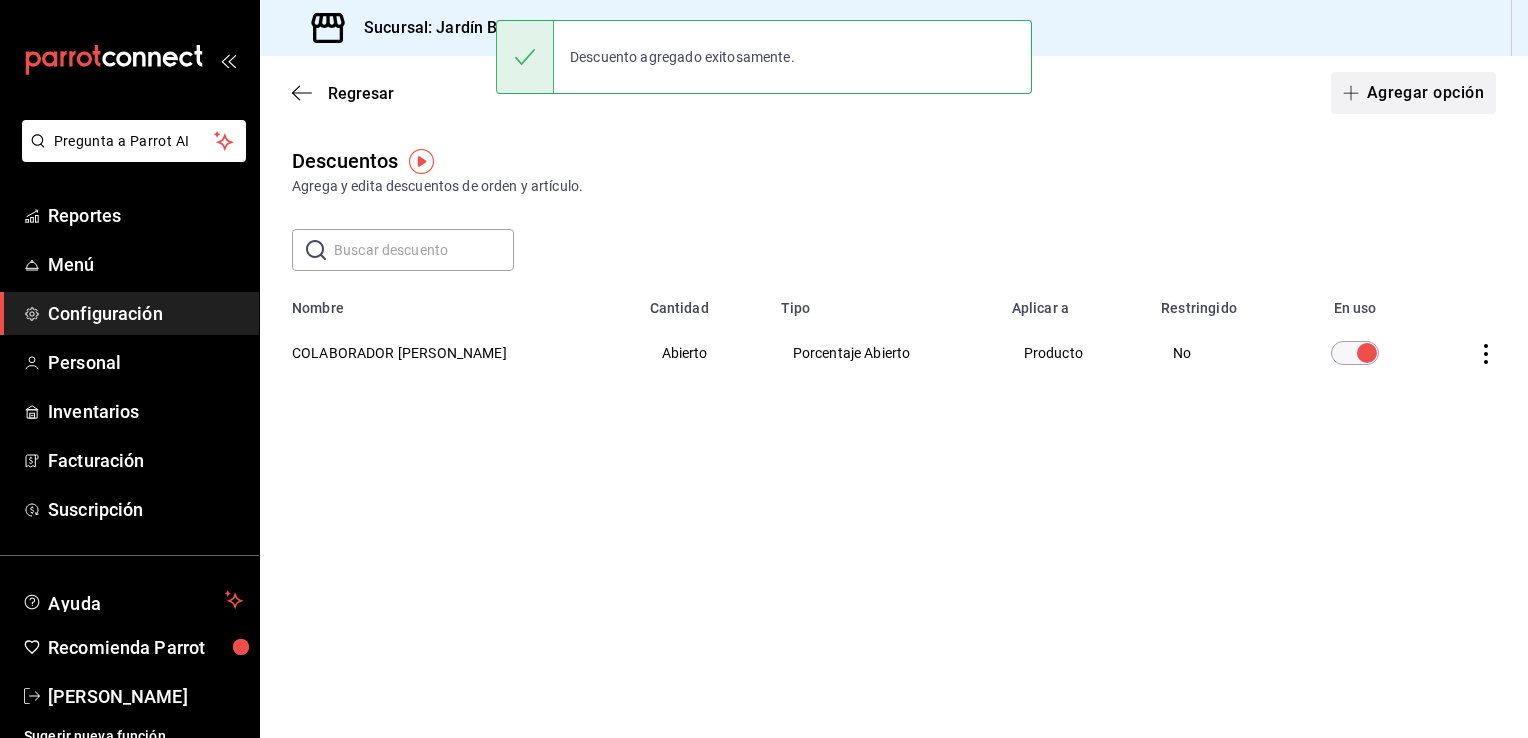 click on "Agregar opción" at bounding box center (1413, 93) 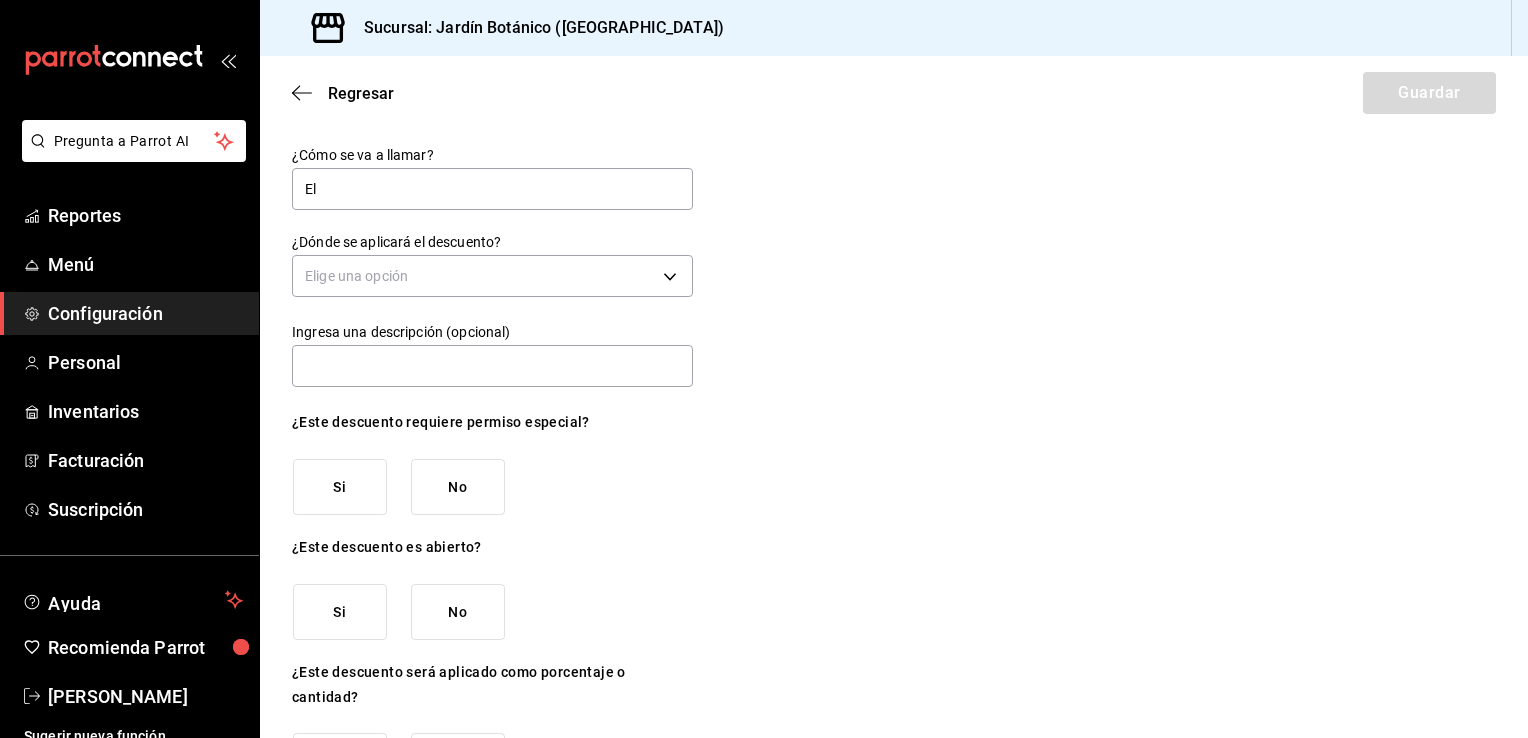 type on "E" 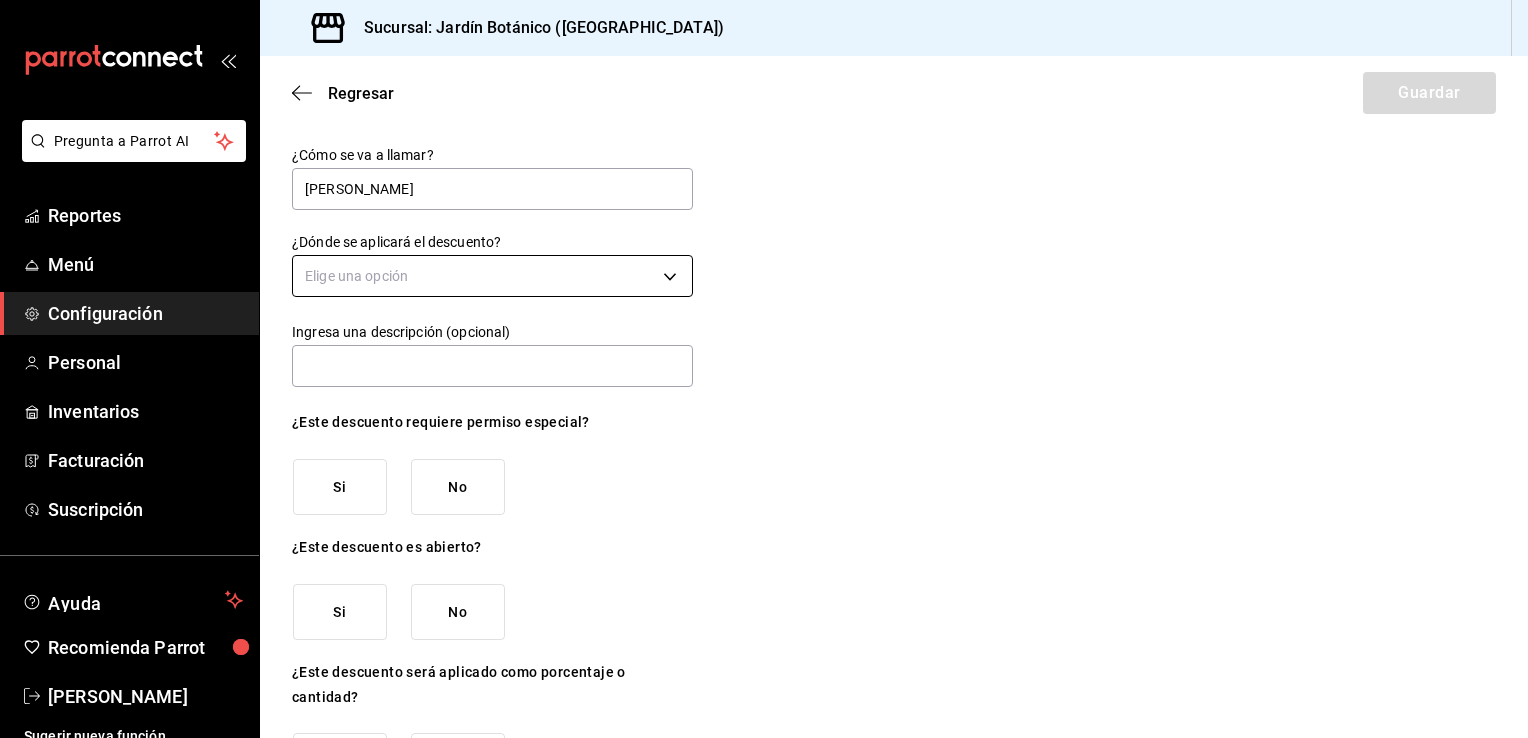 type on "Elias" 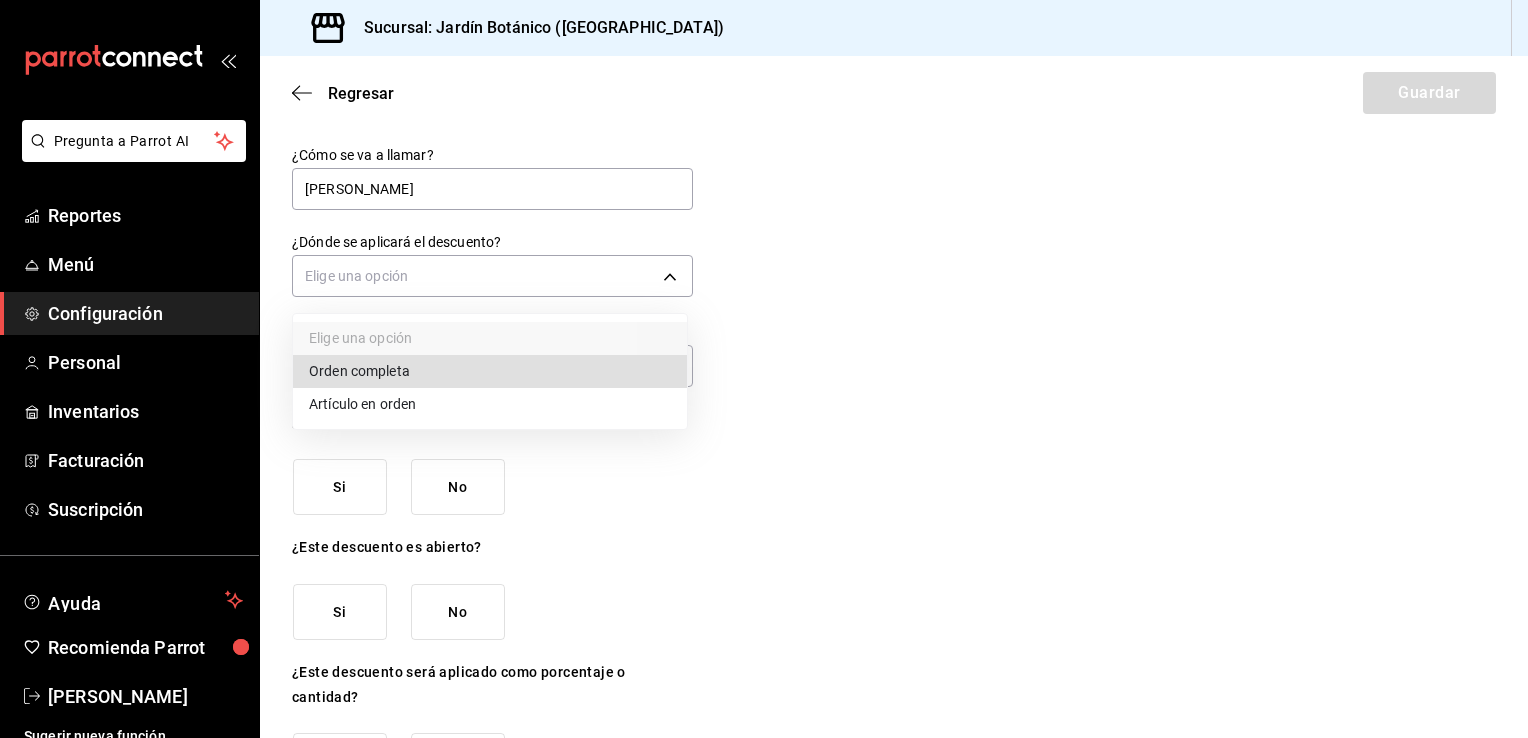 click on "Orden completa" at bounding box center [490, 371] 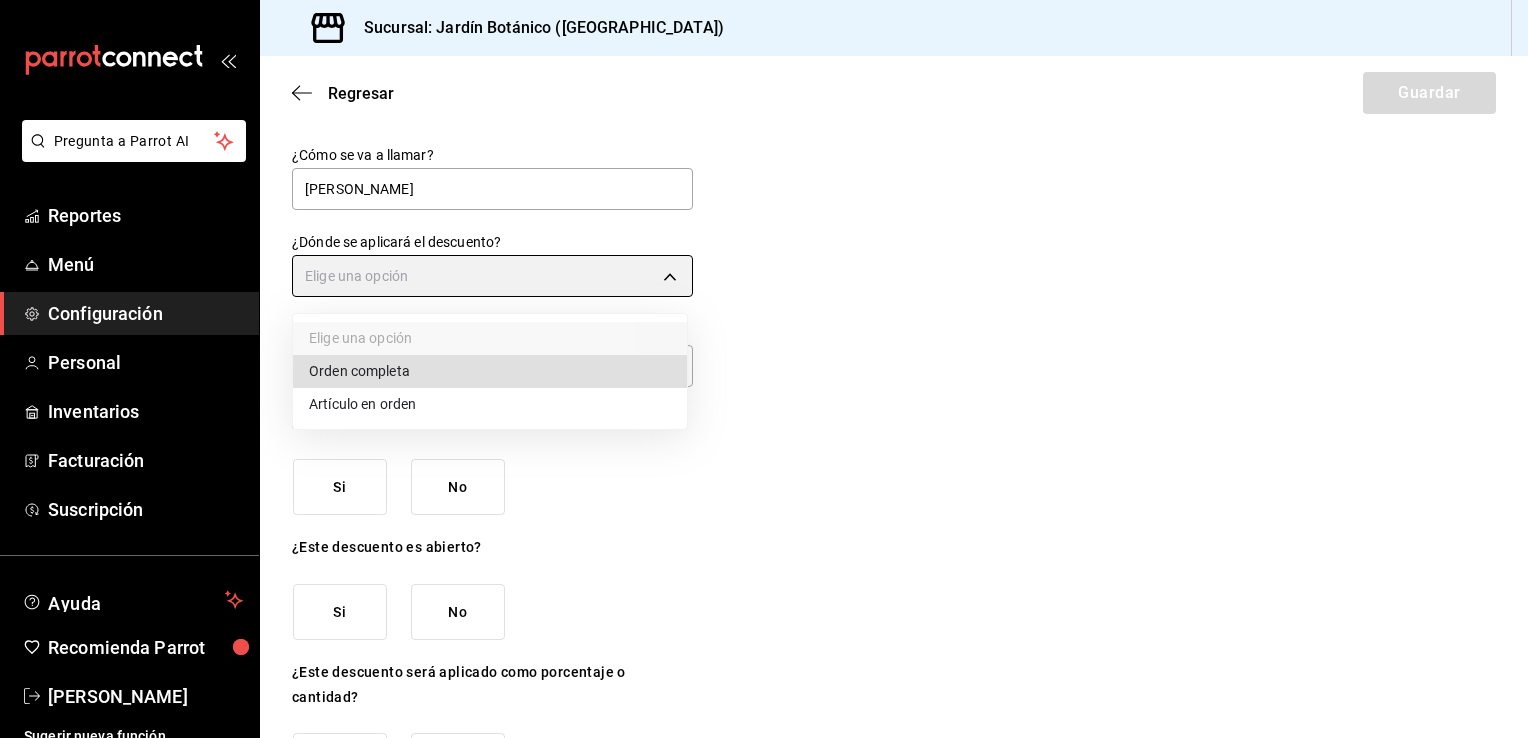 type on "ORDER" 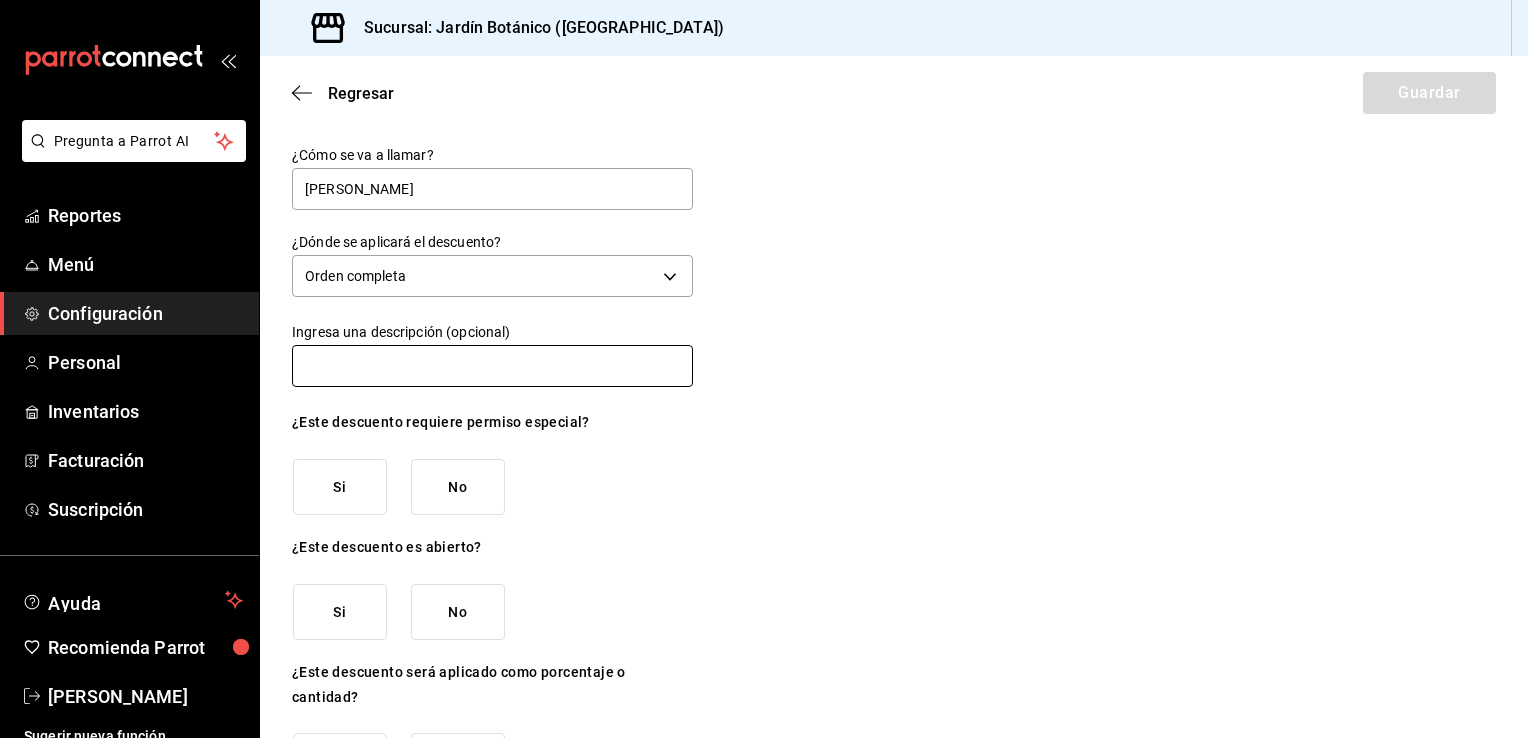 click at bounding box center (492, 366) 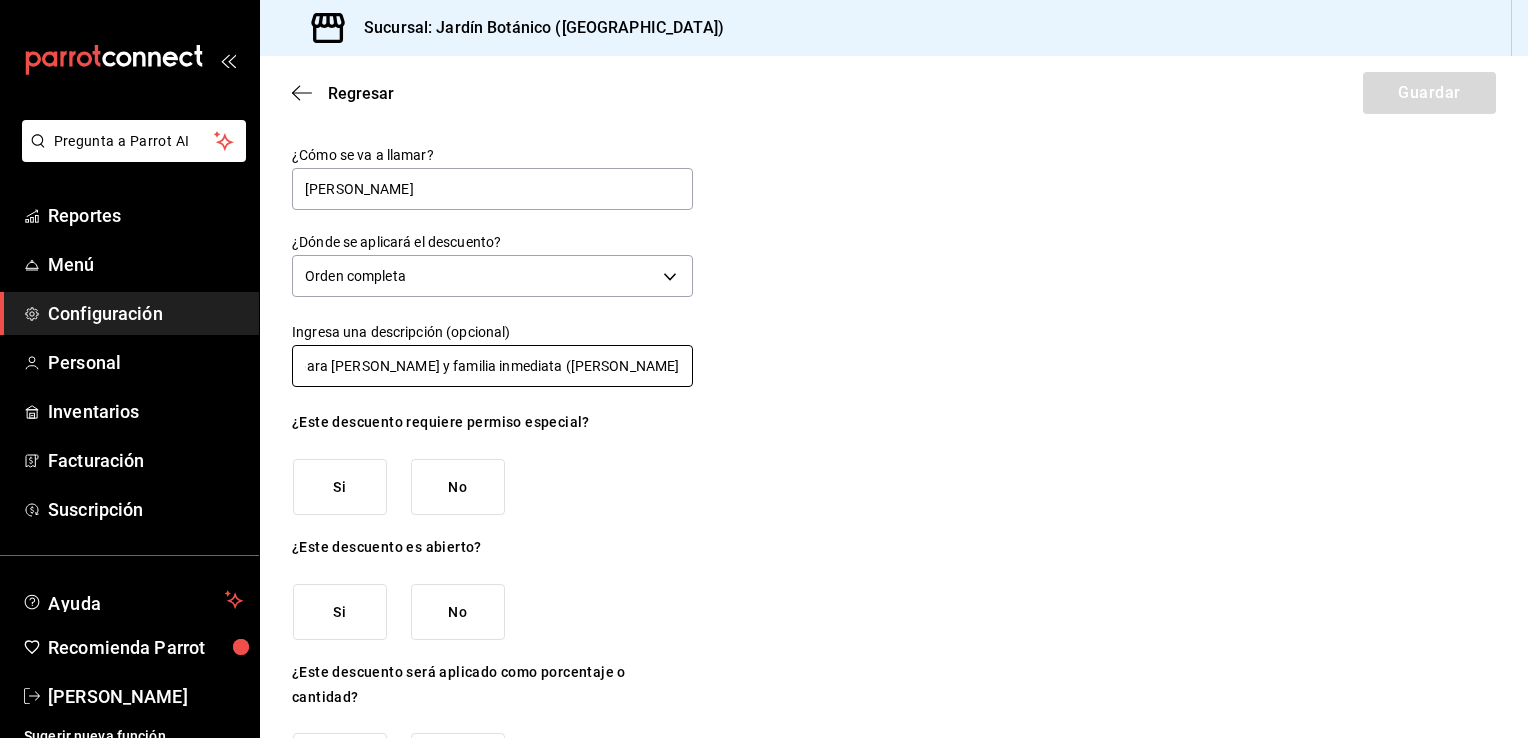 scroll, scrollTop: 0, scrollLeft: 88, axis: horizontal 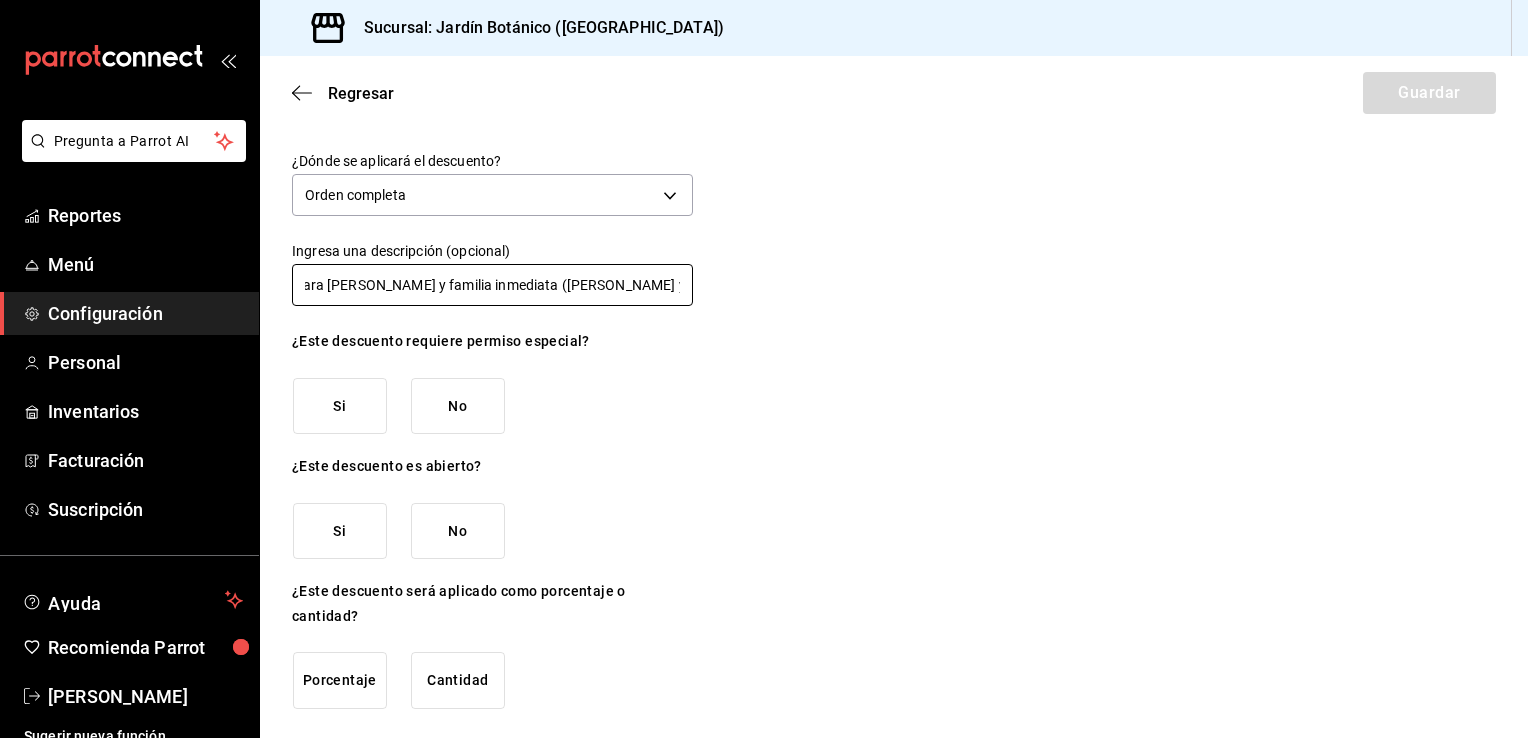 type on "Descuentos para Elias H y familia inmediata (Shirley, Alexander y Naomi)" 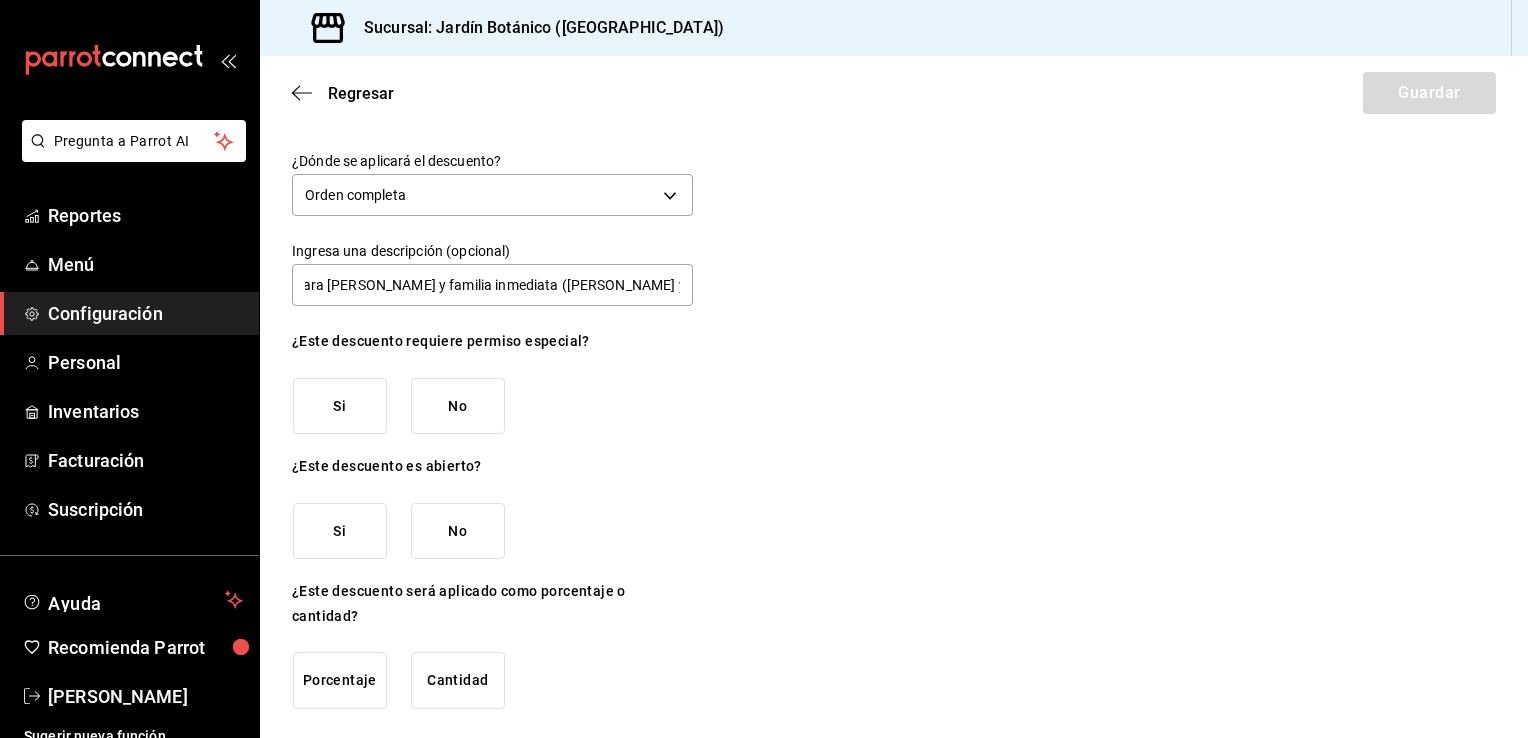 scroll, scrollTop: 0, scrollLeft: 0, axis: both 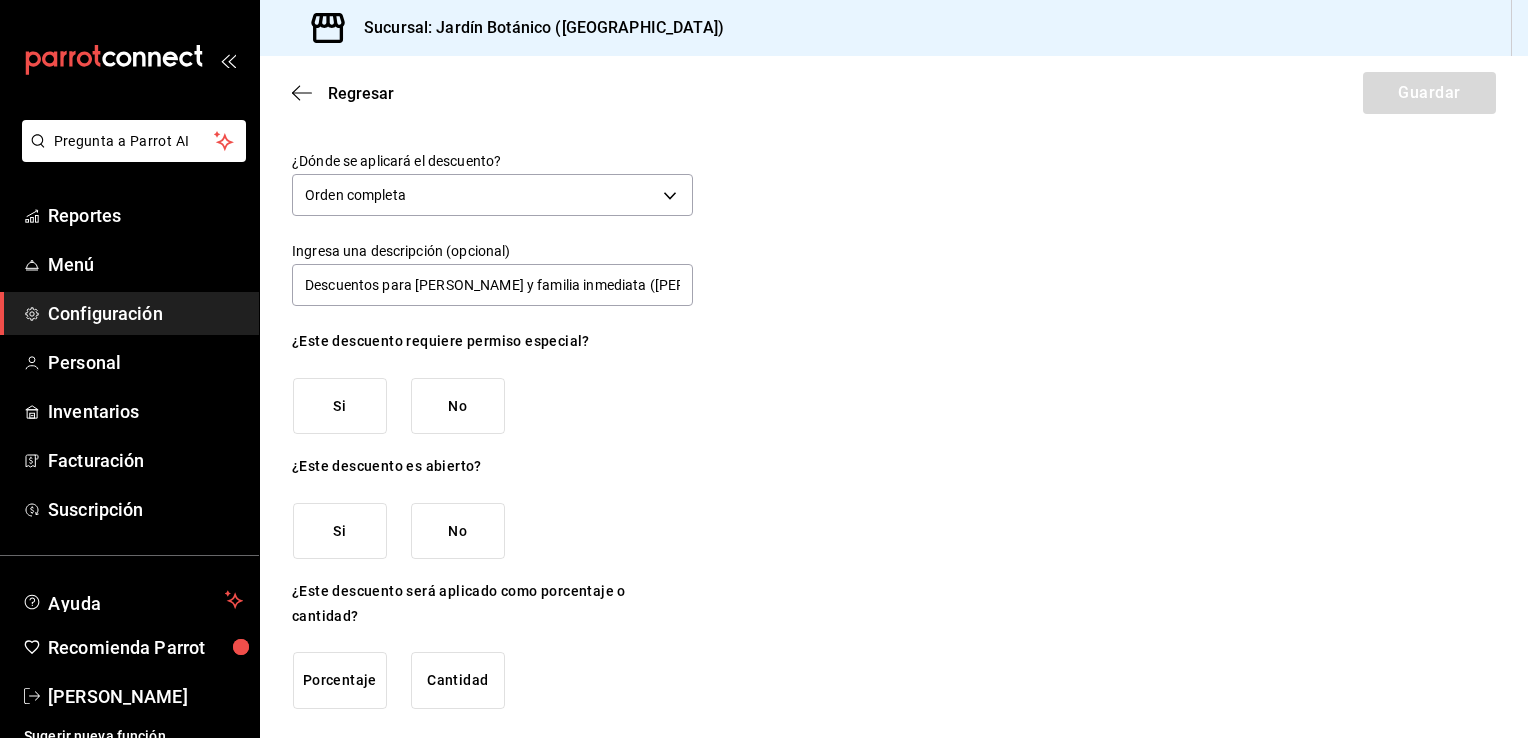 click on "No" at bounding box center [458, 406] 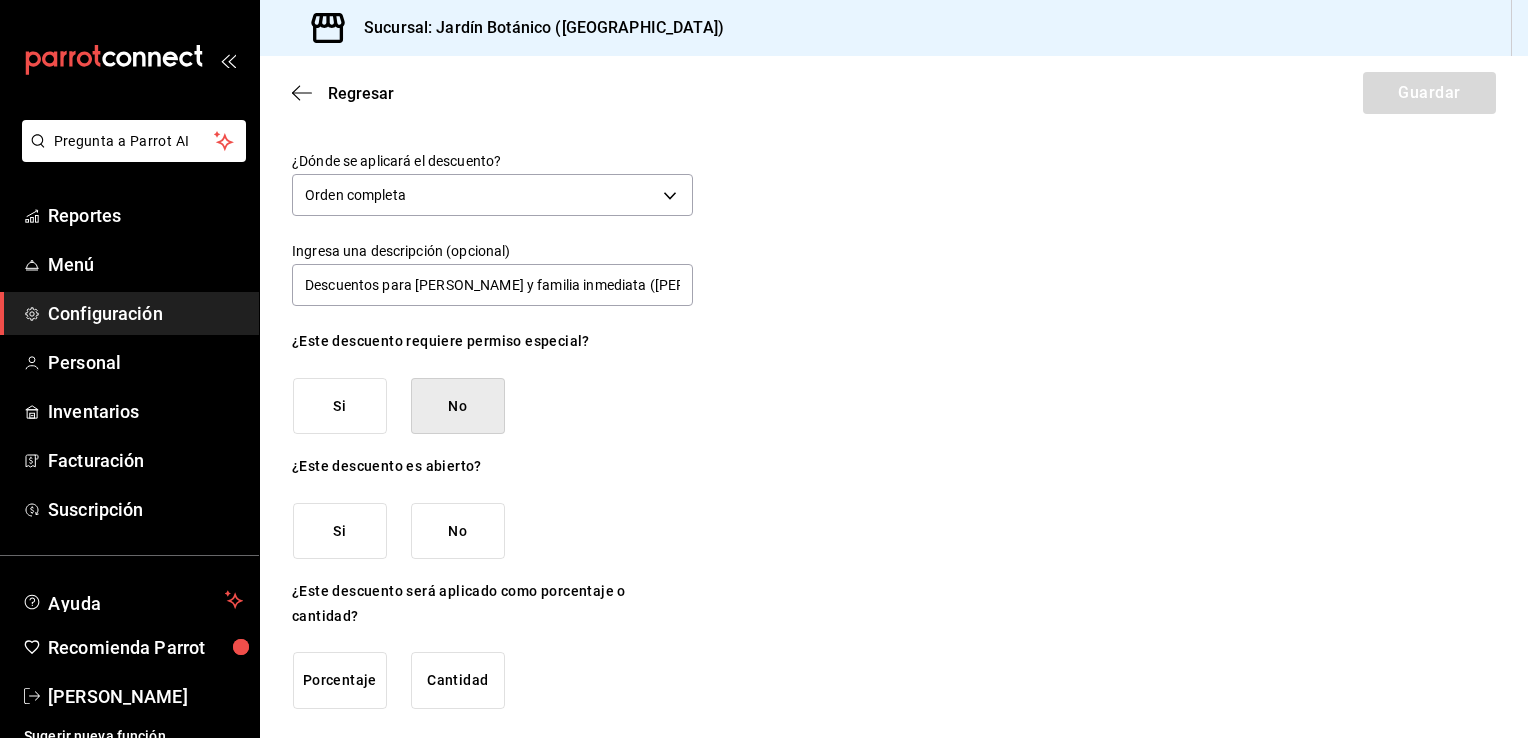 click on "Si" at bounding box center [340, 531] 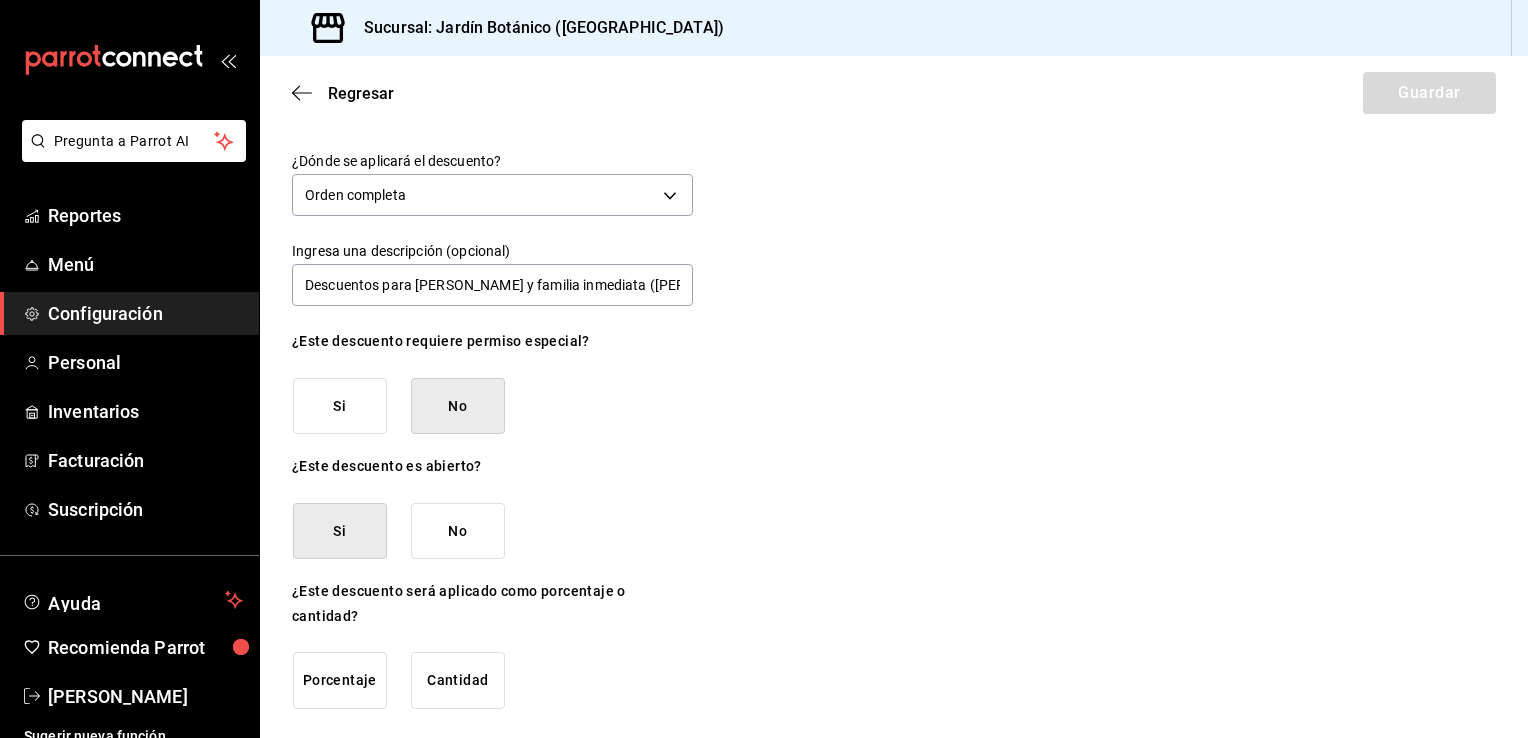 click on "Porcentaje" at bounding box center (340, 680) 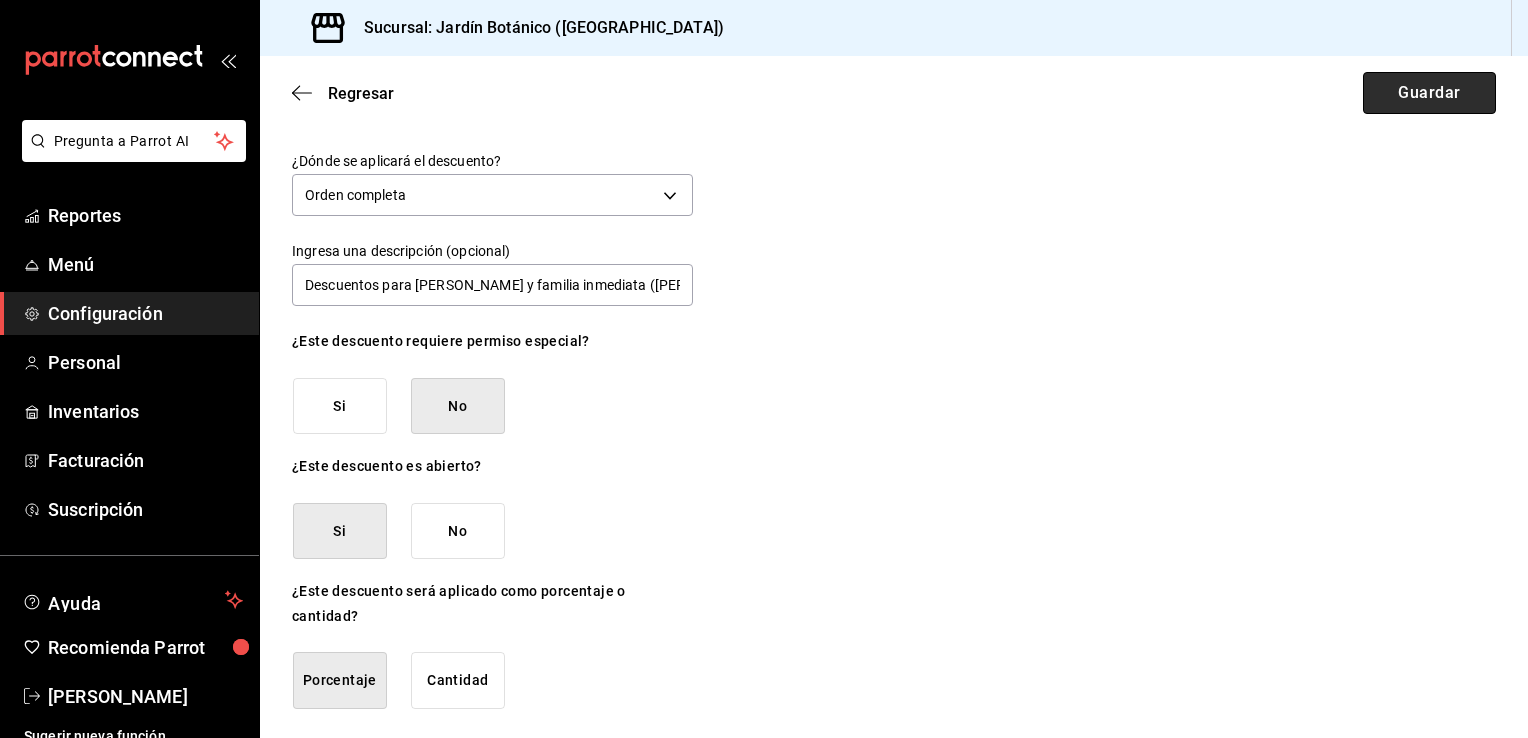 click on "Guardar" at bounding box center [1429, 93] 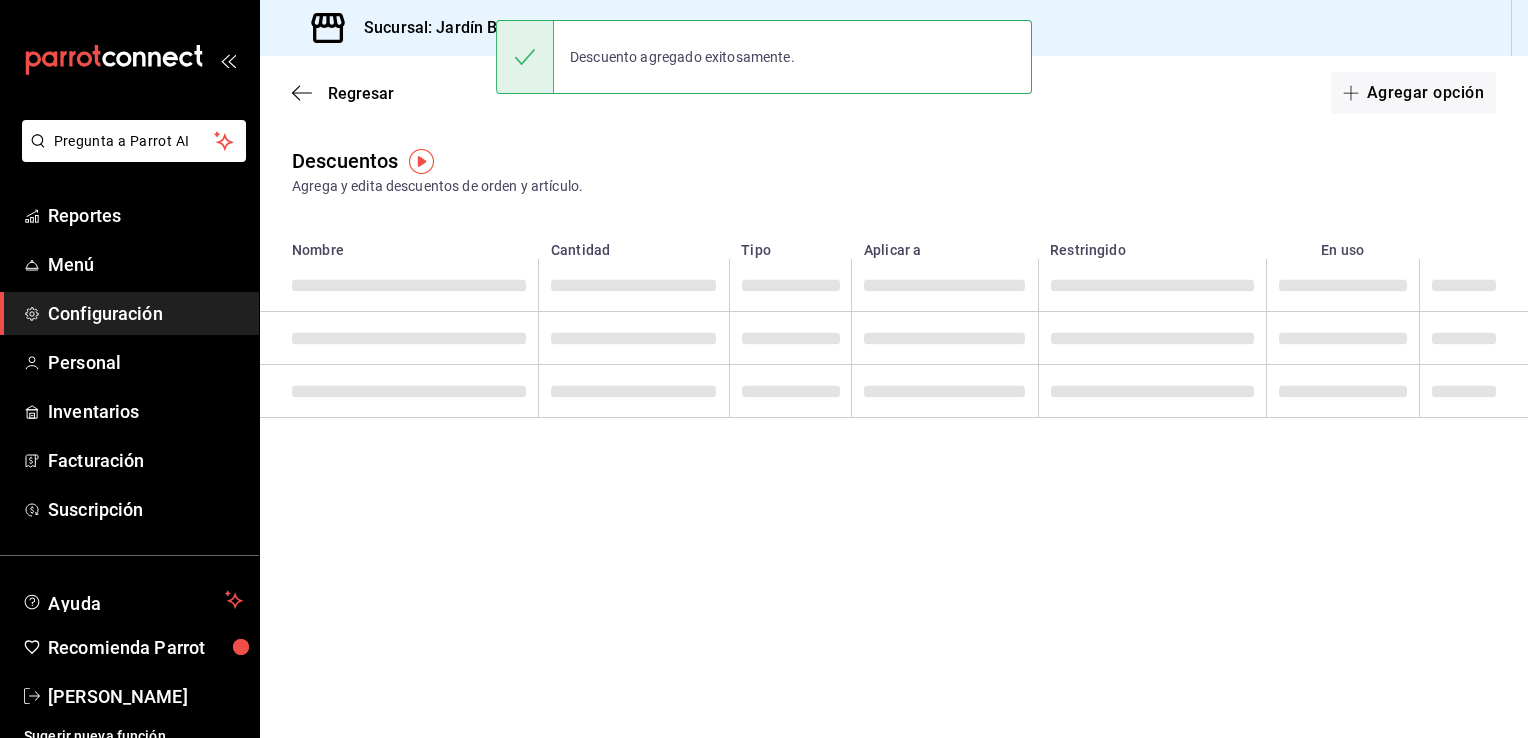 scroll, scrollTop: 0, scrollLeft: 0, axis: both 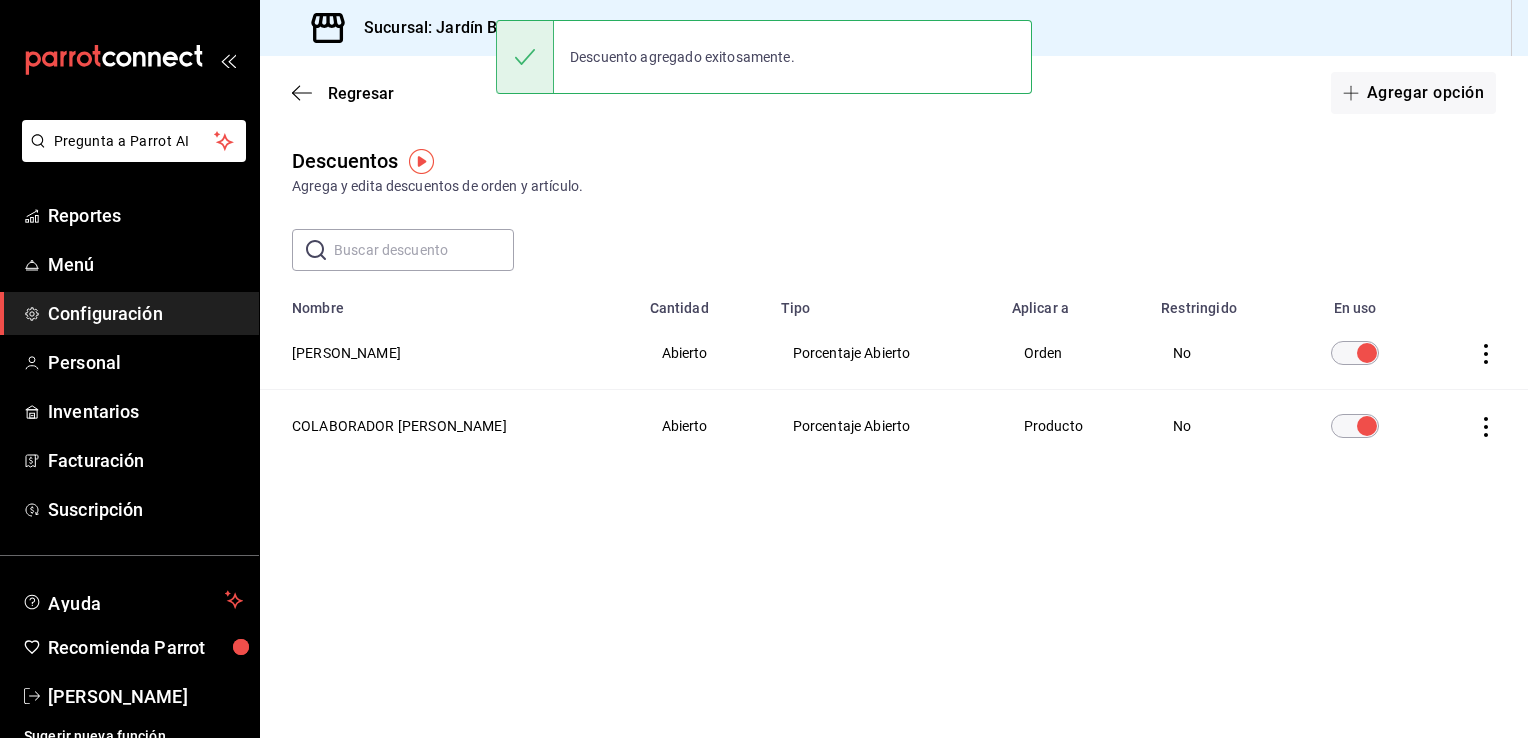 click on "Regresar Agregar opción" at bounding box center [894, 93] 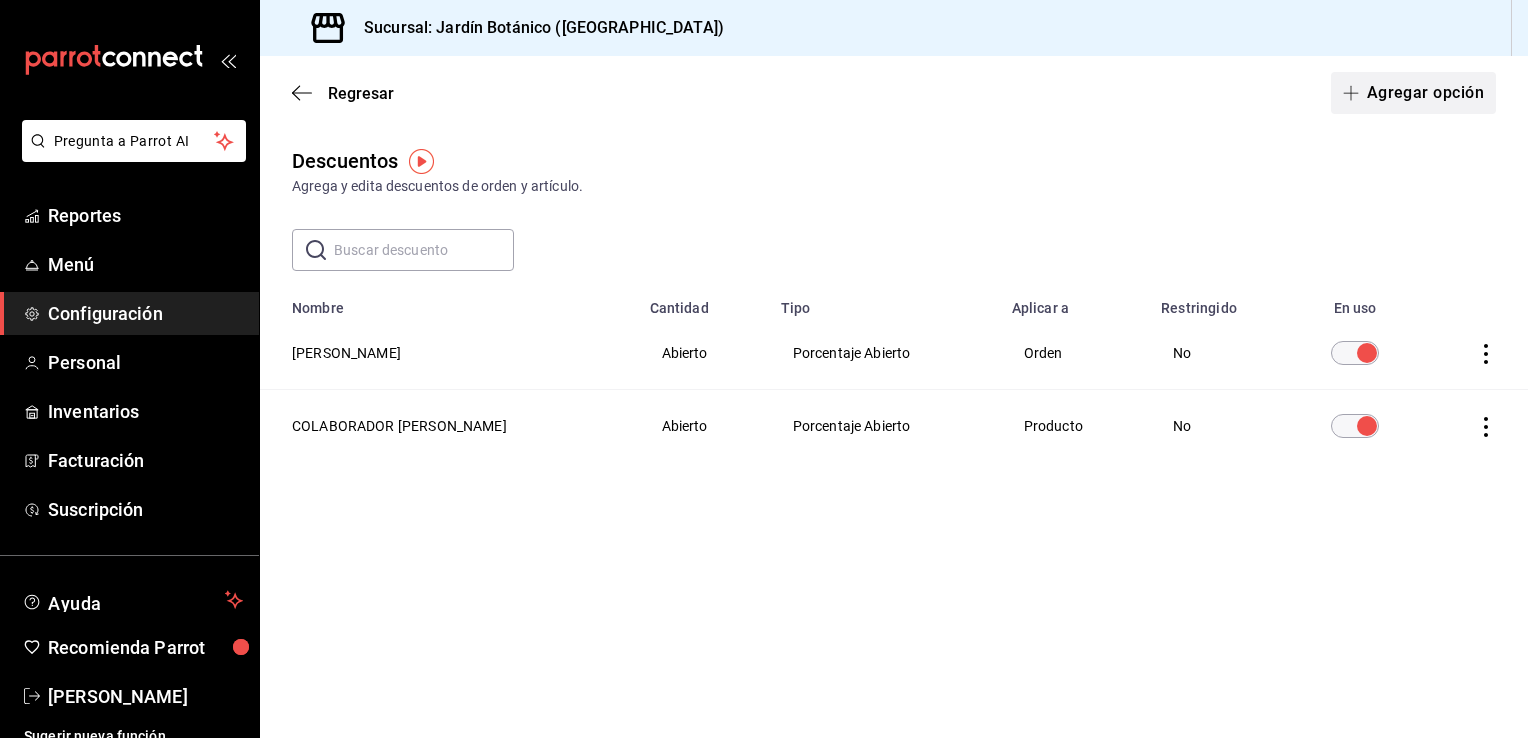 click on "Agregar opción" at bounding box center (1413, 93) 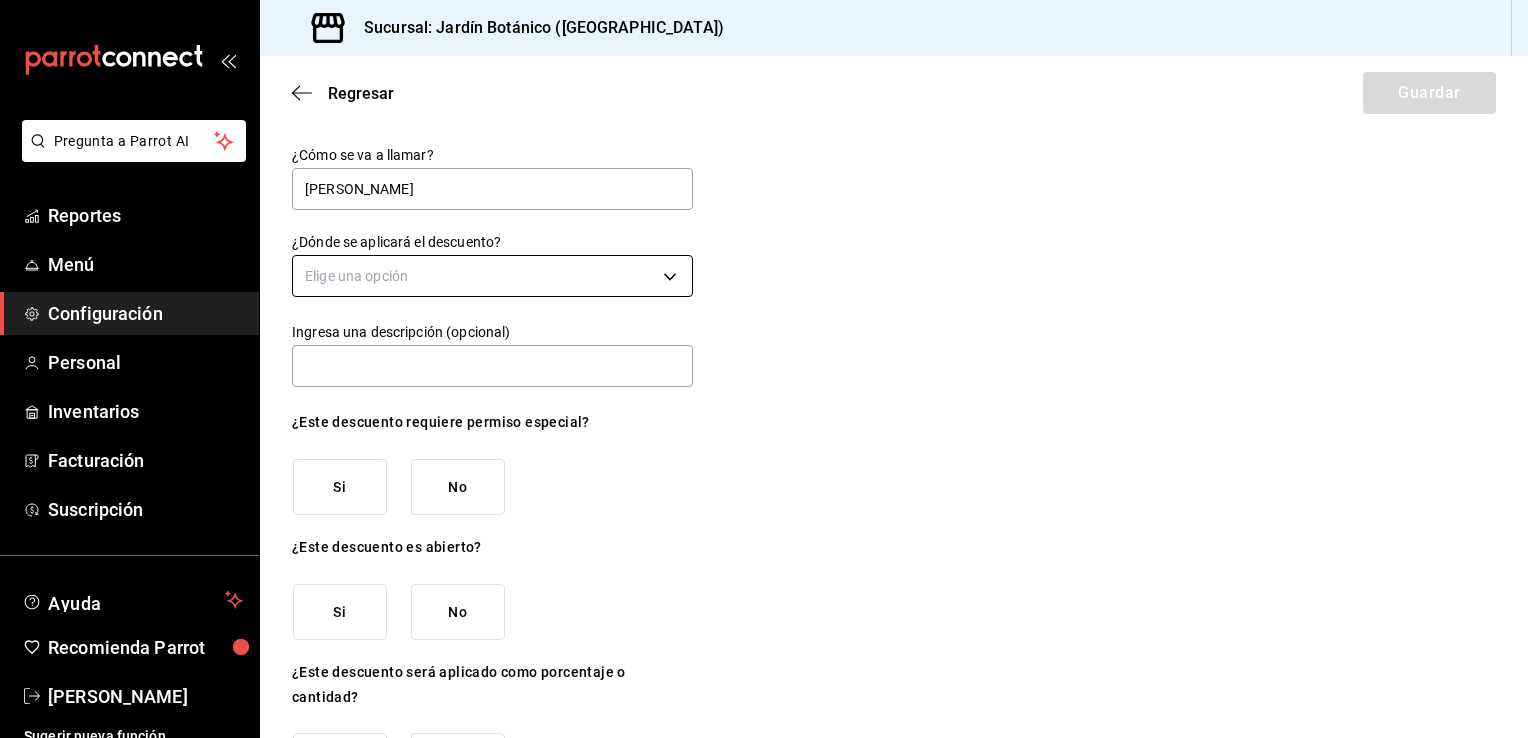 type on "Simon H" 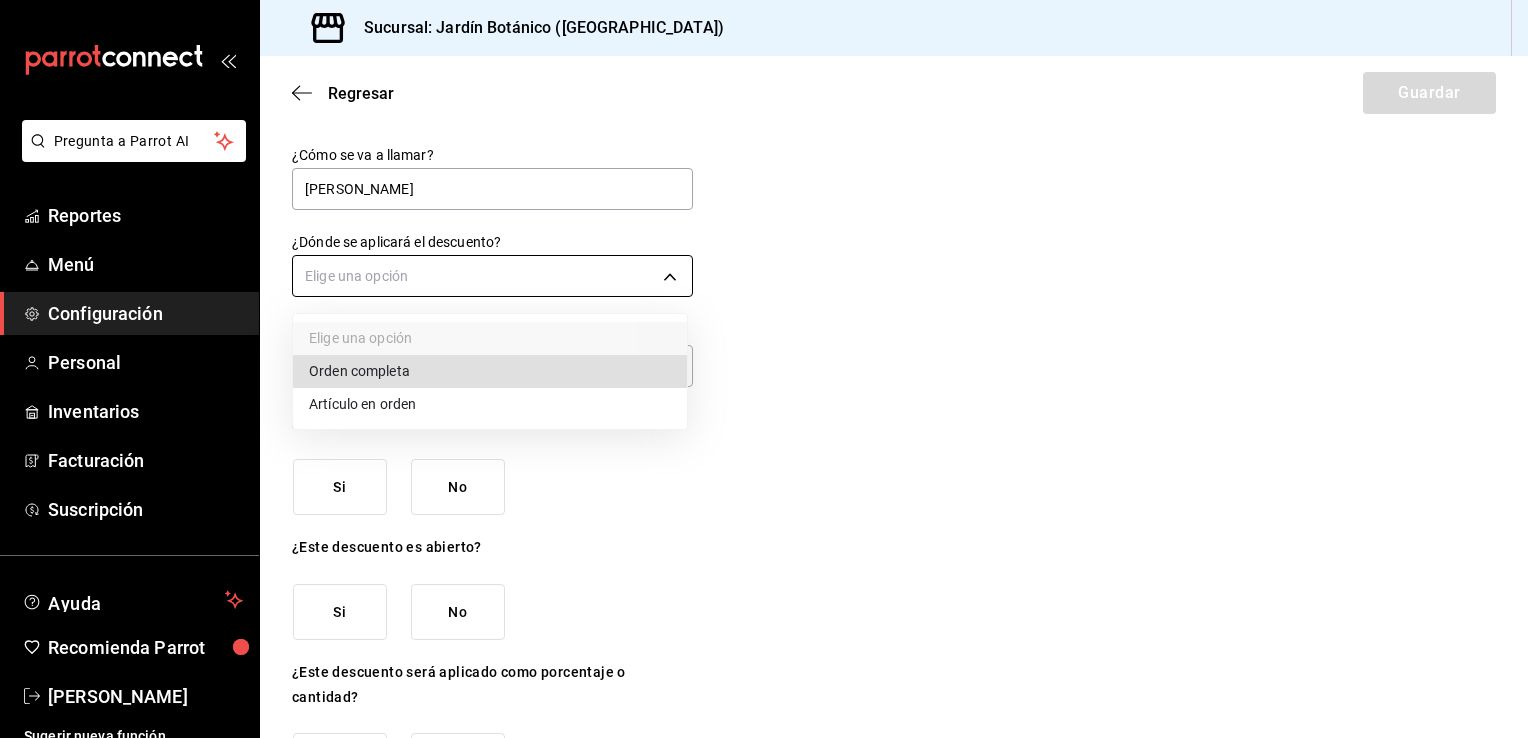 click on "Pregunta a Parrot AI Reportes   Menú   Configuración   Personal   Inventarios   Facturación   Suscripción   Ayuda Recomienda Parrot   Carolina Jiménez   Sugerir nueva función   Sucursal: Jardín Botánico (BC) Regresar Guardar ¿Cómo se va a llamar? Simon H ¿Dónde se aplicará el descuento? Elige una opción Ingresa una descripción (opcional) ¿Este descuento requiere permiso especial? Si No ¿Este descuento es abierto? Si No ¿Este descuento será aplicado como porcentaje o cantidad? Porcentaje Cantidad GANA 1 MES GRATIS EN TU SUSCRIPCIÓN AQUÍ ¿Recuerdas cómo empezó tu restaurante?
Hoy puedes ayudar a un colega a tener el mismo cambio que tú viviste.
Recomienda Parrot directamente desde tu Portal Administrador.
Es fácil y rápido.
🎁 Por cada restaurante que se una, ganas 1 mes gratis. Pregunta a Parrot AI Reportes   Menú   Configuración   Personal   Inventarios   Facturación   Suscripción   Ayuda Recomienda Parrot   Carolina Jiménez   Sugerir nueva función   (81) 2046 6363" at bounding box center [764, 369] 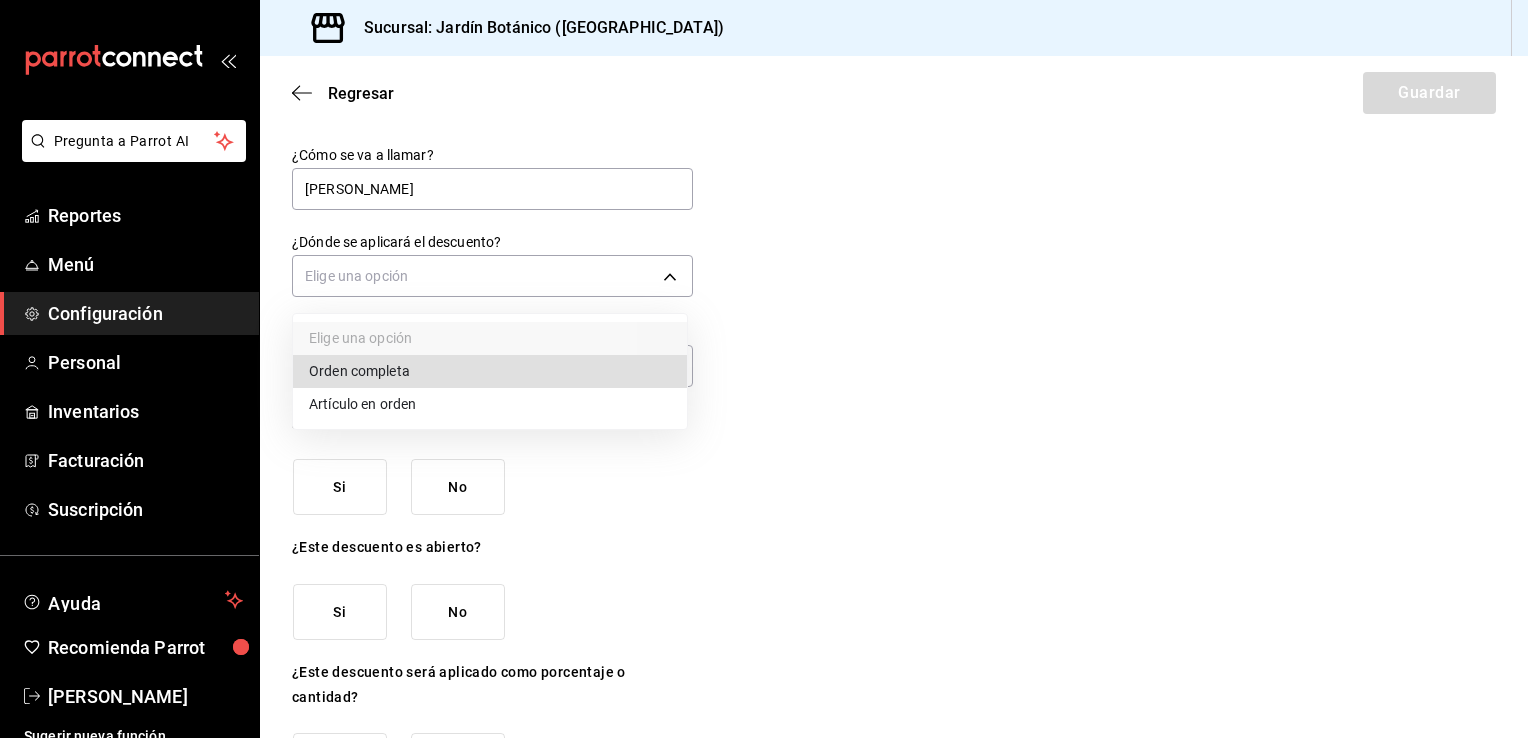 click on "Orden completa" at bounding box center [490, 371] 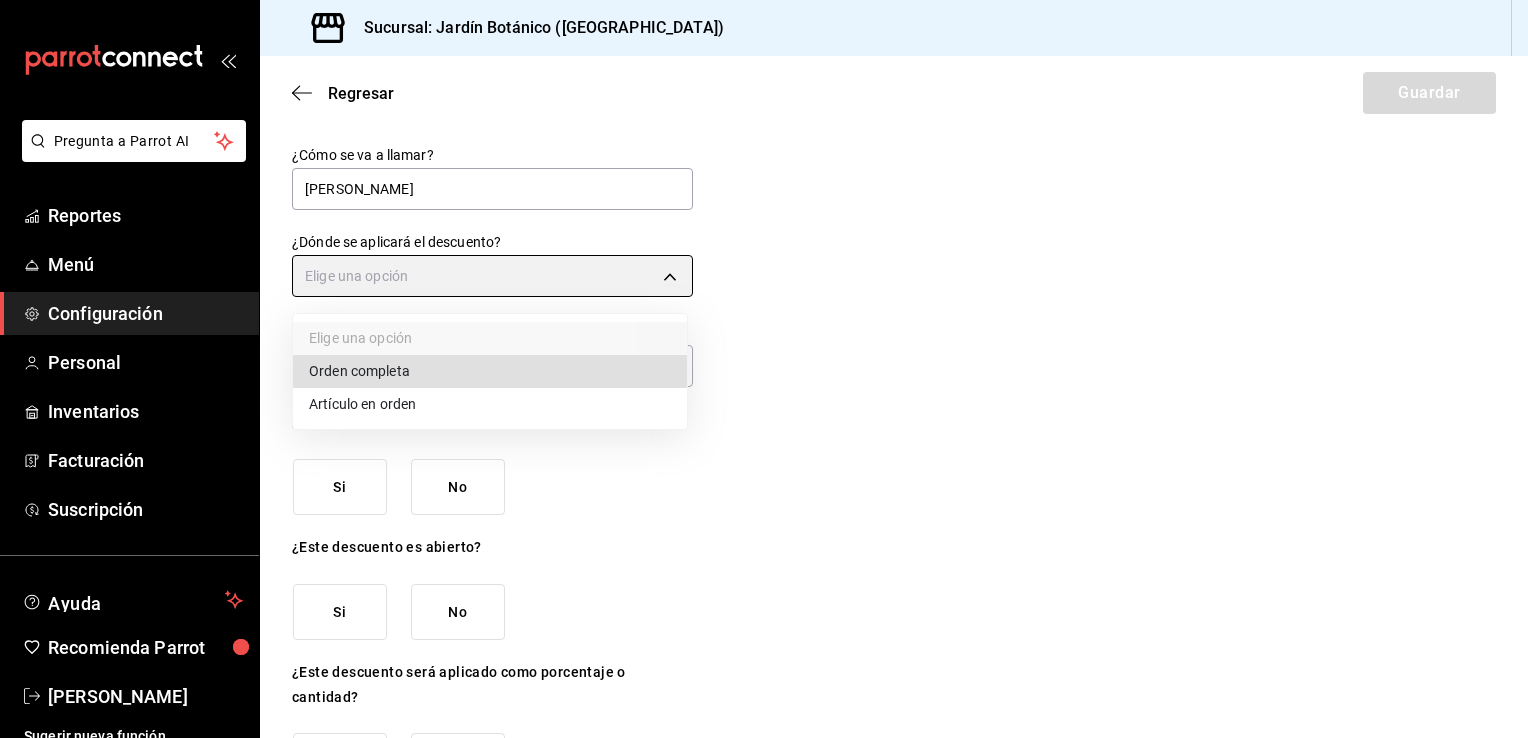 type on "ORDER" 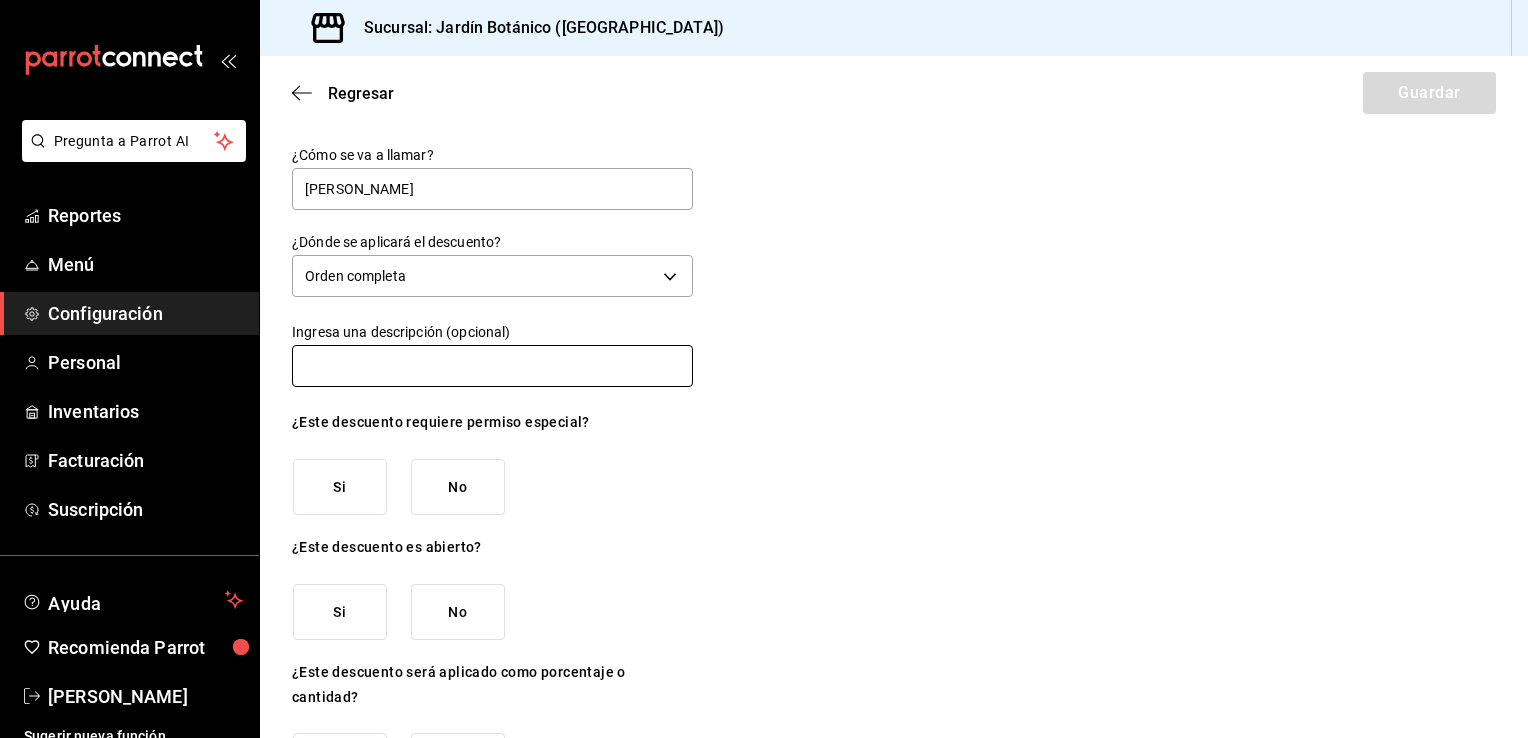 click at bounding box center (492, 366) 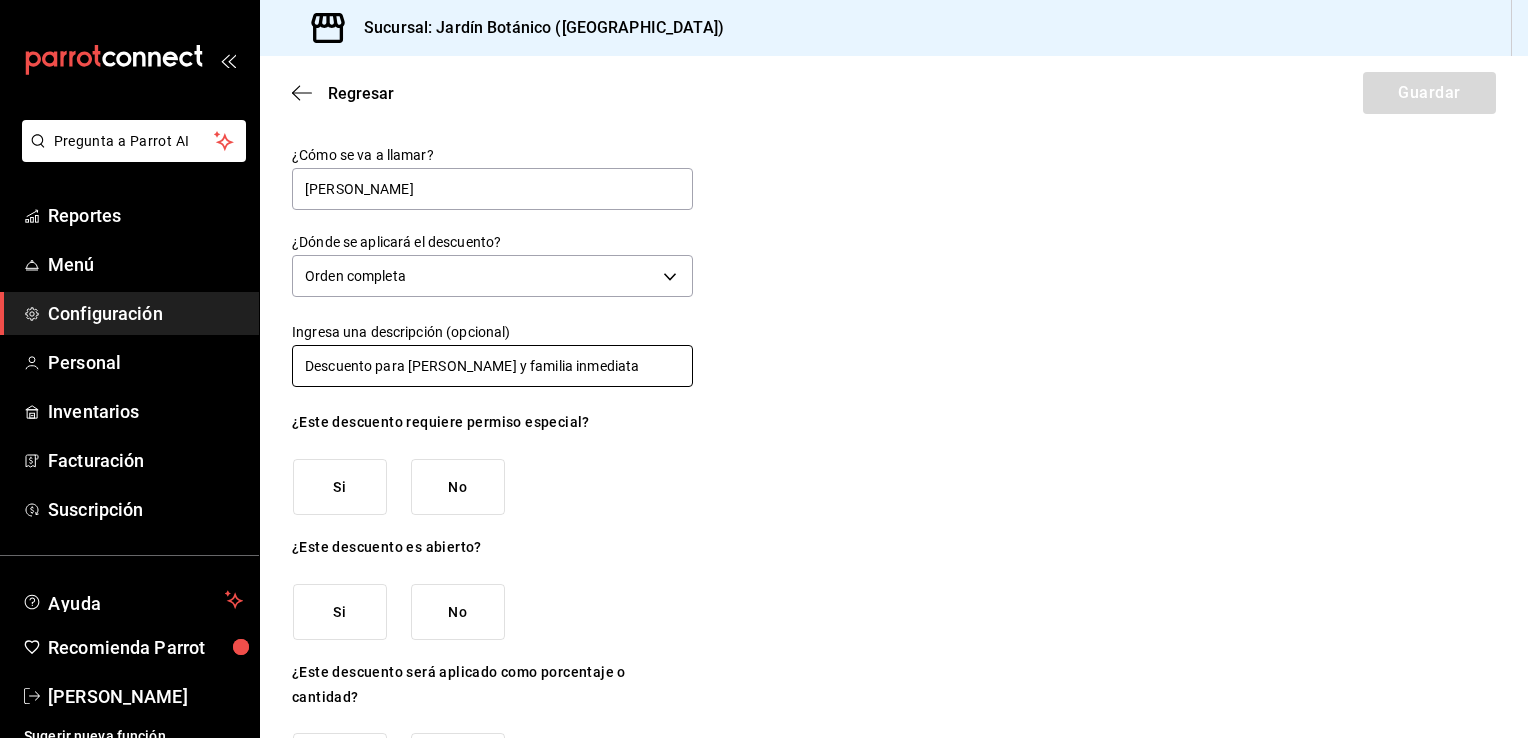 type on "Descuento para Simon Hanono y familia inmediata" 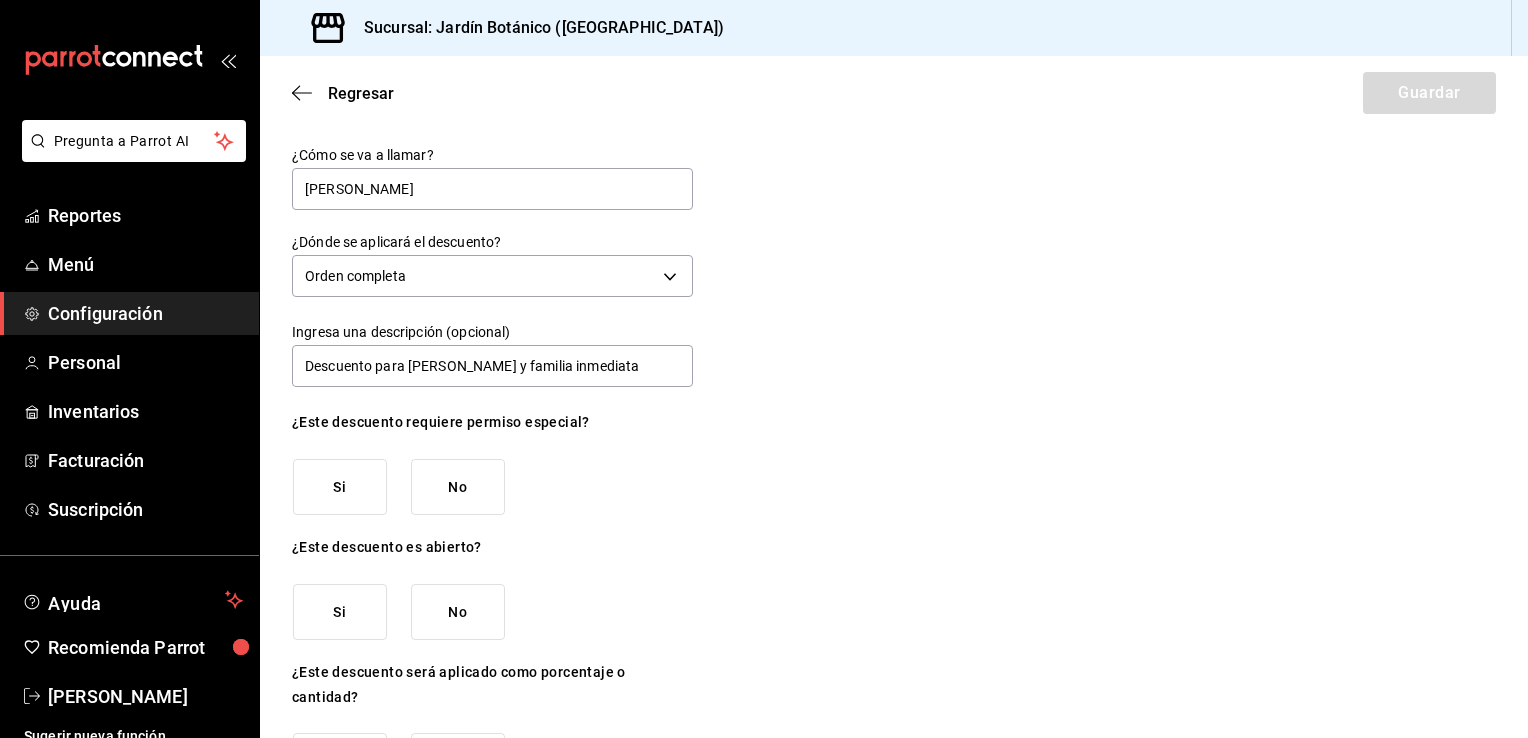 click on "No" at bounding box center [458, 487] 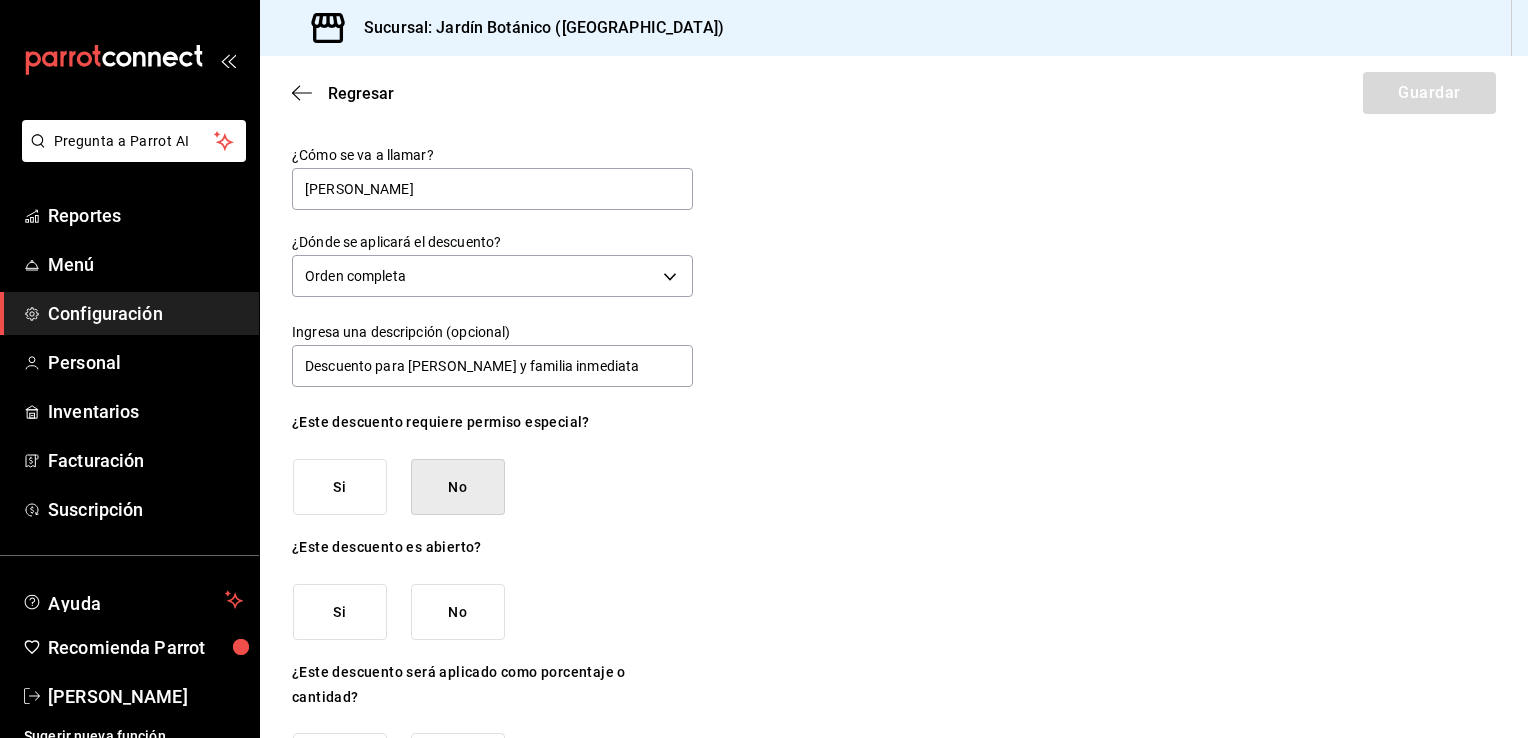 scroll, scrollTop: 81, scrollLeft: 0, axis: vertical 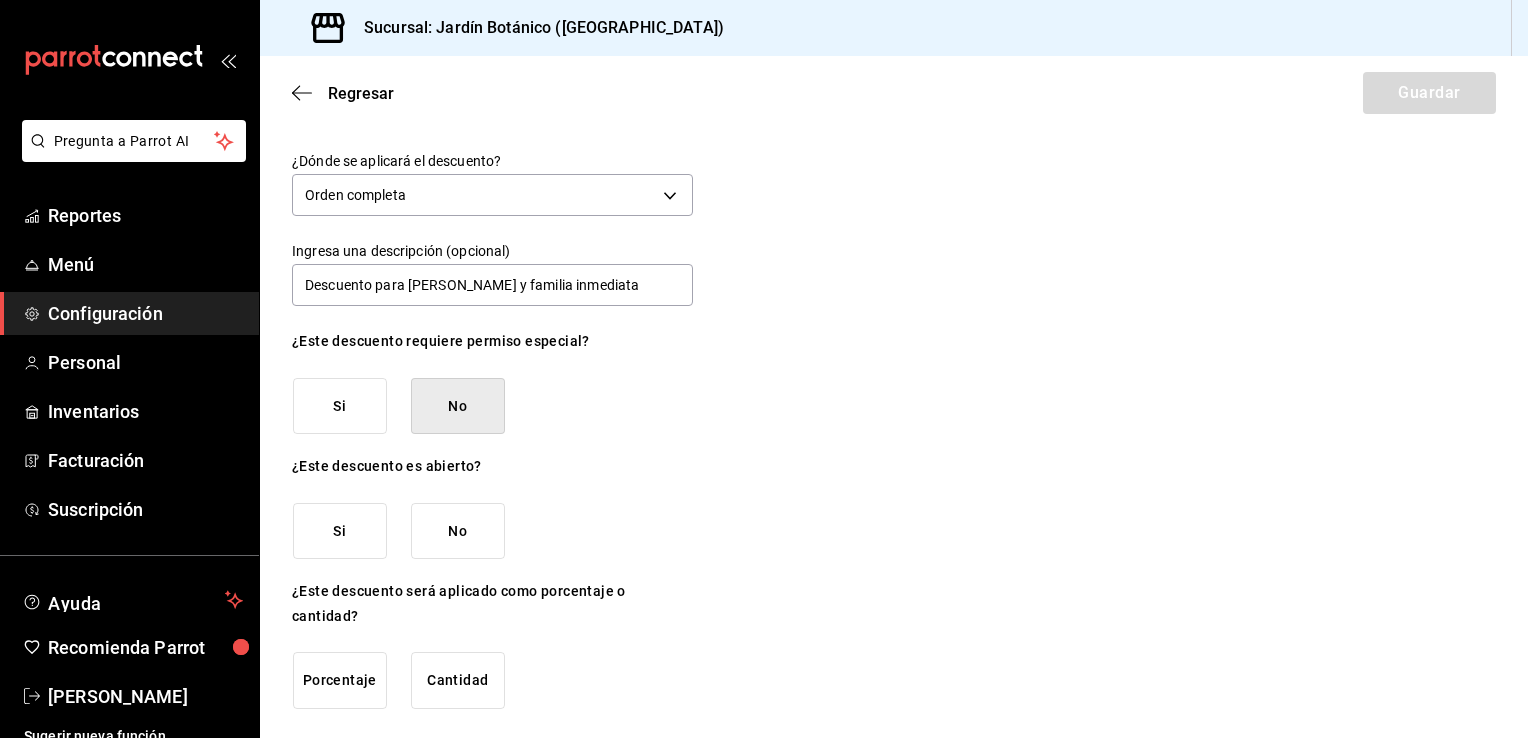 click on "Si" at bounding box center (340, 531) 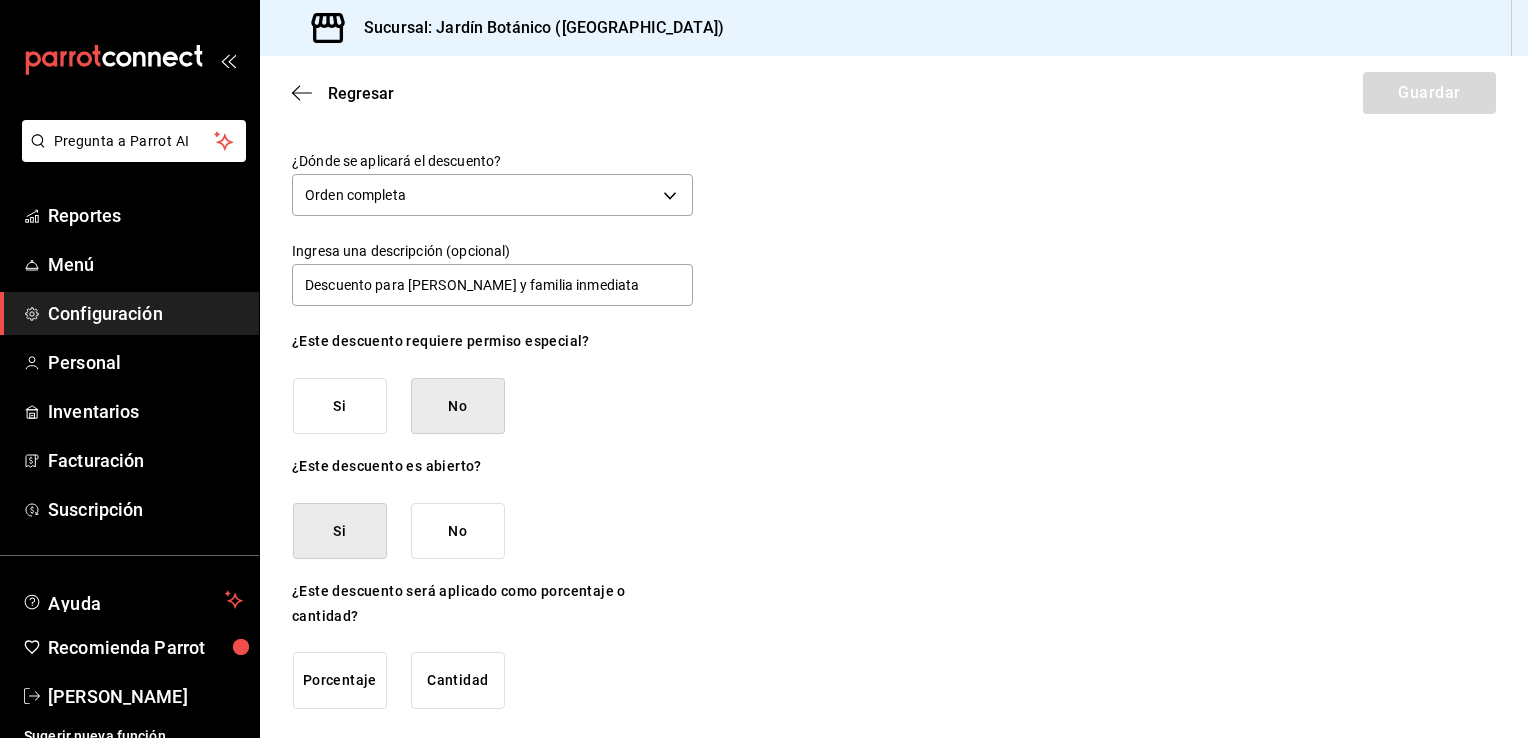 click on "Porcentaje" at bounding box center (340, 680) 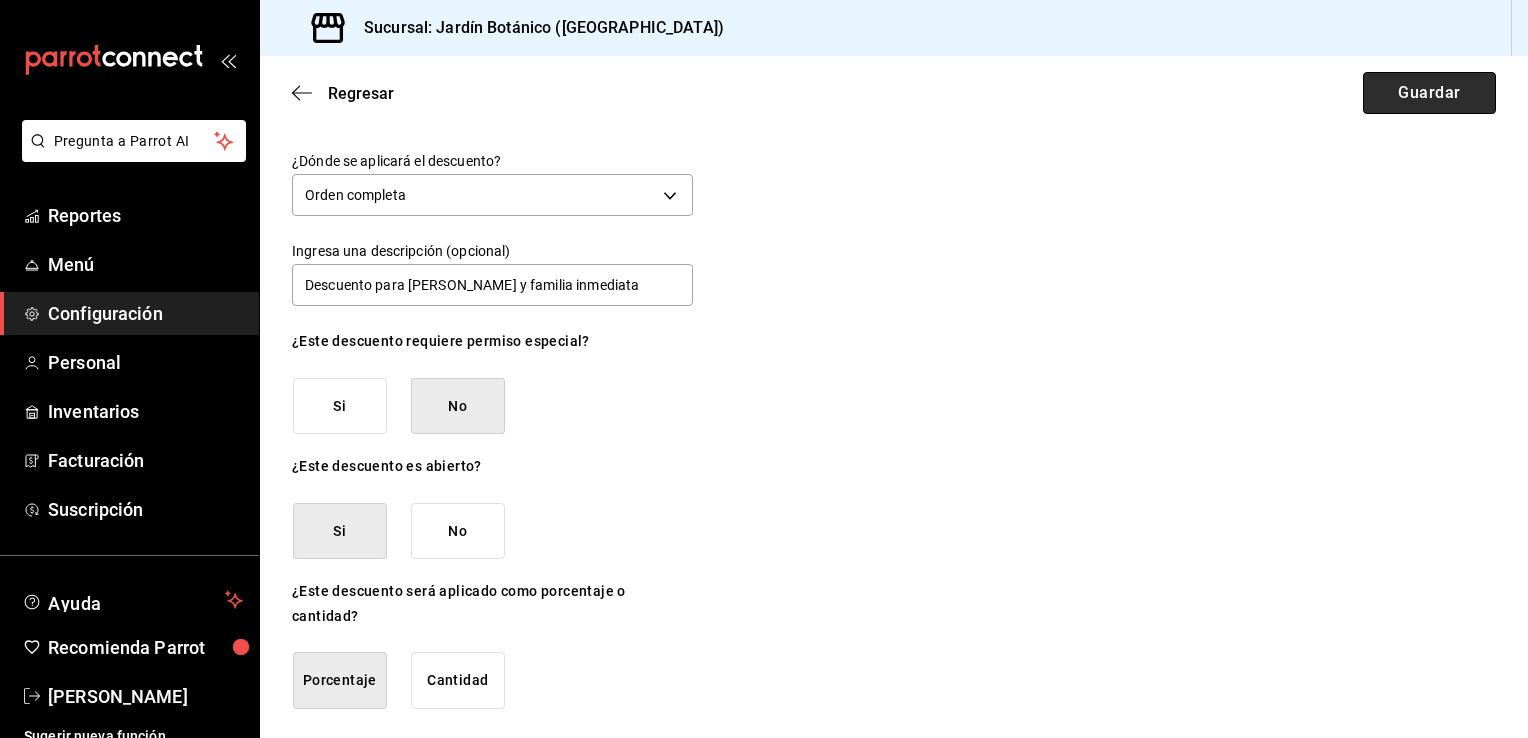 click on "Guardar" at bounding box center (1429, 93) 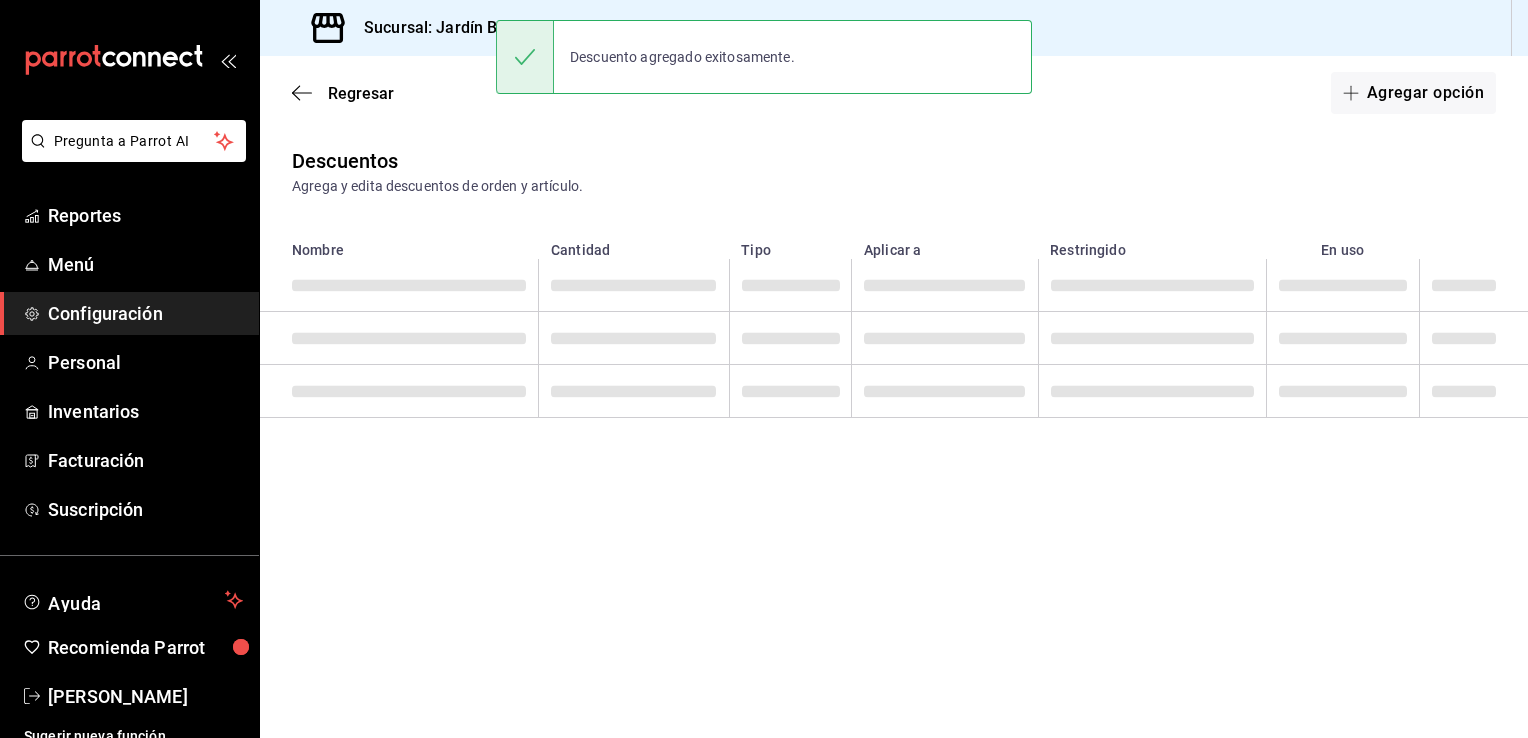 scroll, scrollTop: 0, scrollLeft: 0, axis: both 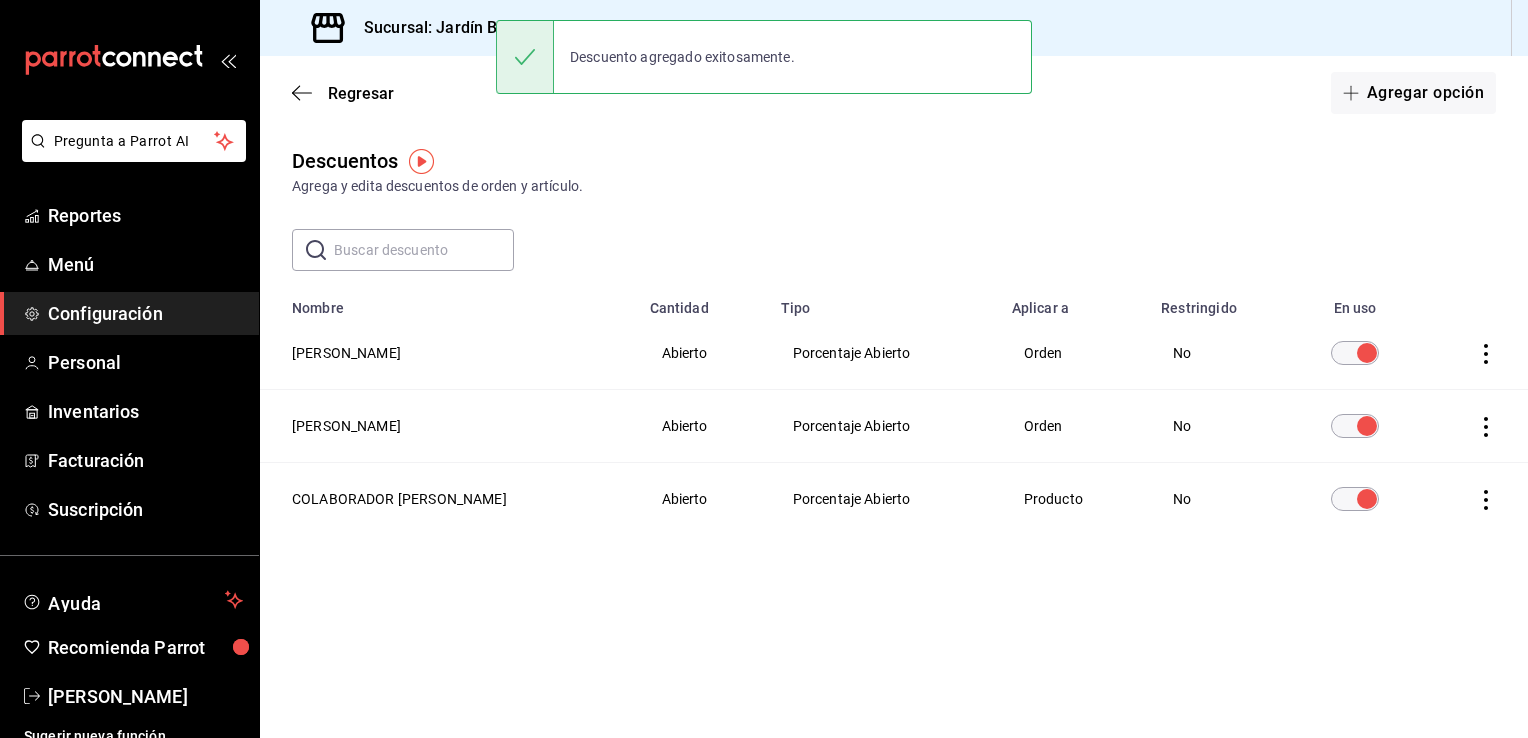 click on "Agregar opción" at bounding box center (1413, 93) 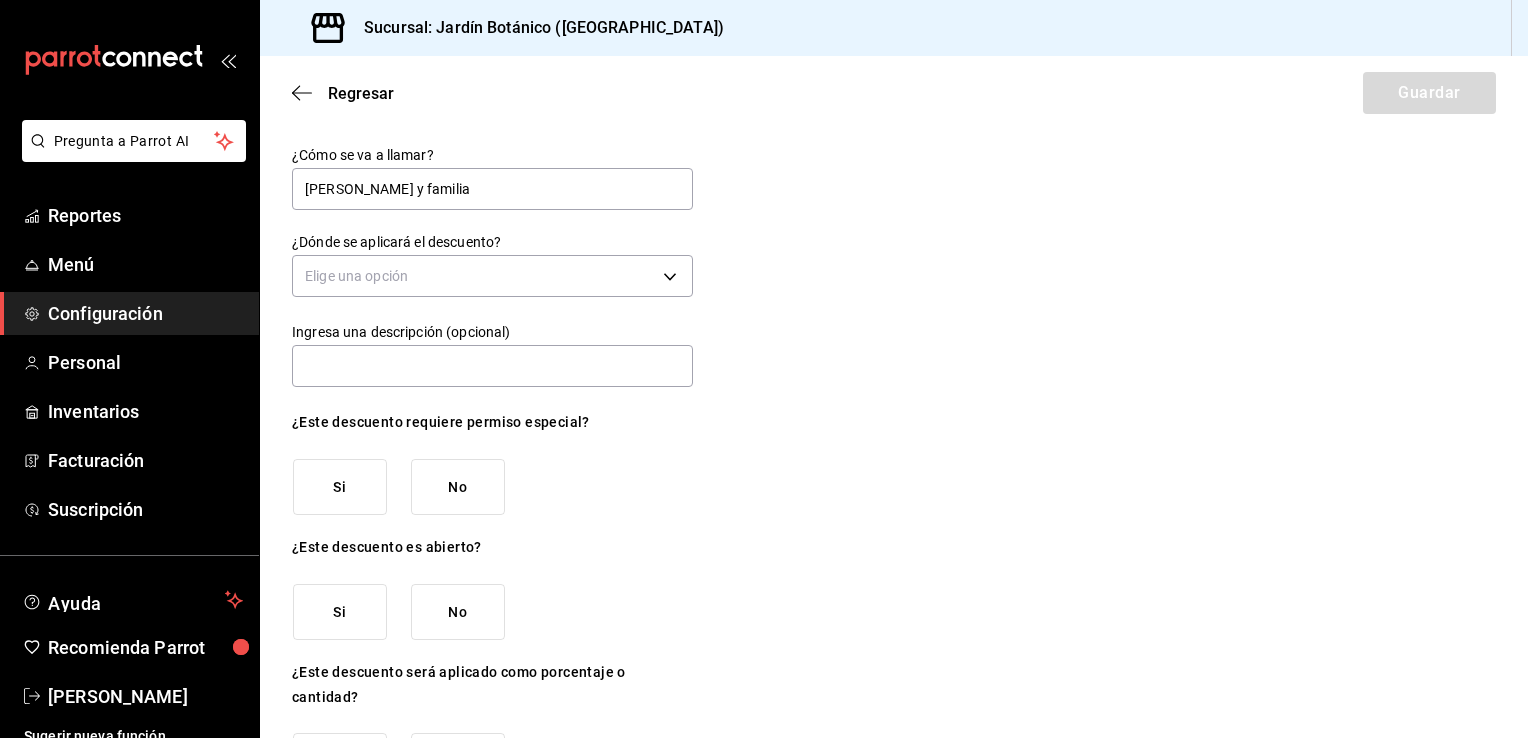 type on "Rosa Cheja y familia" 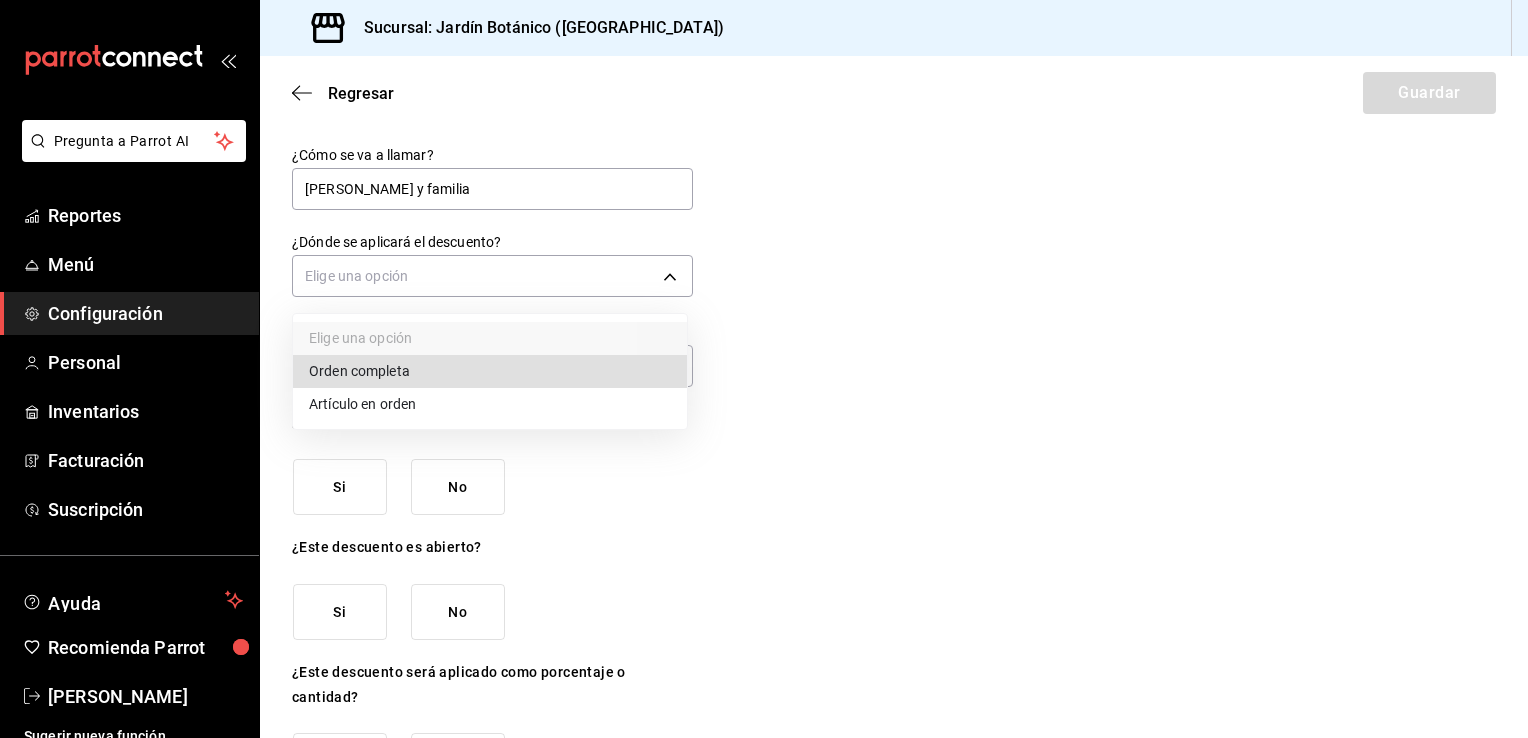 type 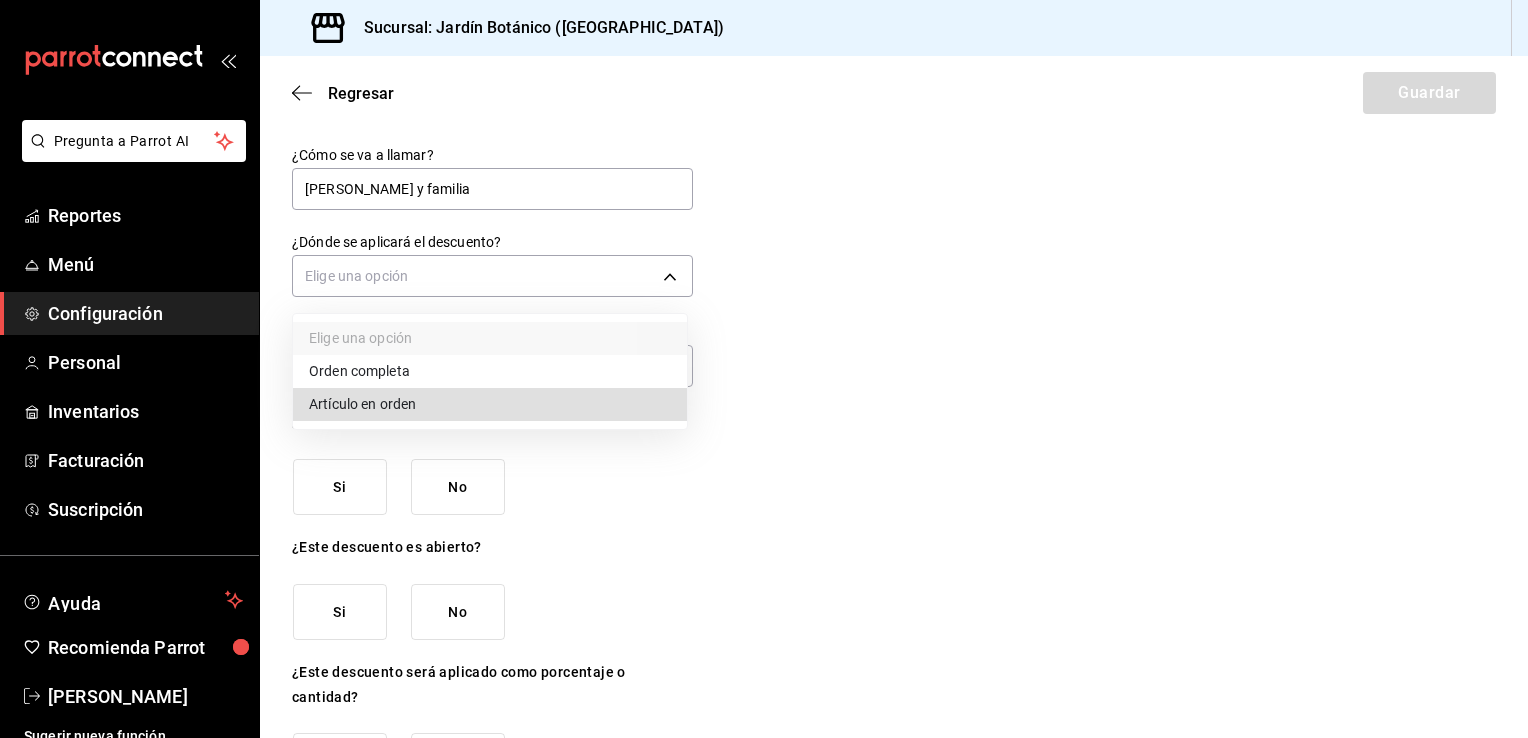 type 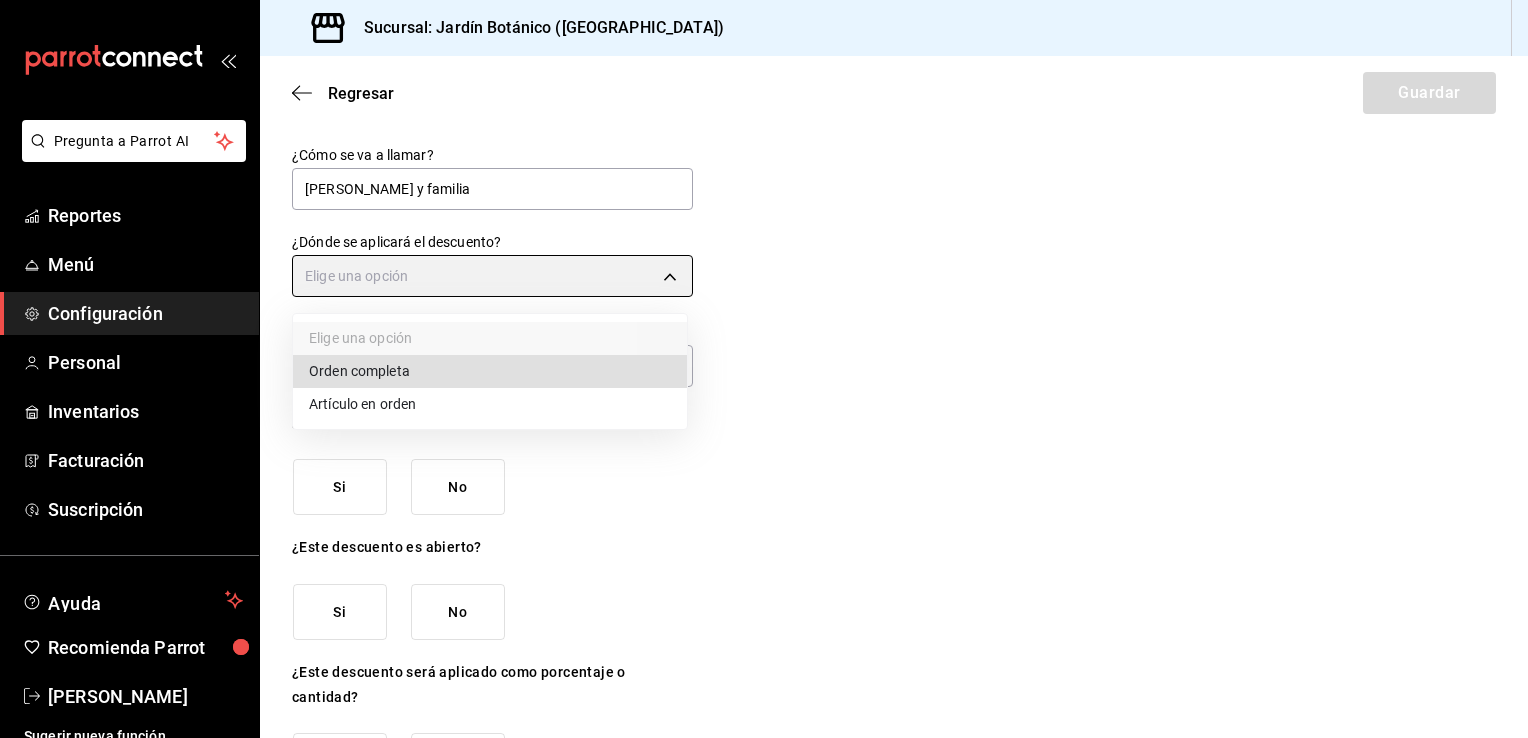 type on "ORDER" 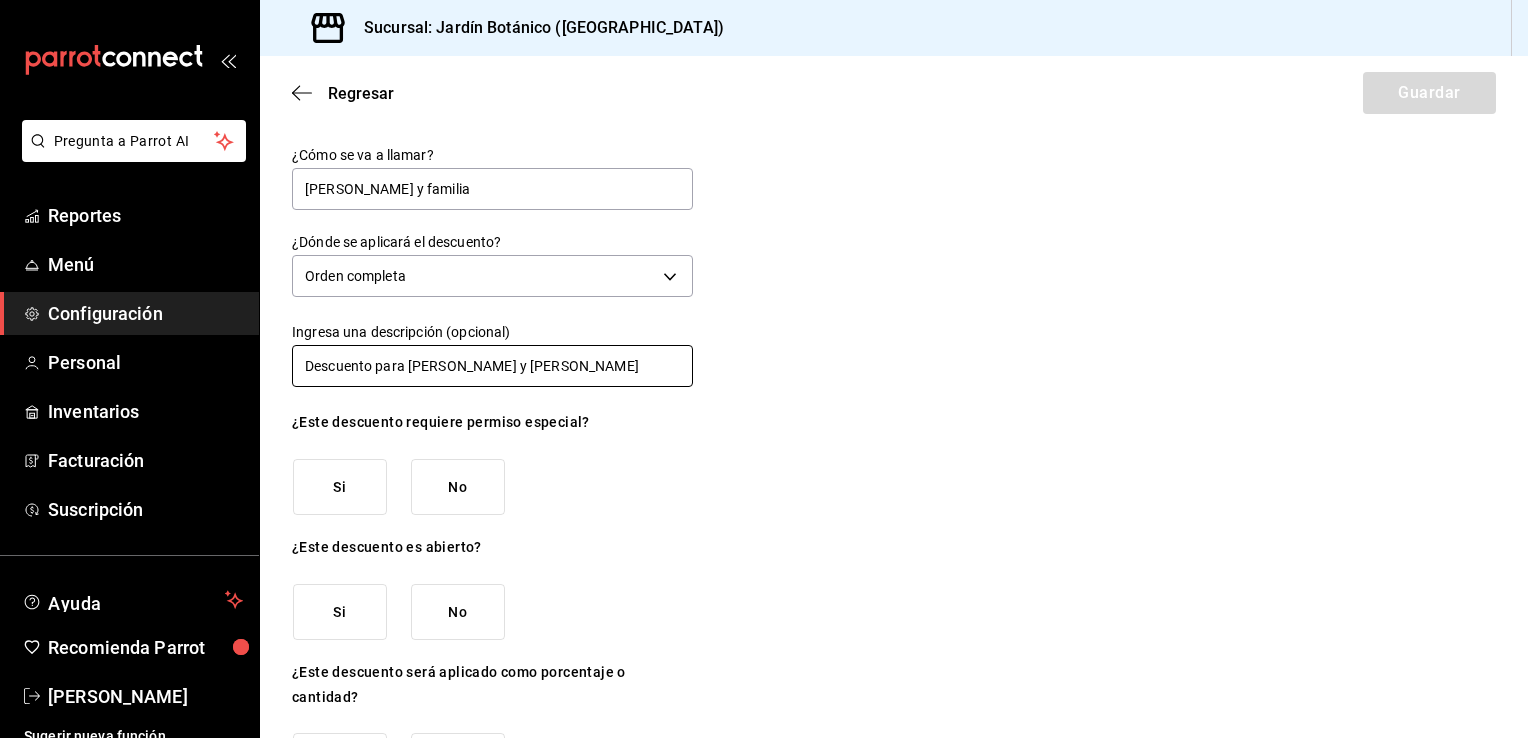 type on "Descuento para Rosa Cheja y Marcos Hanono" 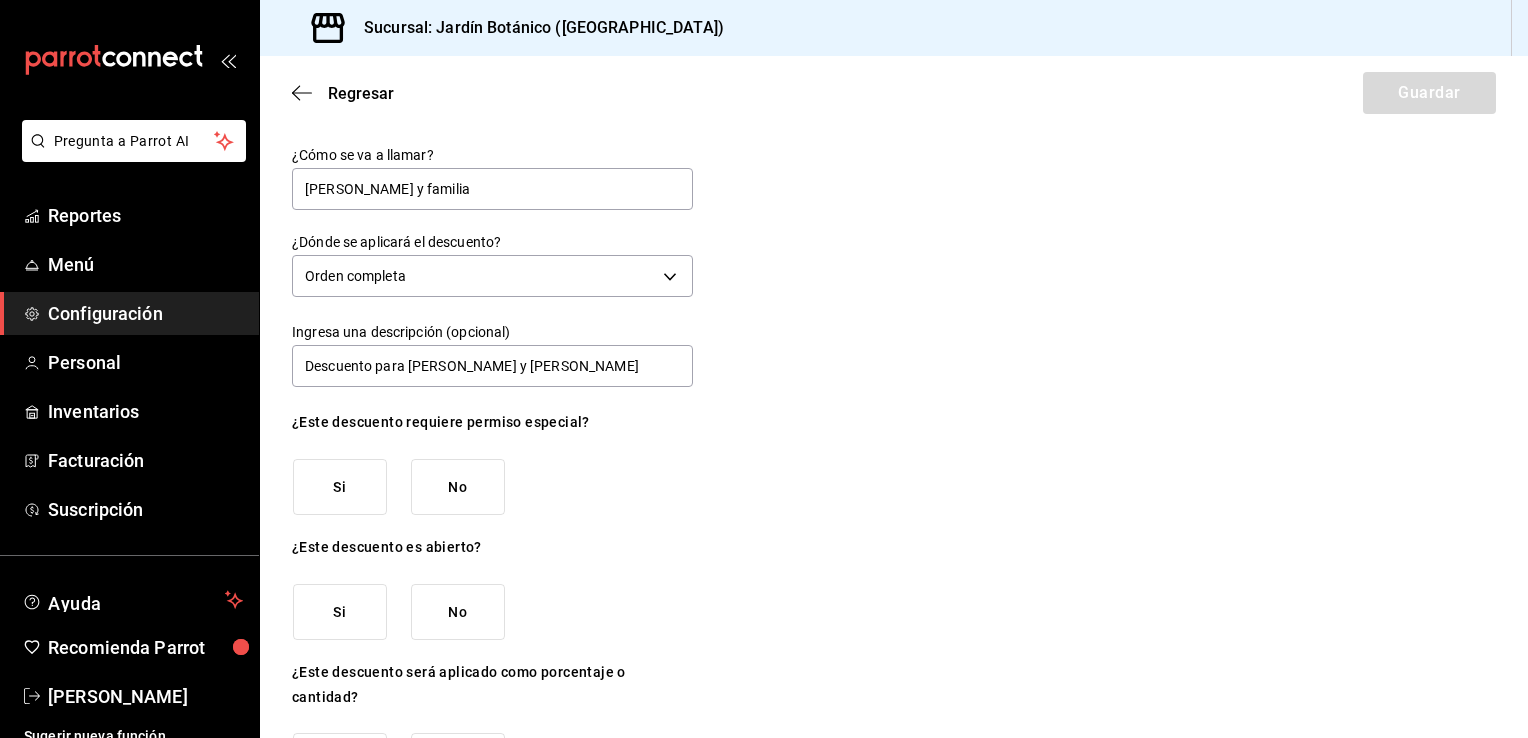click on "Si" at bounding box center (340, 487) 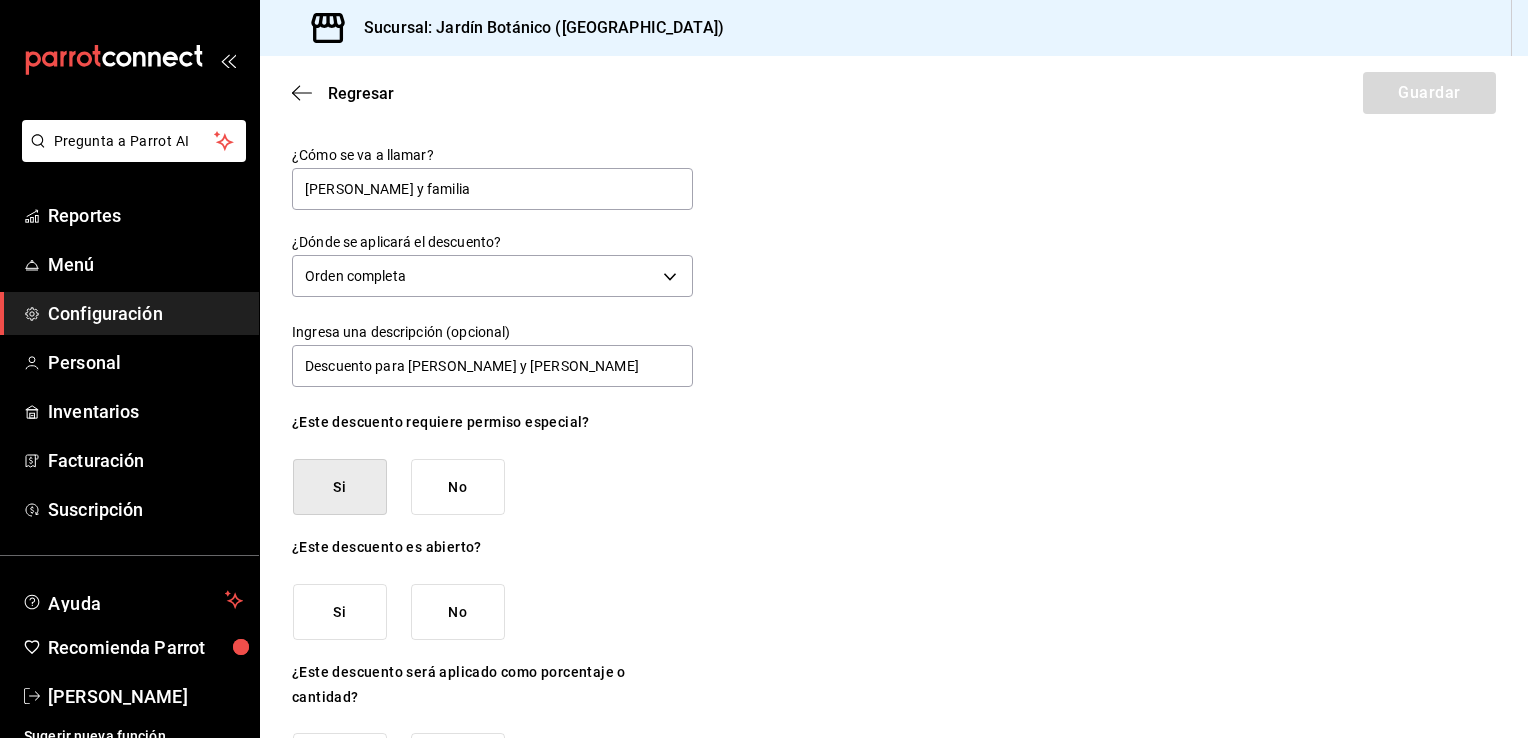 click on "Si" at bounding box center (340, 612) 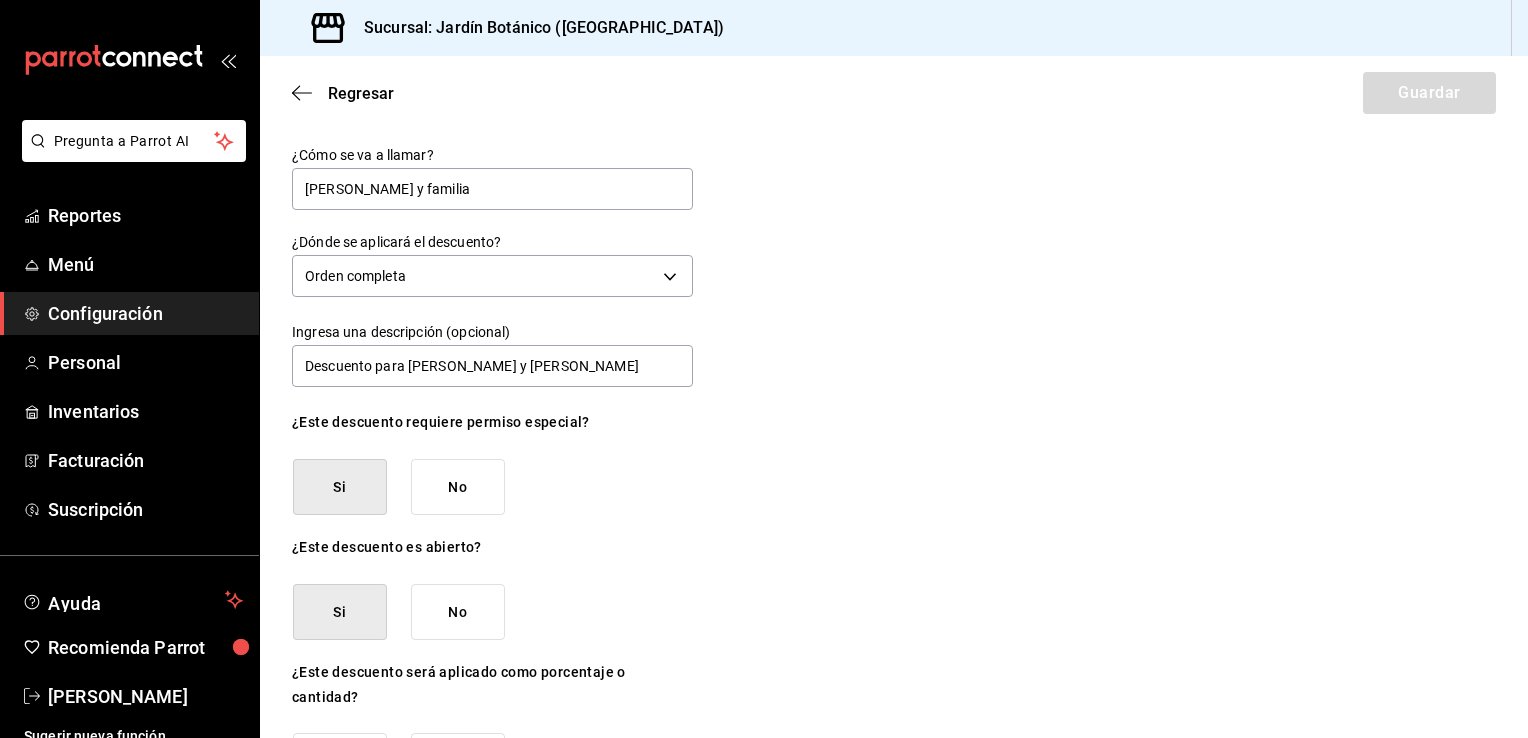 scroll, scrollTop: 81, scrollLeft: 0, axis: vertical 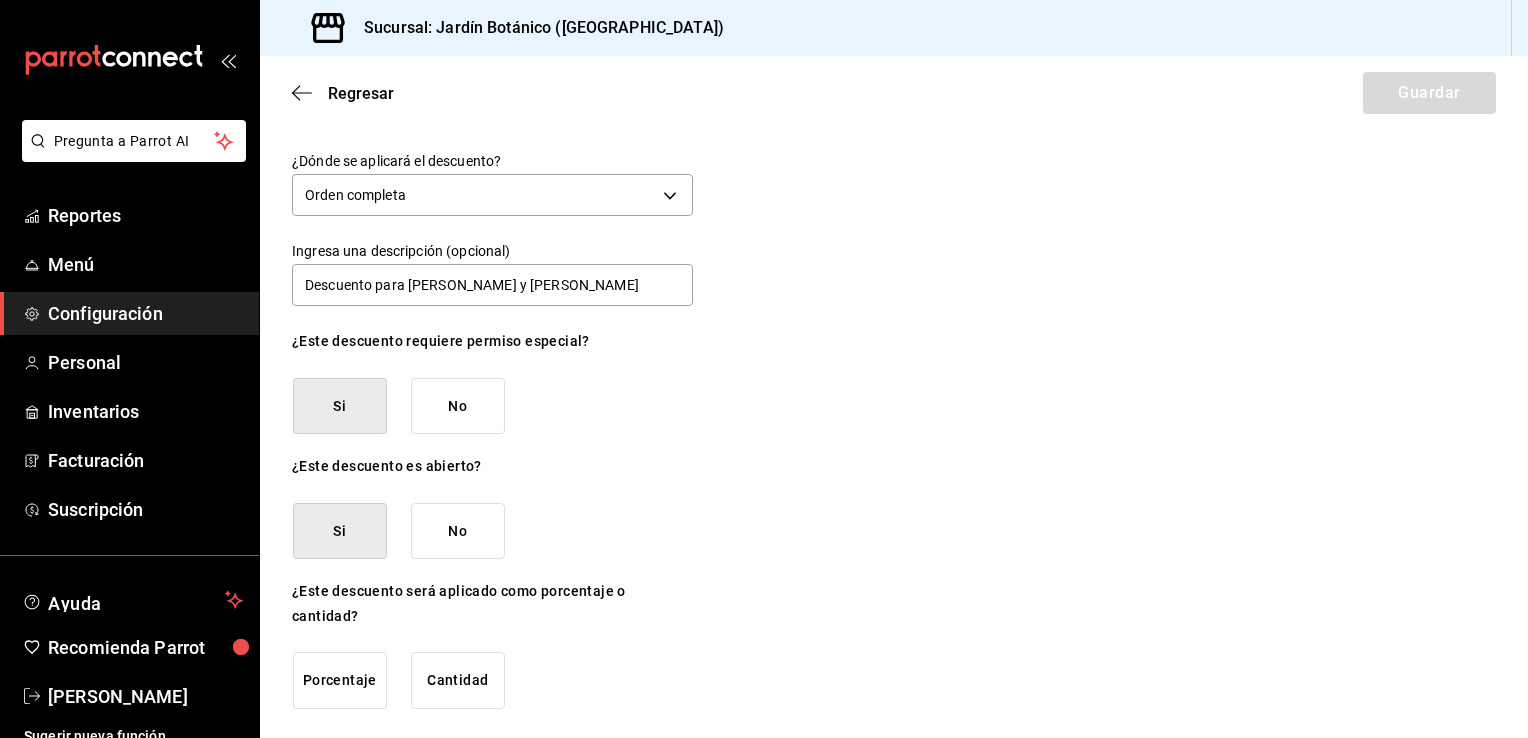 click on "Porcentaje" at bounding box center (340, 680) 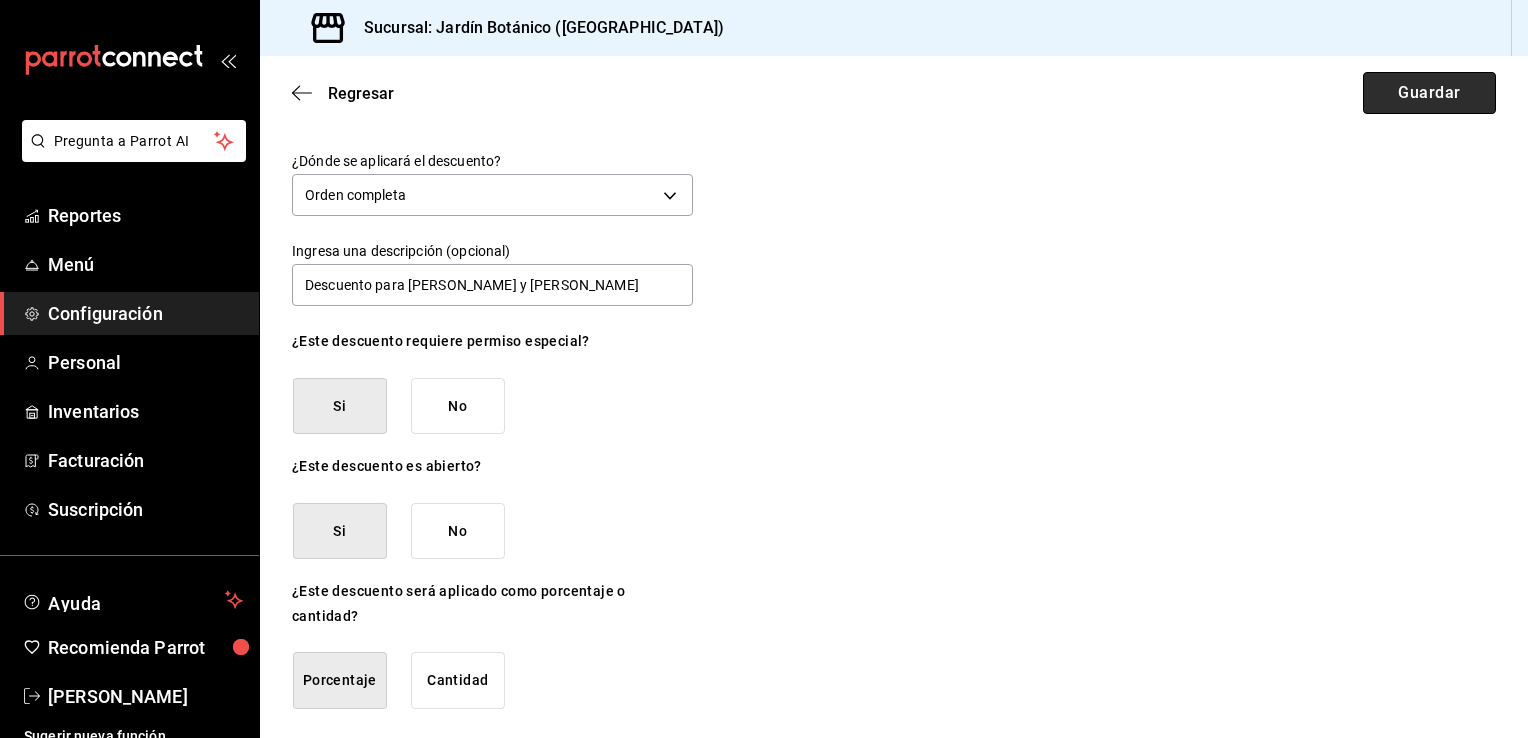 click on "Guardar" at bounding box center [1429, 93] 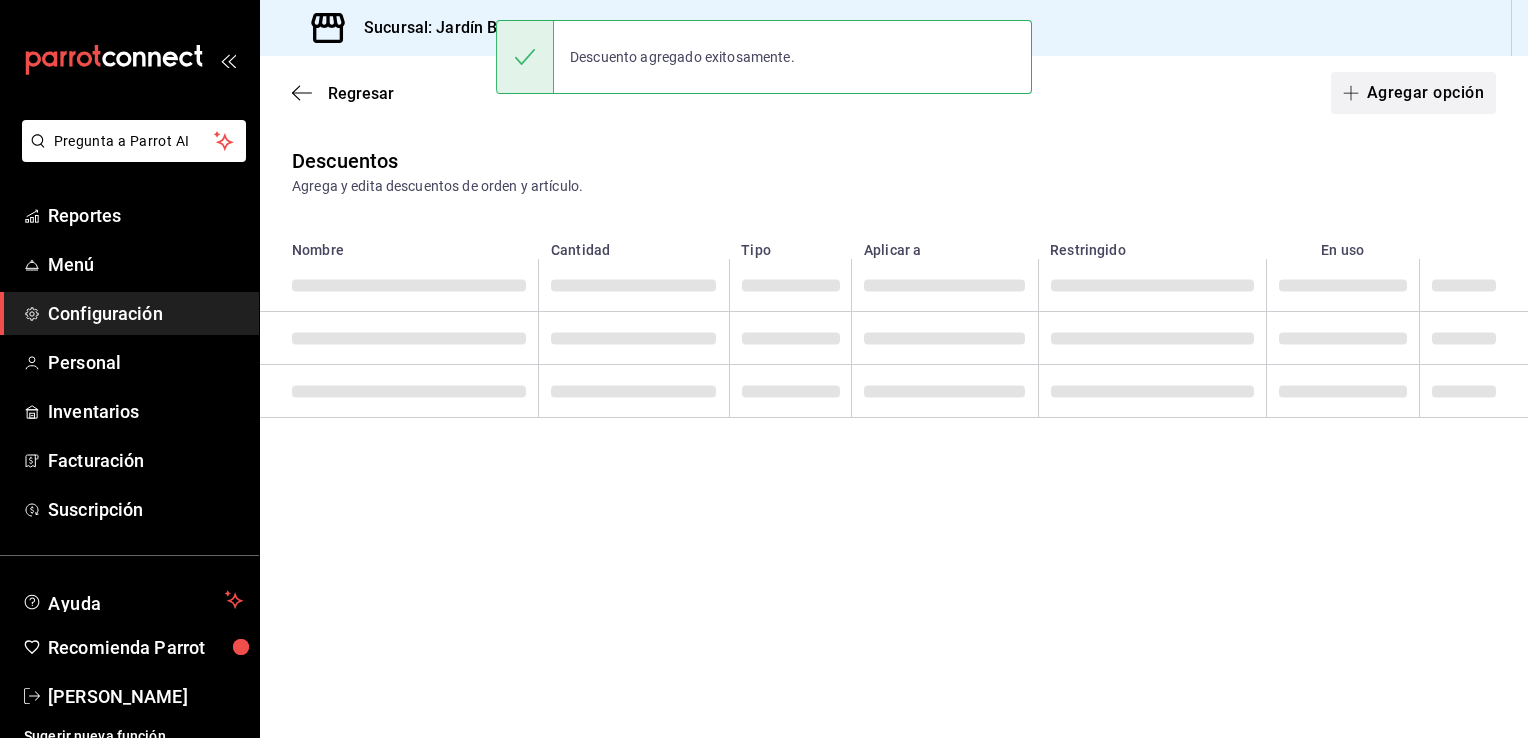 scroll, scrollTop: 0, scrollLeft: 0, axis: both 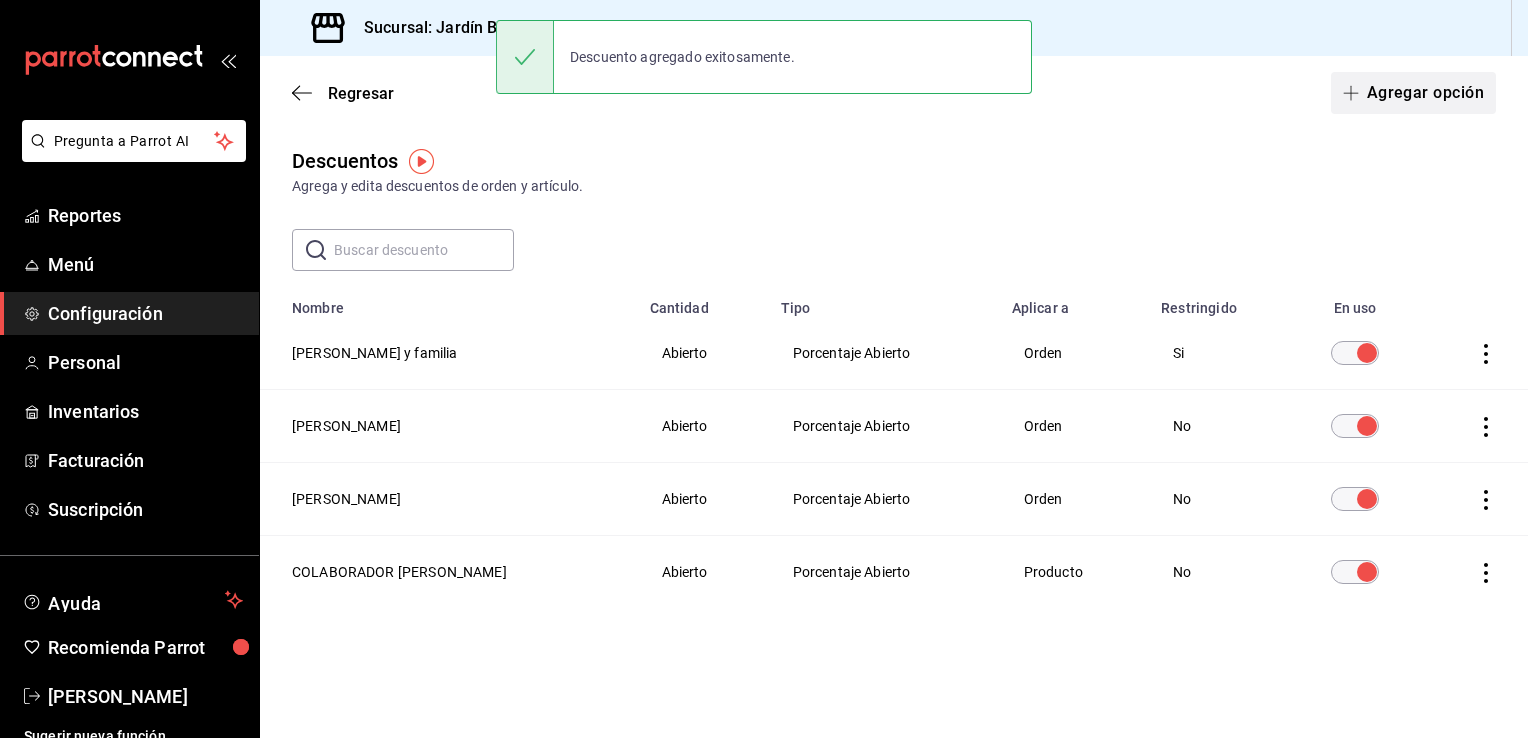 click on "Agregar opción" at bounding box center (1413, 93) 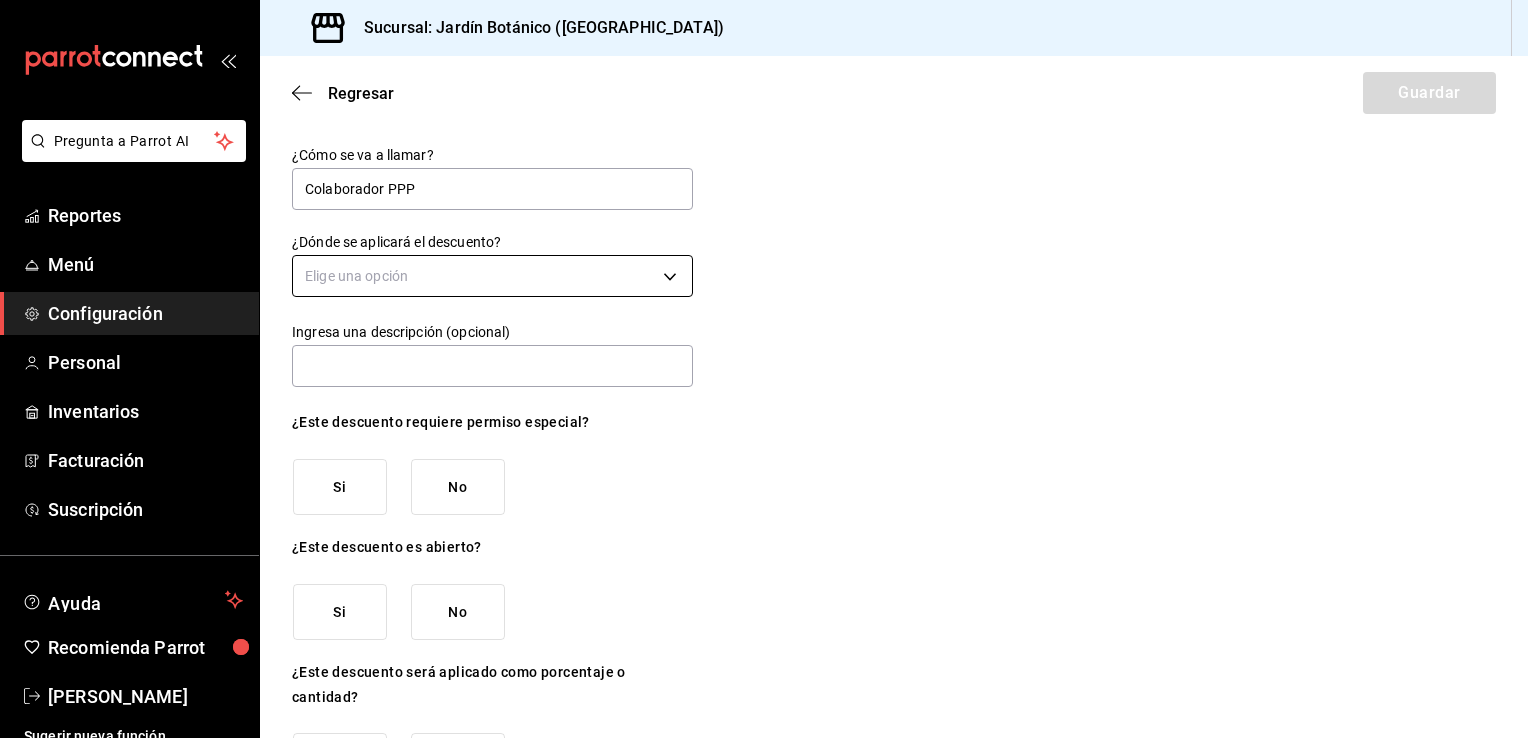 type on "Colaborador PPP" 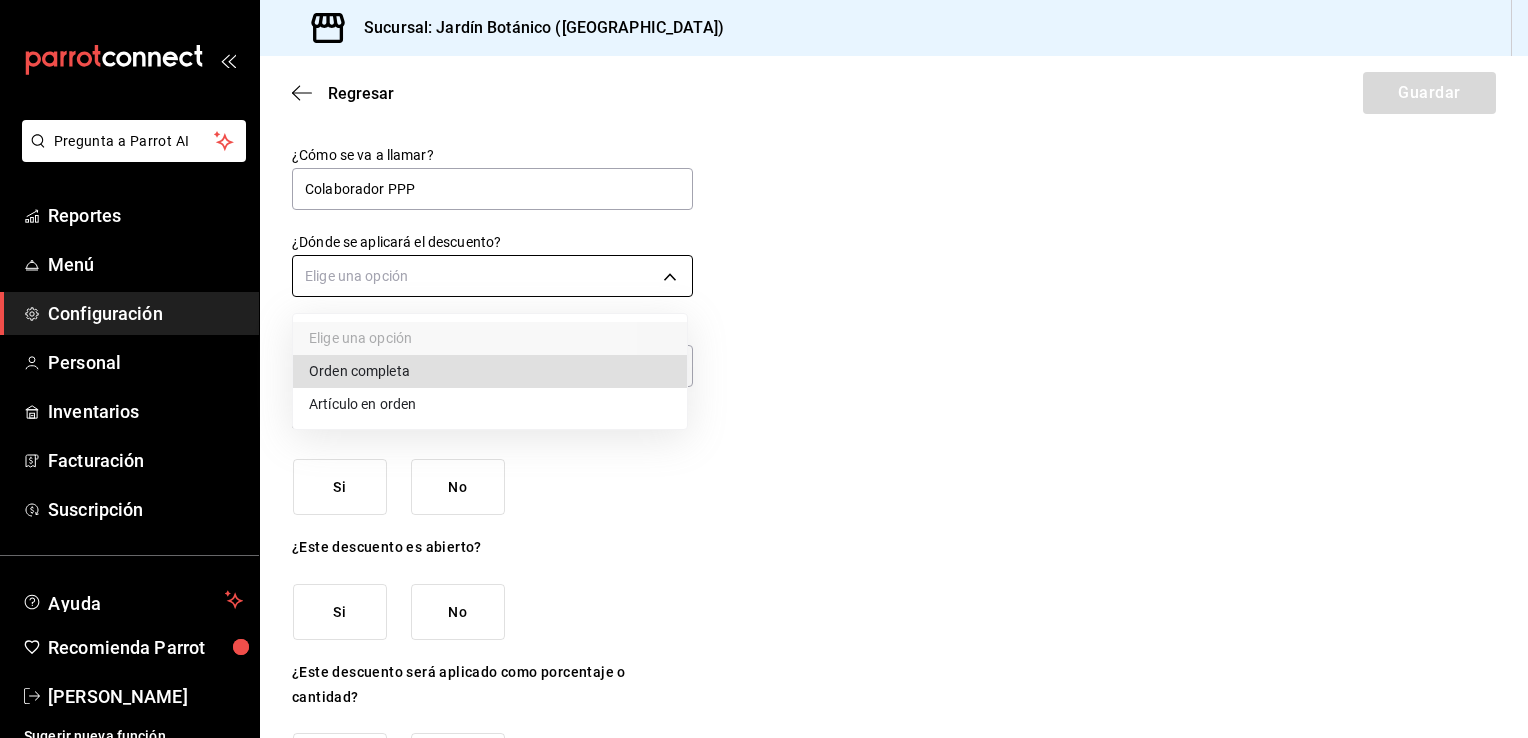 click on "Pregunta a Parrot AI Reportes   Menú   Configuración   Personal   Inventarios   Facturación   Suscripción   Ayuda Recomienda Parrot   Carolina Jiménez   Sugerir nueva función   Sucursal: Jardín Botánico (BC) Regresar Guardar ¿Cómo se va a llamar? Colaborador PPP ¿Dónde se aplicará el descuento? Elige una opción Ingresa una descripción (opcional) ¿Este descuento requiere permiso especial? Si No ¿Este descuento es abierto? Si No ¿Este descuento será aplicado como porcentaje o cantidad? Porcentaje Cantidad GANA 1 MES GRATIS EN TU SUSCRIPCIÓN AQUÍ ¿Recuerdas cómo empezó tu restaurante?
Hoy puedes ayudar a un colega a tener el mismo cambio que tú viviste.
Recomienda Parrot directamente desde tu Portal Administrador.
Es fácil y rápido.
🎁 Por cada restaurante que se una, ganas 1 mes gratis. Pregunta a Parrot AI Reportes   Menú   Configuración   Personal   Inventarios   Facturación   Suscripción   Ayuda Recomienda Parrot   Carolina Jiménez   Sugerir nueva función" at bounding box center [764, 369] 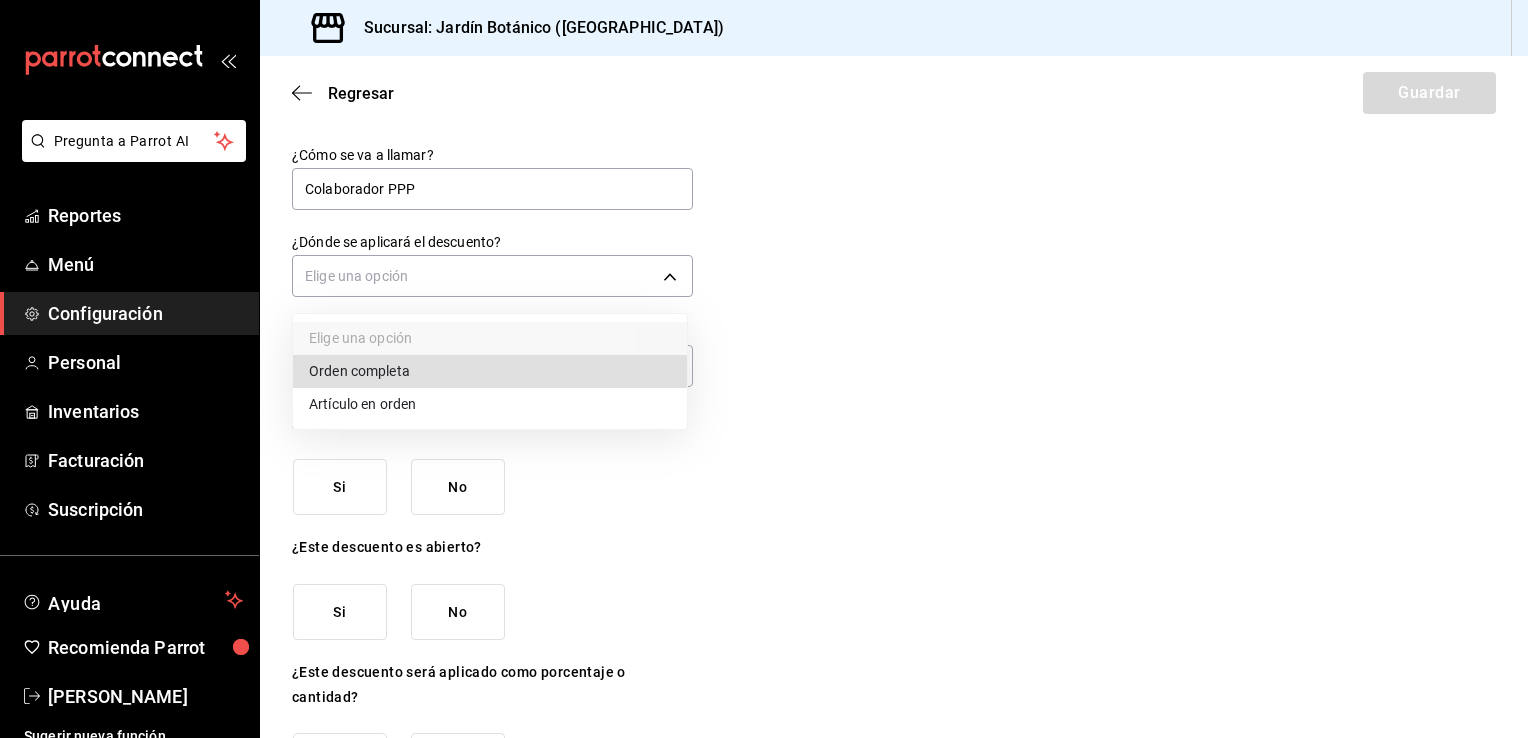 click on "Orden completa" at bounding box center [490, 371] 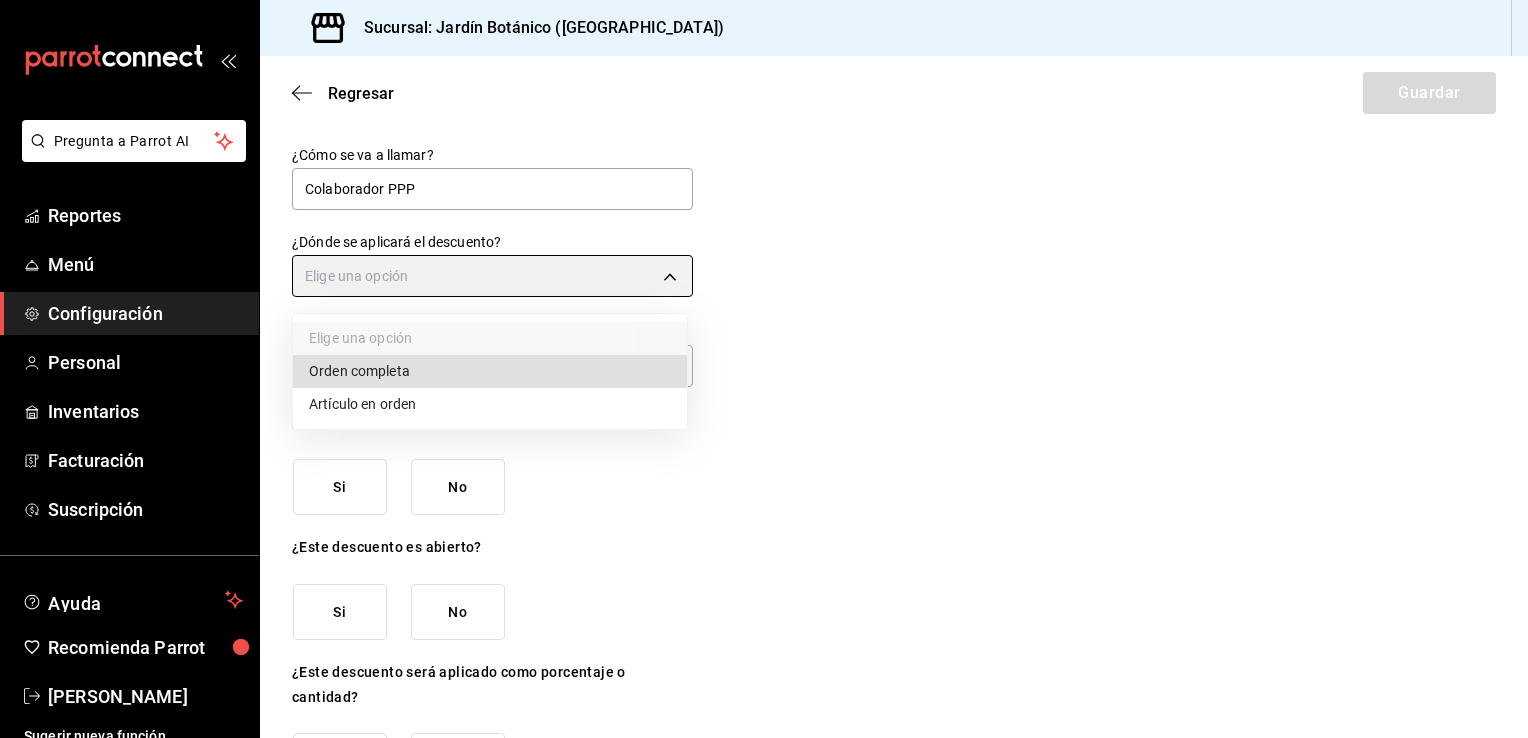 type on "ORDER" 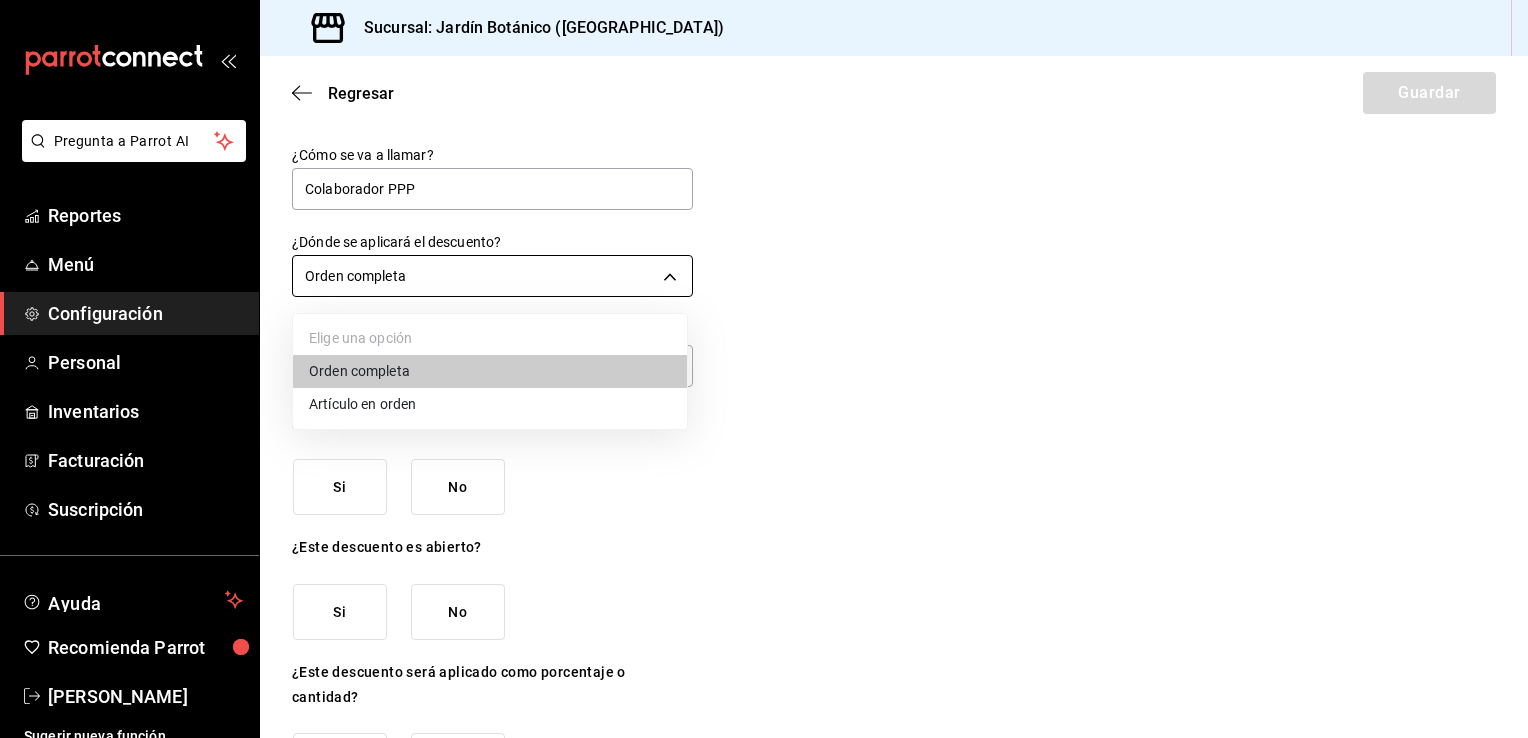 click on "Pregunta a Parrot AI Reportes   Menú   Configuración   Personal   Inventarios   Facturación   Suscripción   Ayuda Recomienda Parrot   Carolina Jiménez   Sugerir nueva función   Sucursal: Jardín Botánico (BC) Regresar Guardar ¿Cómo se va a llamar? Colaborador PPP ¿Dónde se aplicará el descuento? Orden completa ORDER Ingresa una descripción (opcional) ¿Este descuento requiere permiso especial? Si No ¿Este descuento es abierto? Si No ¿Este descuento será aplicado como porcentaje o cantidad? Porcentaje Cantidad GANA 1 MES GRATIS EN TU SUSCRIPCIÓN AQUÍ ¿Recuerdas cómo empezó tu restaurante?
Hoy puedes ayudar a un colega a tener el mismo cambio que tú viviste.
Recomienda Parrot directamente desde tu Portal Administrador.
Es fácil y rápido.
🎁 Por cada restaurante que se una, ganas 1 mes gratis. Pregunta a Parrot AI Reportes   Menú   Configuración   Personal   Inventarios   Facturación   Suscripción   Ayuda Recomienda Parrot   Carolina Jiménez   Sugerir nueva función" at bounding box center [764, 369] 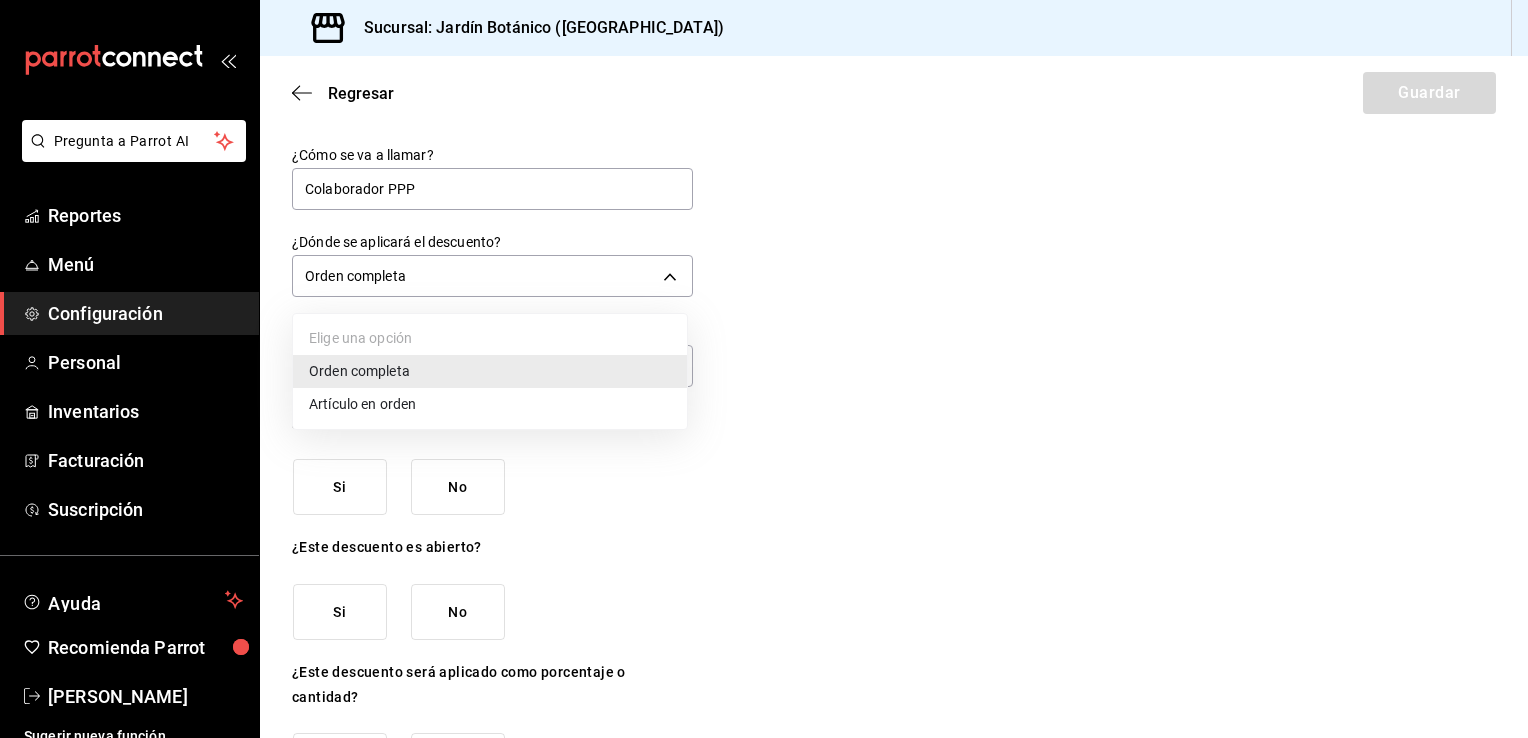 click at bounding box center (764, 369) 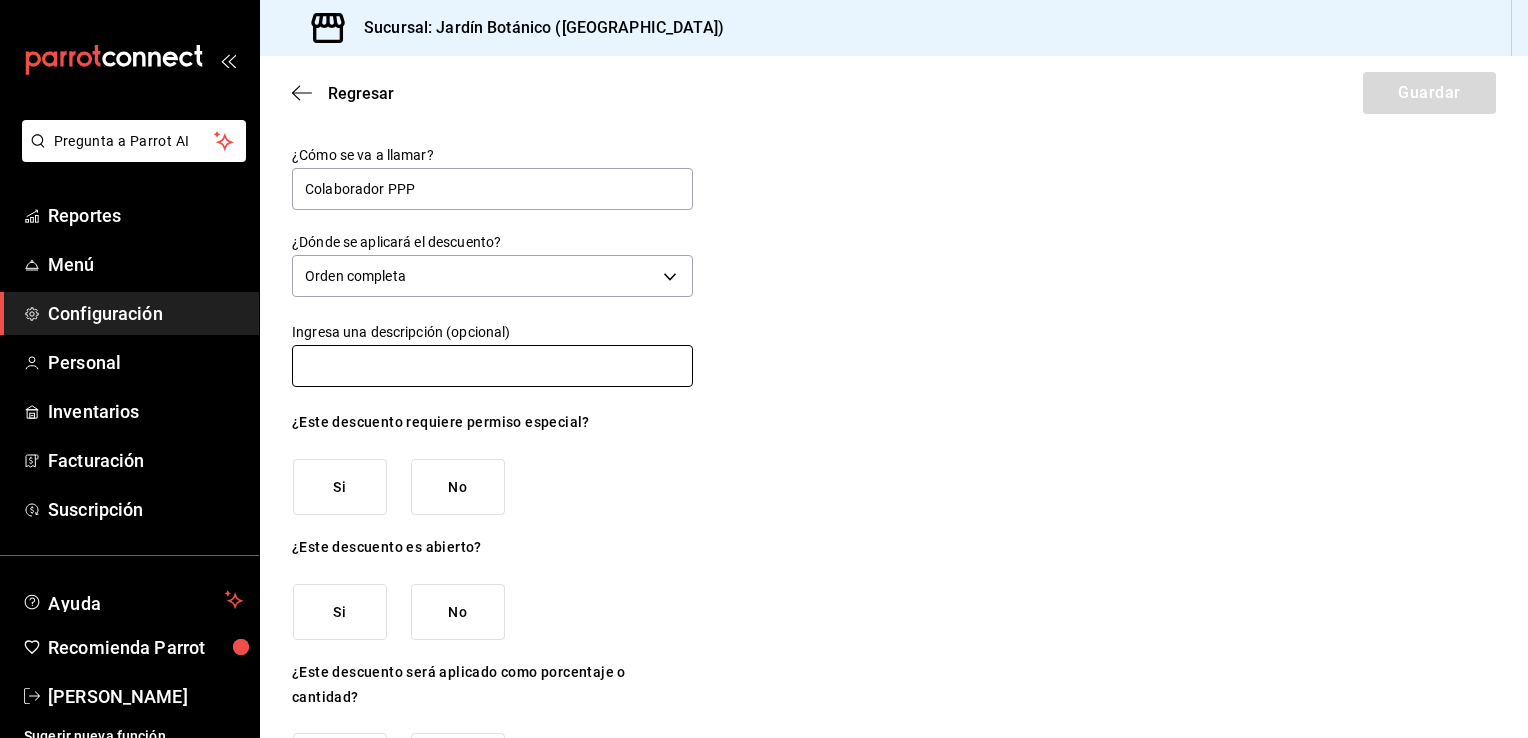 click at bounding box center (492, 366) 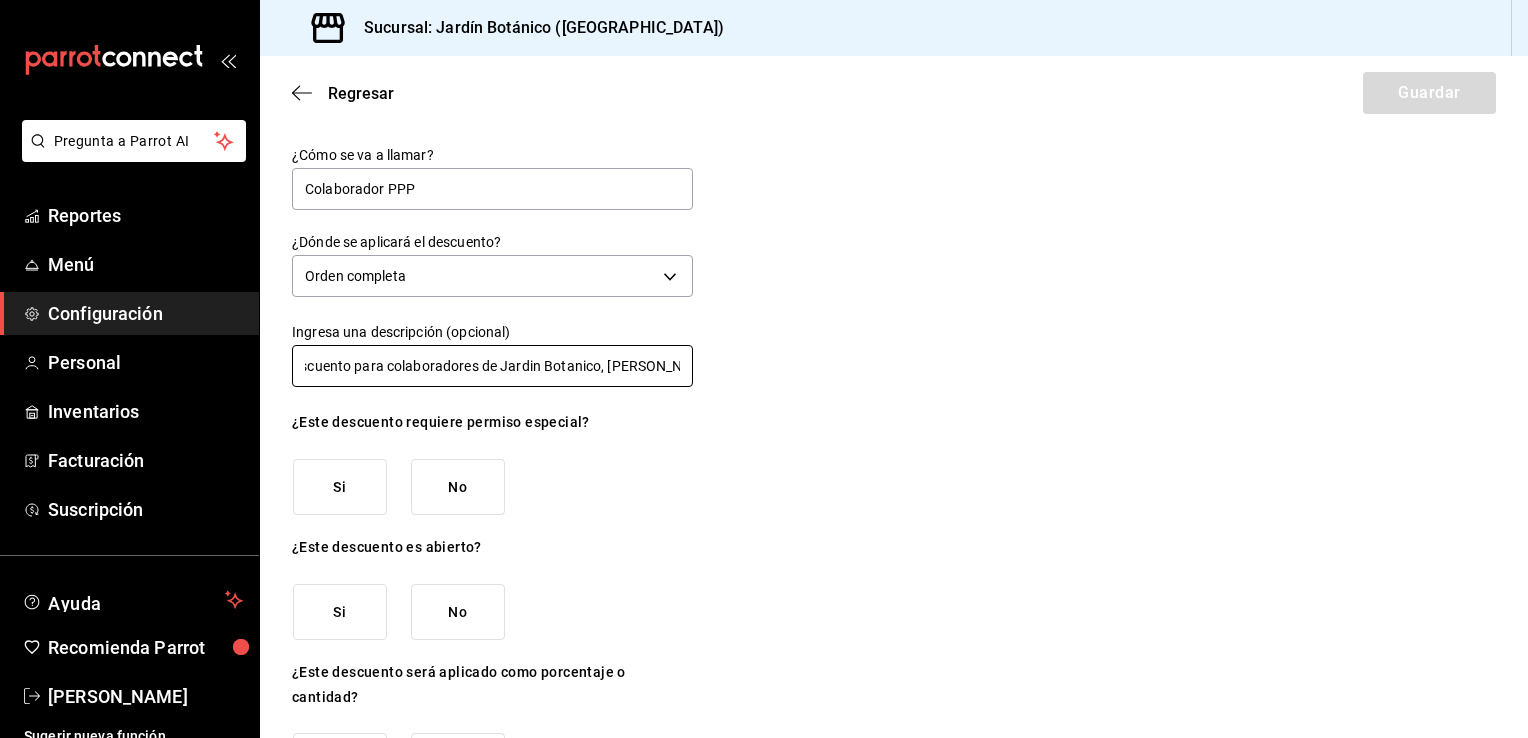 scroll, scrollTop: 0, scrollLeft: 24, axis: horizontal 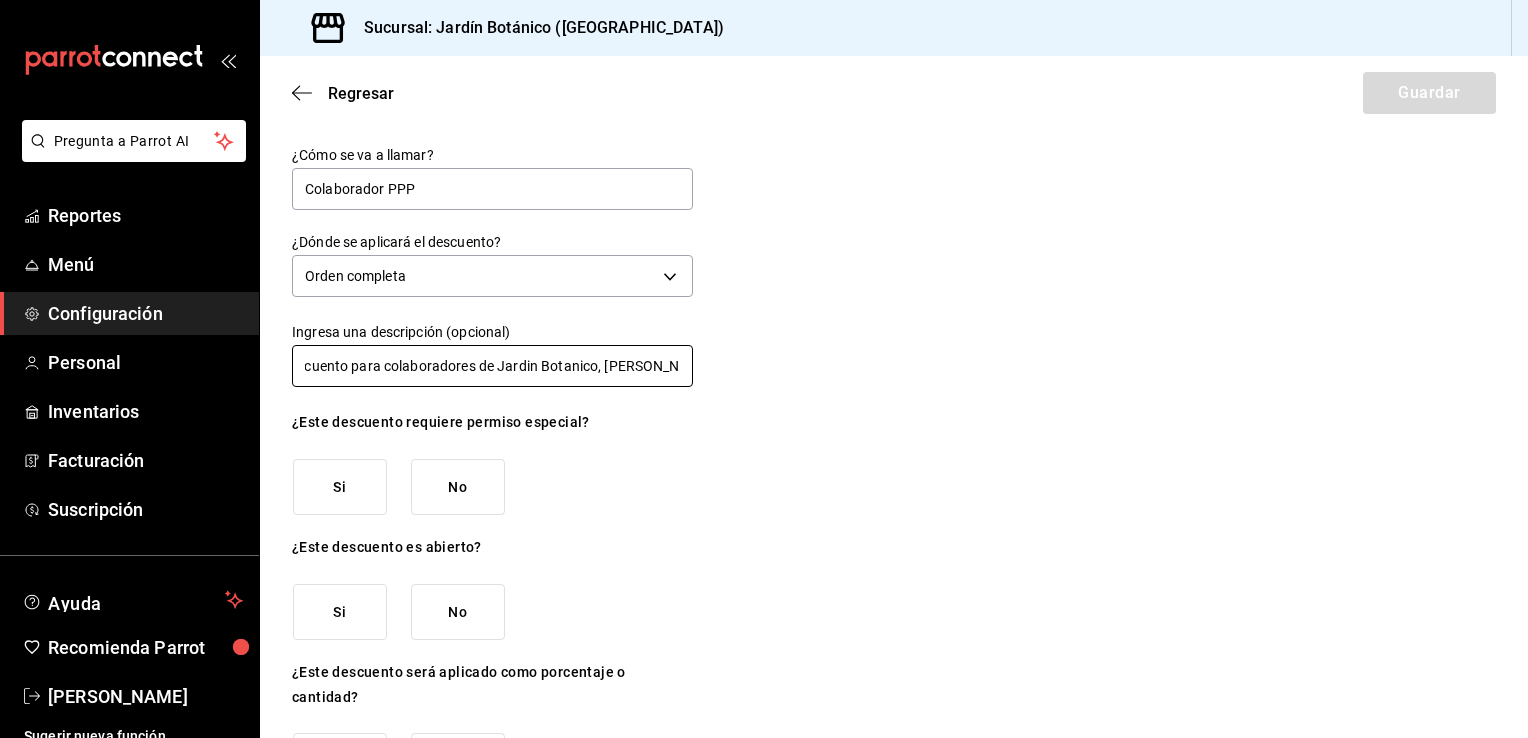 type on "Descuento para colaboradores de Jardin Botanico, Picto, Primi" 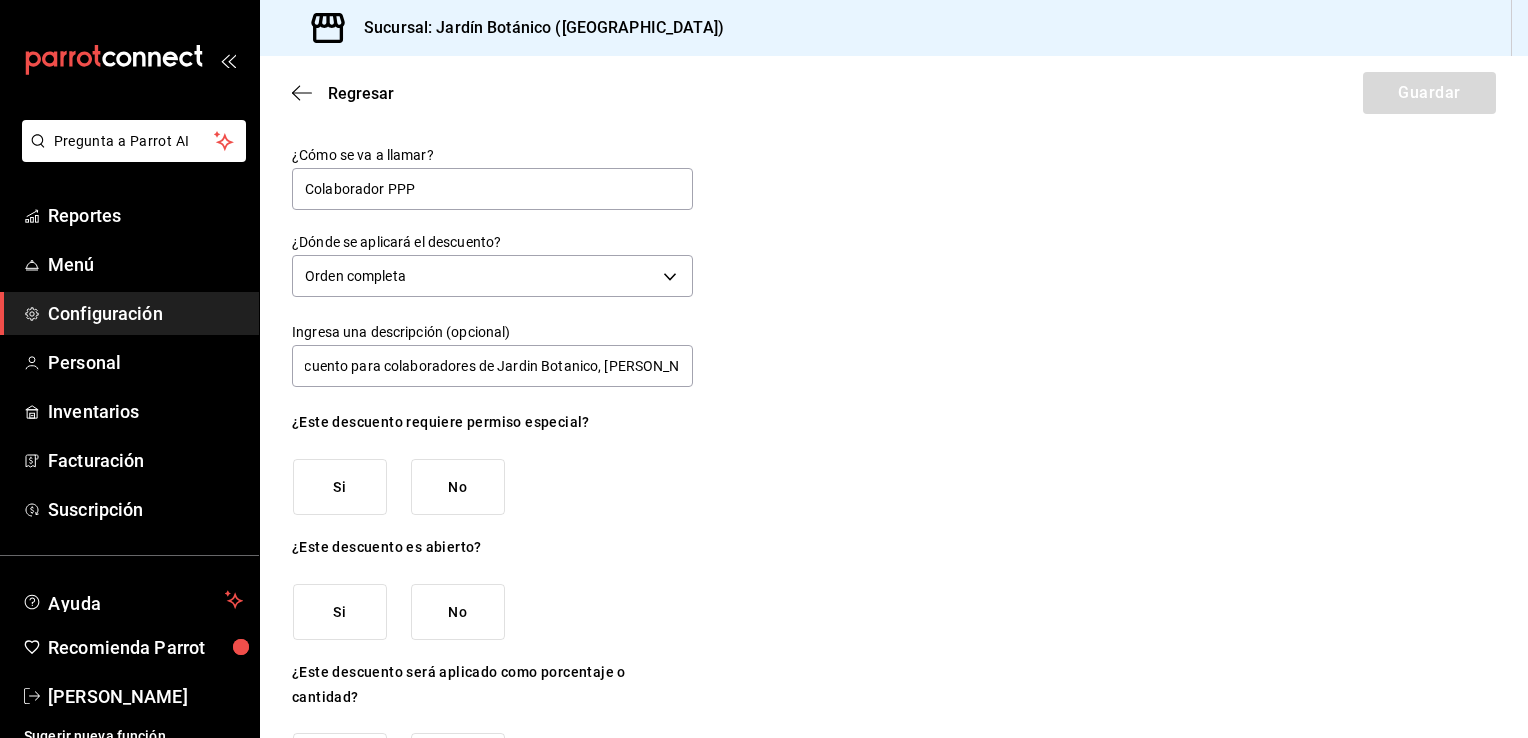 scroll, scrollTop: 0, scrollLeft: 0, axis: both 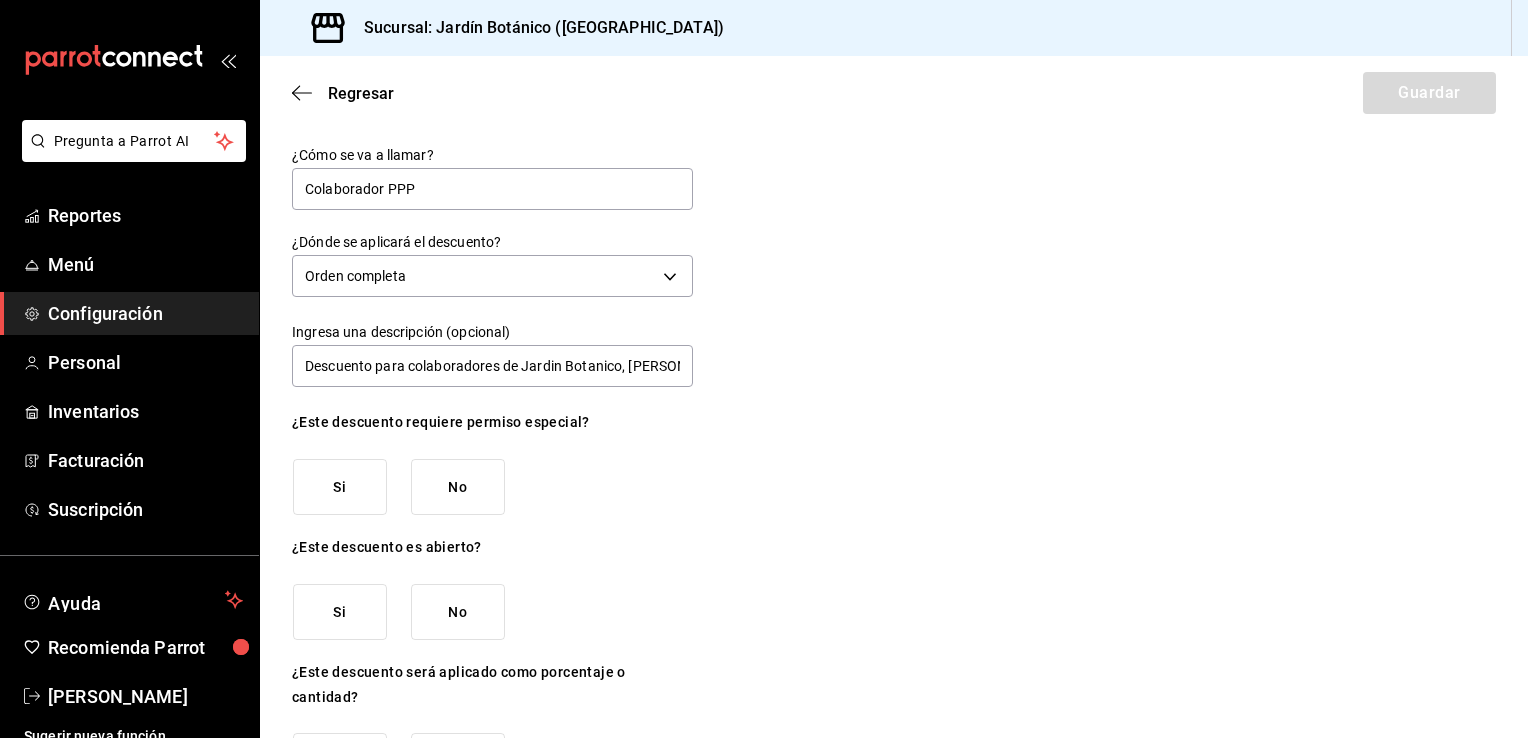 click on "Si" at bounding box center (340, 487) 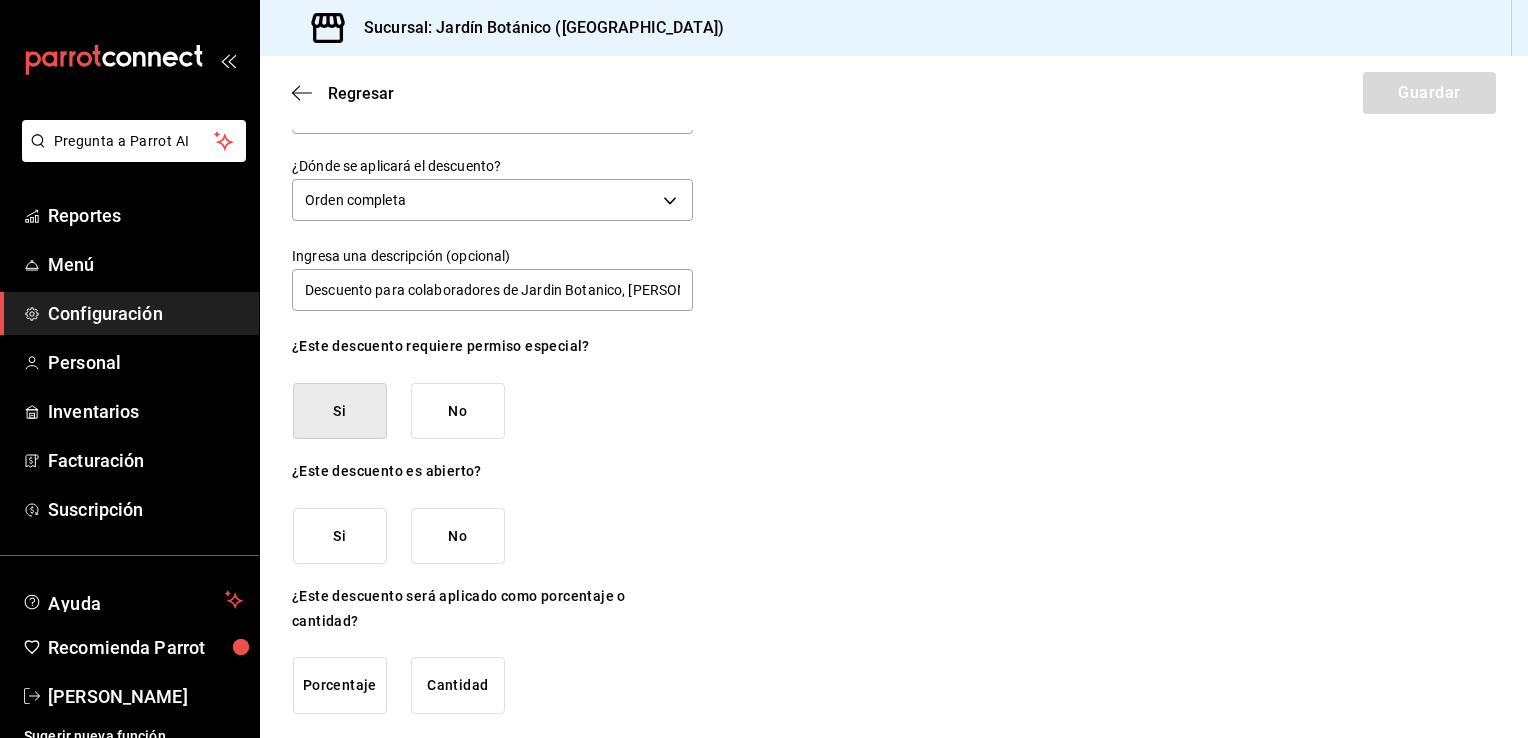scroll, scrollTop: 81, scrollLeft: 0, axis: vertical 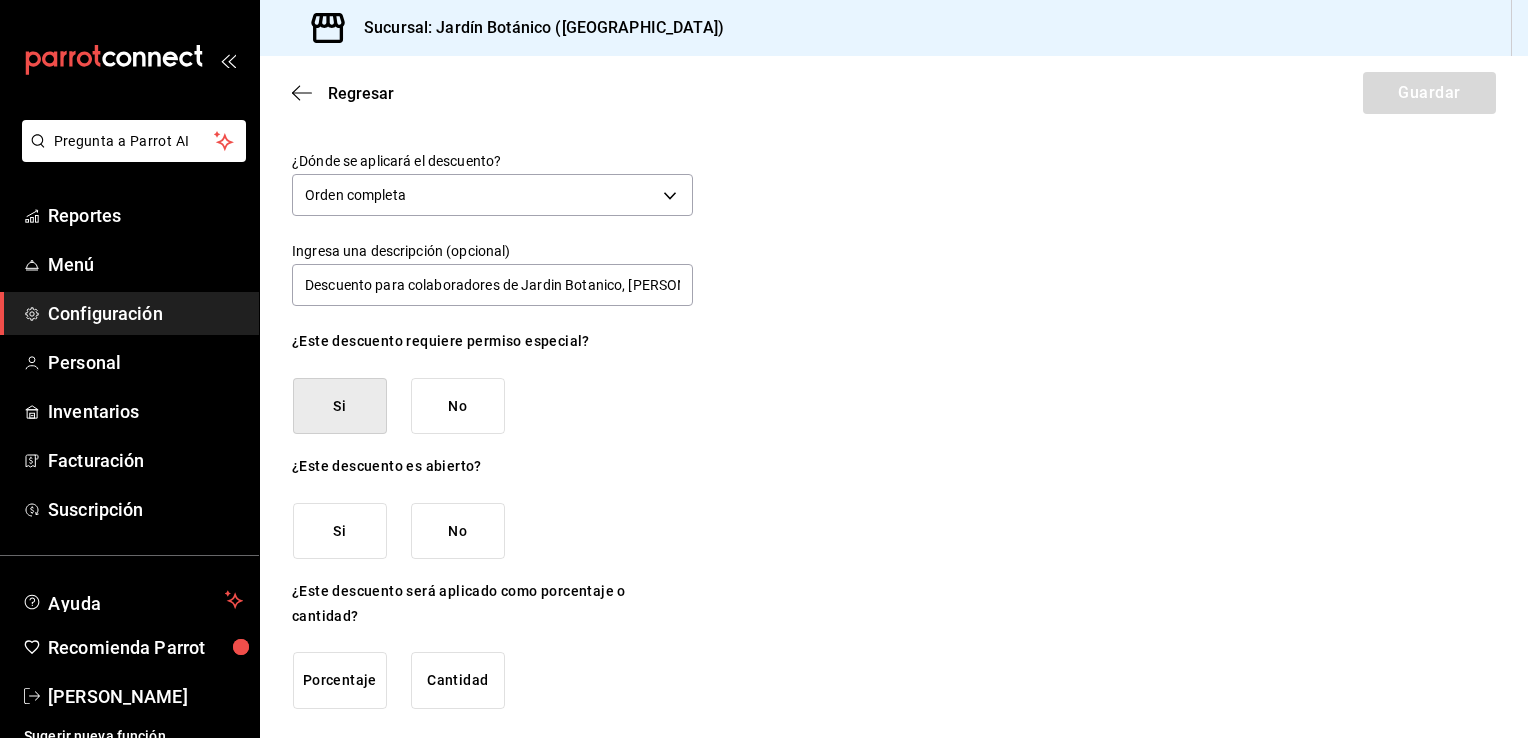 click on "Si" at bounding box center (340, 531) 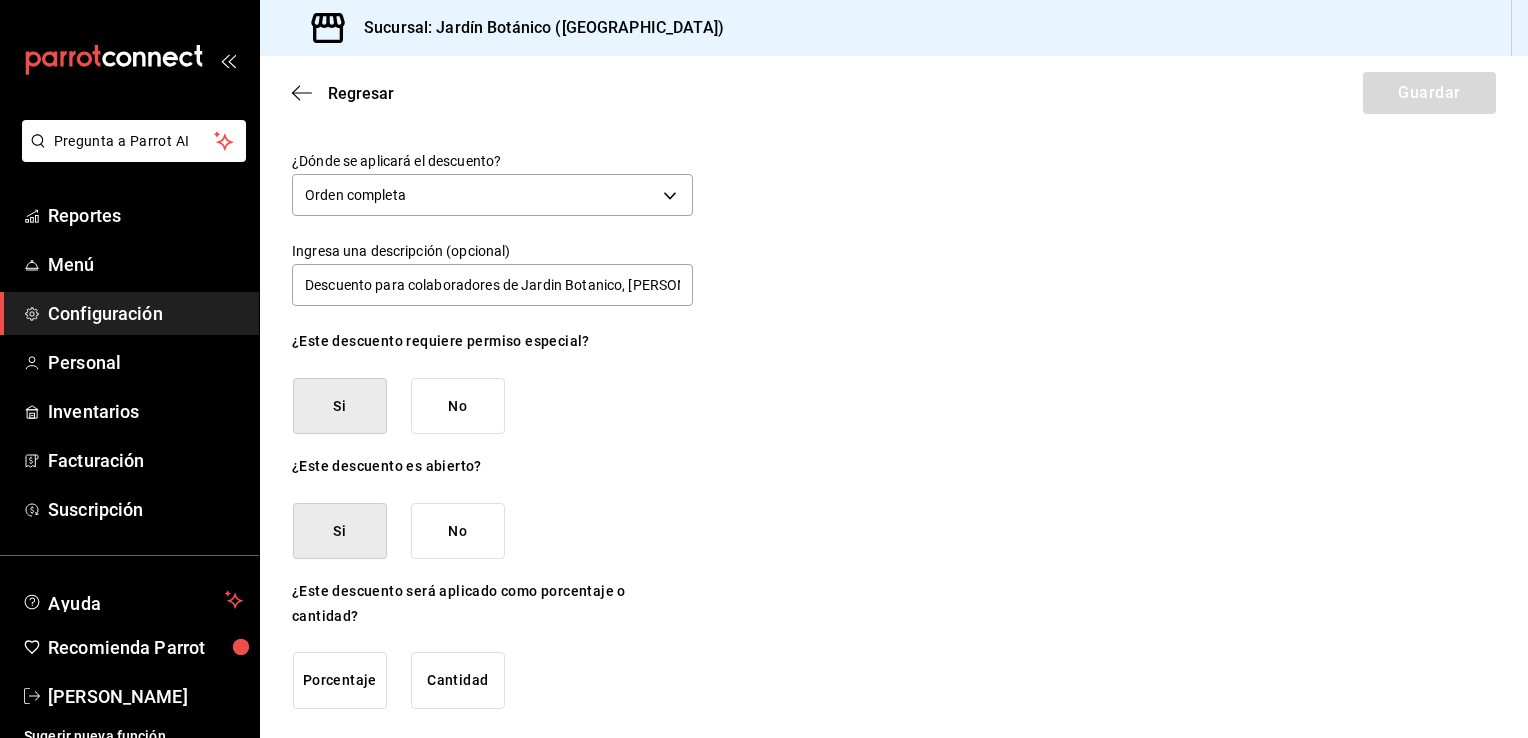click on "Porcentaje" at bounding box center [340, 680] 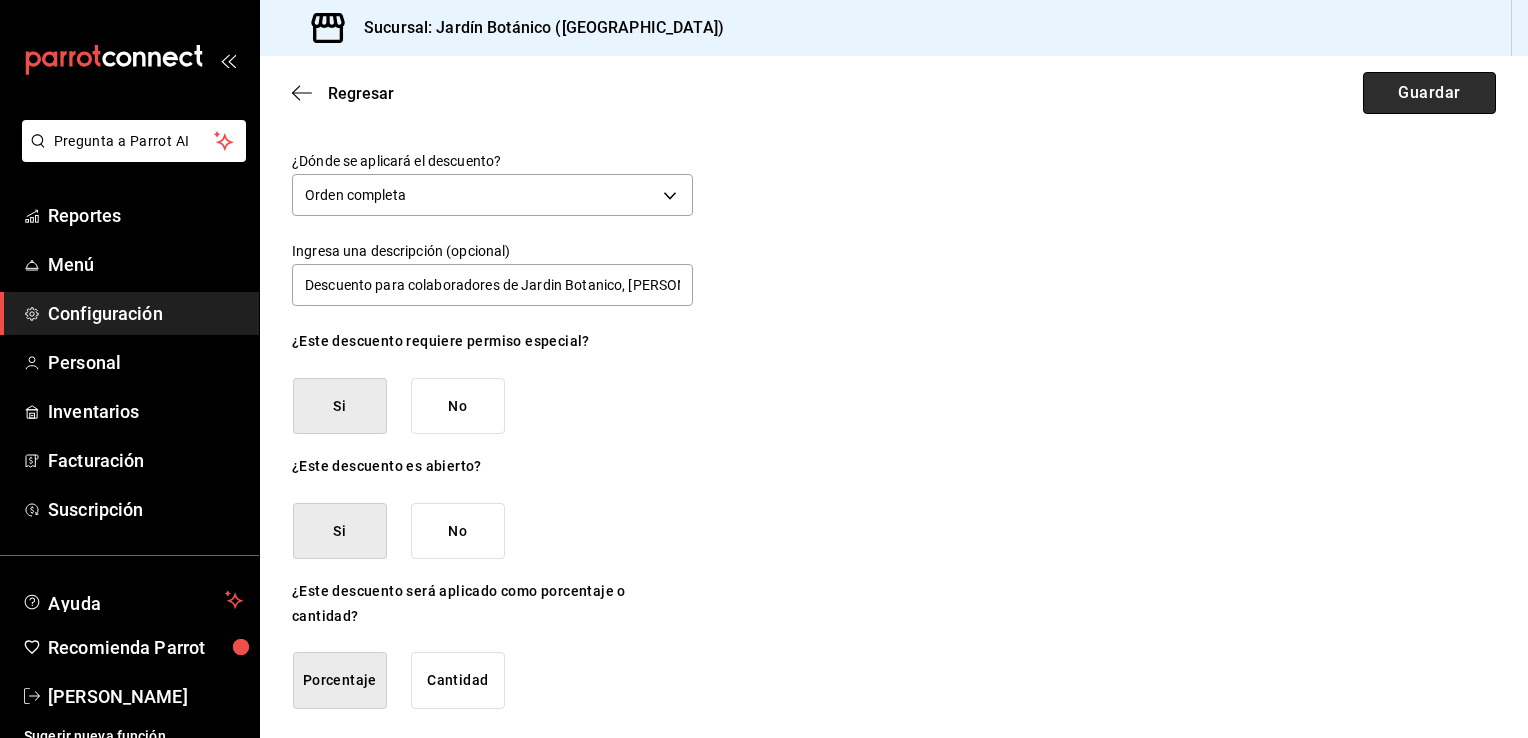 click on "Guardar" at bounding box center (1429, 93) 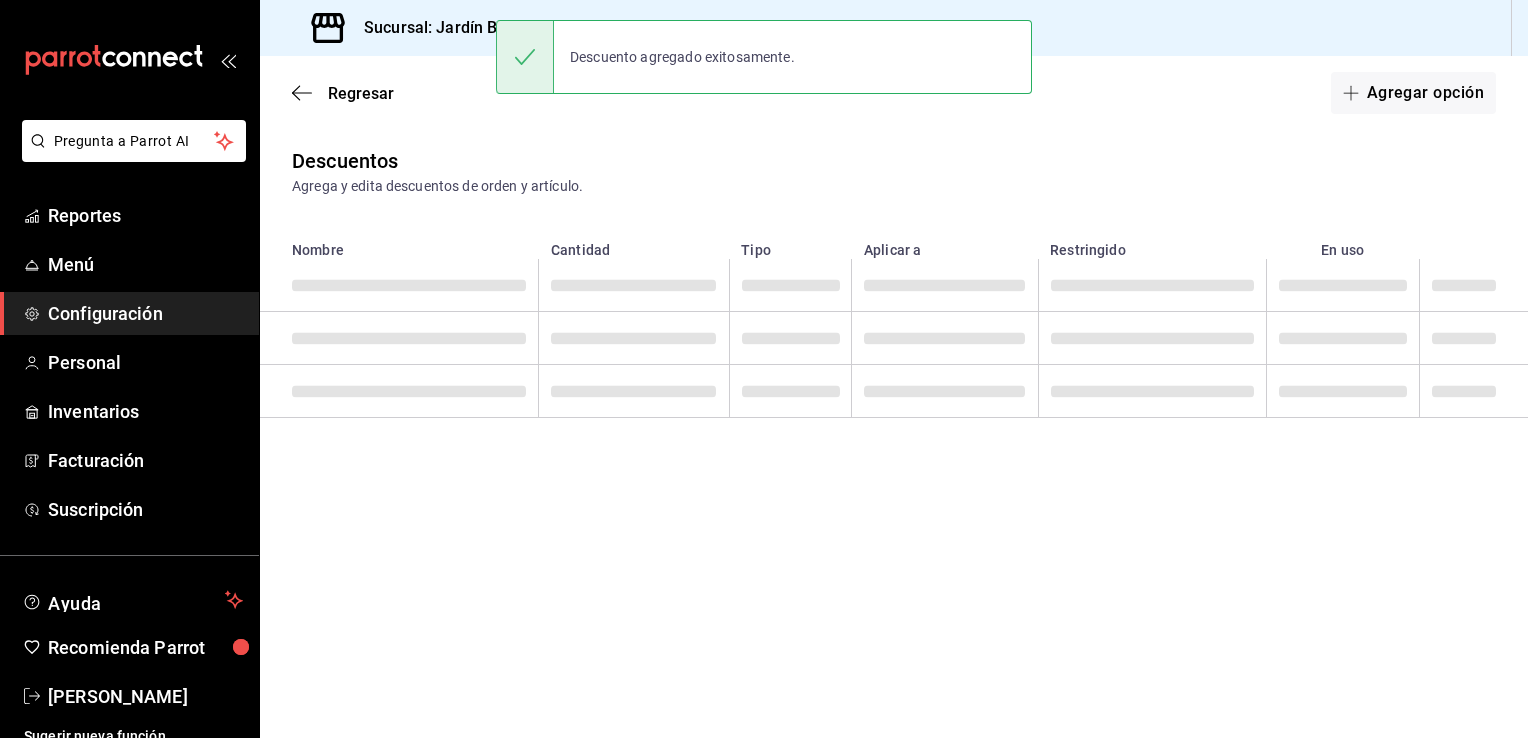 scroll, scrollTop: 0, scrollLeft: 0, axis: both 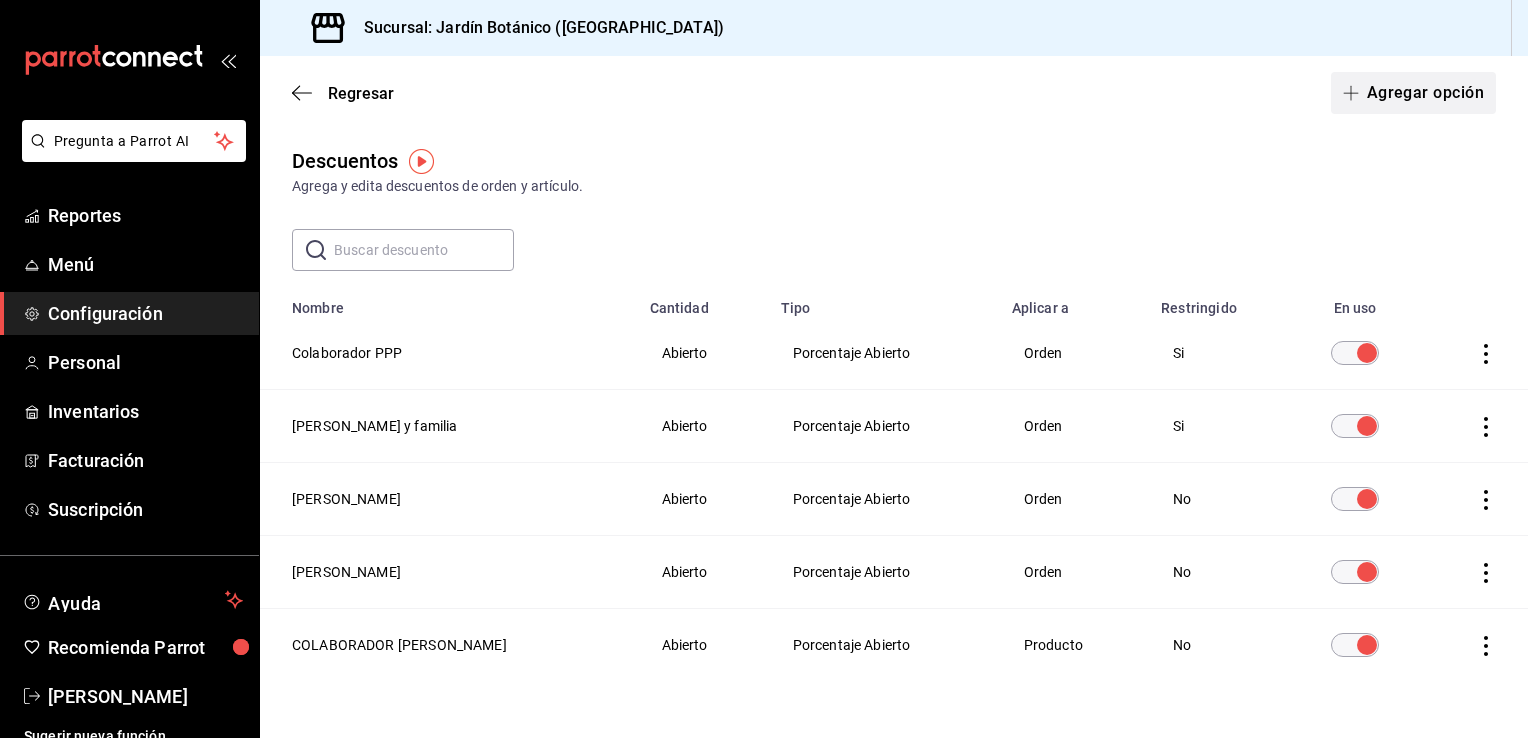 click on "Agregar opción" at bounding box center [1413, 93] 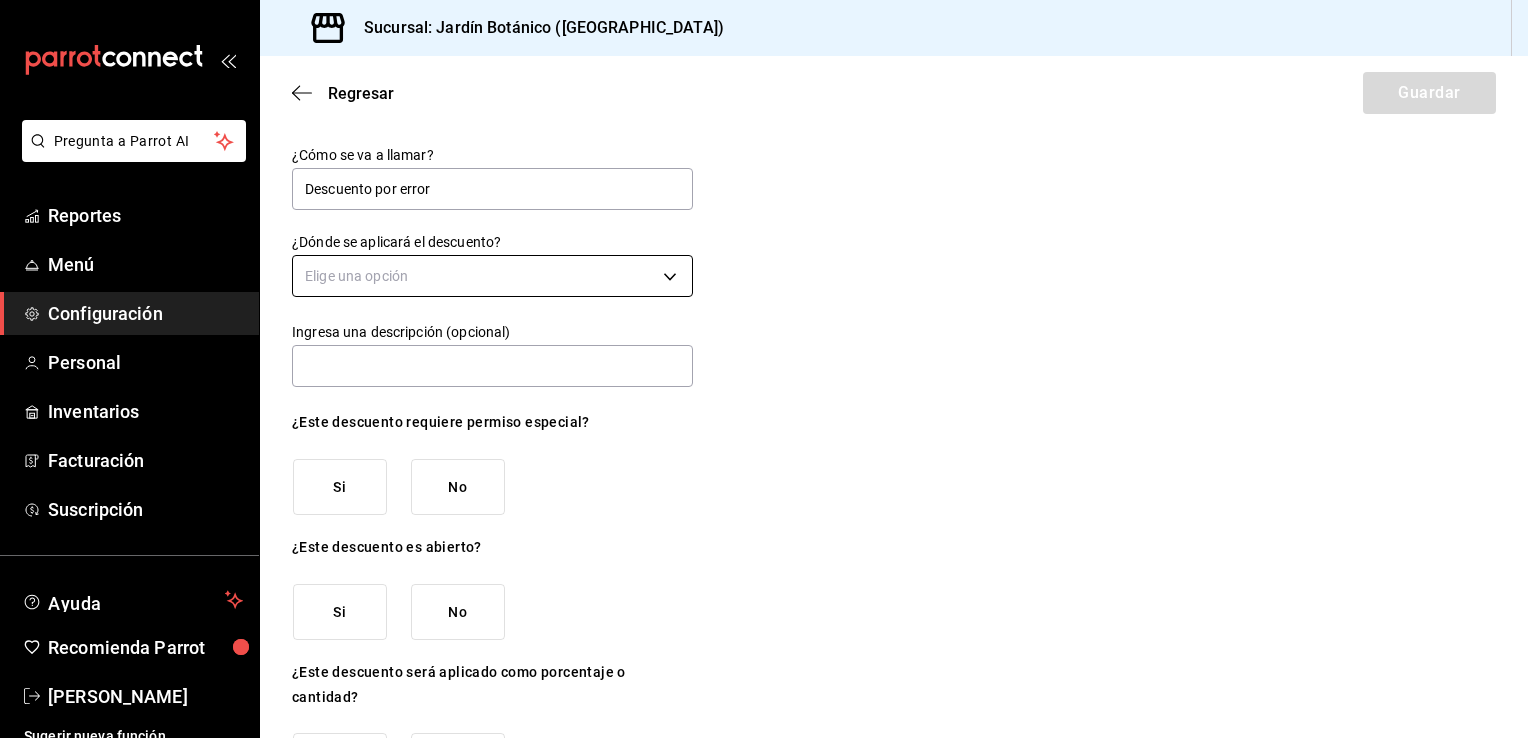 type on "Descuento por error" 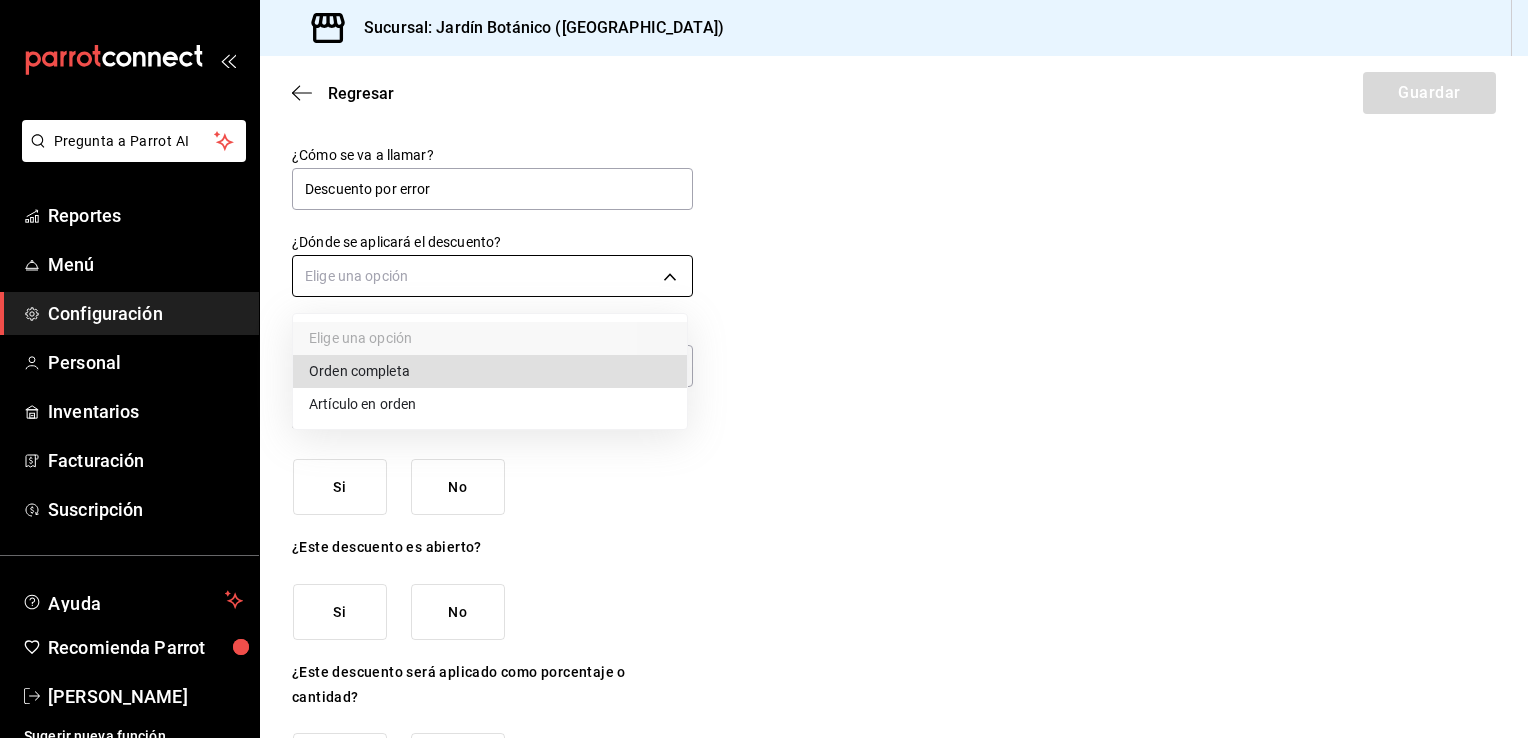 click on "Pregunta a Parrot AI Reportes   Menú   Configuración   Personal   Inventarios   Facturación   Suscripción   Ayuda Recomienda Parrot   Carolina Jiménez   Sugerir nueva función   Sucursal: Jardín Botánico (BC) Regresar Guardar ¿Cómo se va a llamar? Descuento por error ¿Dónde se aplicará el descuento? Elige una opción Ingresa una descripción (opcional) ¿Este descuento requiere permiso especial? Si No ¿Este descuento es abierto? Si No ¿Este descuento será aplicado como porcentaje o cantidad? Porcentaje Cantidad GANA 1 MES GRATIS EN TU SUSCRIPCIÓN AQUÍ ¿Recuerdas cómo empezó tu restaurante?
Hoy puedes ayudar a un colega a tener el mismo cambio que tú viviste.
Recomienda Parrot directamente desde tu Portal Administrador.
Es fácil y rápido.
🎁 Por cada restaurante que se una, ganas 1 mes gratis. Ver video tutorial Ir a video Pregunta a Parrot AI Reportes   Menú   Configuración   Personal   Inventarios   Facturación   Suscripción   Ayuda Recomienda Parrot   Carolina Jiménez" at bounding box center [764, 369] 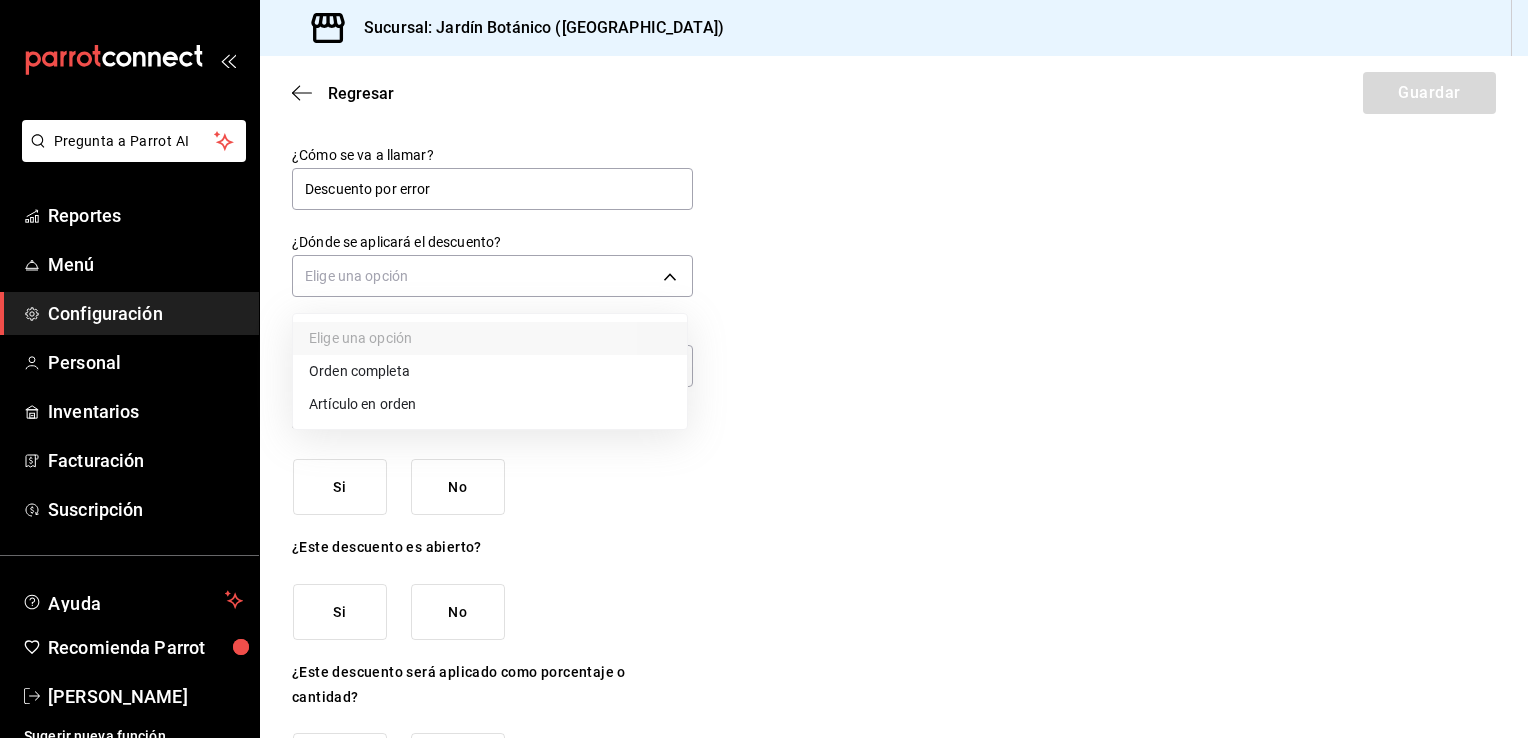 click on "Artículo en orden" at bounding box center (490, 404) 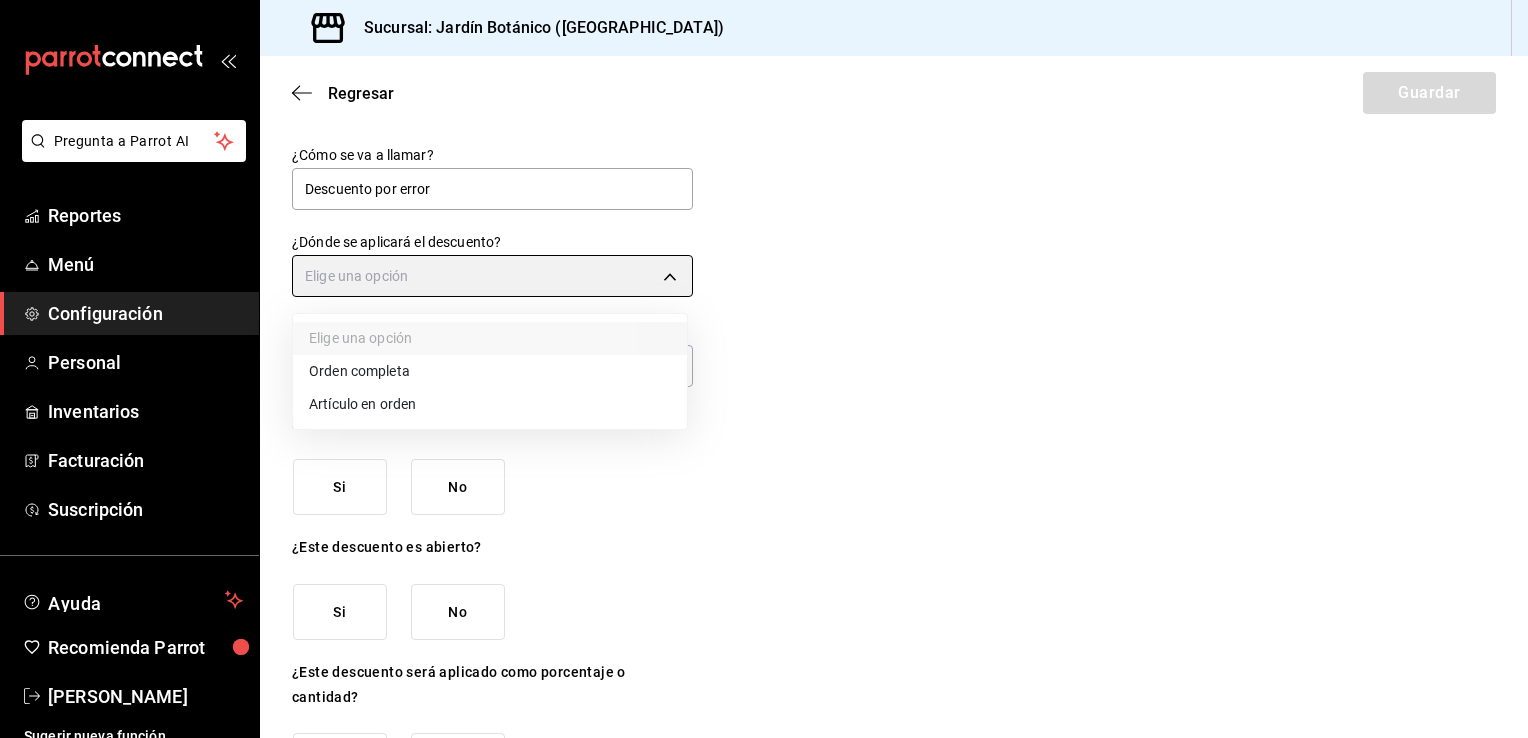 type on "ORDER_ITEM" 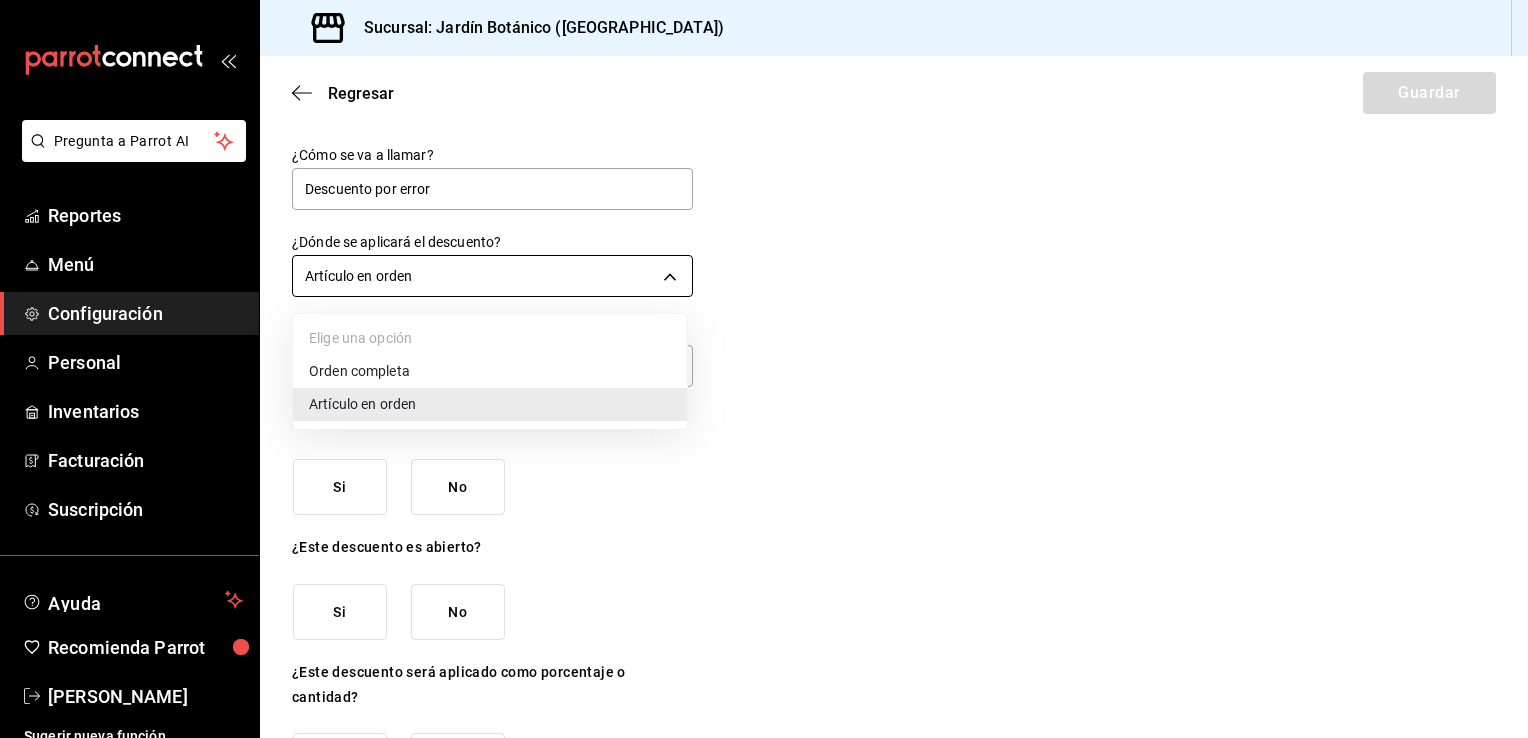 click on "Pregunta a Parrot AI Reportes   Menú   Configuración   Personal   Inventarios   Facturación   Suscripción   Ayuda Recomienda Parrot   Carolina Jiménez   Sugerir nueva función   Sucursal: Jardín Botánico (BC) Regresar Guardar ¿Cómo se va a llamar? Descuento por error ¿Dónde se aplicará el descuento? Artículo en orden ORDER_ITEM Ingresa una descripción (opcional) ¿Este descuento requiere permiso especial? Si No ¿Este descuento es abierto? Si No ¿Este descuento será aplicado como porcentaje o cantidad? Porcentaje Cantidad GANA 1 MES GRATIS EN TU SUSCRIPCIÓN AQUÍ ¿Recuerdas cómo empezó tu restaurante?
Hoy puedes ayudar a un colega a tener el mismo cambio que tú viviste.
Recomienda Parrot directamente desde tu Portal Administrador.
Es fácil y rápido.
🎁 Por cada restaurante que se una, ganas 1 mes gratis. Ver video tutorial Ir a video Pregunta a Parrot AI Reportes   Menú   Configuración   Personal   Inventarios   Facturación   Suscripción   Ayuda Recomienda Parrot" at bounding box center [764, 369] 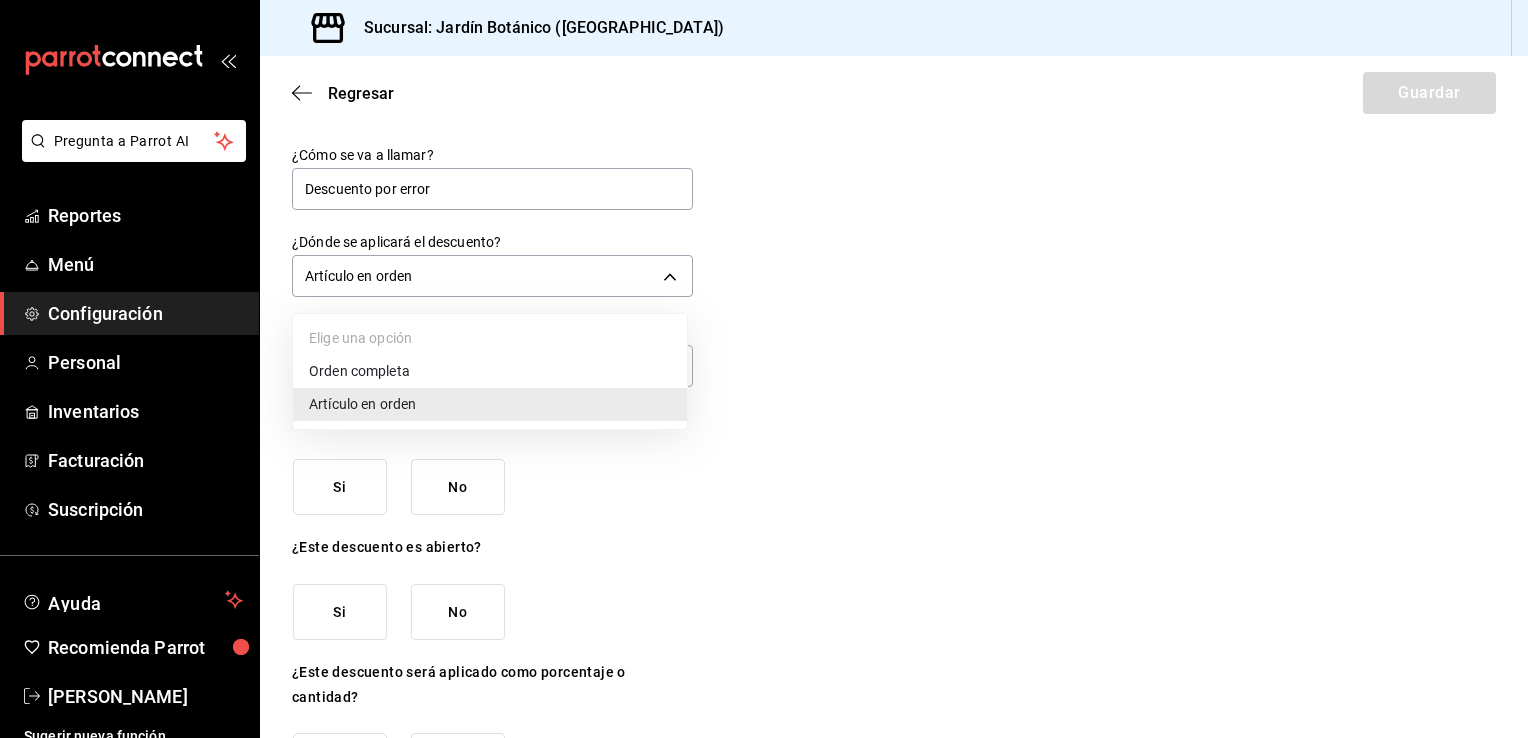 click at bounding box center (764, 369) 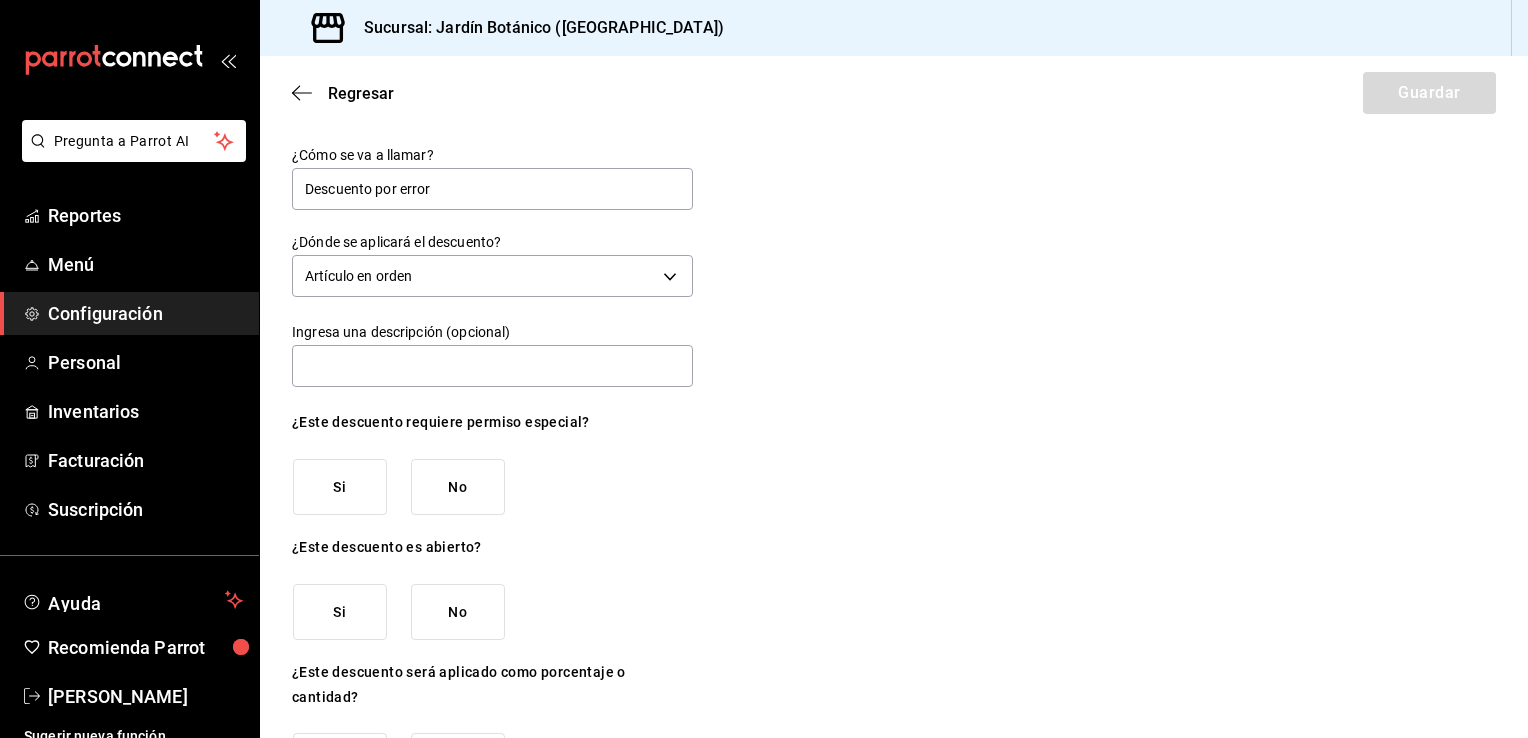 click on "Ingresa una descripción (opcional)" at bounding box center (492, 356) 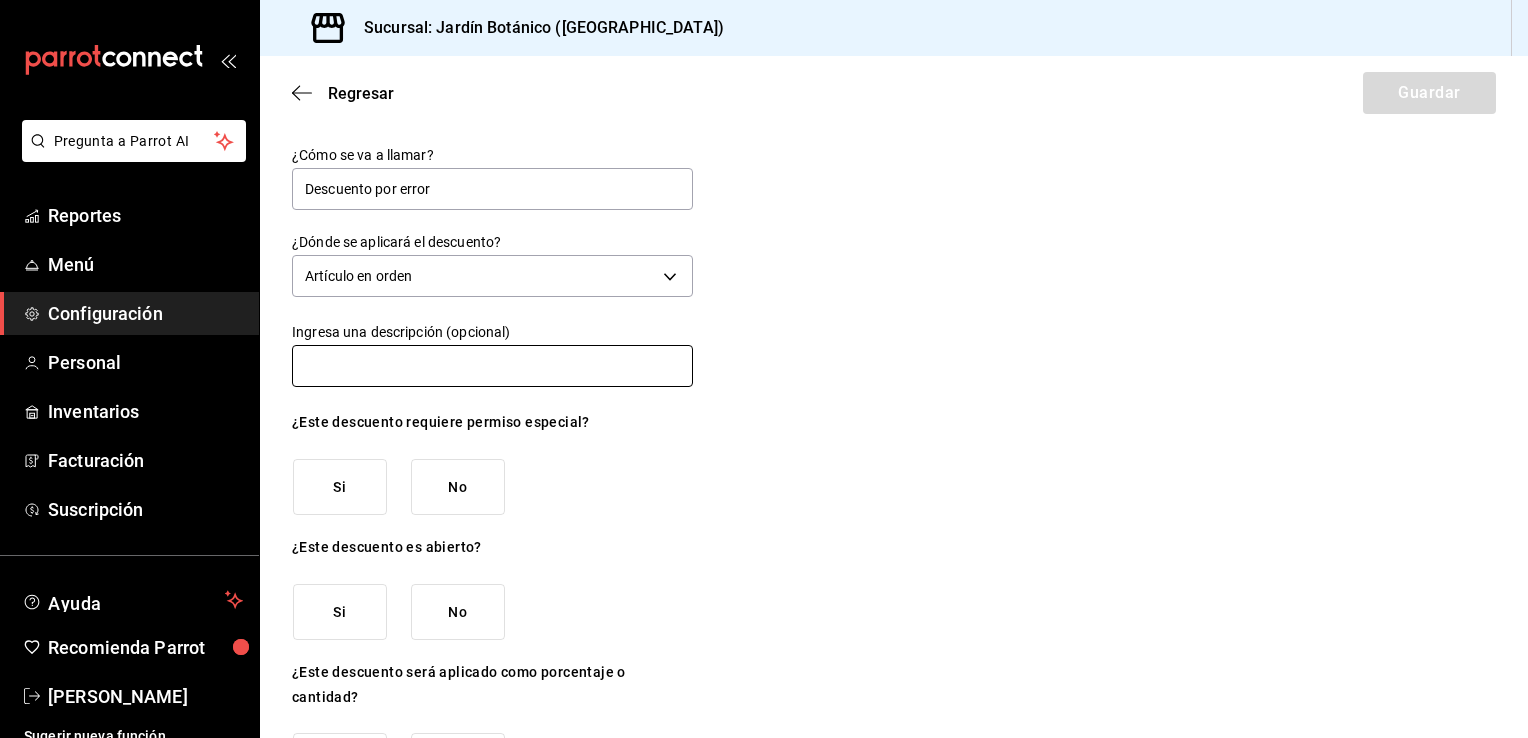click at bounding box center (492, 366) 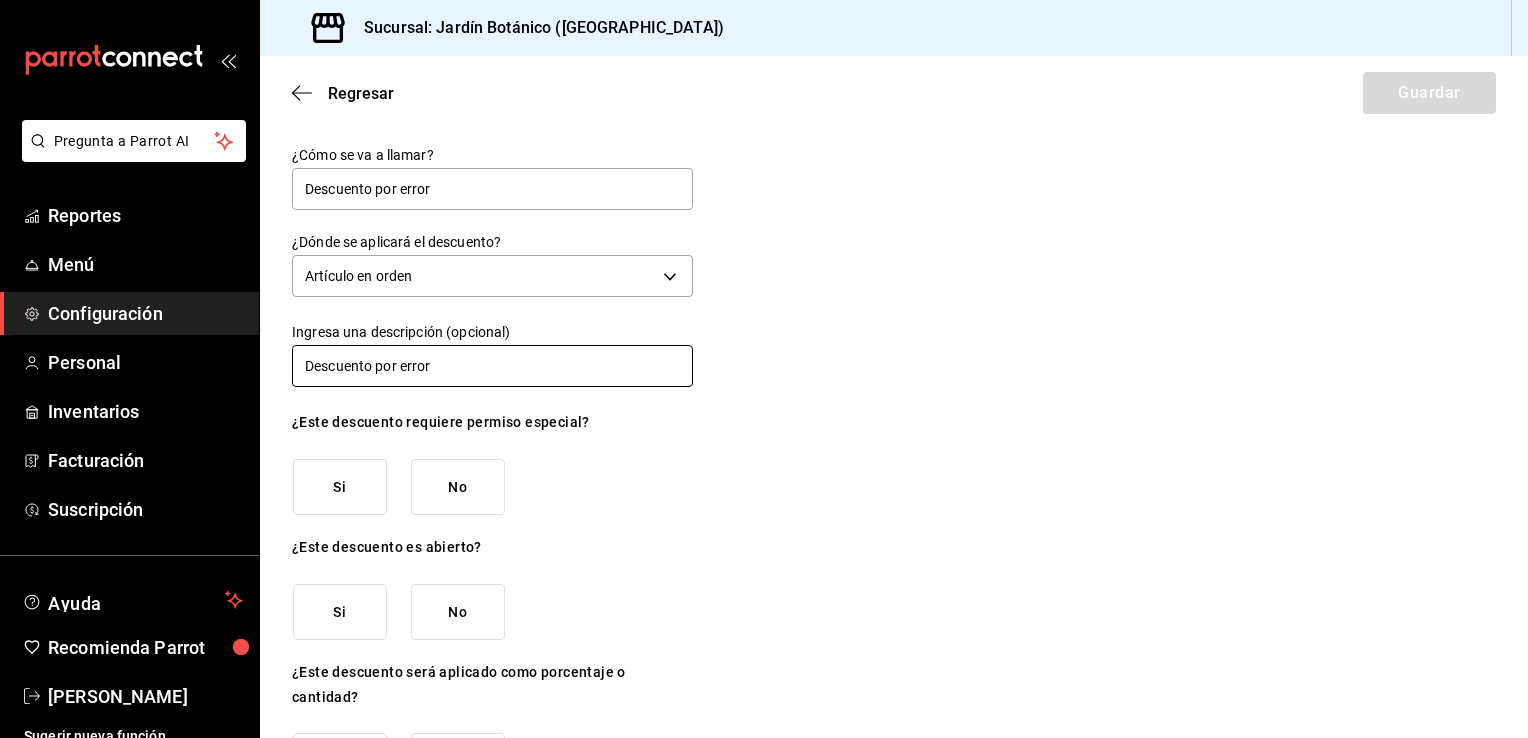 type on "Descuento por error" 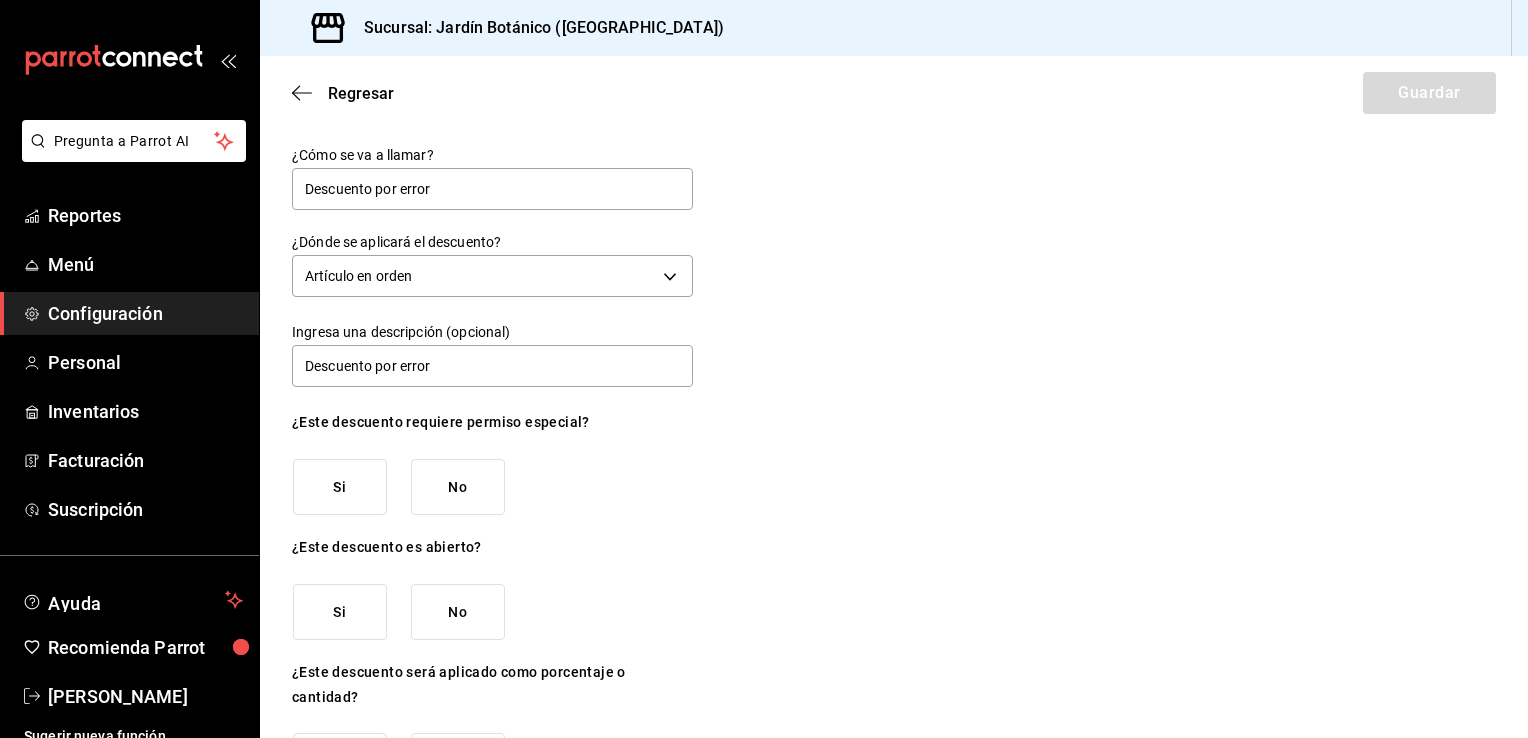 click on "Si" at bounding box center (340, 487) 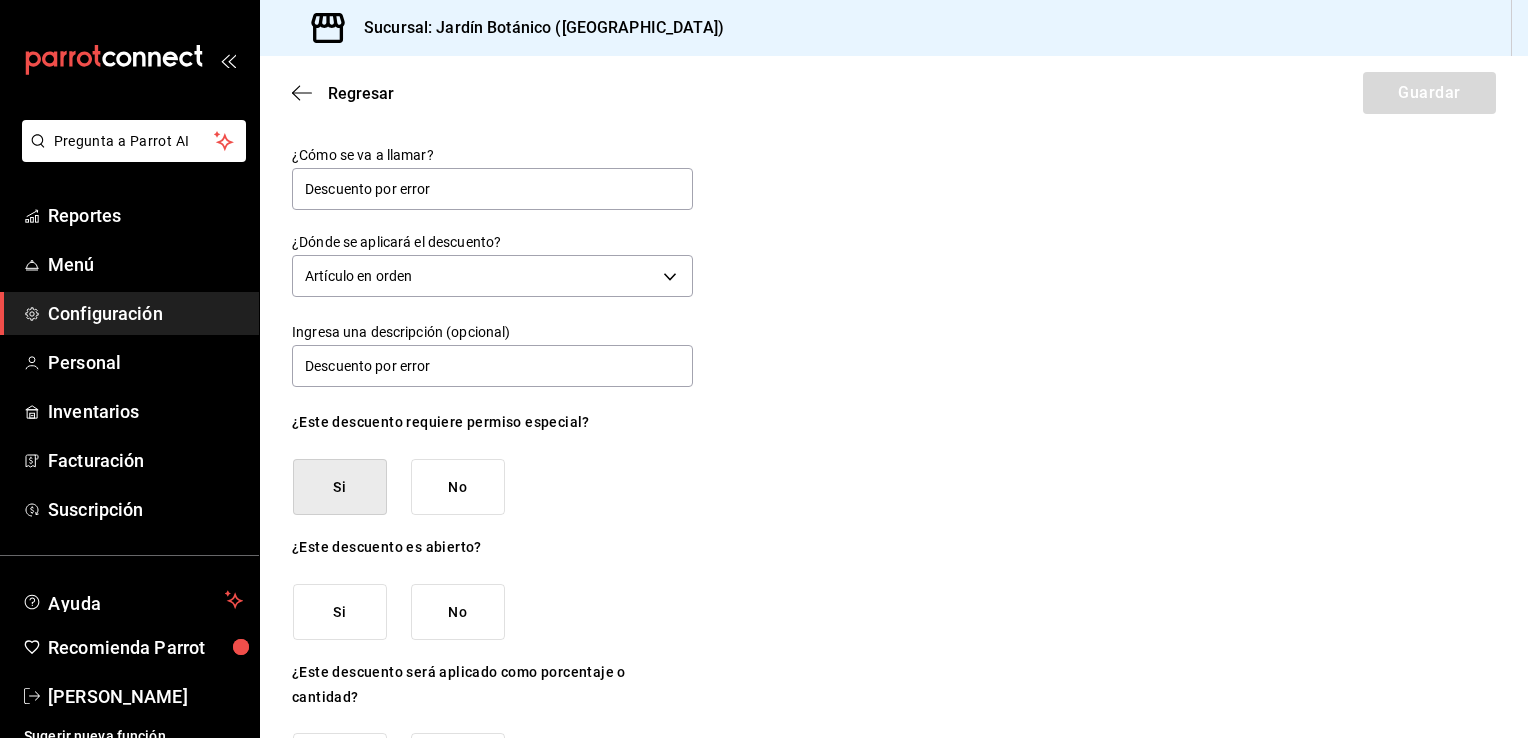 click on "Si" at bounding box center [340, 612] 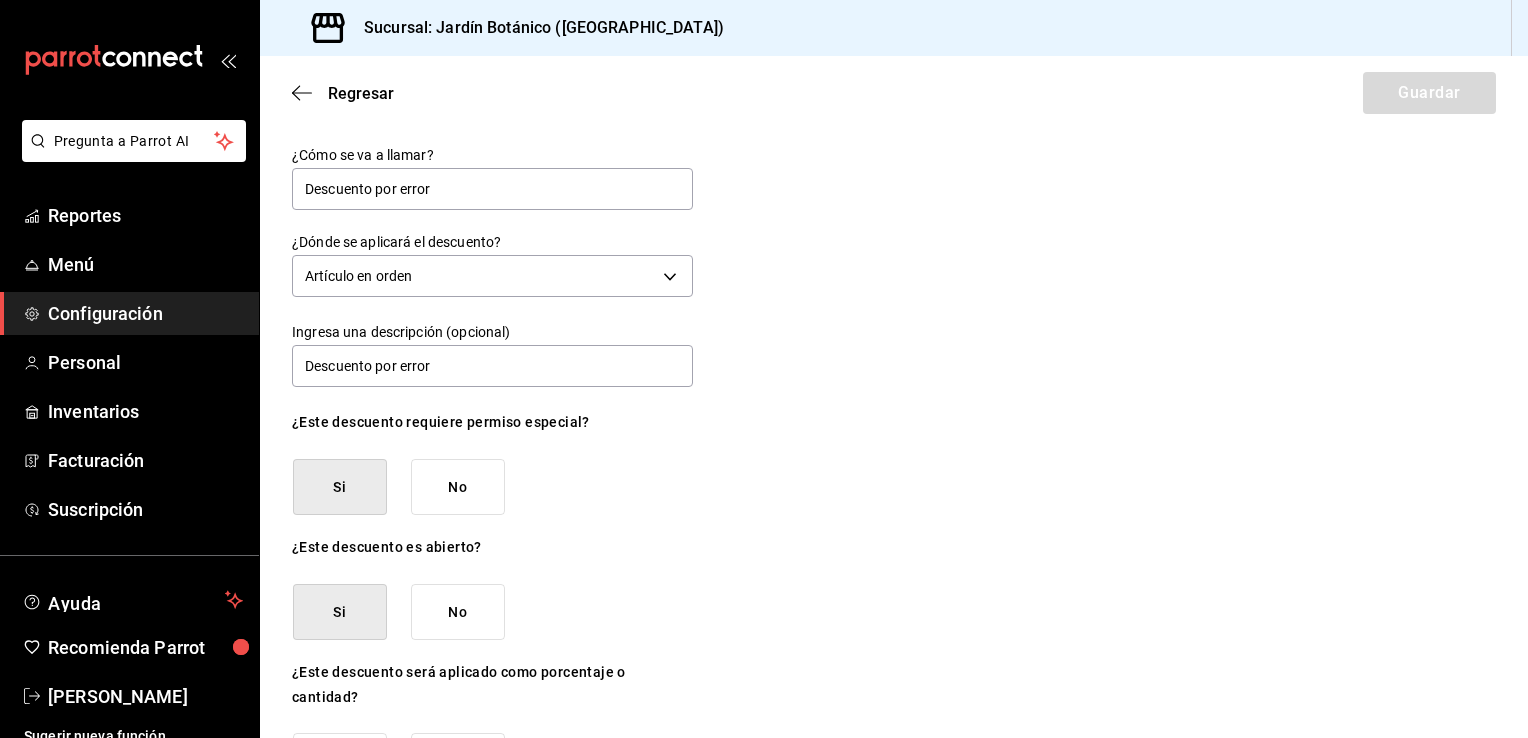 scroll, scrollTop: 81, scrollLeft: 0, axis: vertical 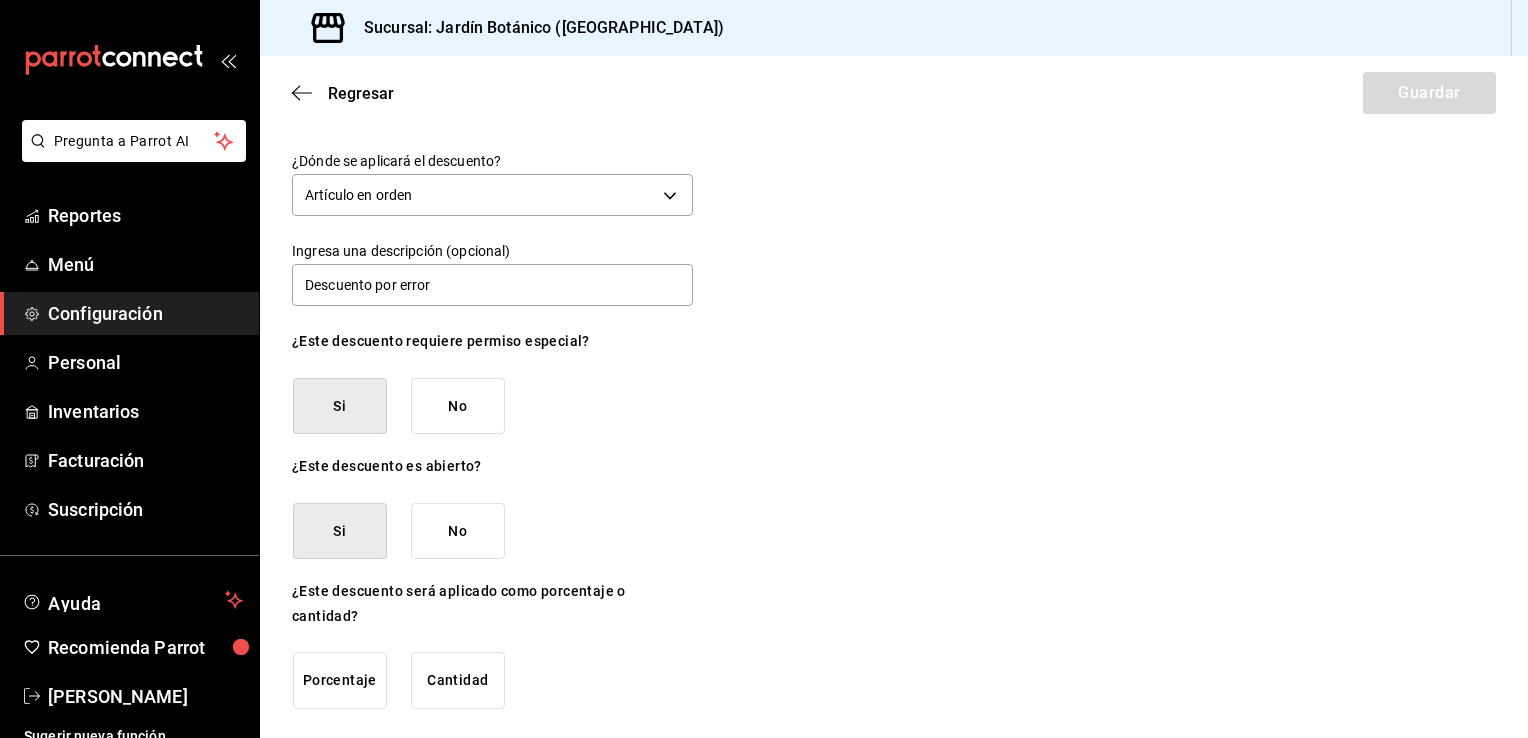click on "Porcentaje" at bounding box center [340, 680] 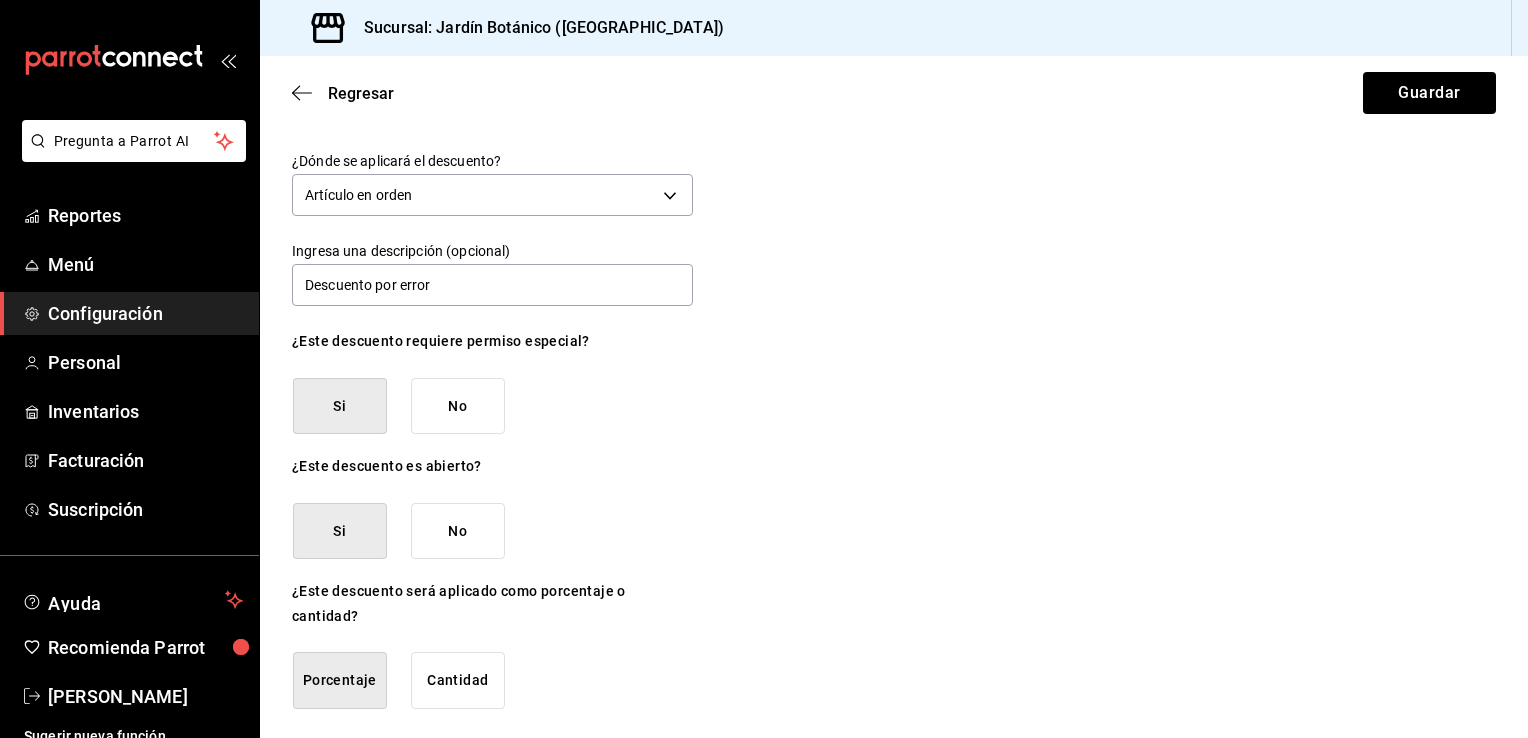 click on "Cantidad" at bounding box center [458, 680] 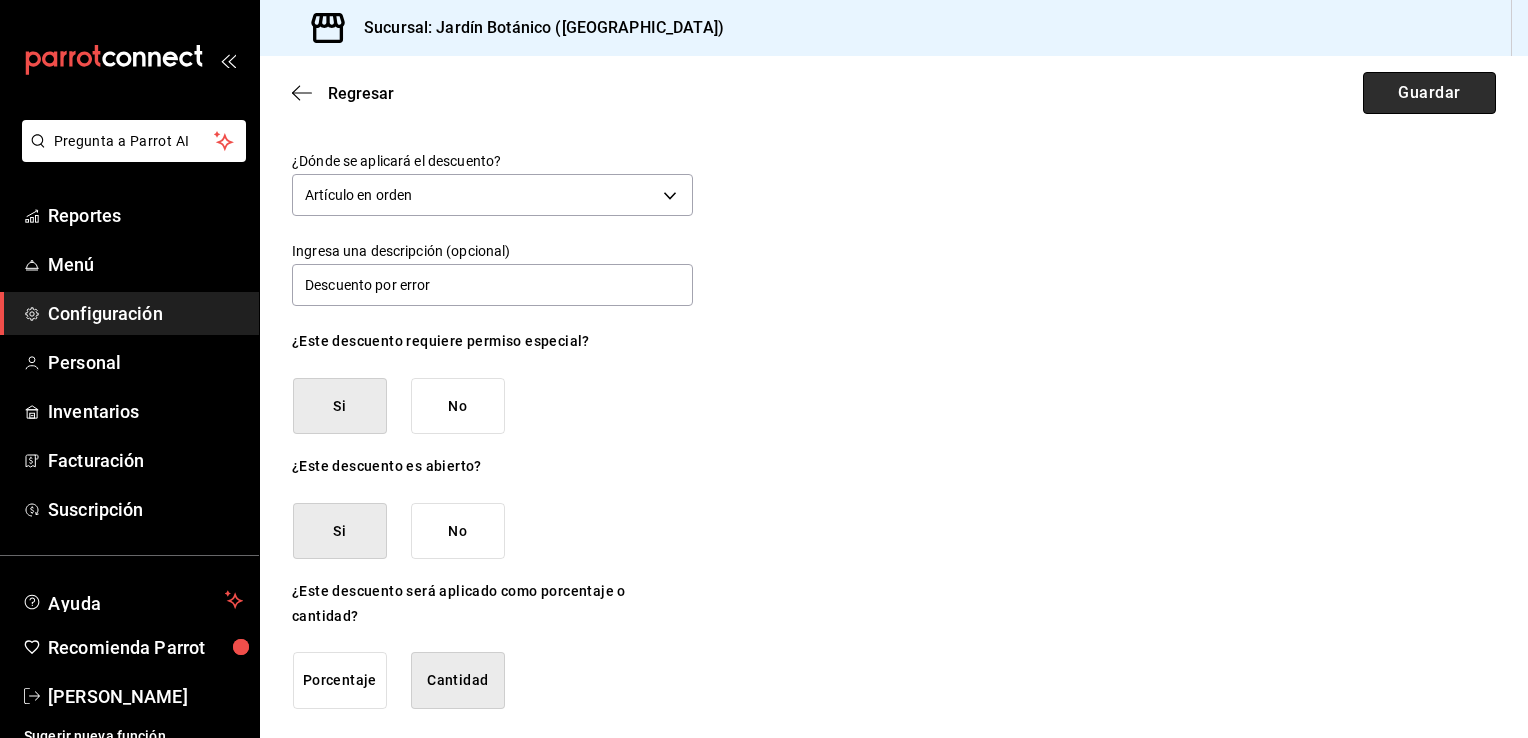 click on "Guardar" at bounding box center (1429, 93) 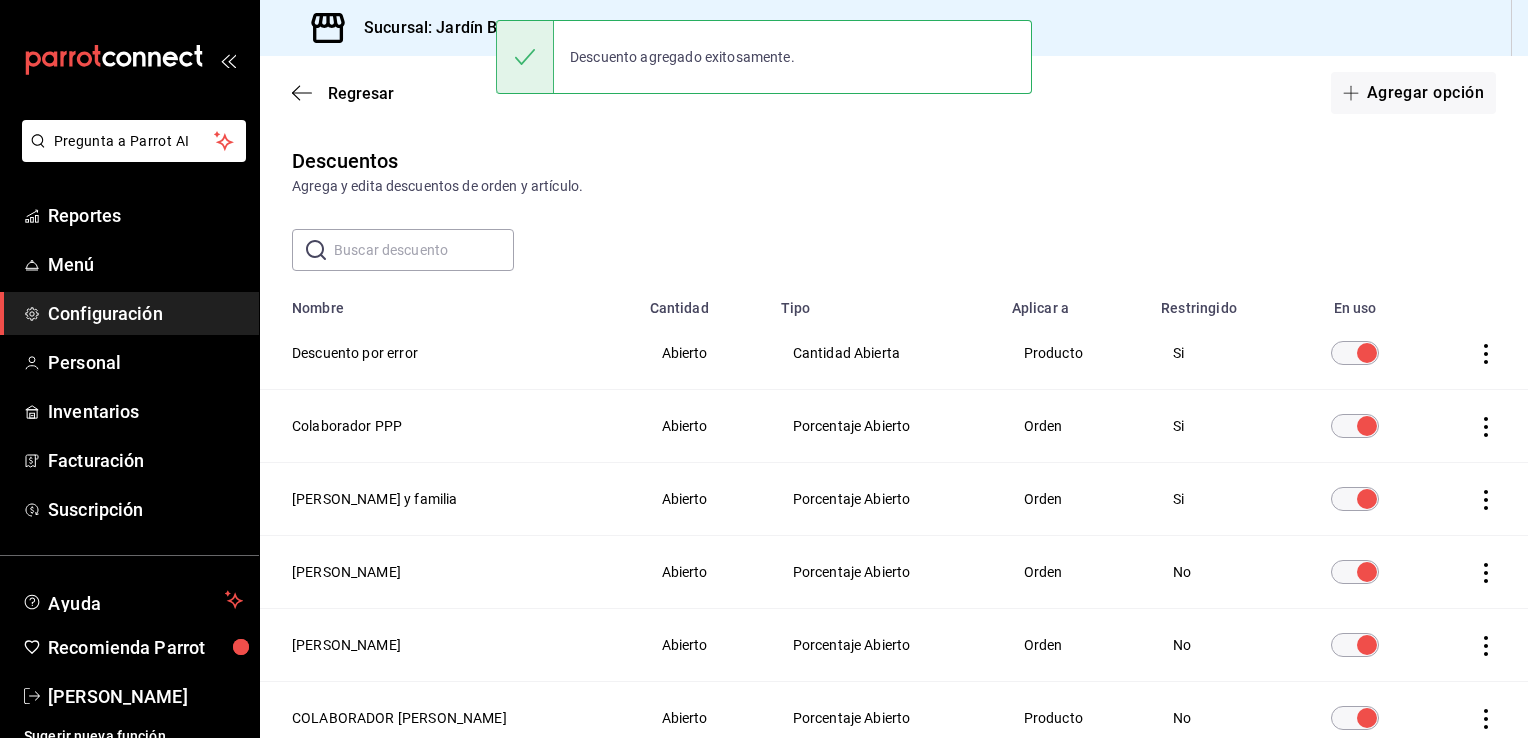 scroll, scrollTop: 119, scrollLeft: 0, axis: vertical 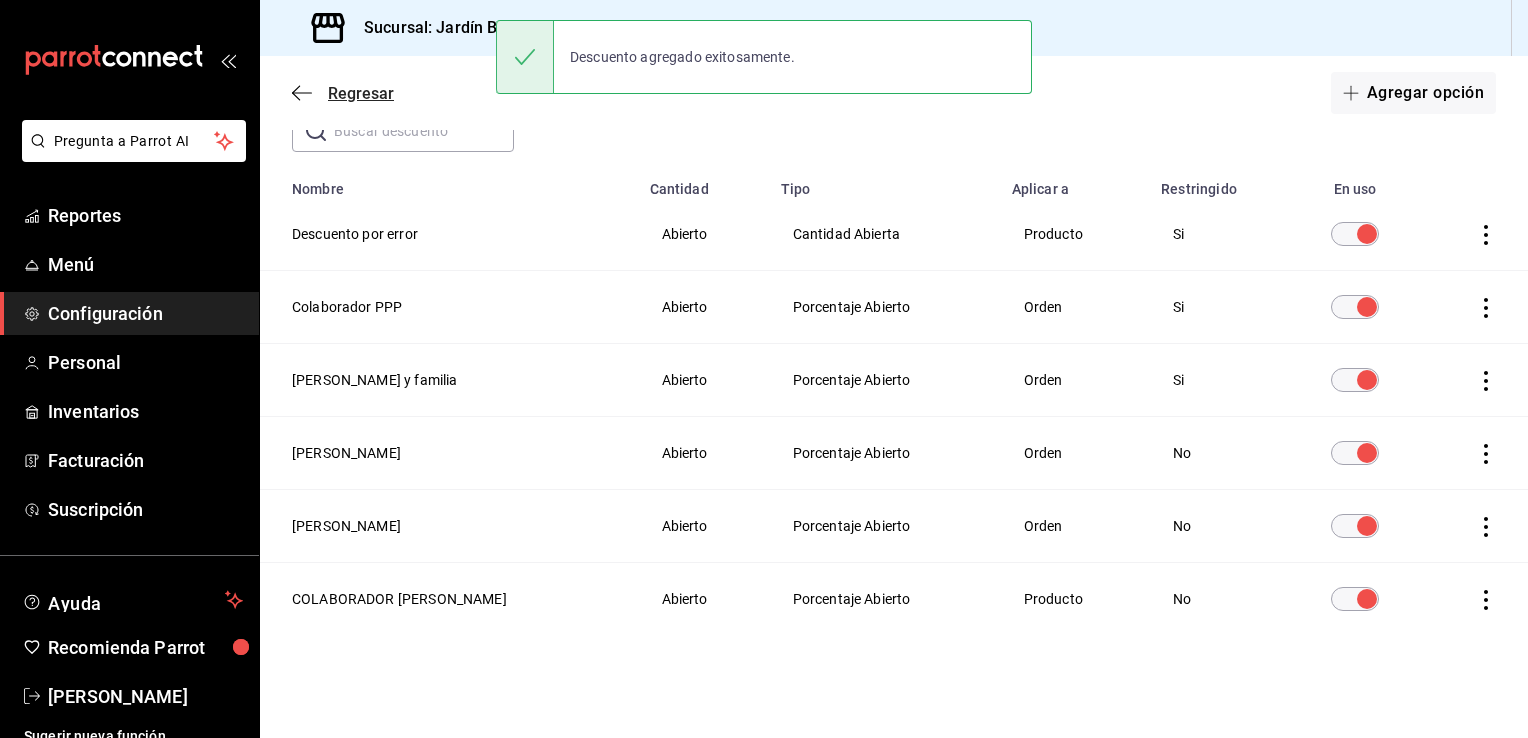 click on "Regresar" at bounding box center (343, 93) 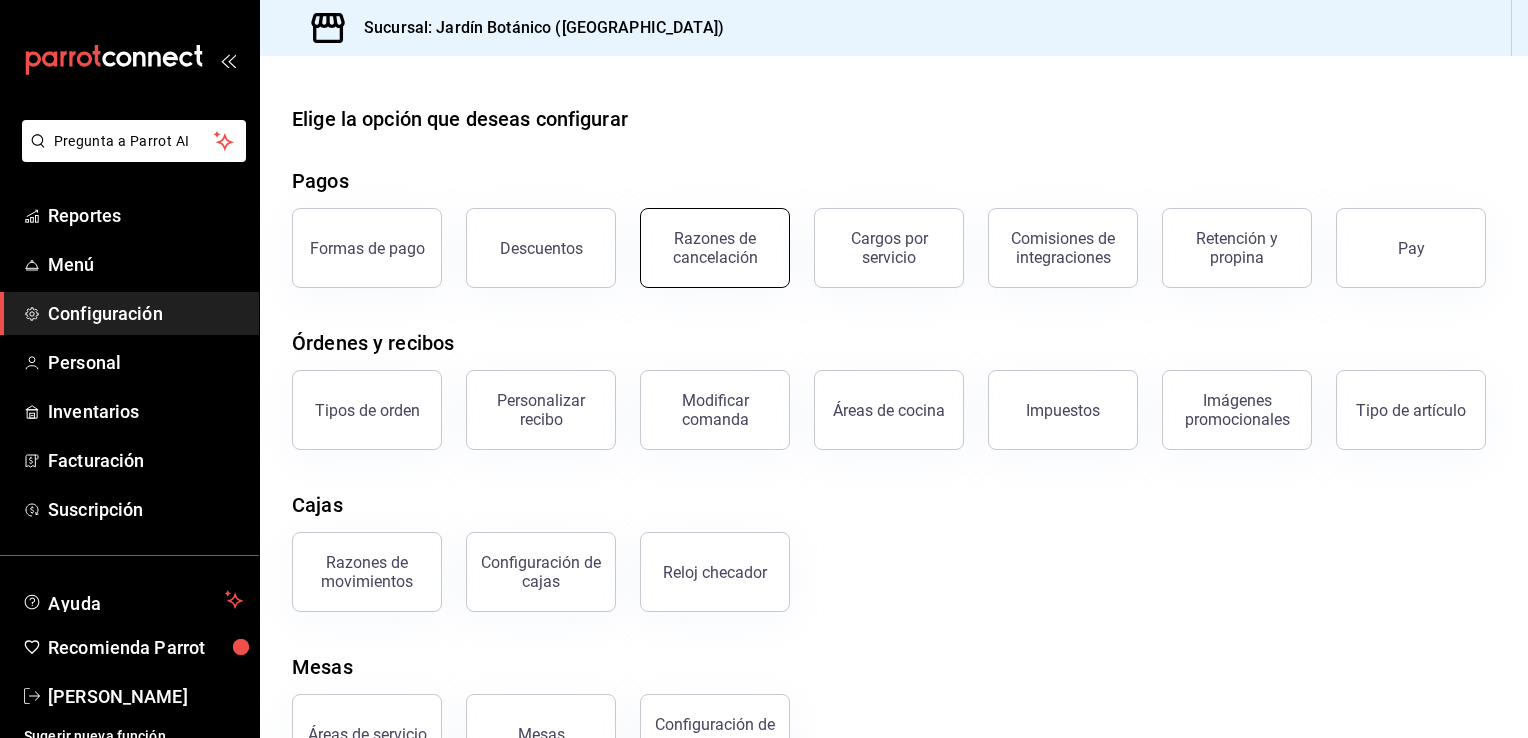 click on "Razones de cancelación" at bounding box center [715, 248] 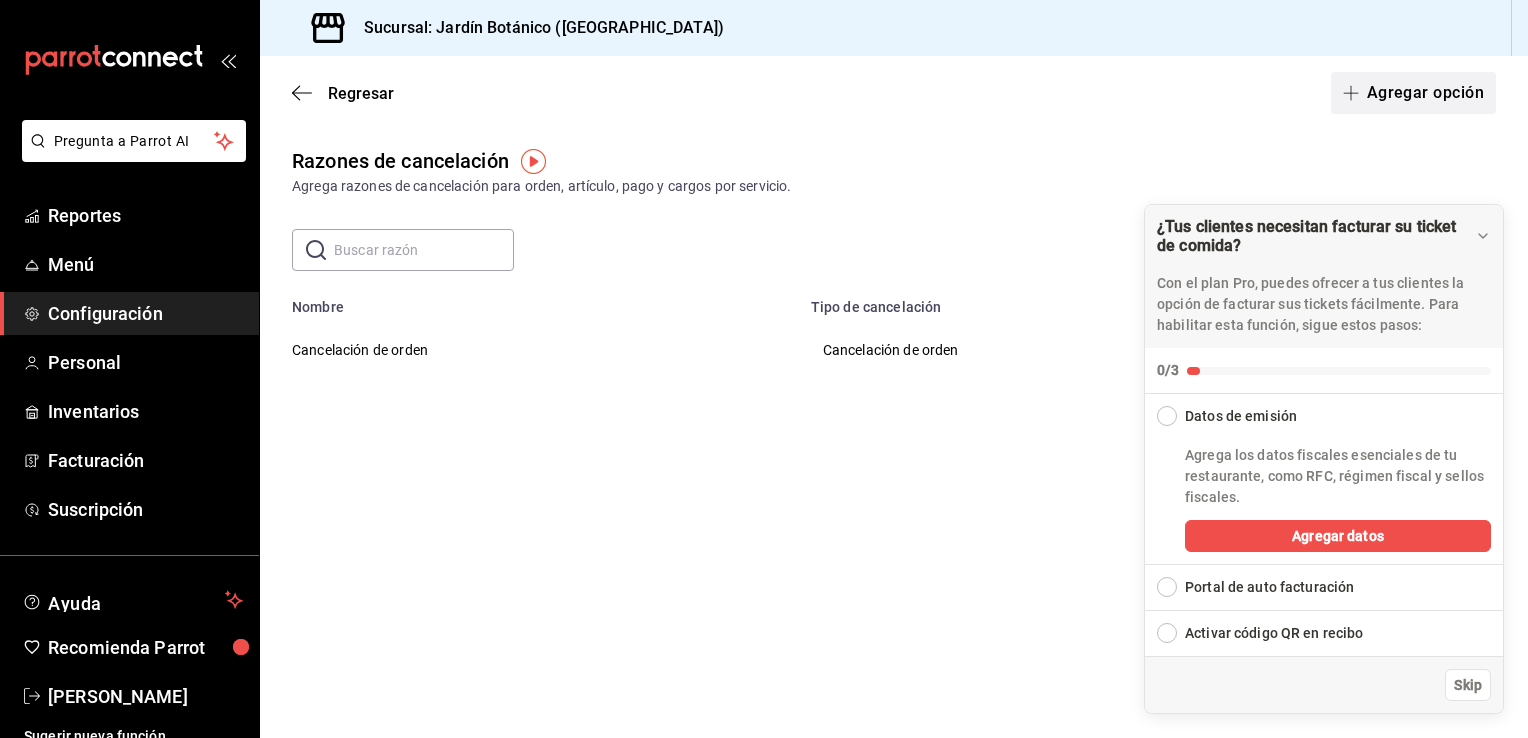 click on "Agregar opción" at bounding box center [1413, 93] 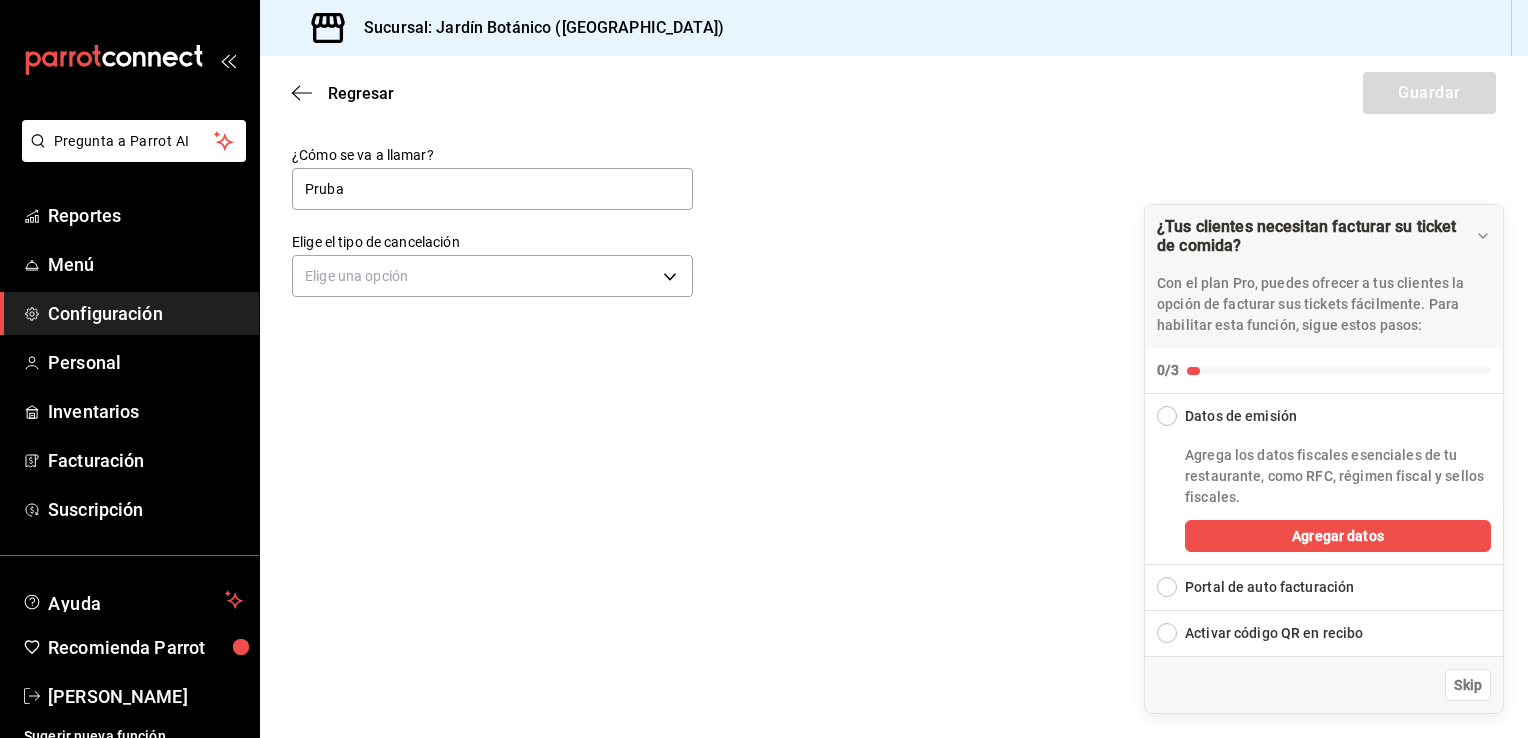type on "Pruba" 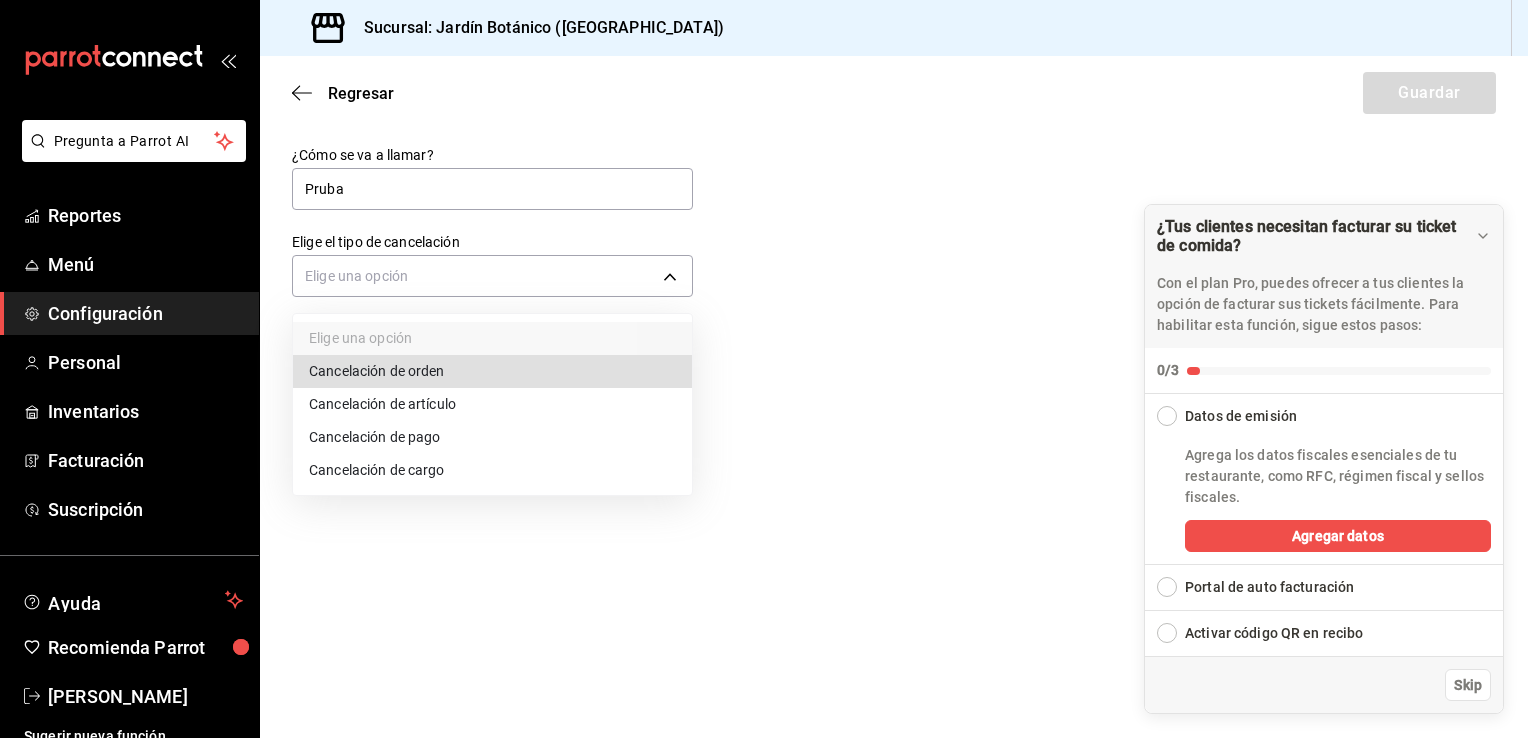 type 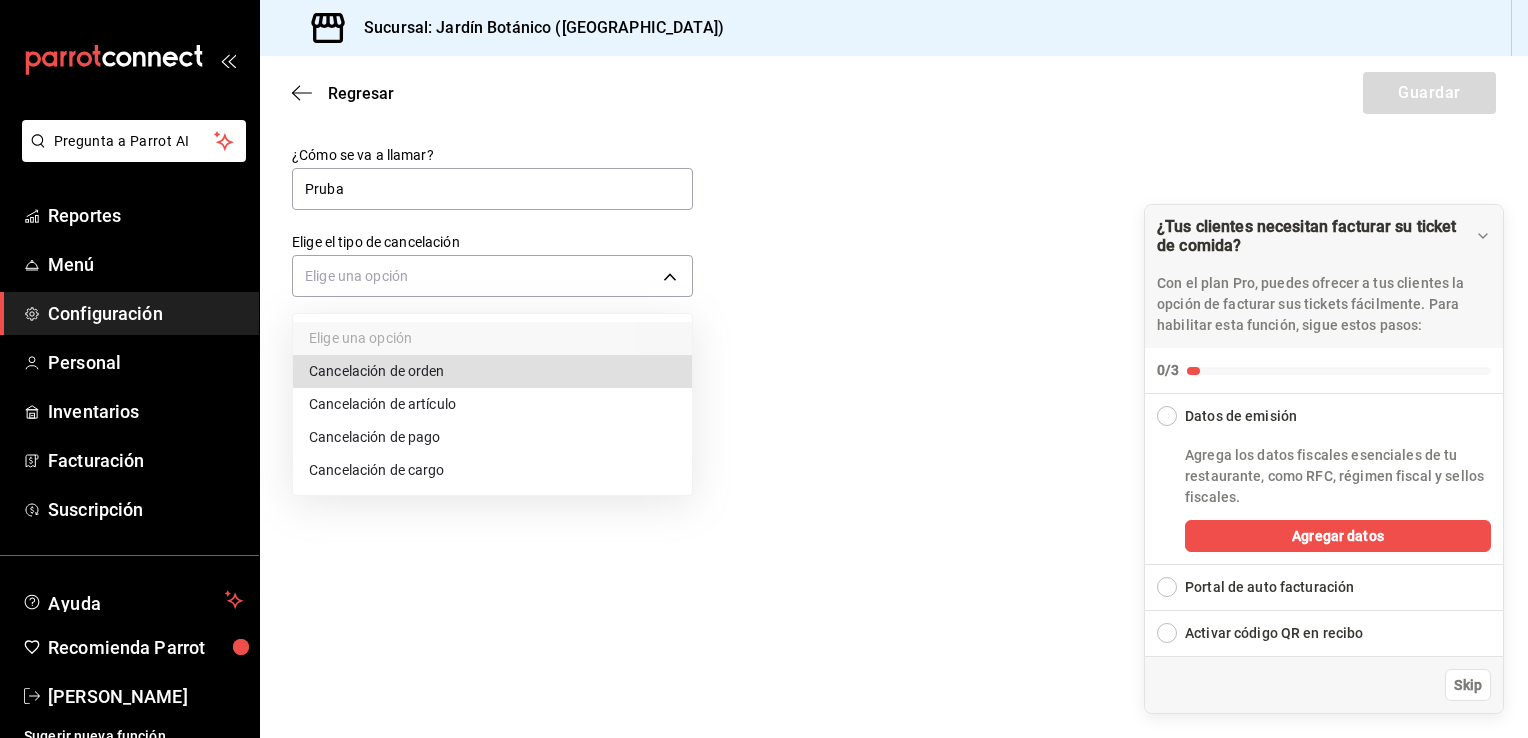 type 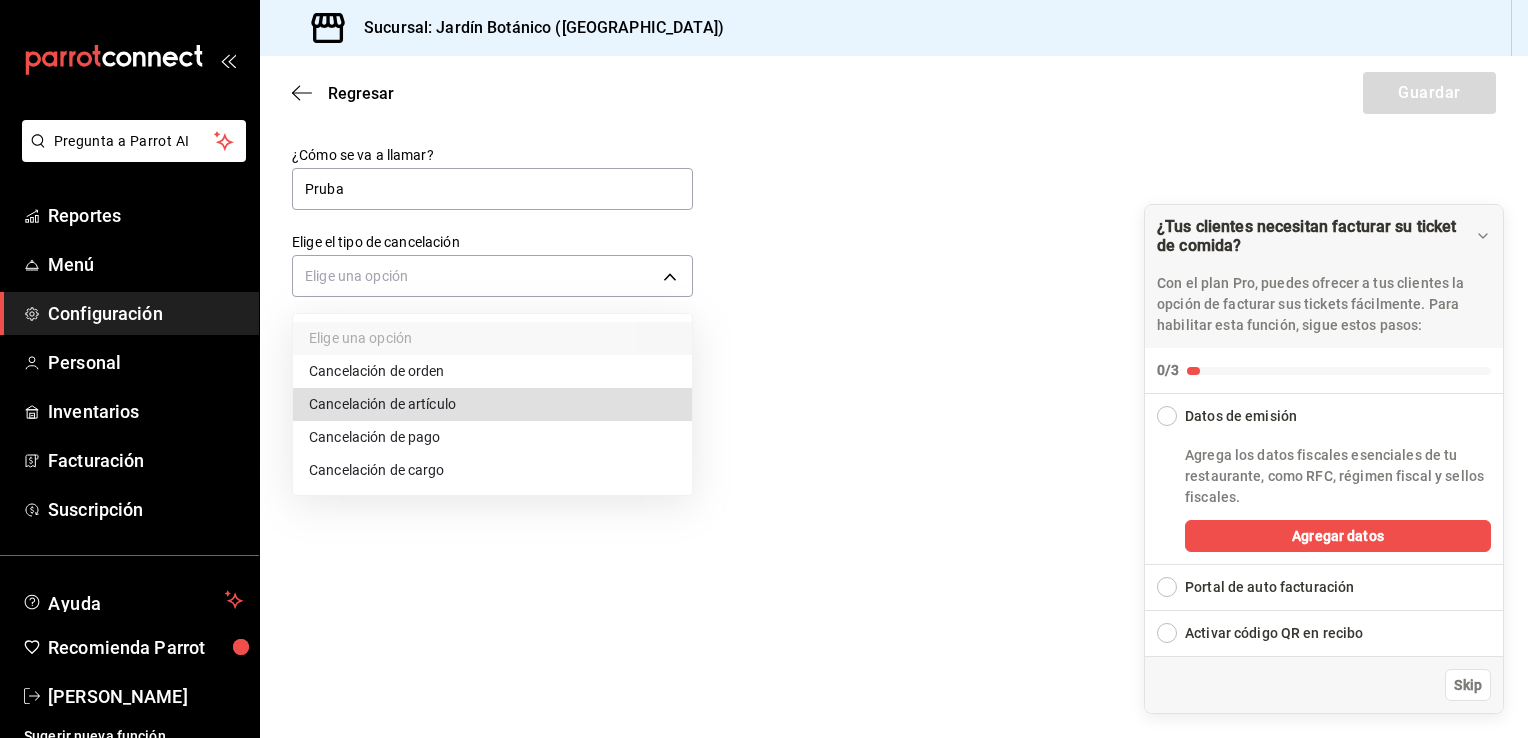type 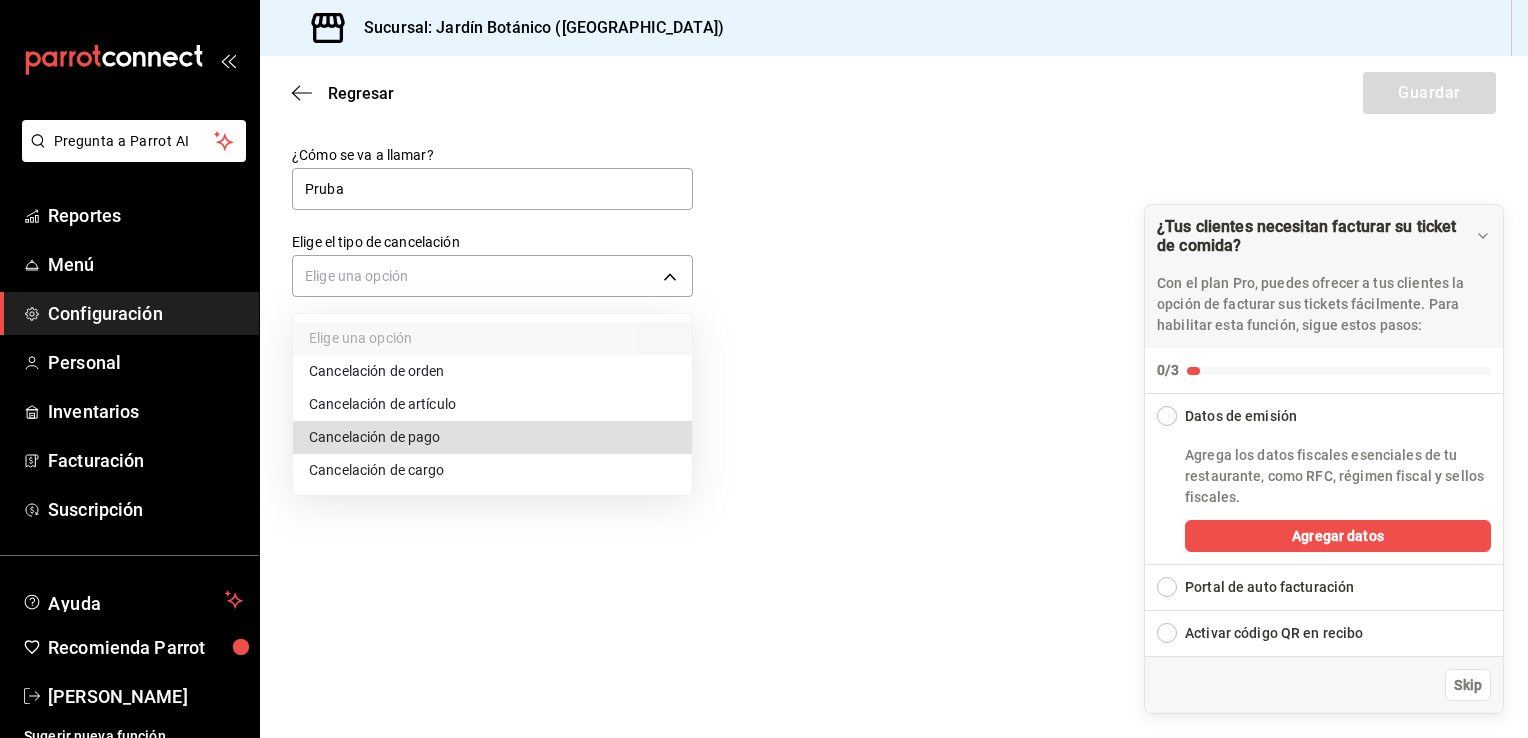 type 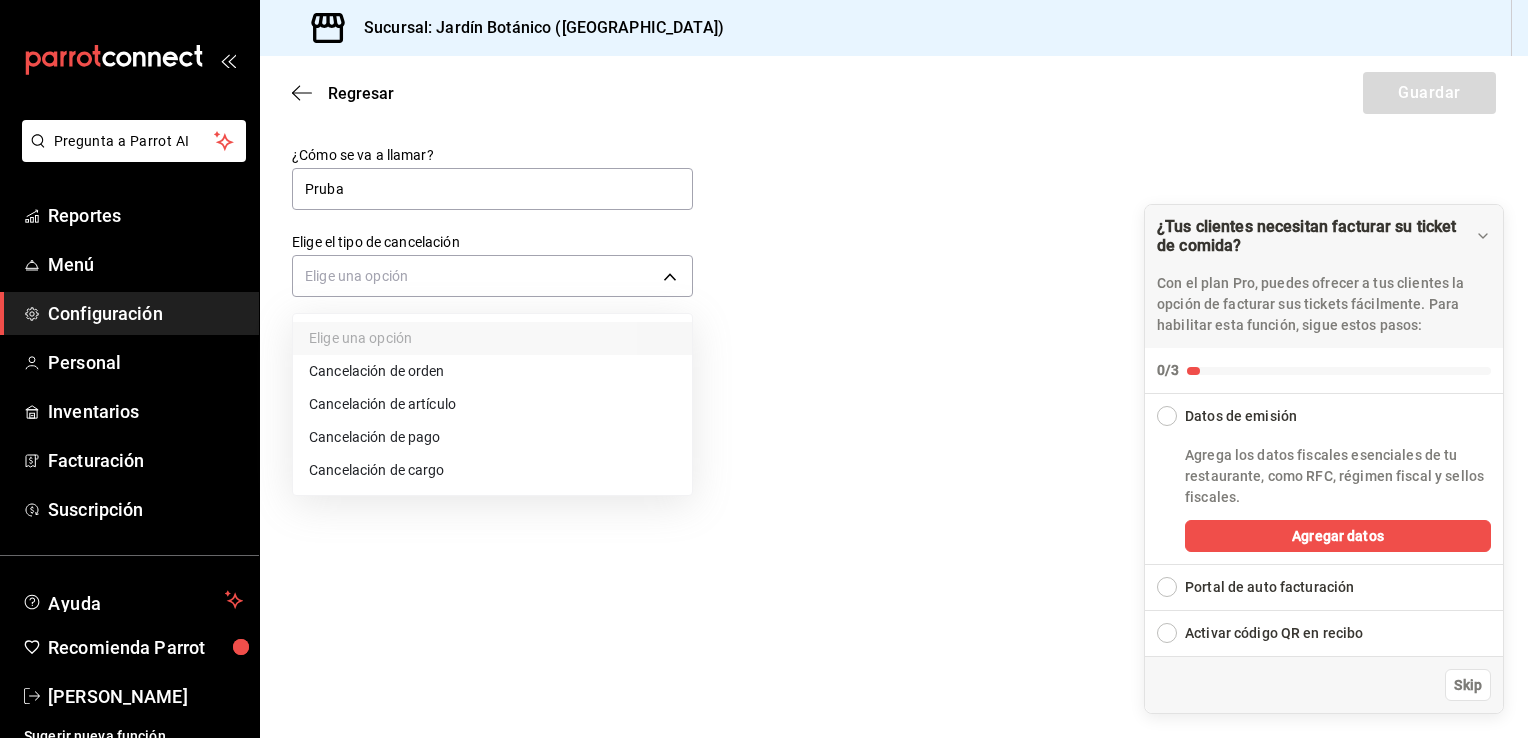 click at bounding box center [764, 369] 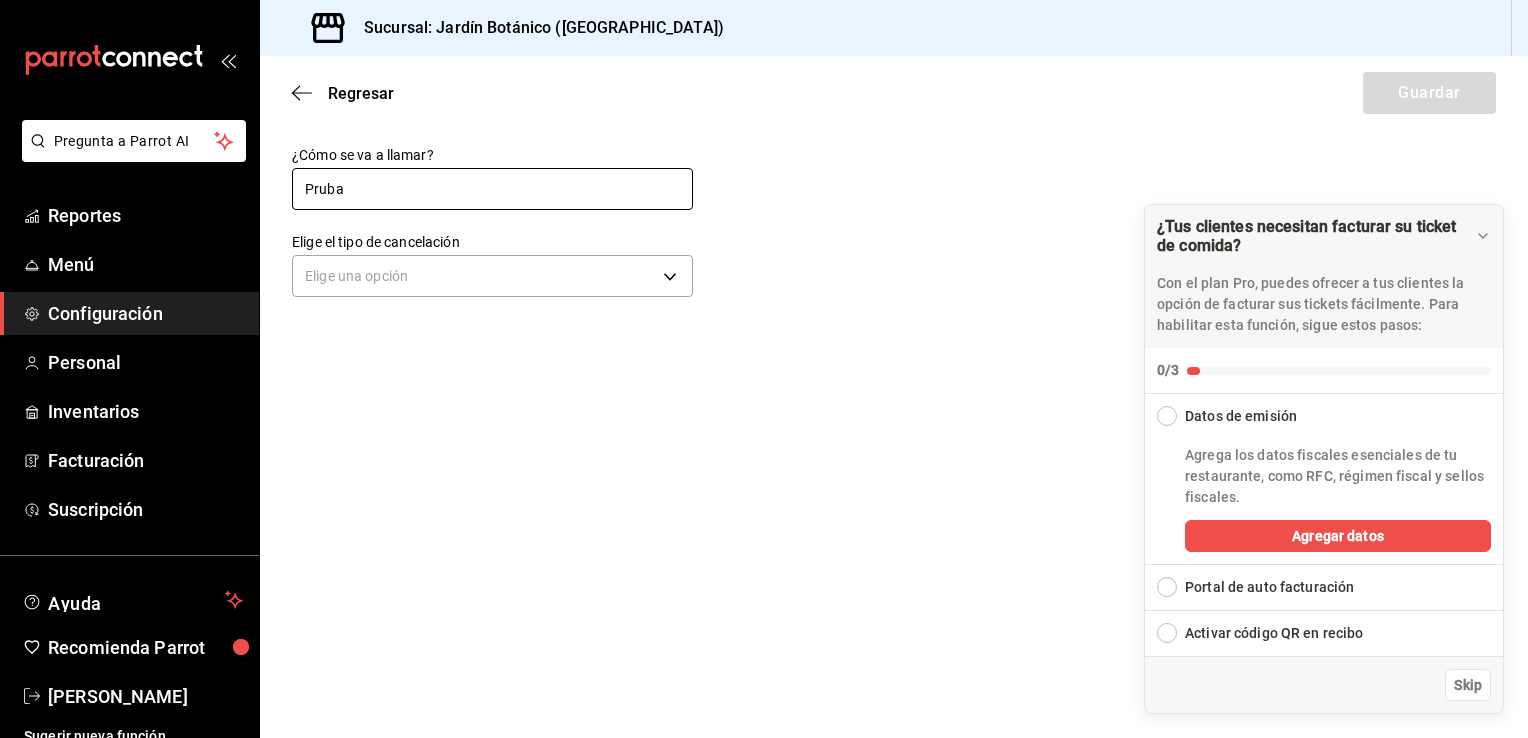 click on "Pruba" at bounding box center (492, 189) 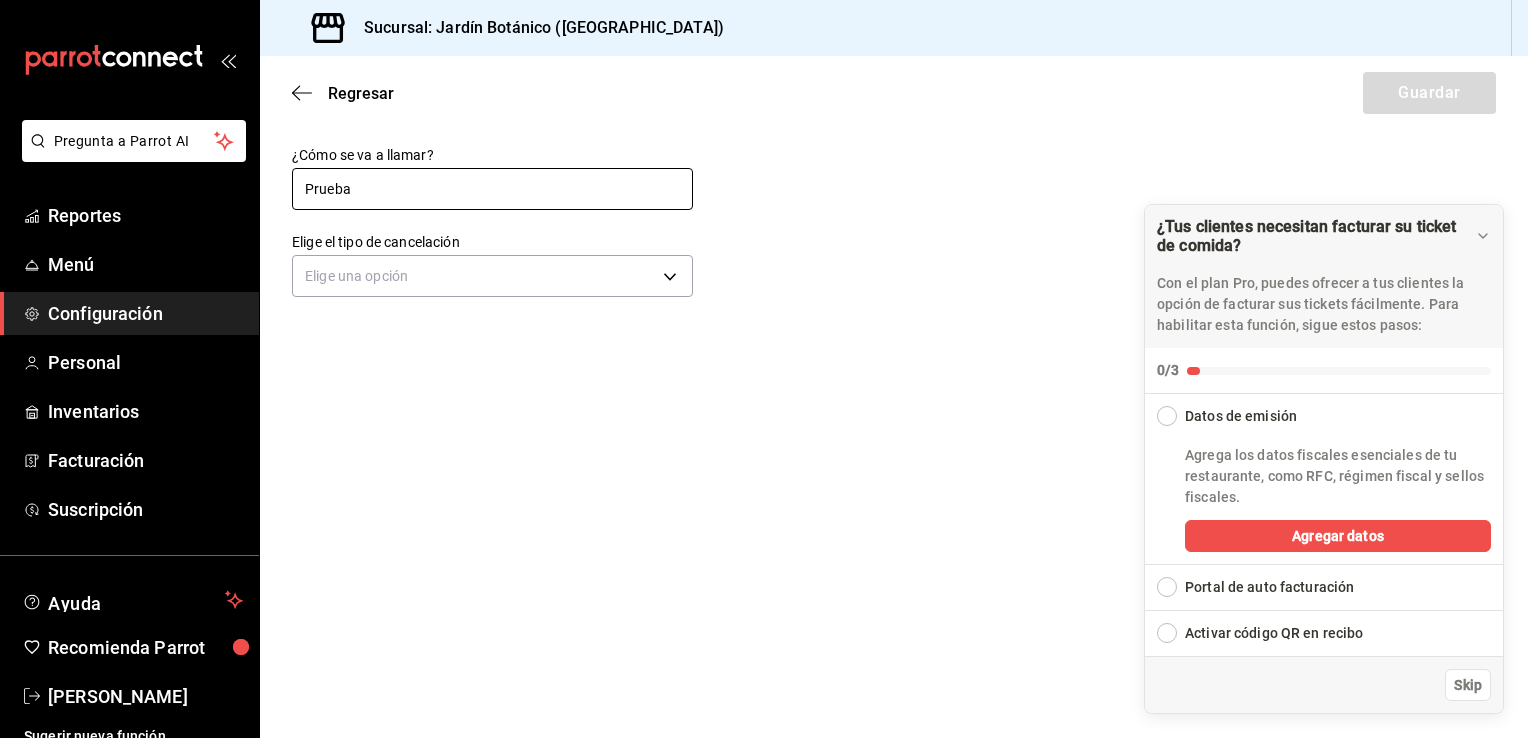 type on "Prueba" 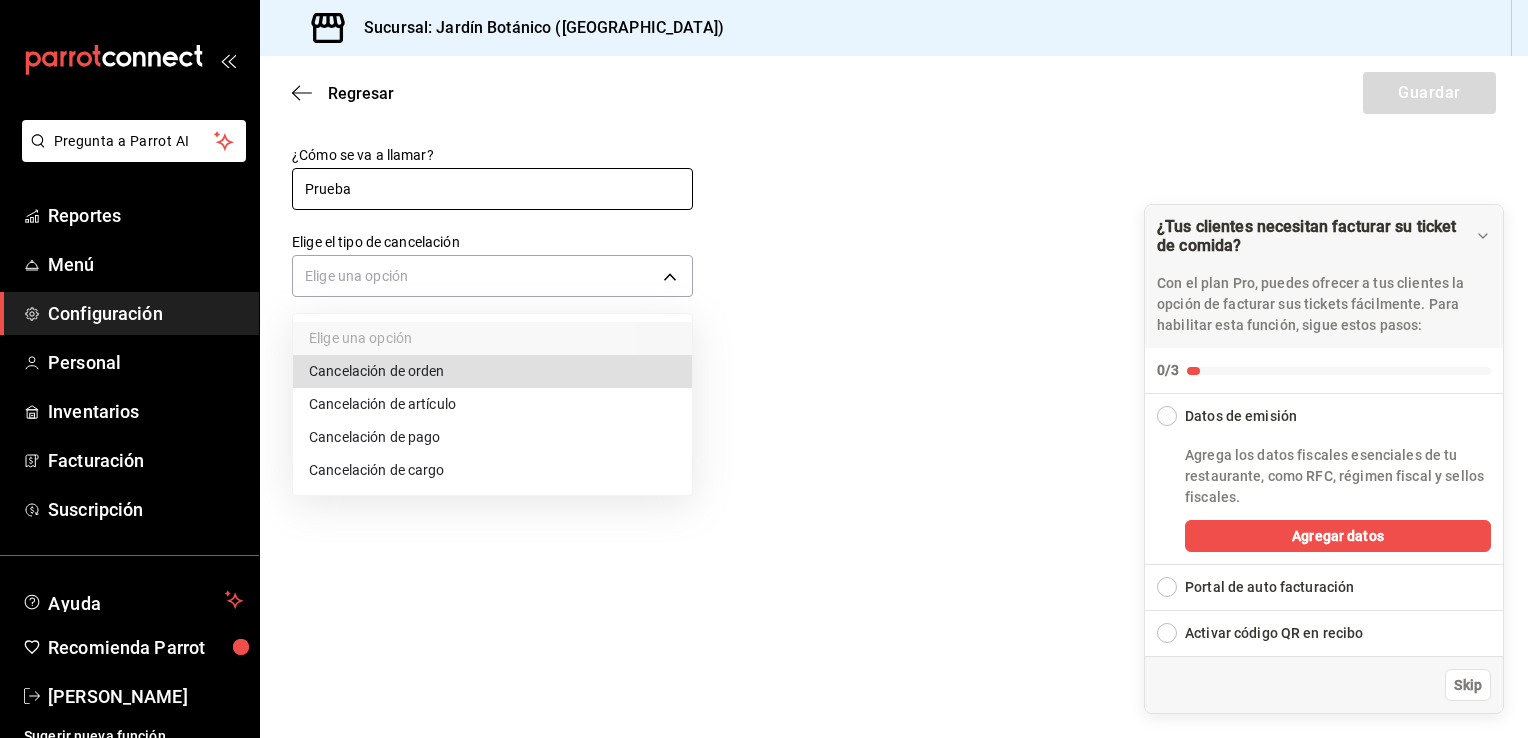 type 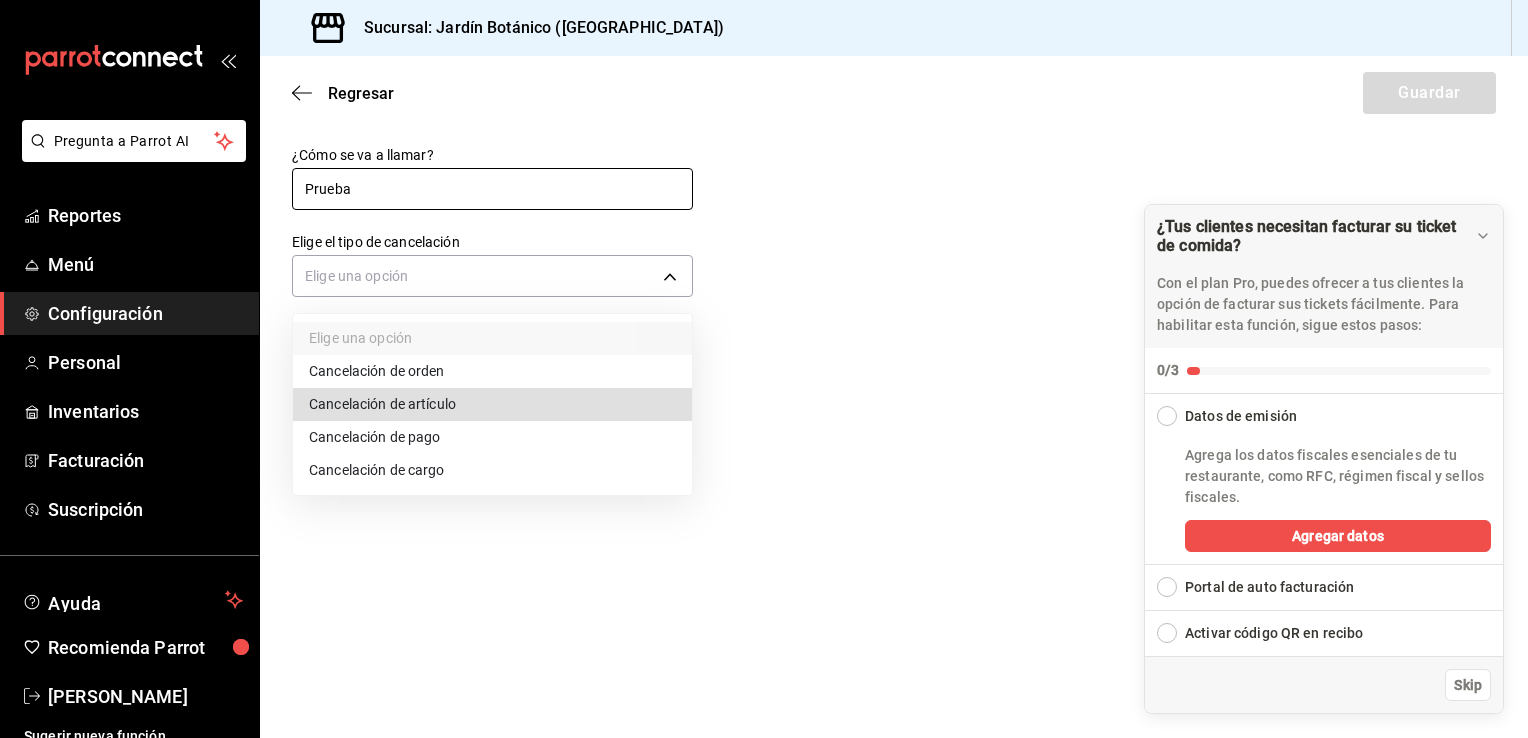 type 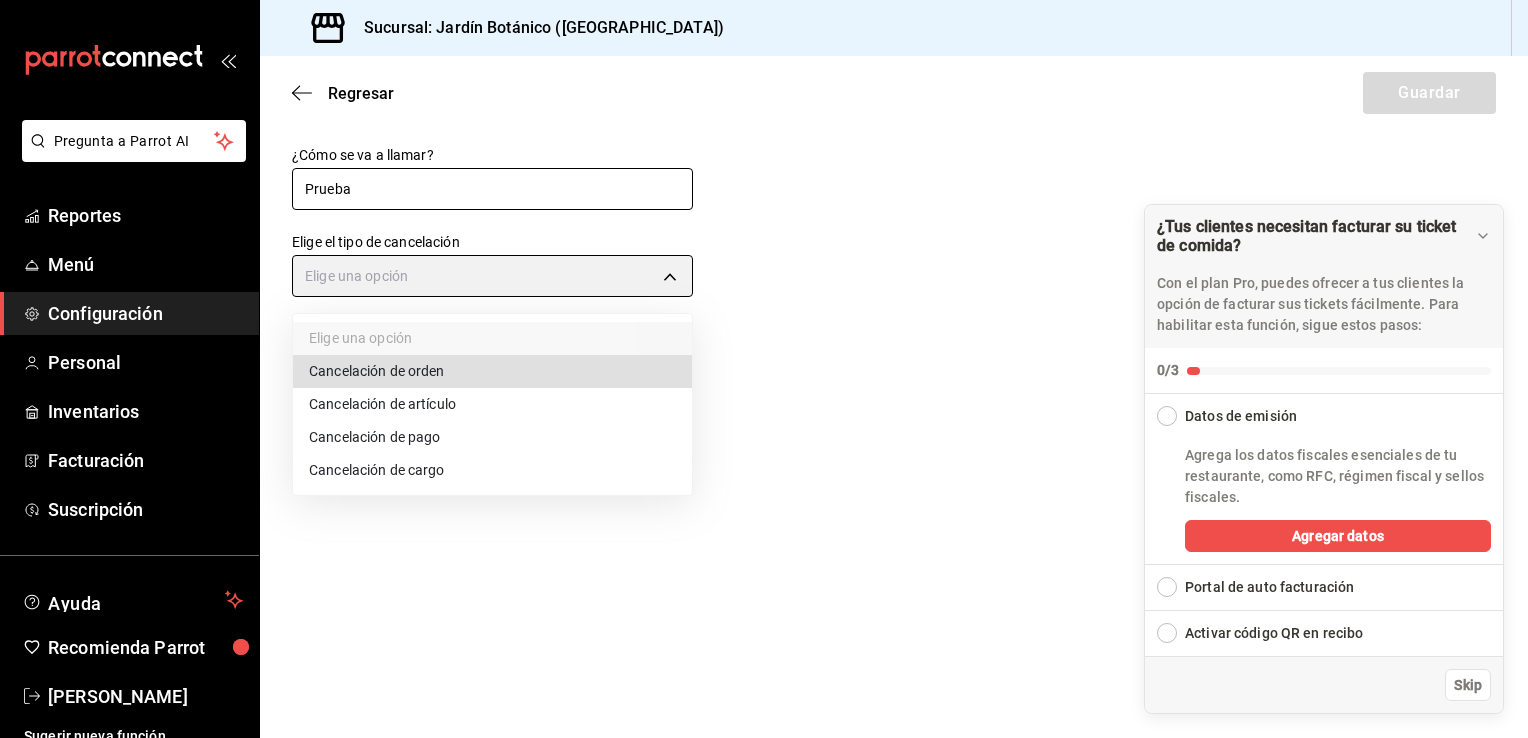 type on "ORDER" 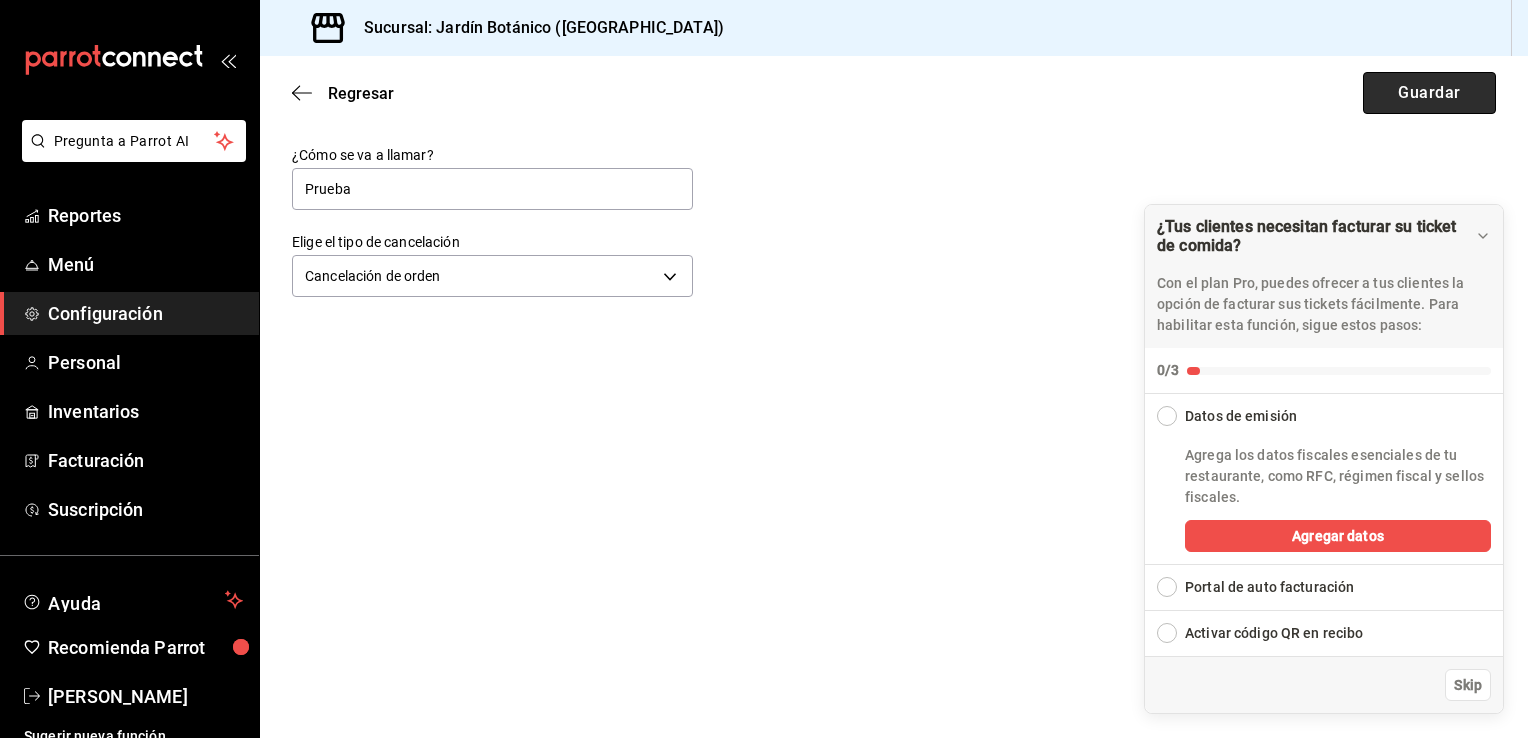 click on "Guardar" at bounding box center [1429, 93] 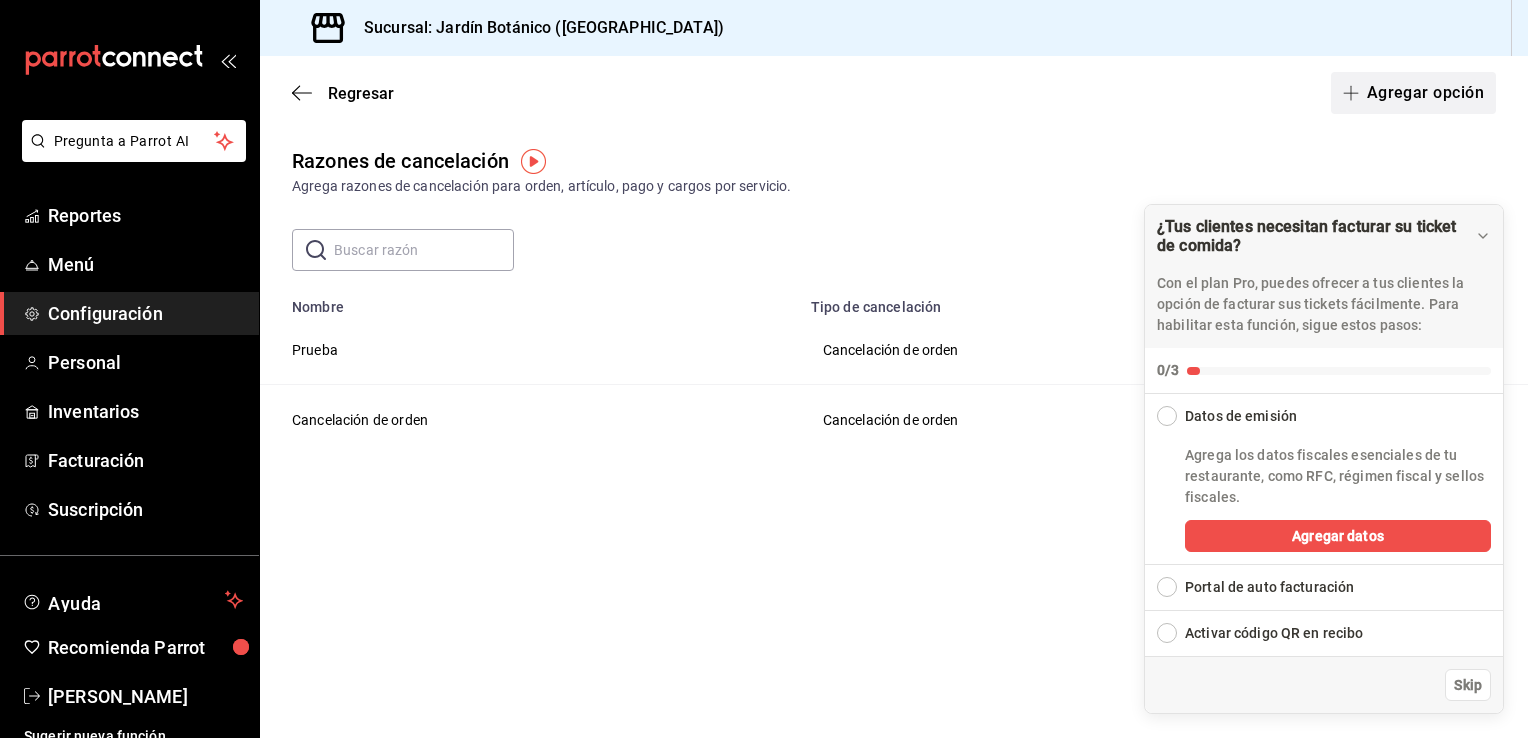 click on "Agregar opción" at bounding box center [1413, 93] 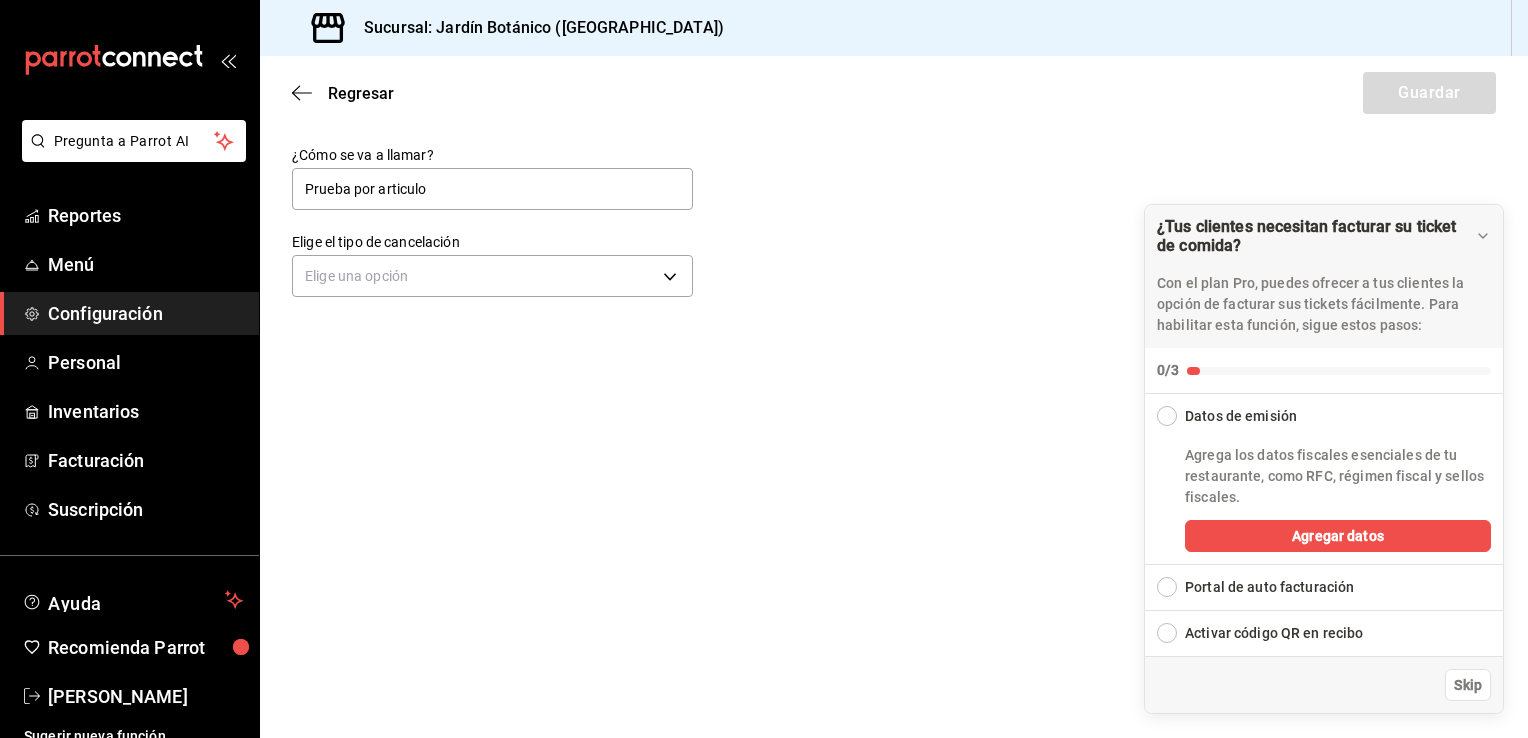 type on "Prueba por articulo" 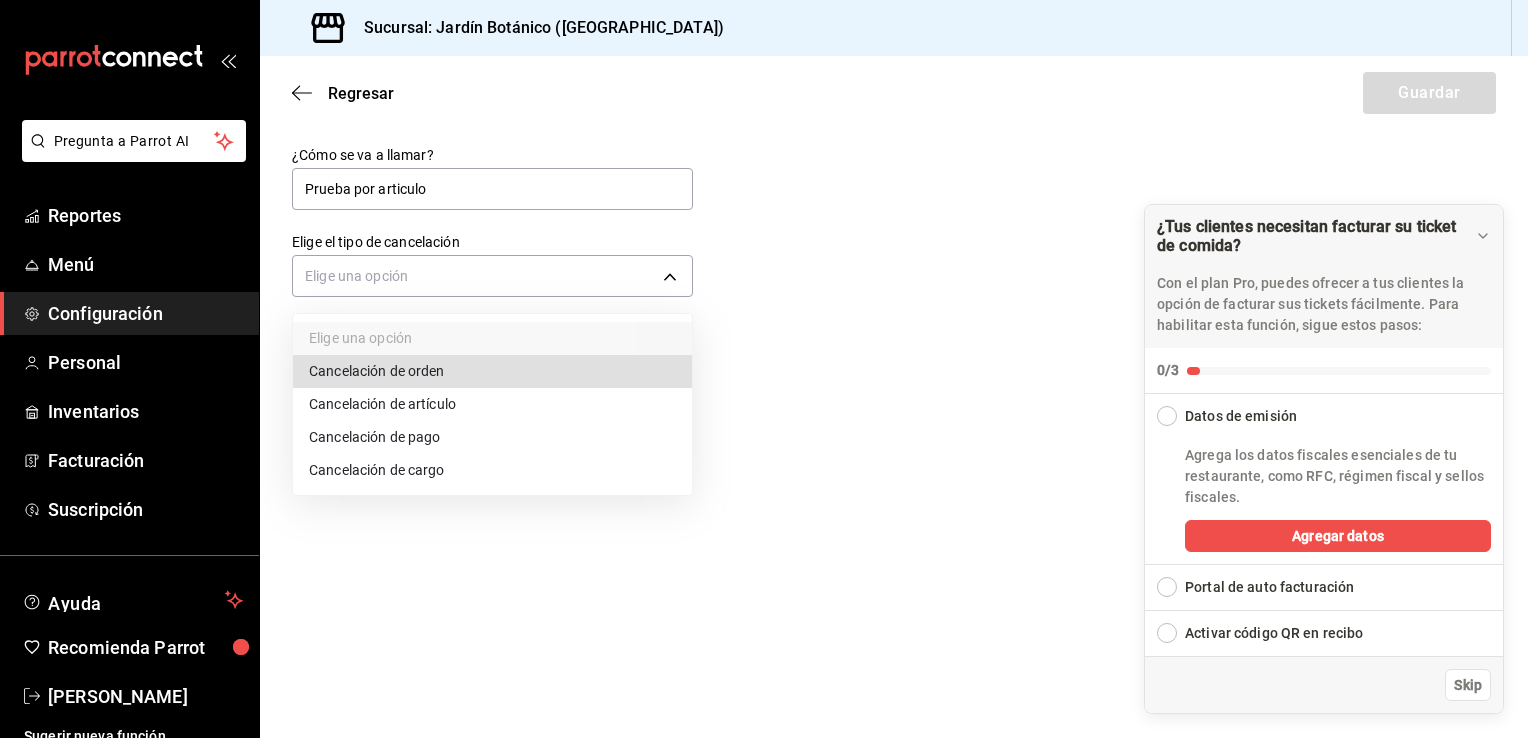 type 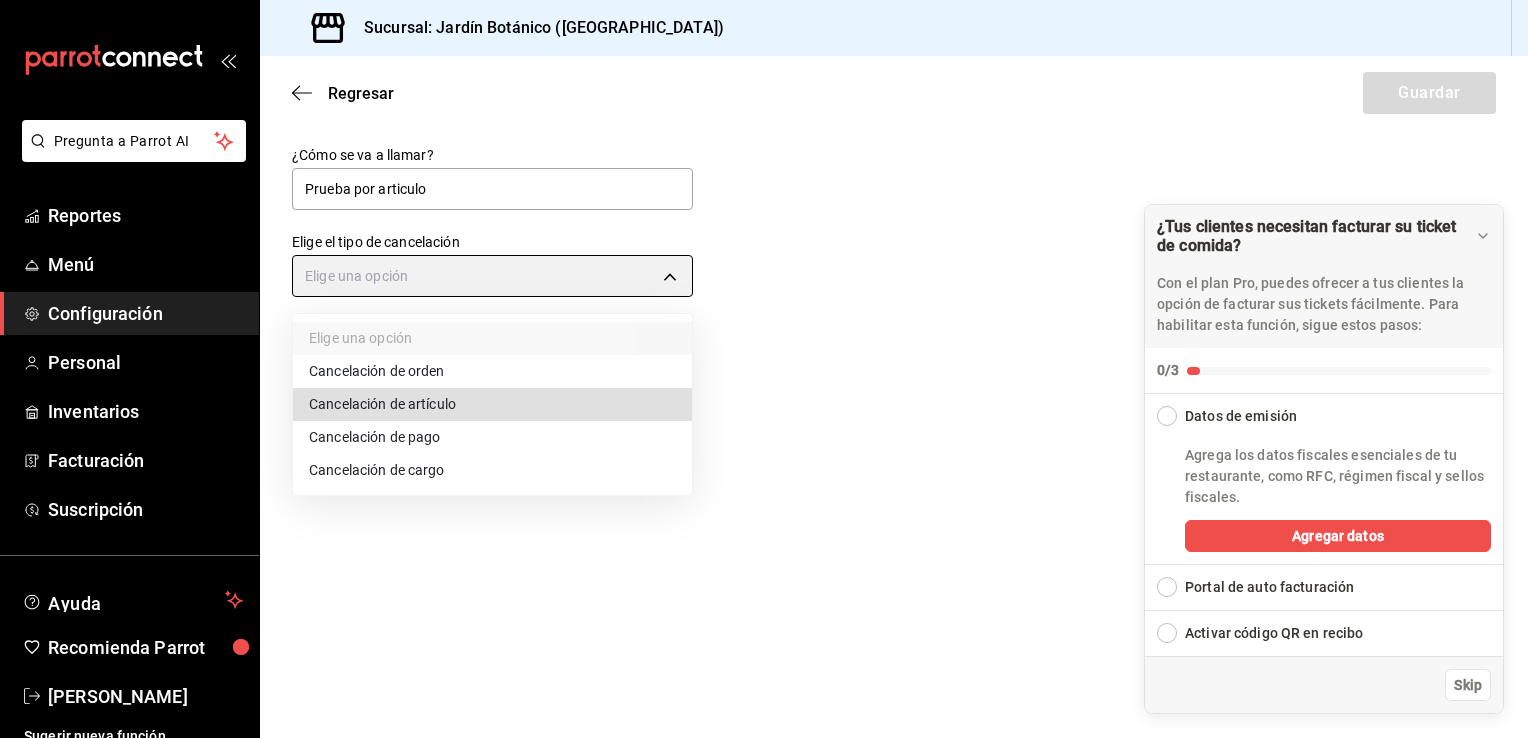 type on "ORDER_ITEM" 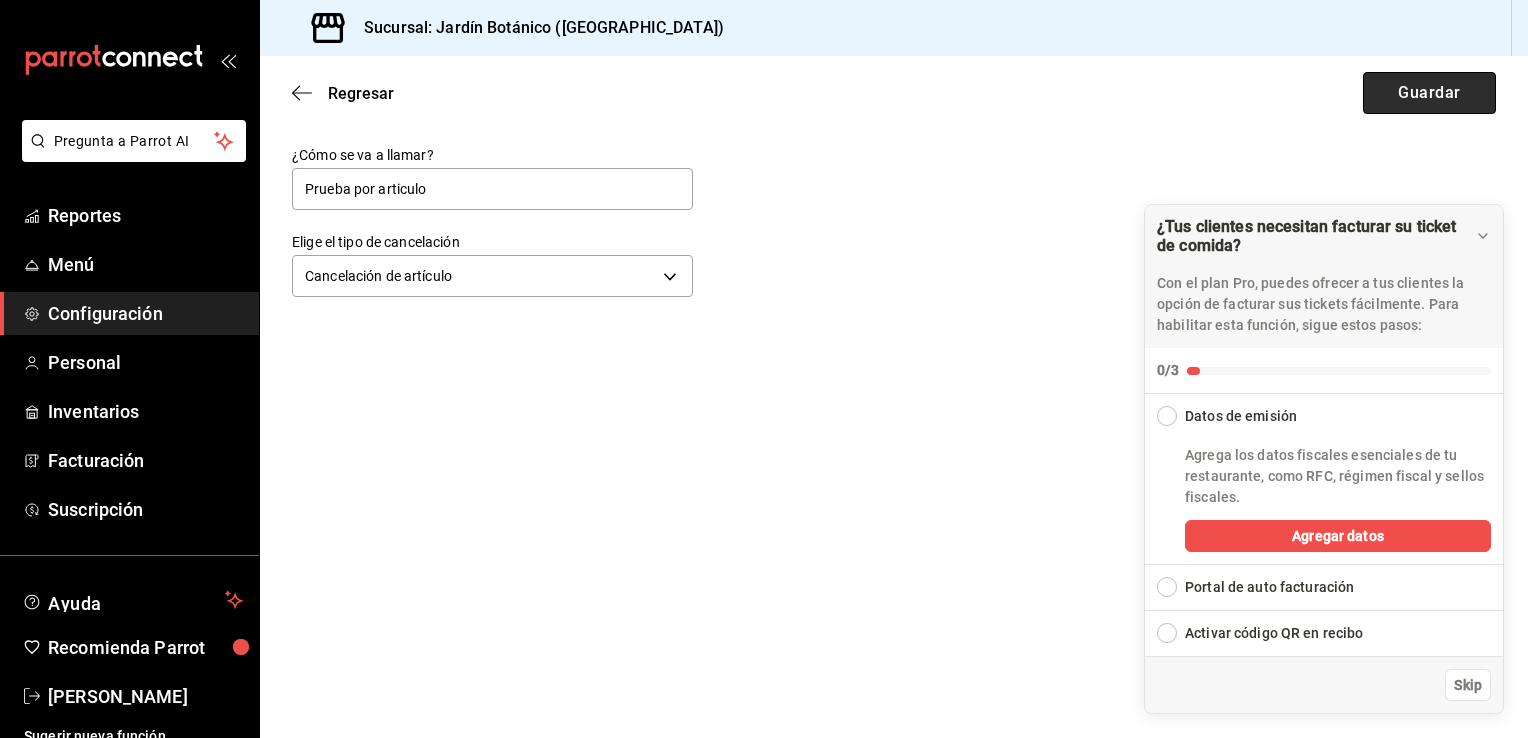click on "Guardar" at bounding box center (1429, 93) 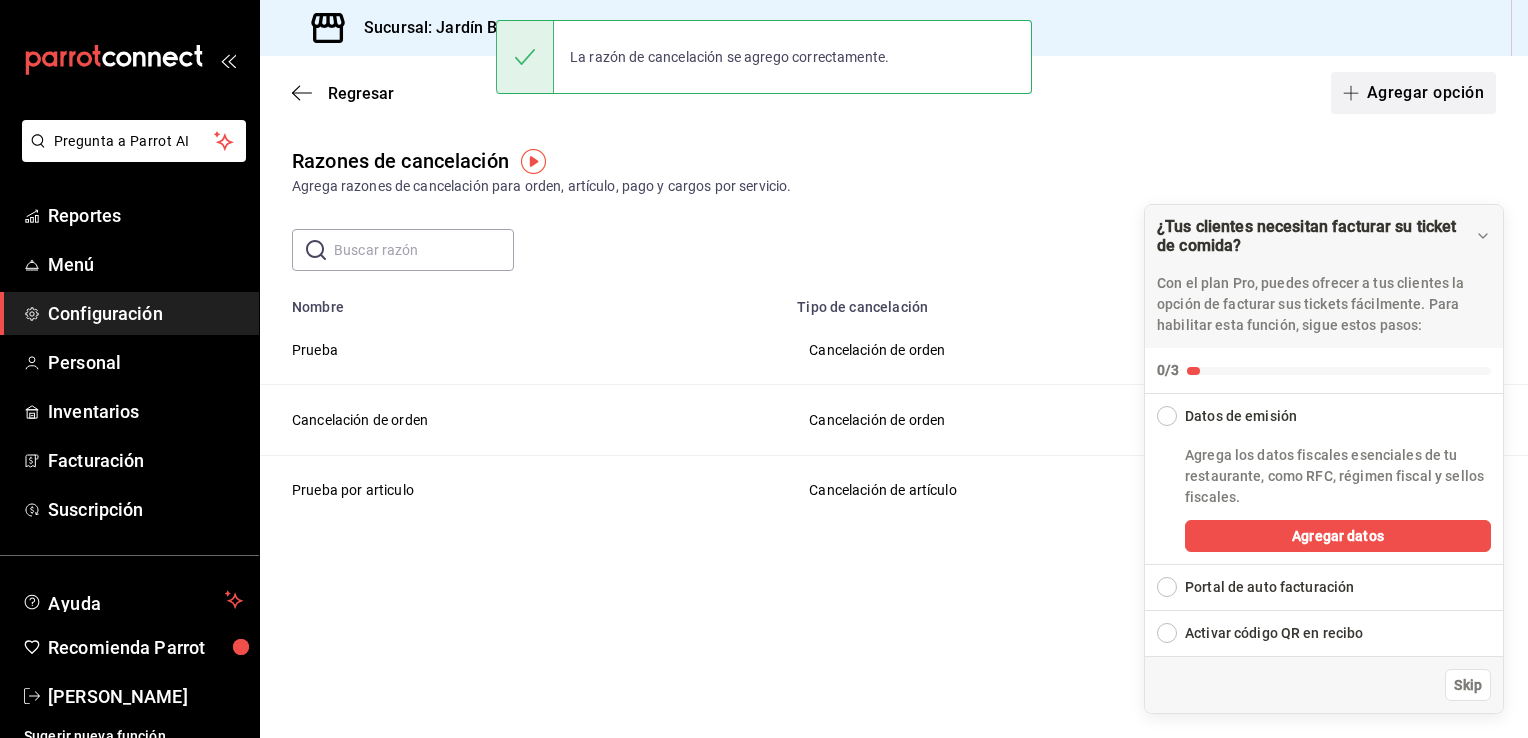 drag, startPoint x: 1413, startPoint y: 117, endPoint x: 1399, endPoint y: 100, distance: 22.022715 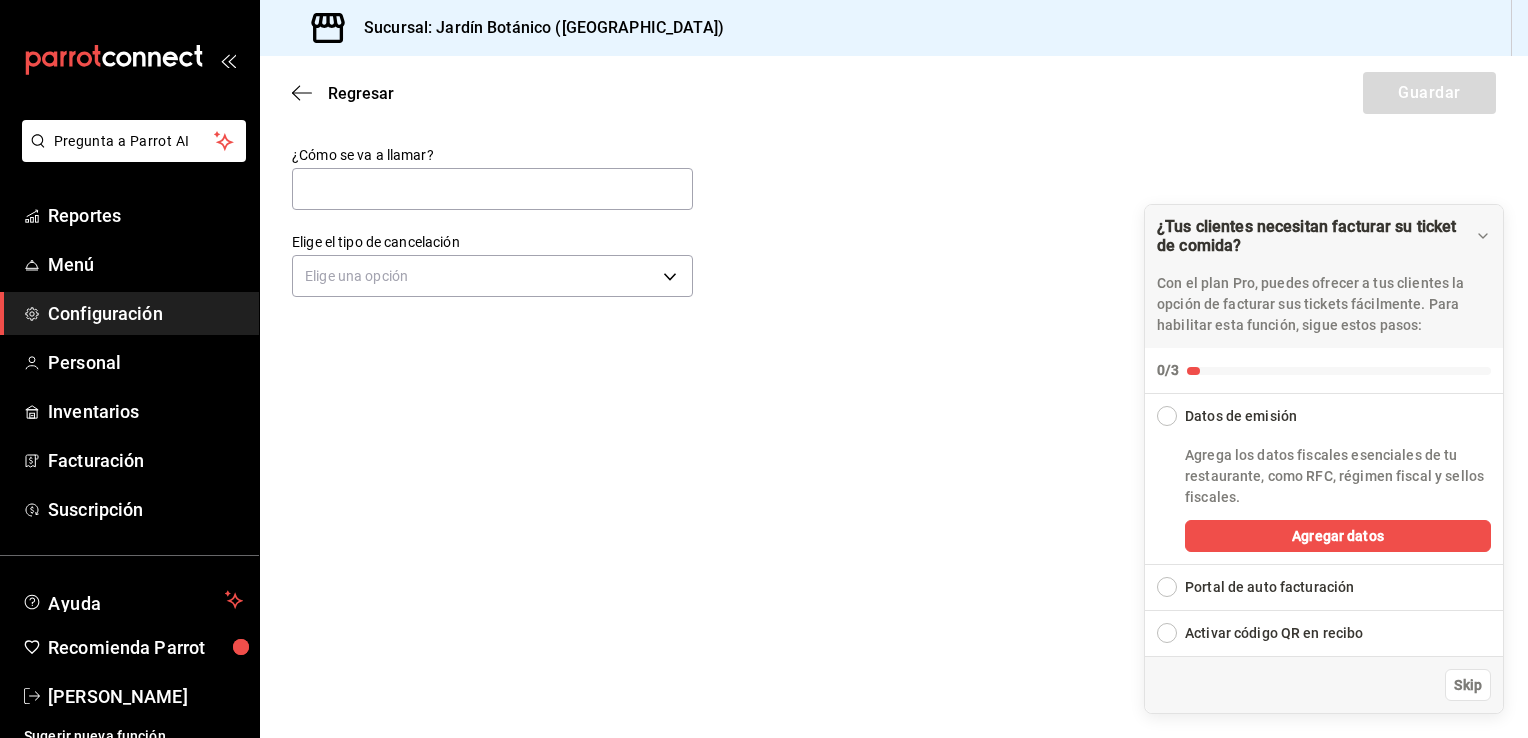 type 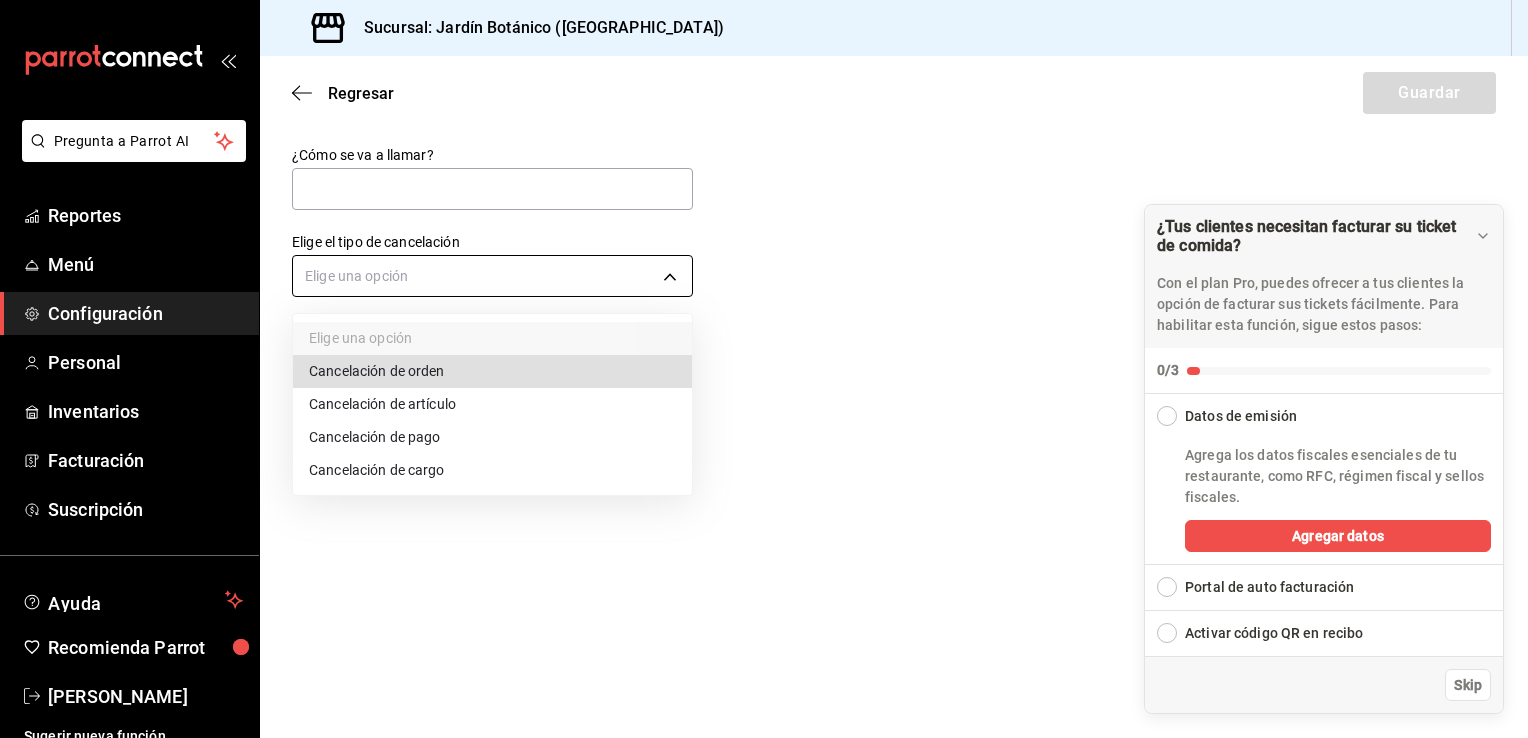 click on "Pregunta a Parrot AI Reportes   Menú   Configuración   Personal   Inventarios   Facturación   Suscripción   Ayuda Recomienda Parrot   Carolina Jiménez   Sugerir nueva función   Sucursal: Jardín Botánico (BC) Regresar Guardar ¿Cómo se va a llamar? Elige el tipo de cancelación Elige una opción ¿Tus clientes necesitan facturar su ticket de comida? Con el plan Pro, puedes ofrecer a tus clientes la opción de facturar sus tickets fácilmente. Para habilitar esta función, sigue estos pasos: 0/3 Datos de emisión Agrega los datos fiscales esenciales de tu restaurante, como RFC, régimen fiscal y sellos fiscales. Agregar datos Portal de auto facturación Configura tu portal para que los clientes generen sus facturas su ticket. Configura tu portal Activar código QR en recibo Activa el QR en el recibo desde configuración del portal. Ir a Personalizar recibo Skip GANA 1 MES GRATIS EN TU SUSCRIPCIÓN AQUÍ Ver video tutorial Ir a video Pregunta a Parrot AI Reportes   Menú   Configuración   Personal" at bounding box center (764, 369) 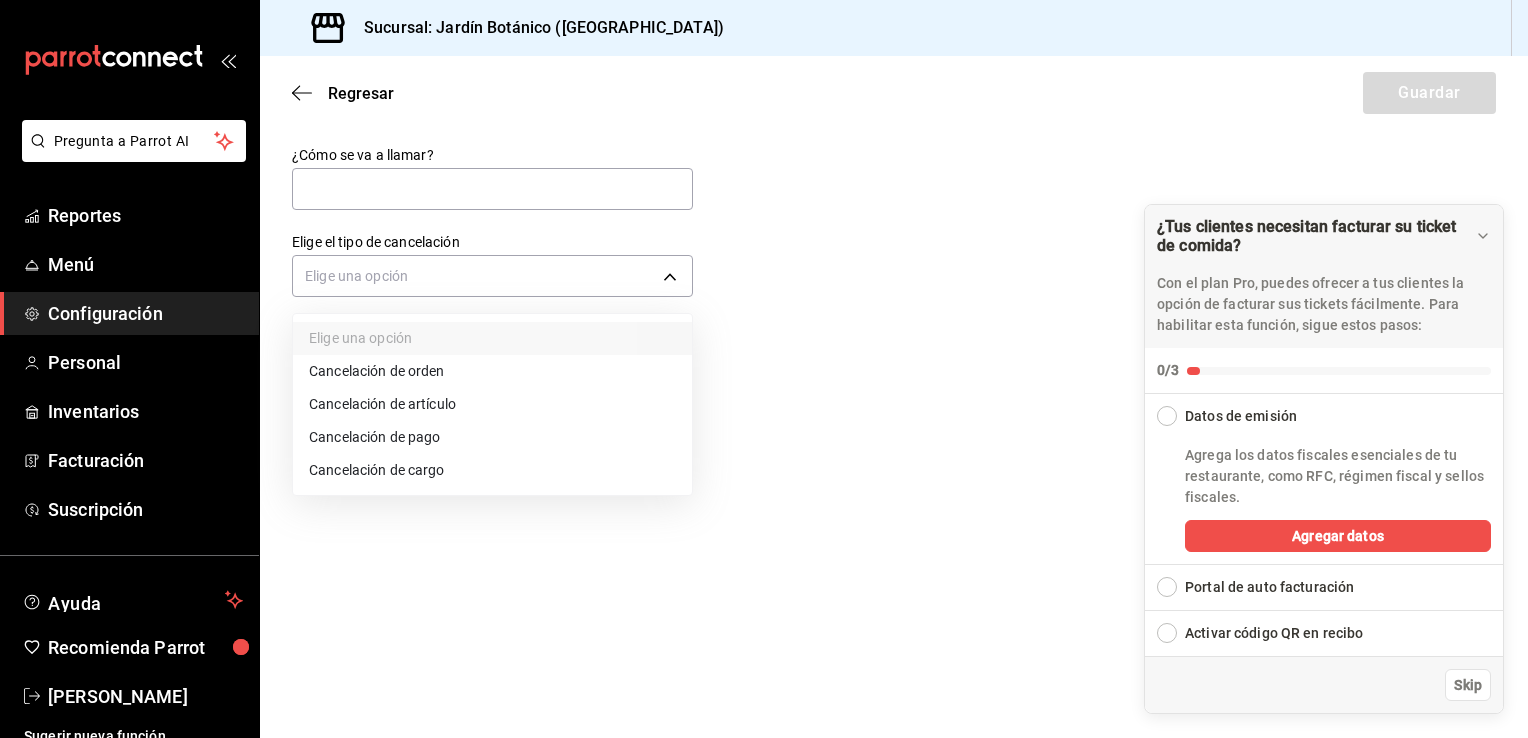 click on "Cancelación de pago" at bounding box center [492, 437] 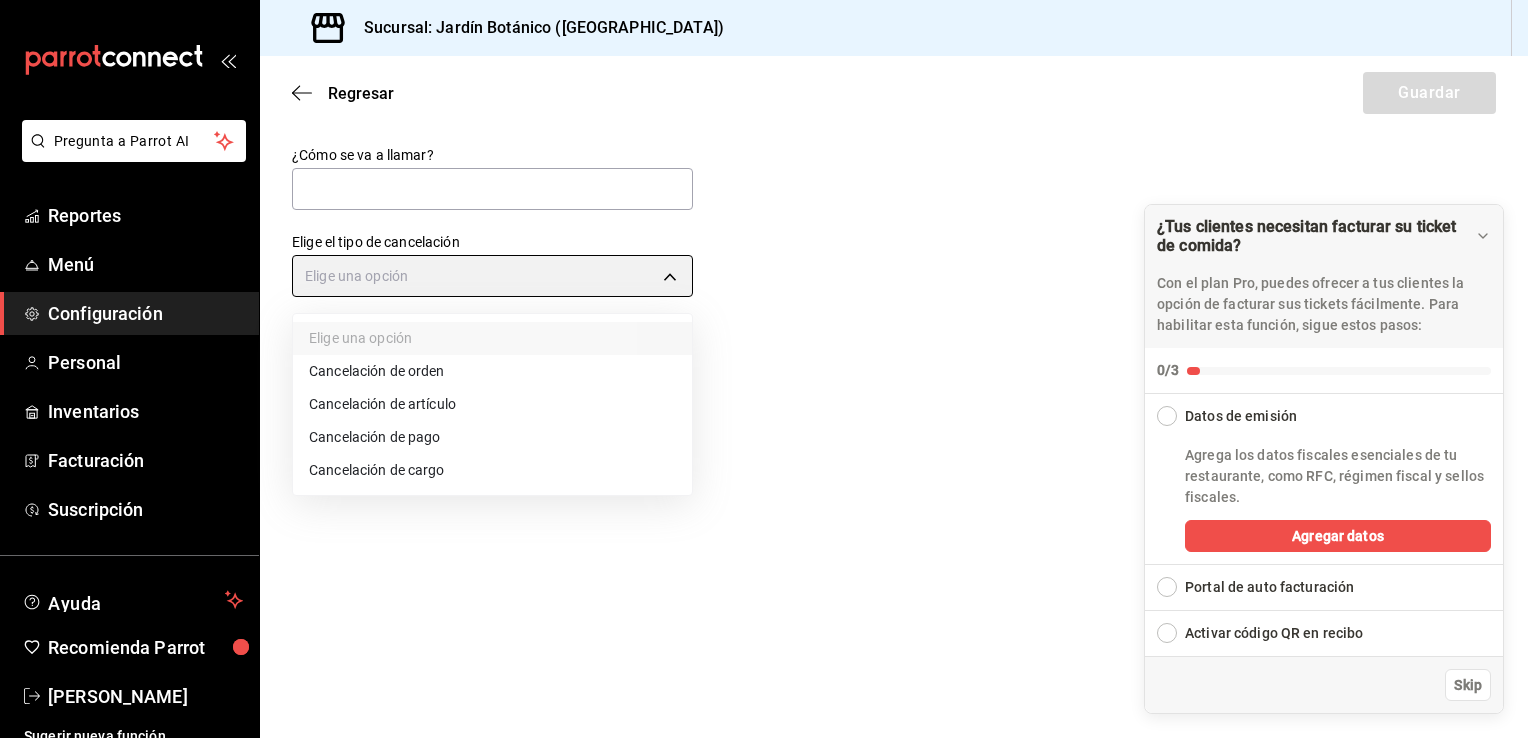 type on "ORDER_PAYMENT" 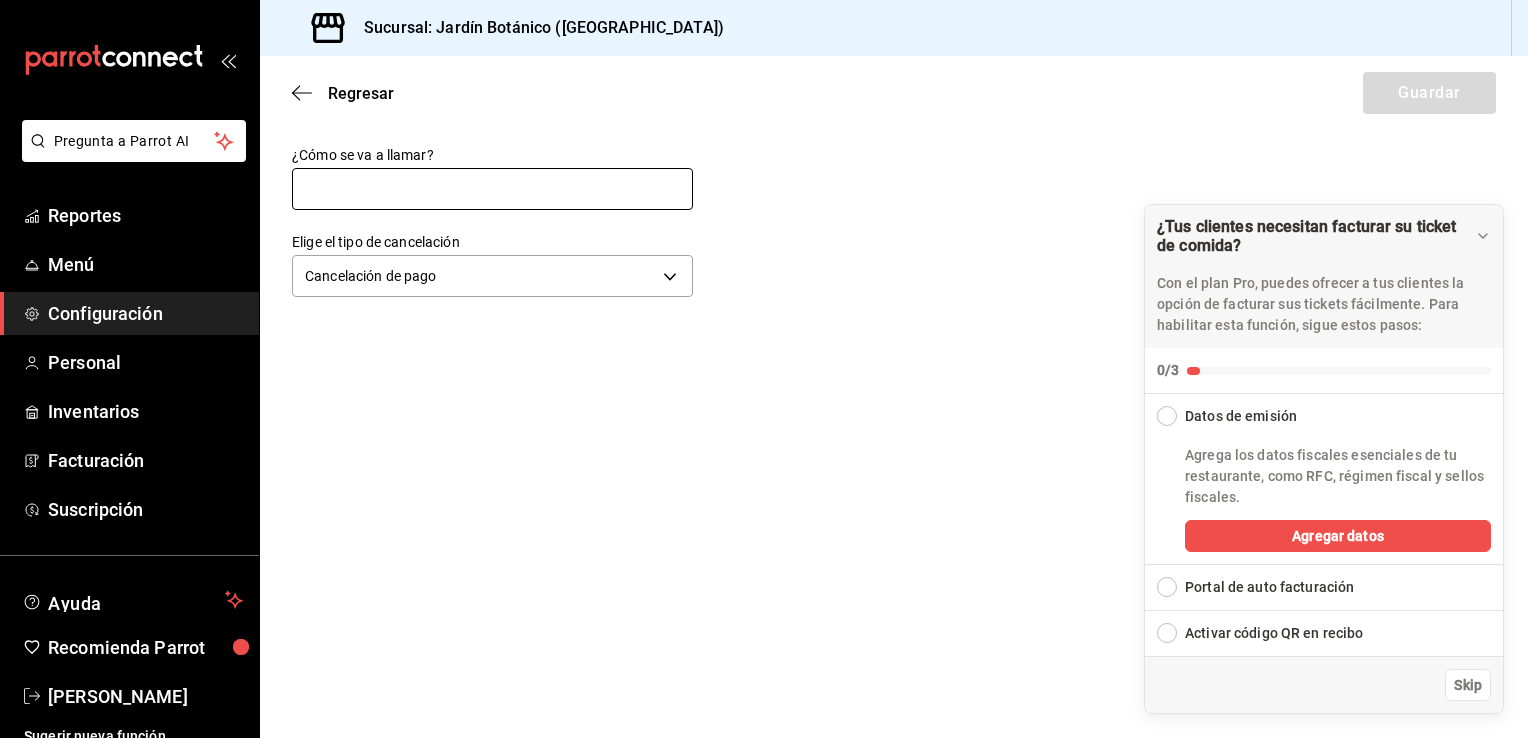 click at bounding box center (492, 189) 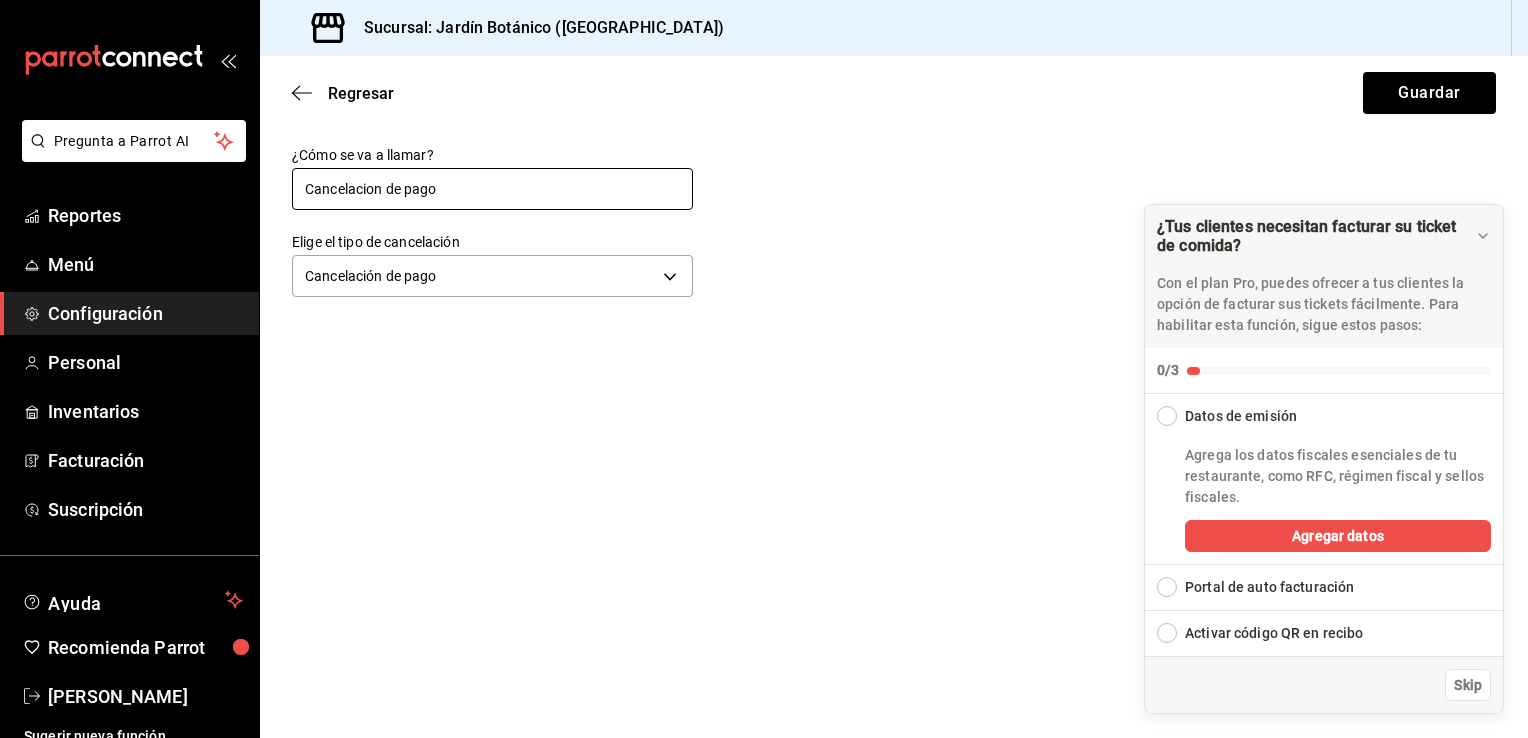 type on "Cancelacion de pago" 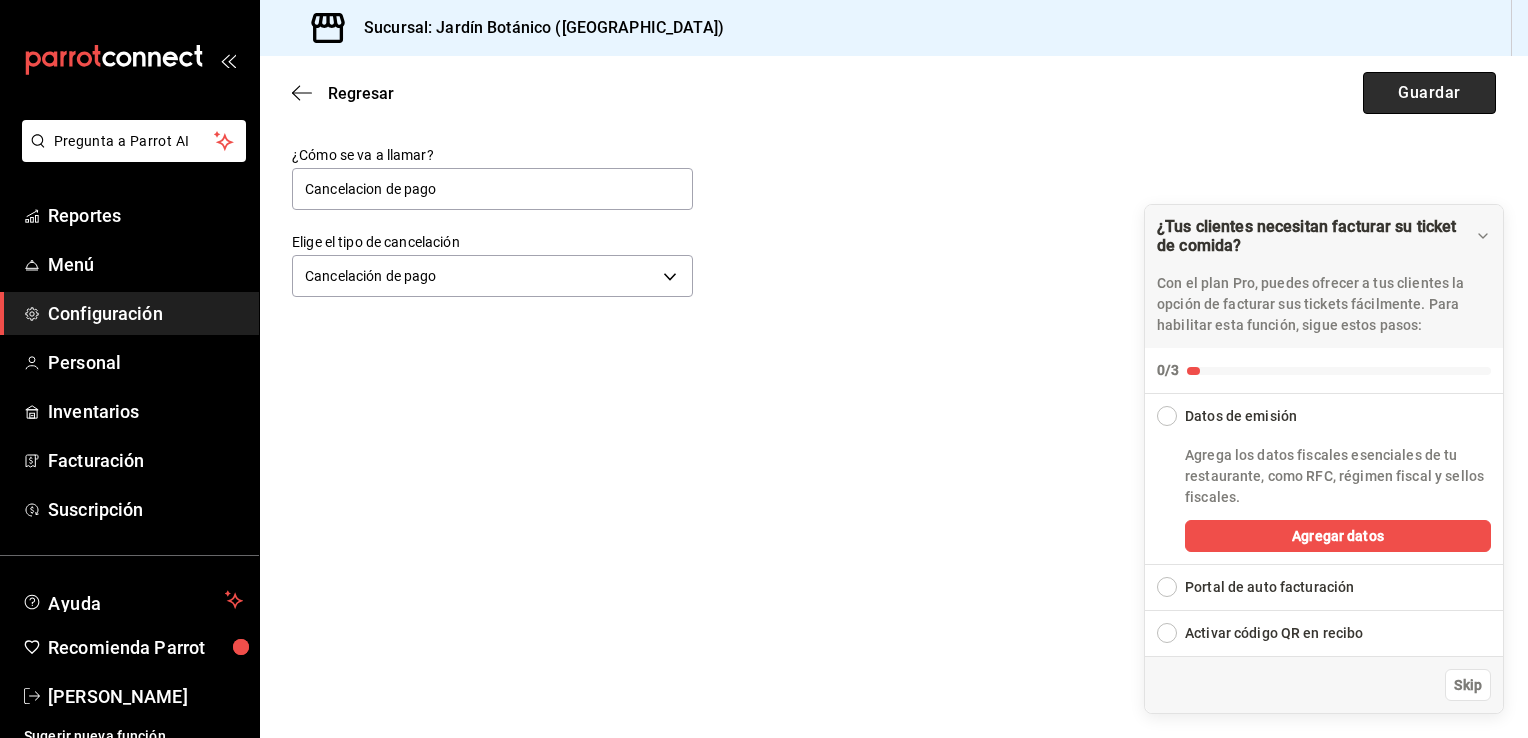 click on "Guardar" at bounding box center (1429, 93) 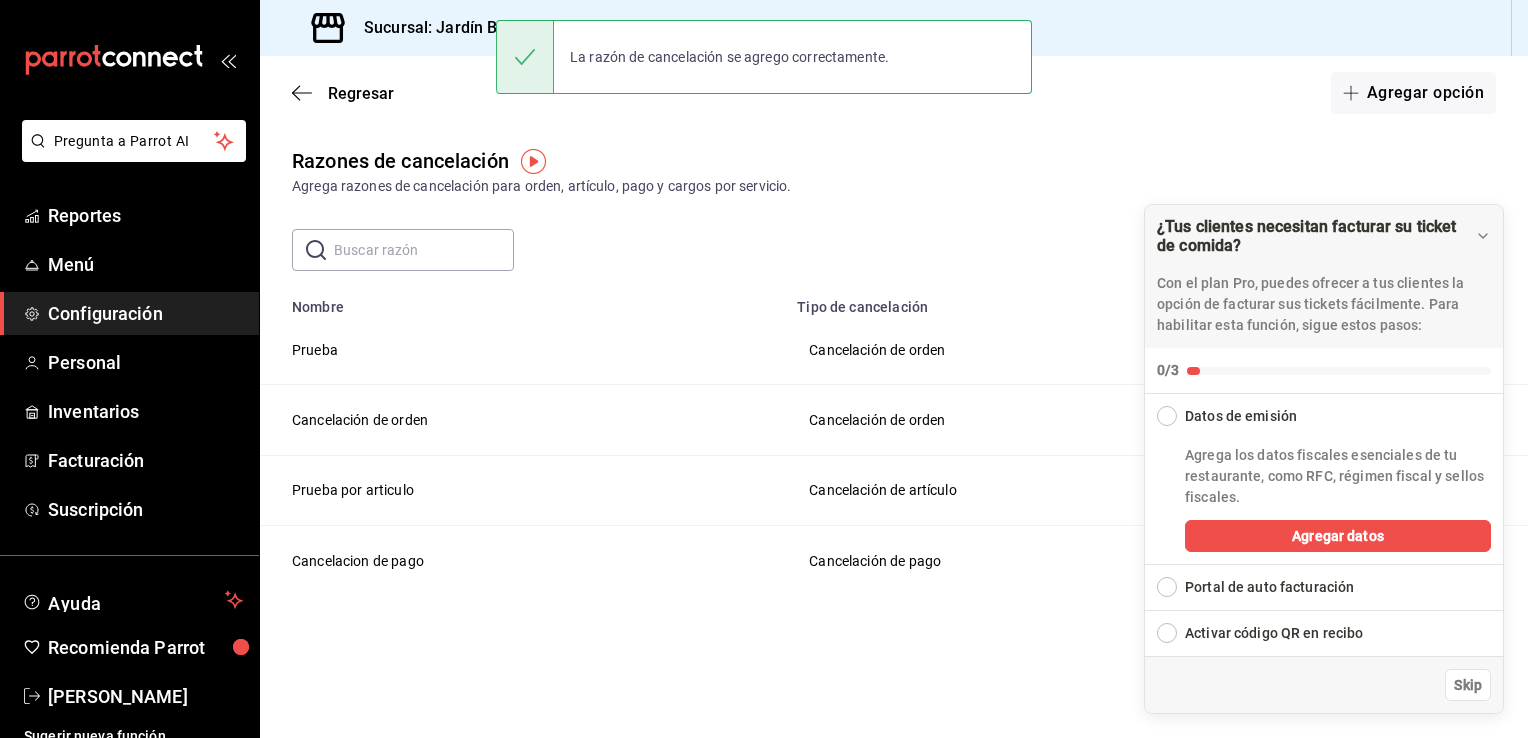 click on "Agregar opción" at bounding box center (1413, 93) 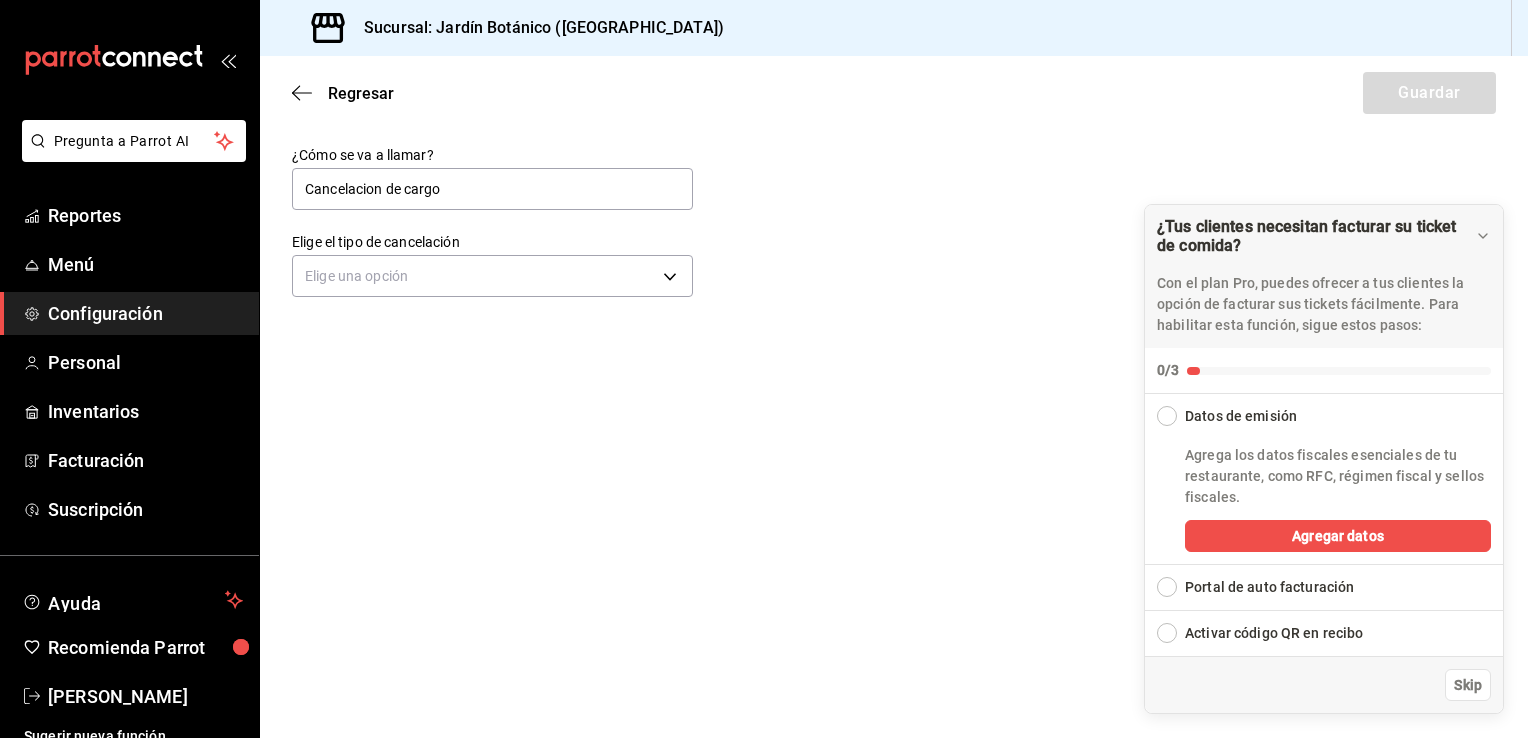 type on "Cancelacion de cargo" 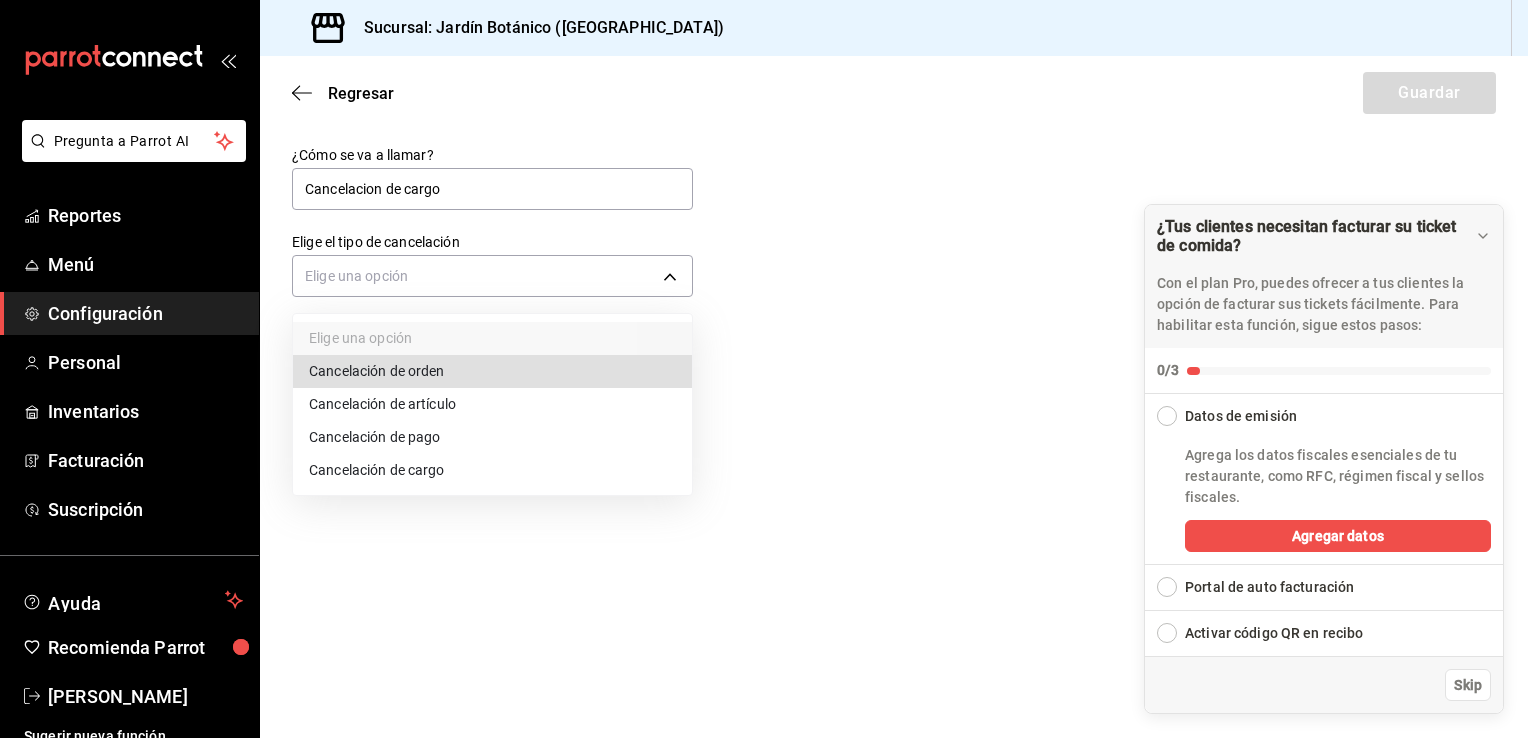 type 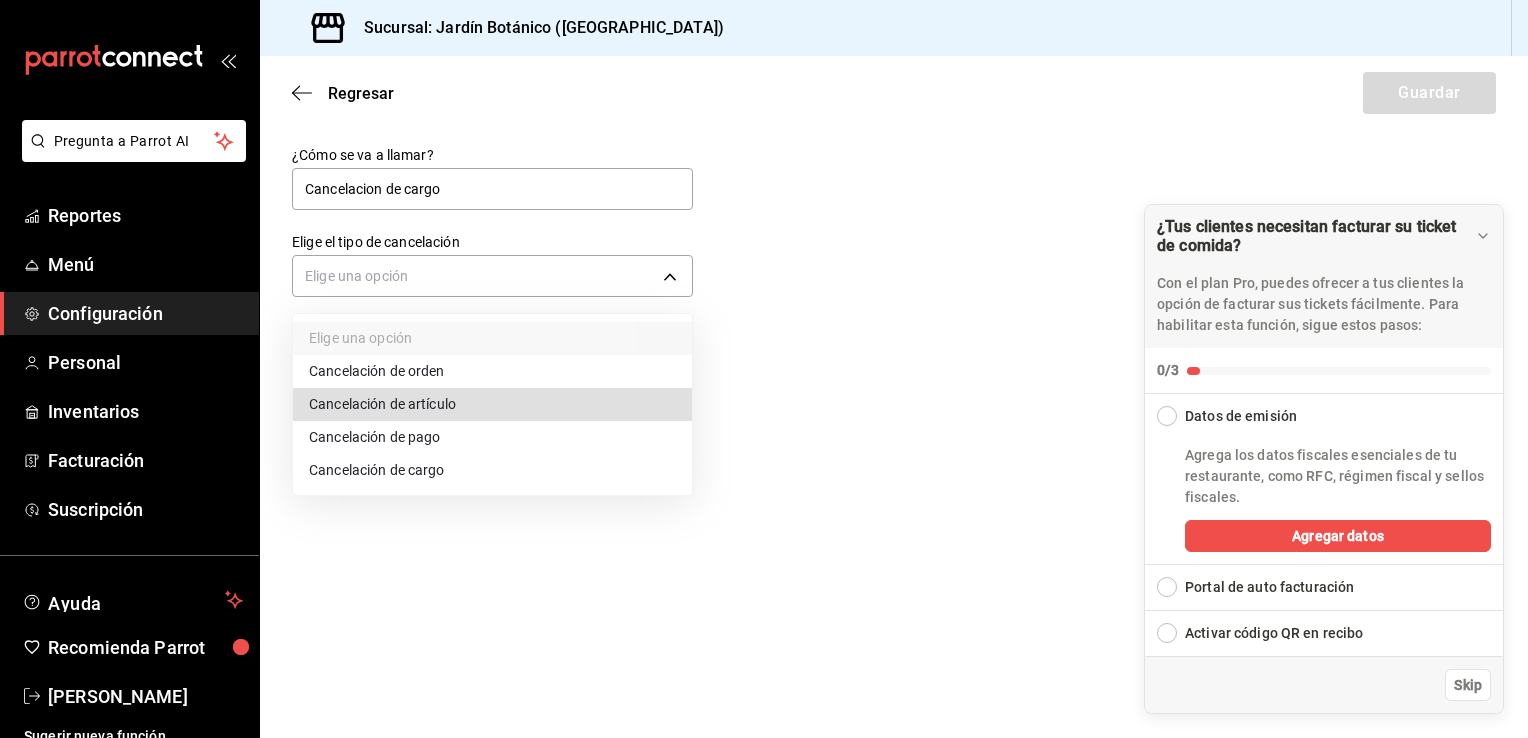 type 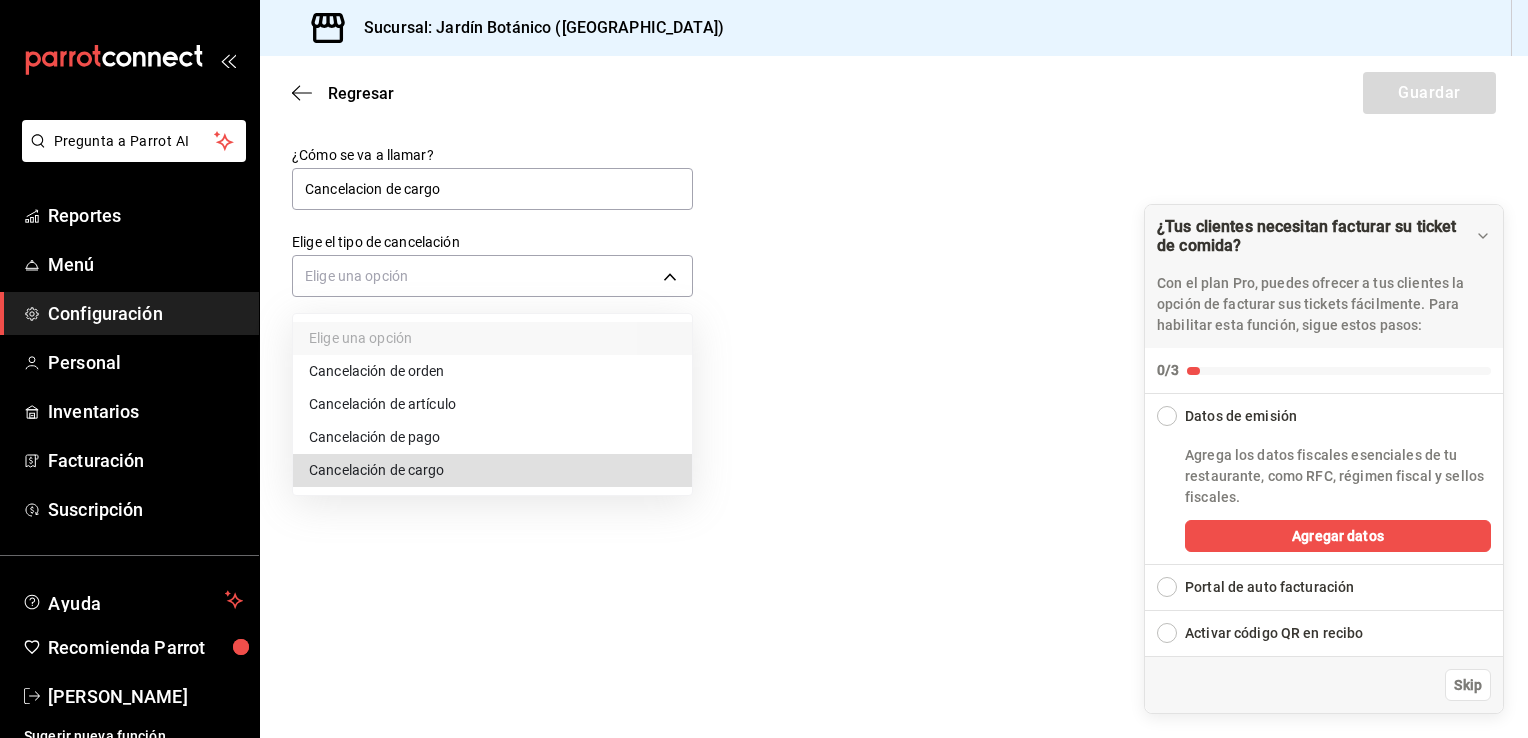 type 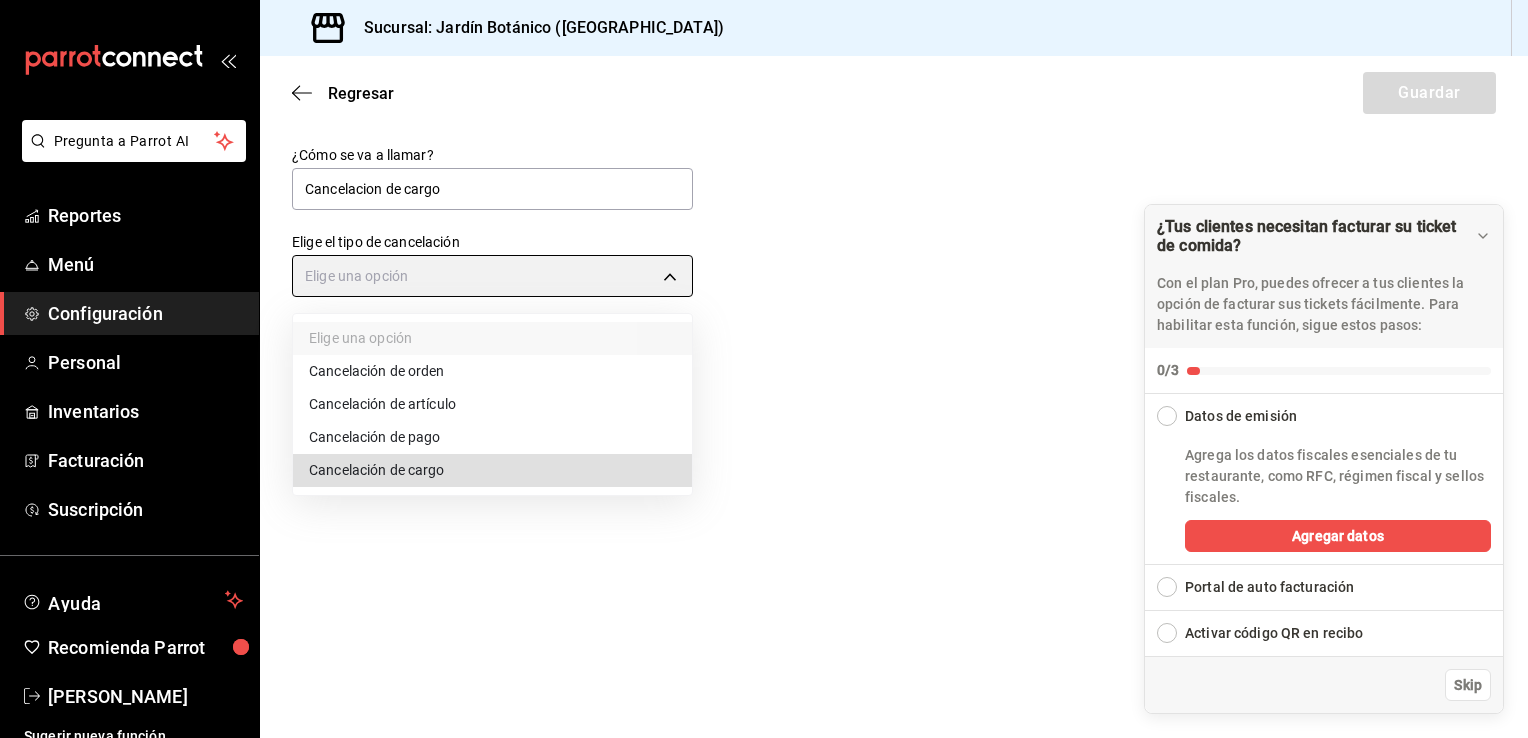 type on "SERVICE_CHARGE" 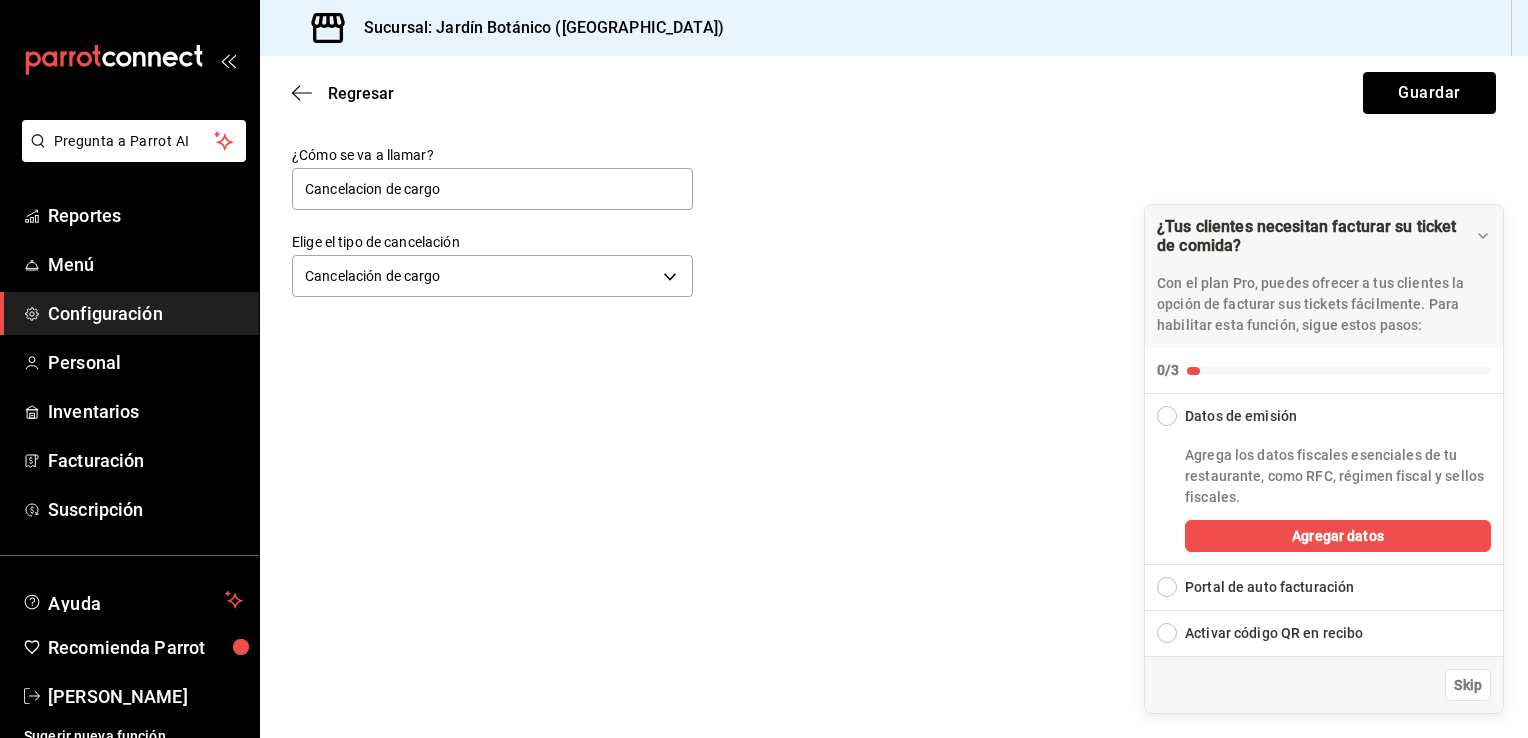 click on "Guardar" at bounding box center [1429, 93] 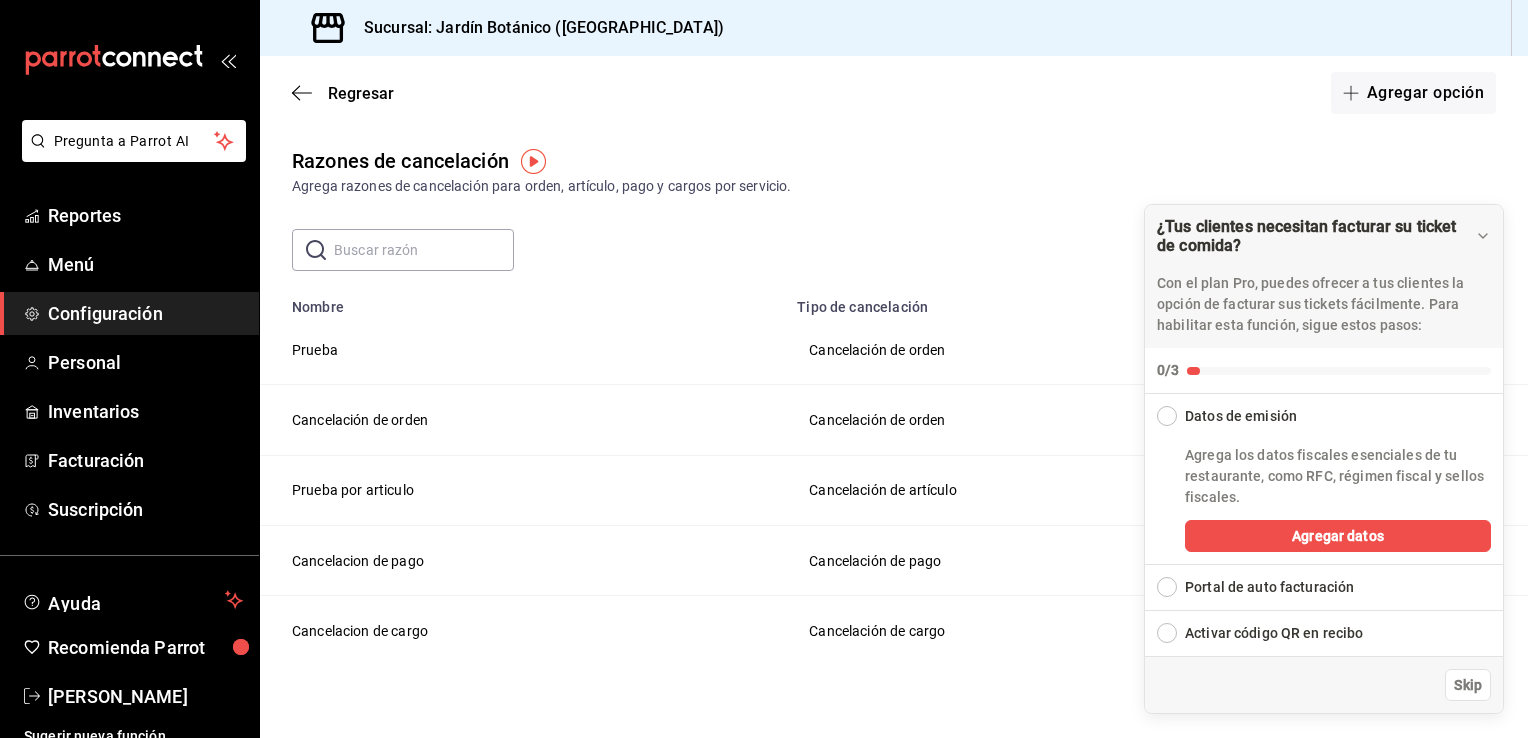 click on "Portal de auto facturación" at bounding box center [1269, 587] 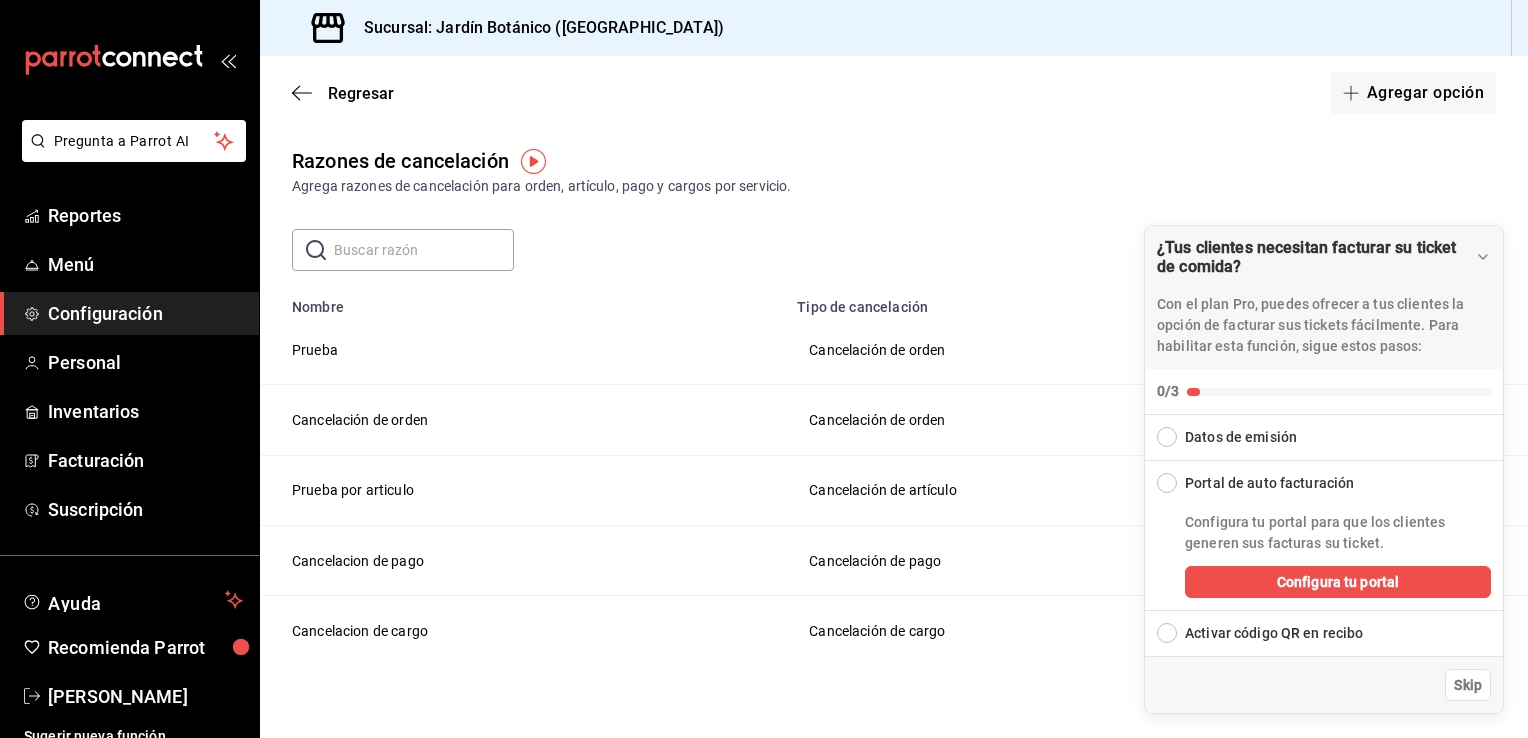 click at bounding box center [1167, 437] 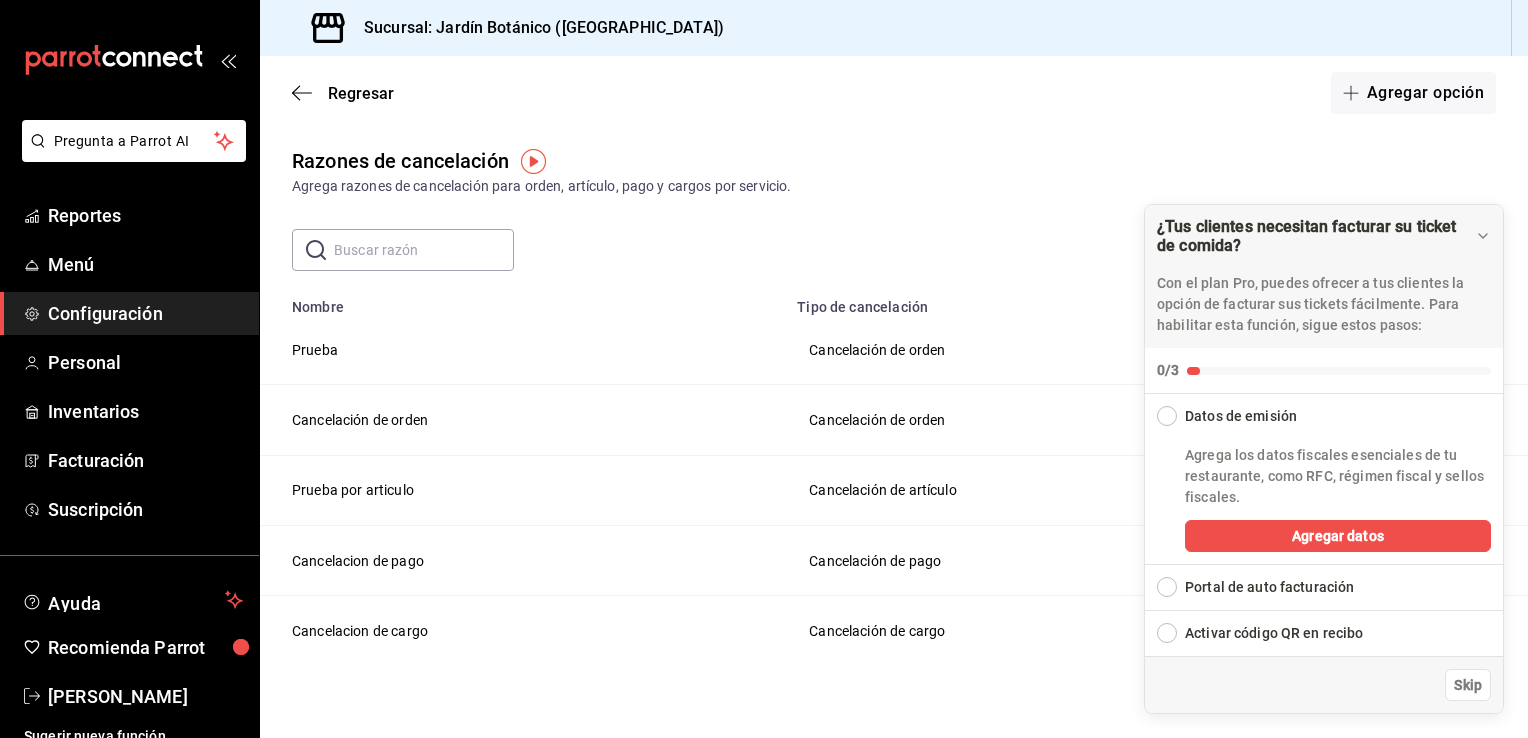 click at bounding box center (1167, 587) 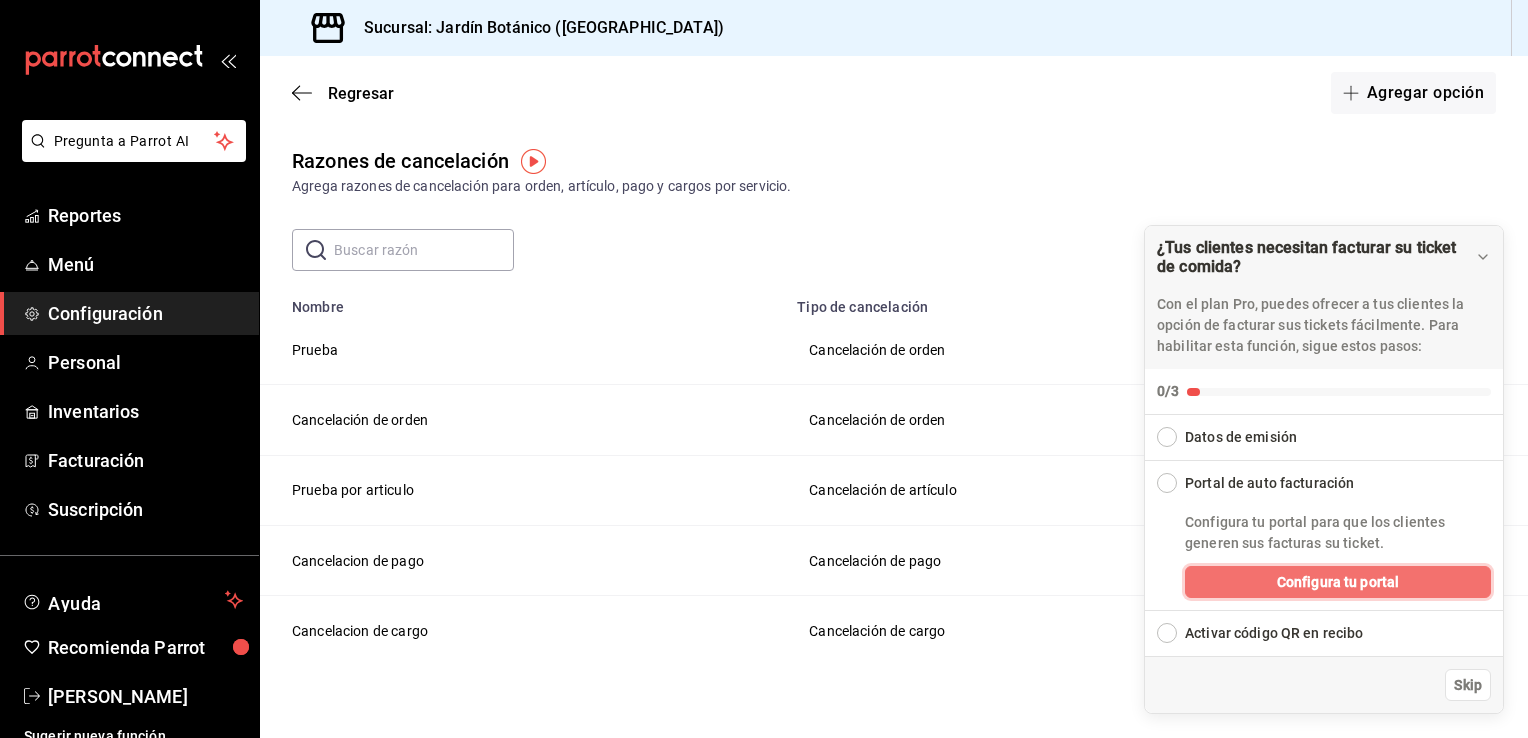 click on "Configura tu portal" at bounding box center [1338, 582] 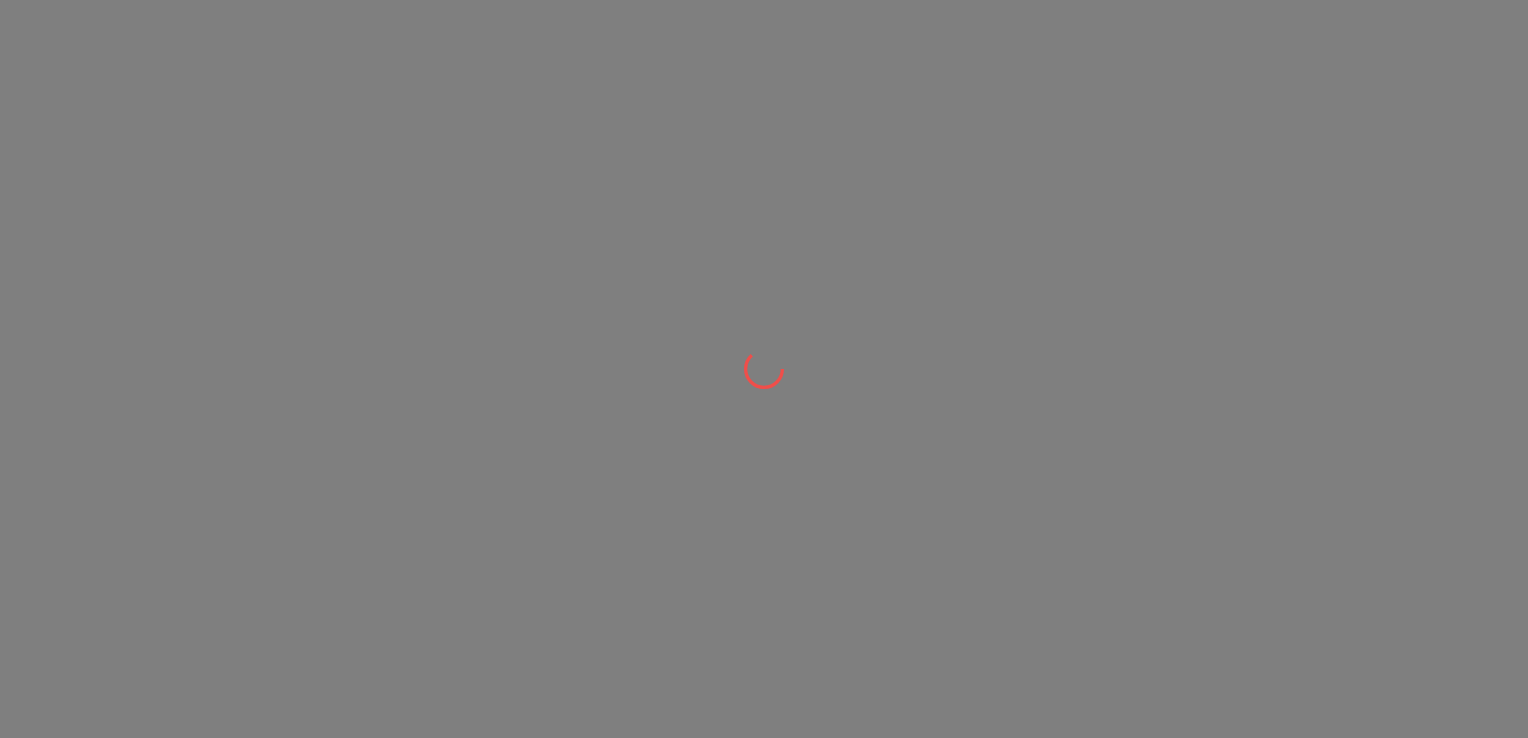 scroll, scrollTop: 0, scrollLeft: 0, axis: both 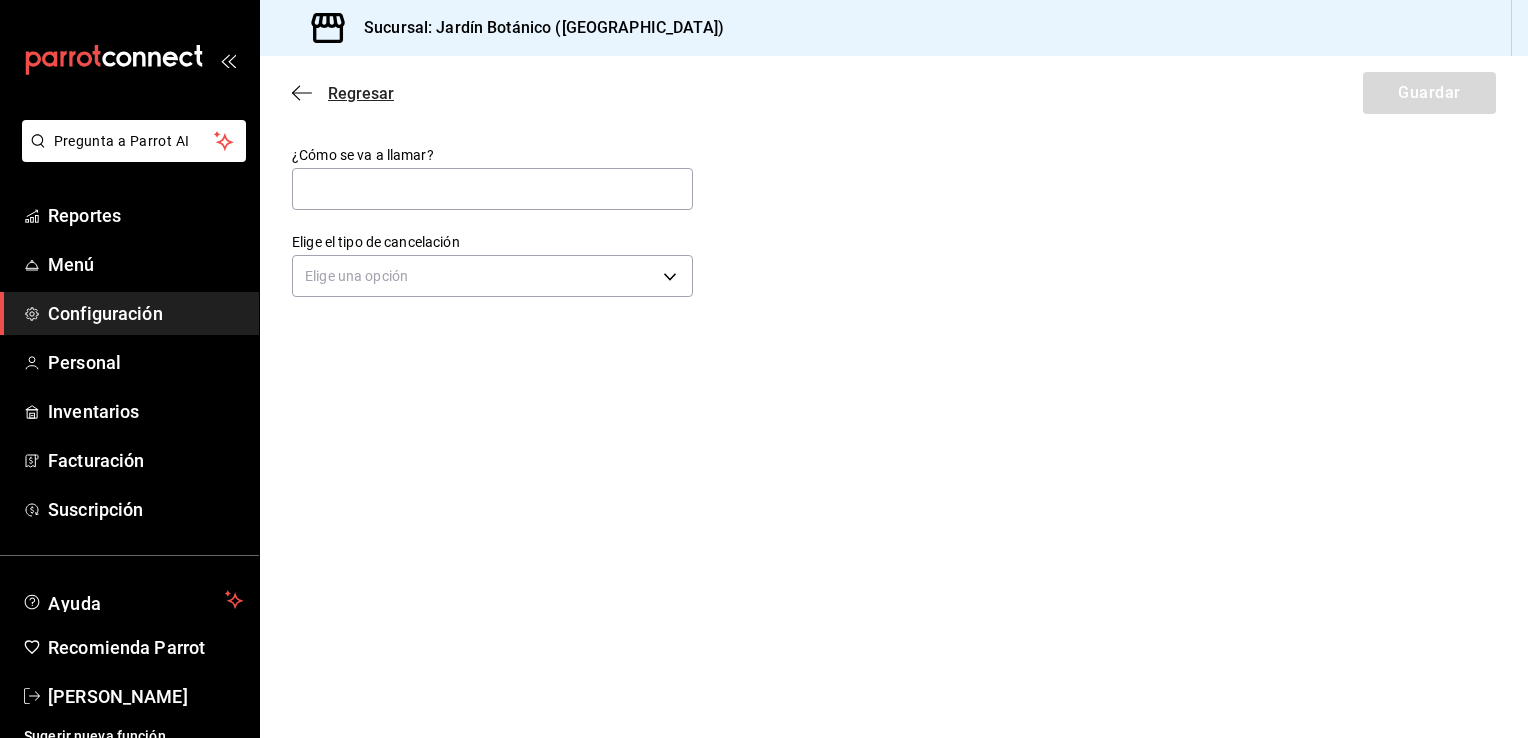 click 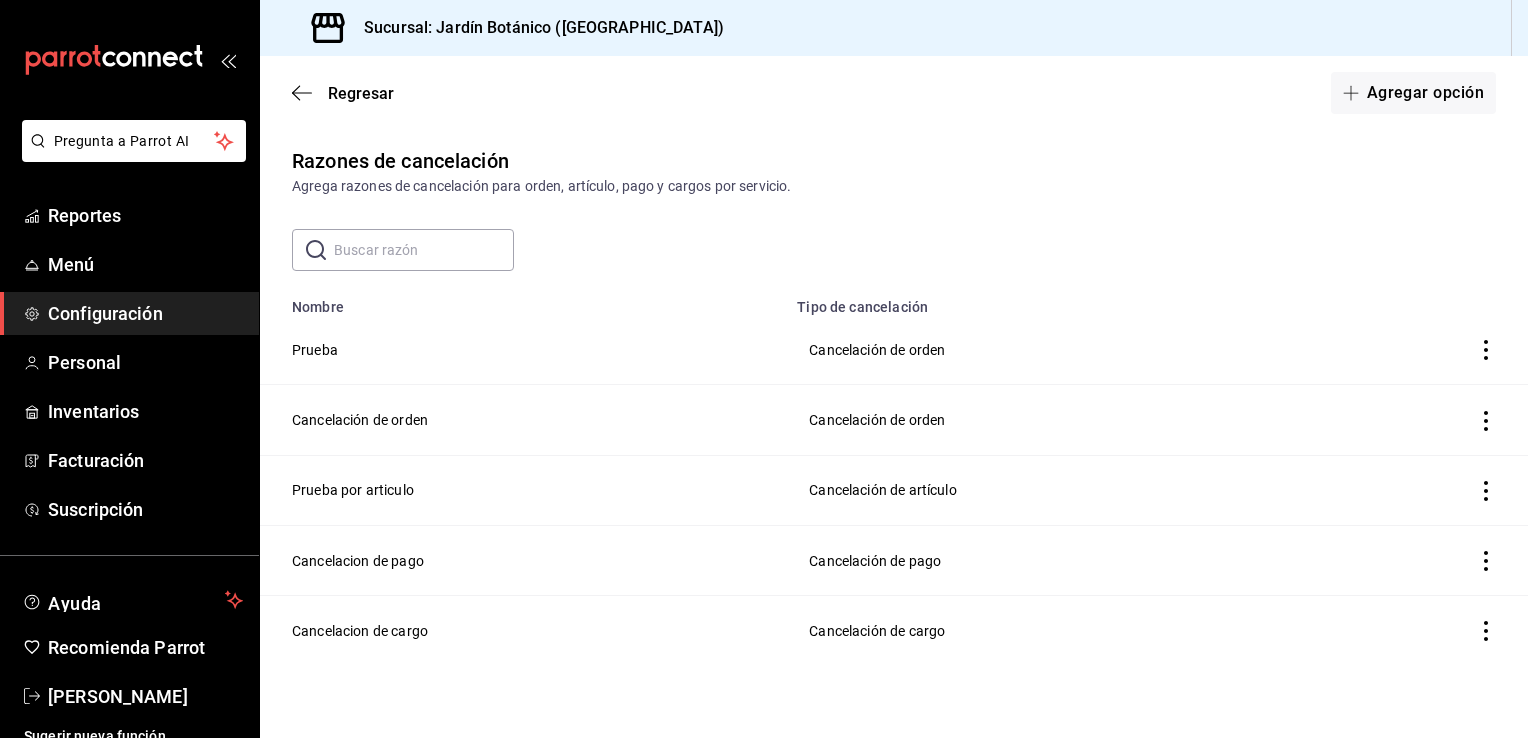 scroll, scrollTop: 40, scrollLeft: 0, axis: vertical 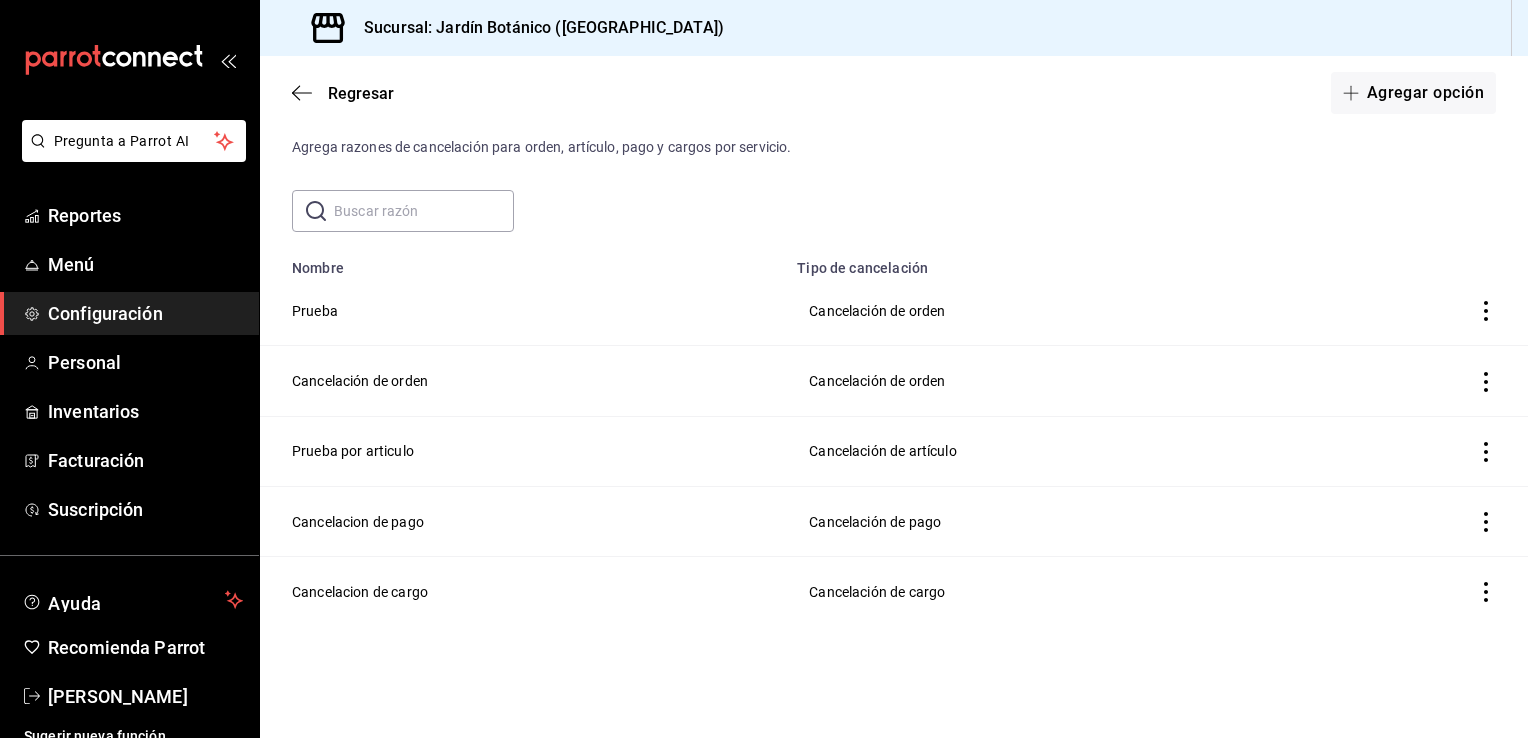 click on "Regresar Agregar opción" at bounding box center (894, 93) 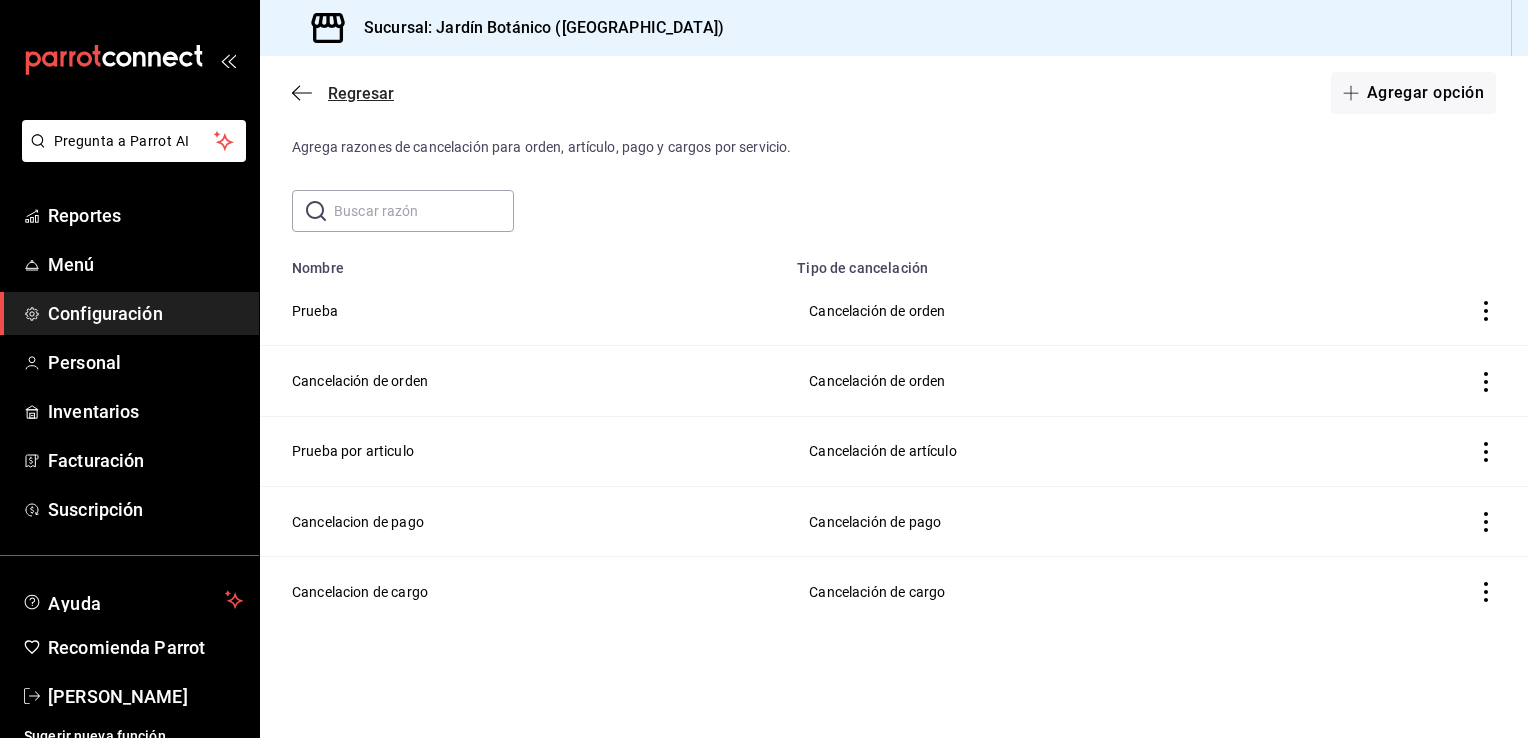 click 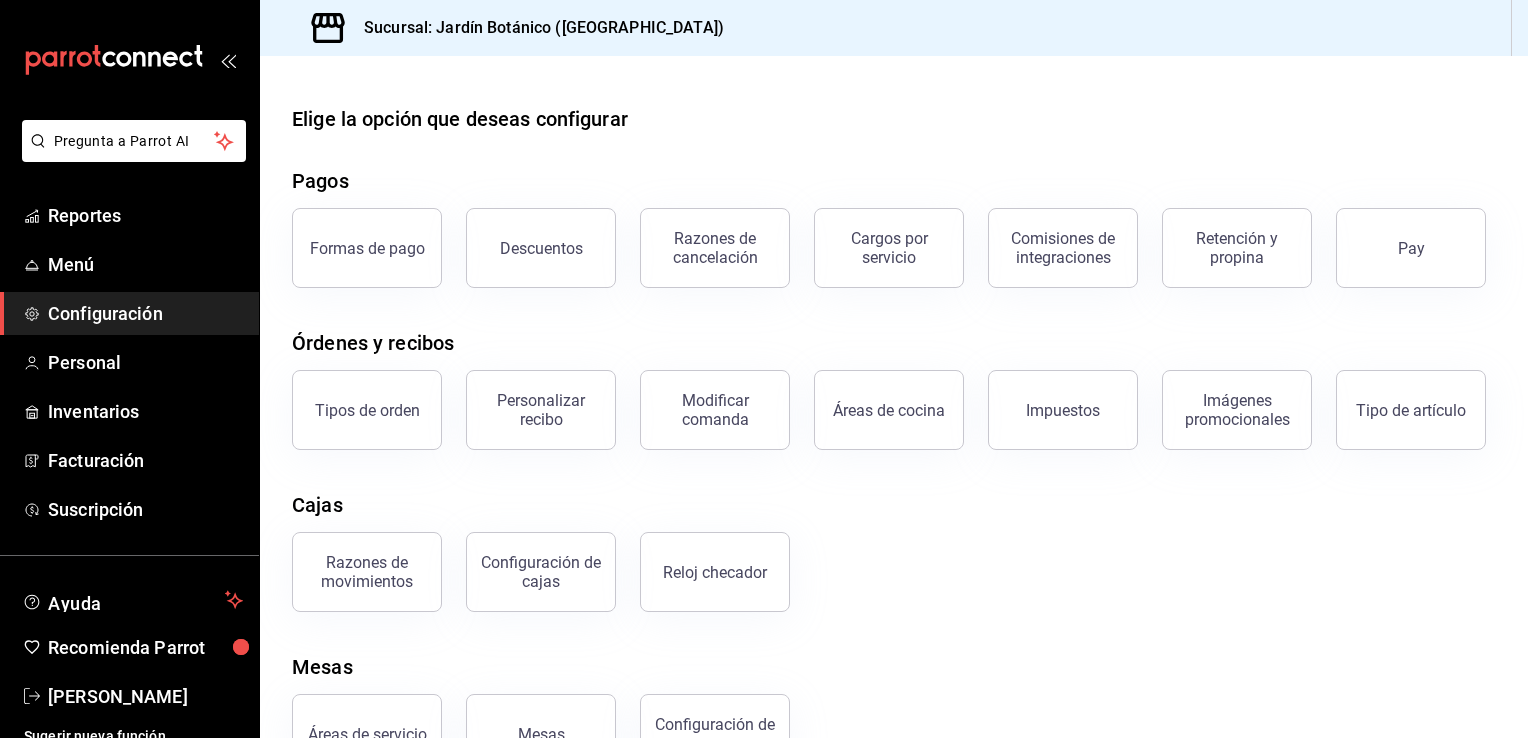 scroll, scrollTop: 60, scrollLeft: 0, axis: vertical 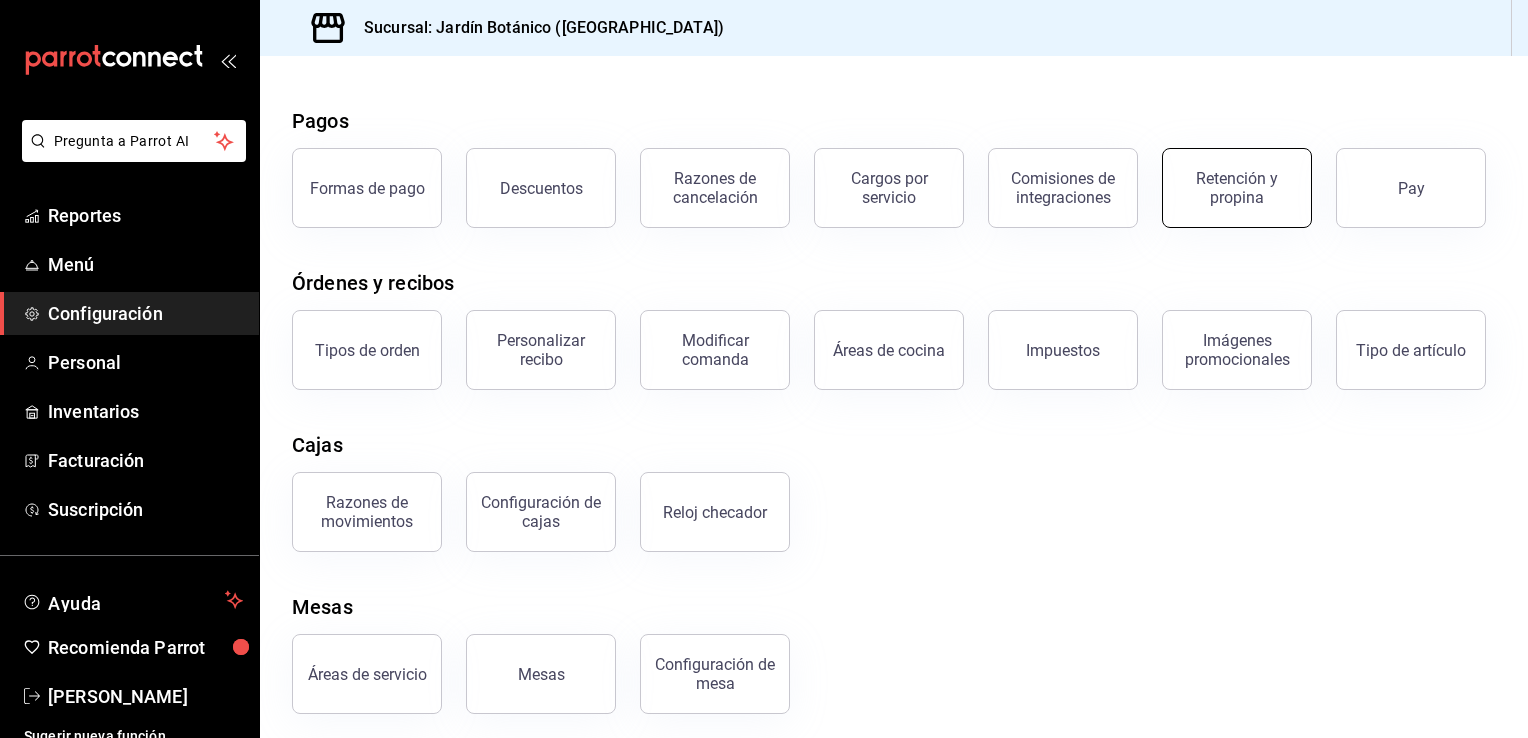click on "Retención y propina" at bounding box center (1237, 188) 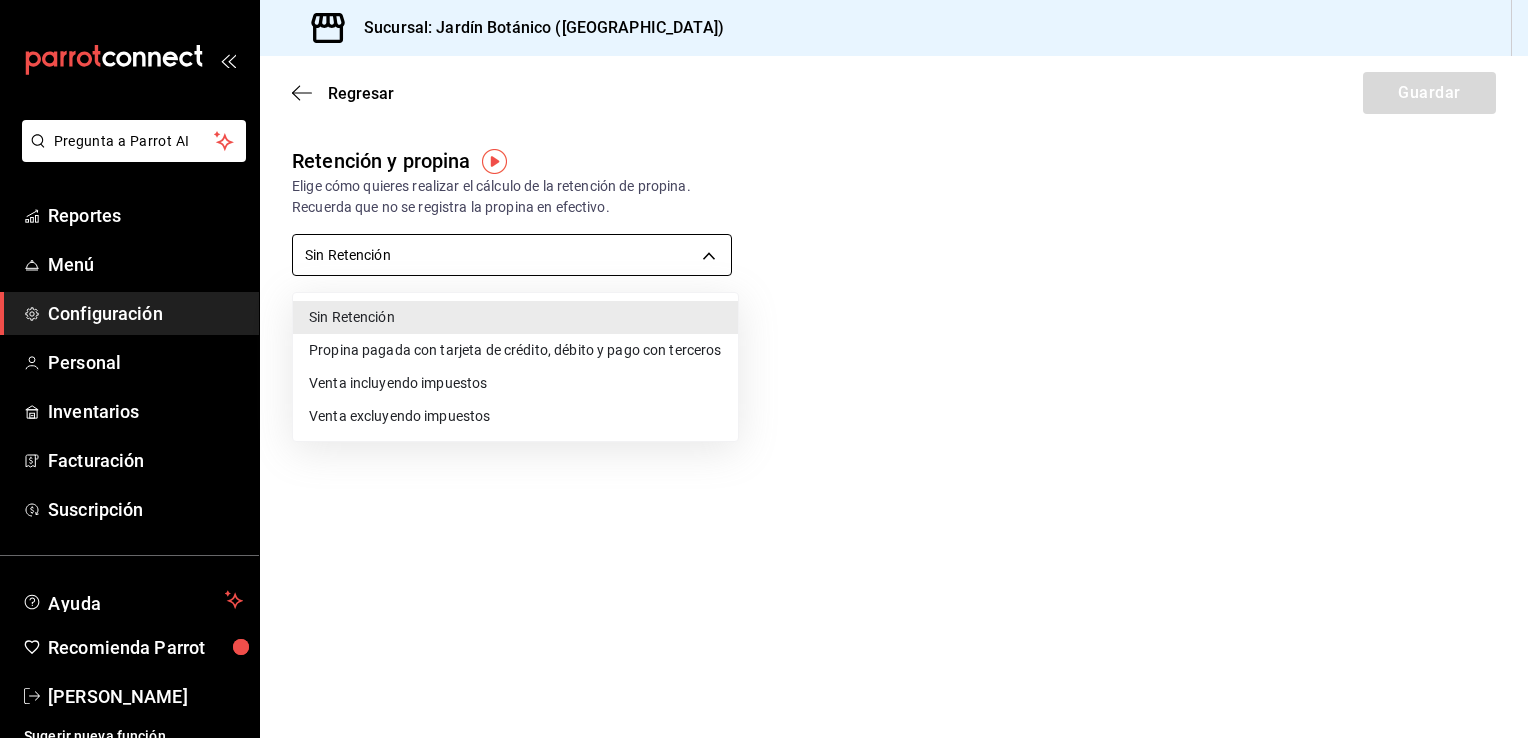 click on "Pregunta a Parrot AI Reportes   Menú   Configuración   Personal   Inventarios   Facturación   Suscripción   Ayuda Recomienda Parrot   [PERSON_NAME]   Sugerir nueva función   Sucursal: Jardín Botánico (BC) Regresar Guardar Retención y propina Elige cómo quieres realizar el cálculo de la retención de propina. Recuerda que no se registra la propina en efectivo. Sin Retención NO_RETENTION Porcentaje de retención % Porcentaje de retención Pregunta a Parrot AI Reportes   Menú   Configuración   Personal   Inventarios   Facturación   Suscripción   Ayuda Recomienda Parrot   [PERSON_NAME]   Sugerir nueva función   GANA 1 MES GRATIS EN TU SUSCRIPCIÓN AQUÍ ¿Recuerdas cómo empezó tu restaurante?
[DATE] puedes ayudar a un colega a tener el mismo cambio que tú viviste.
Recomienda Parrot directamente desde tu Portal Administrador.
Es fácil y rápido.
🎁 Por cada restaurante que se una, ganas 1 mes gratis. Ver video tutorial Ir a video Visitar centro de ayuda [PHONE_NUMBER] [PHONE_NUMBER]" at bounding box center [764, 369] 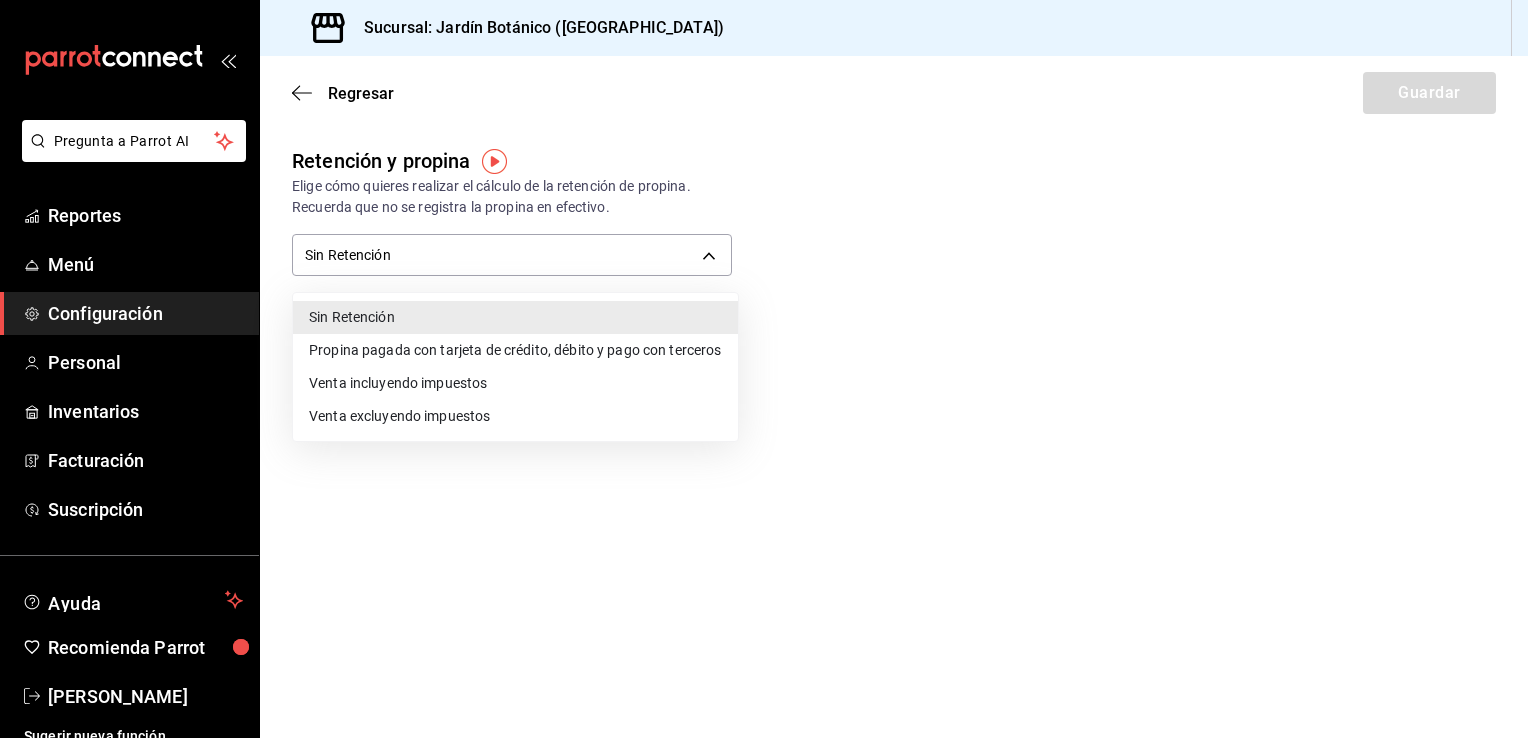 click at bounding box center (764, 369) 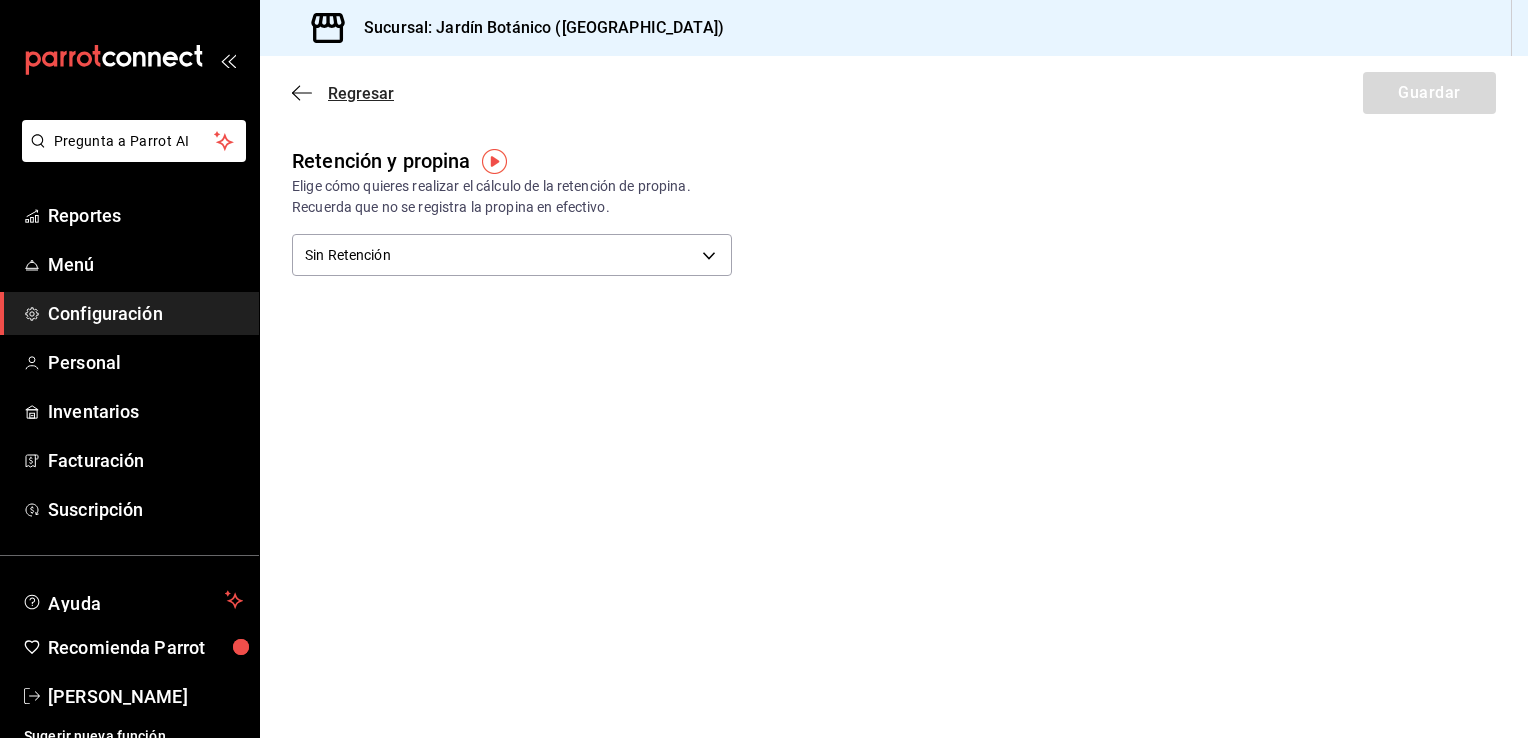 click on "Regresar" at bounding box center [343, 93] 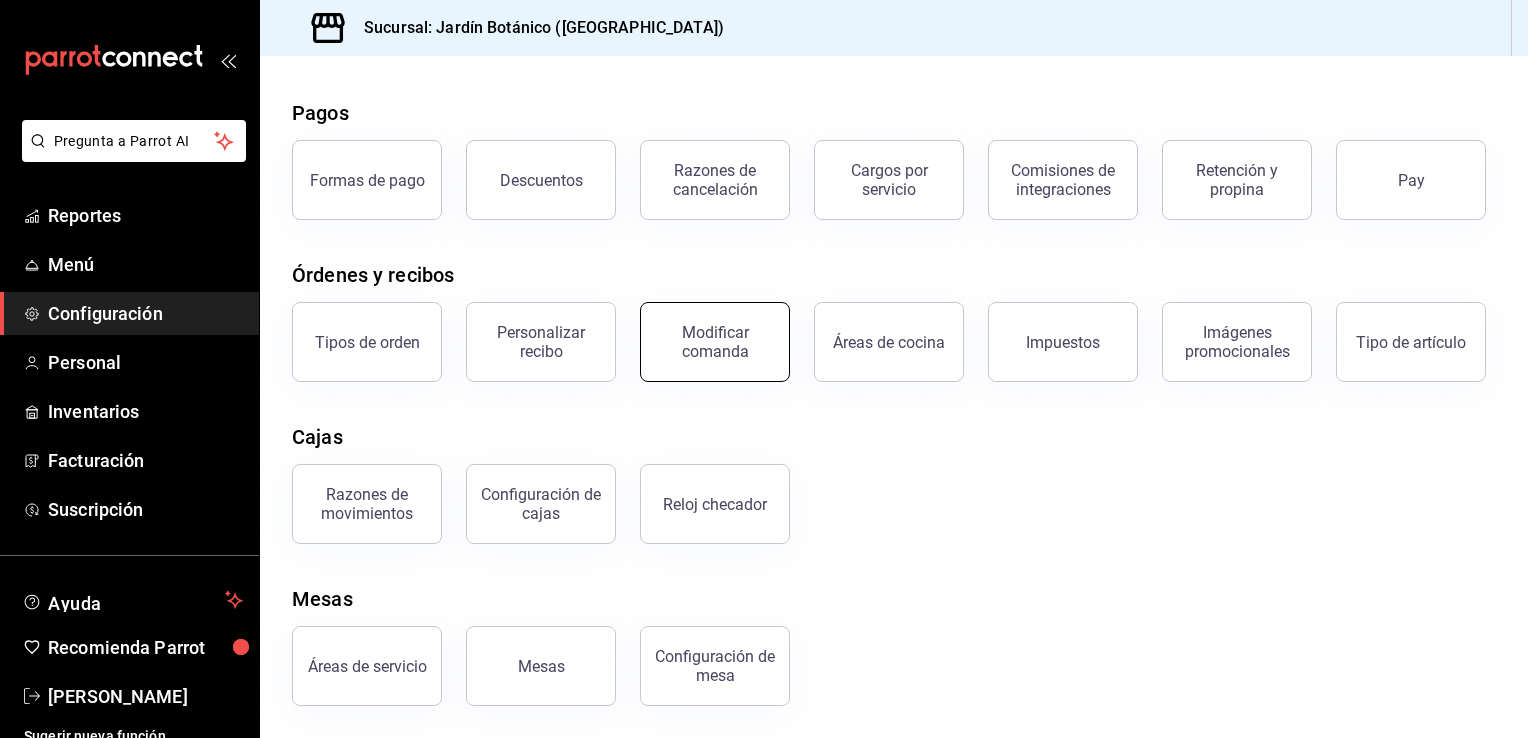 scroll, scrollTop: 0, scrollLeft: 0, axis: both 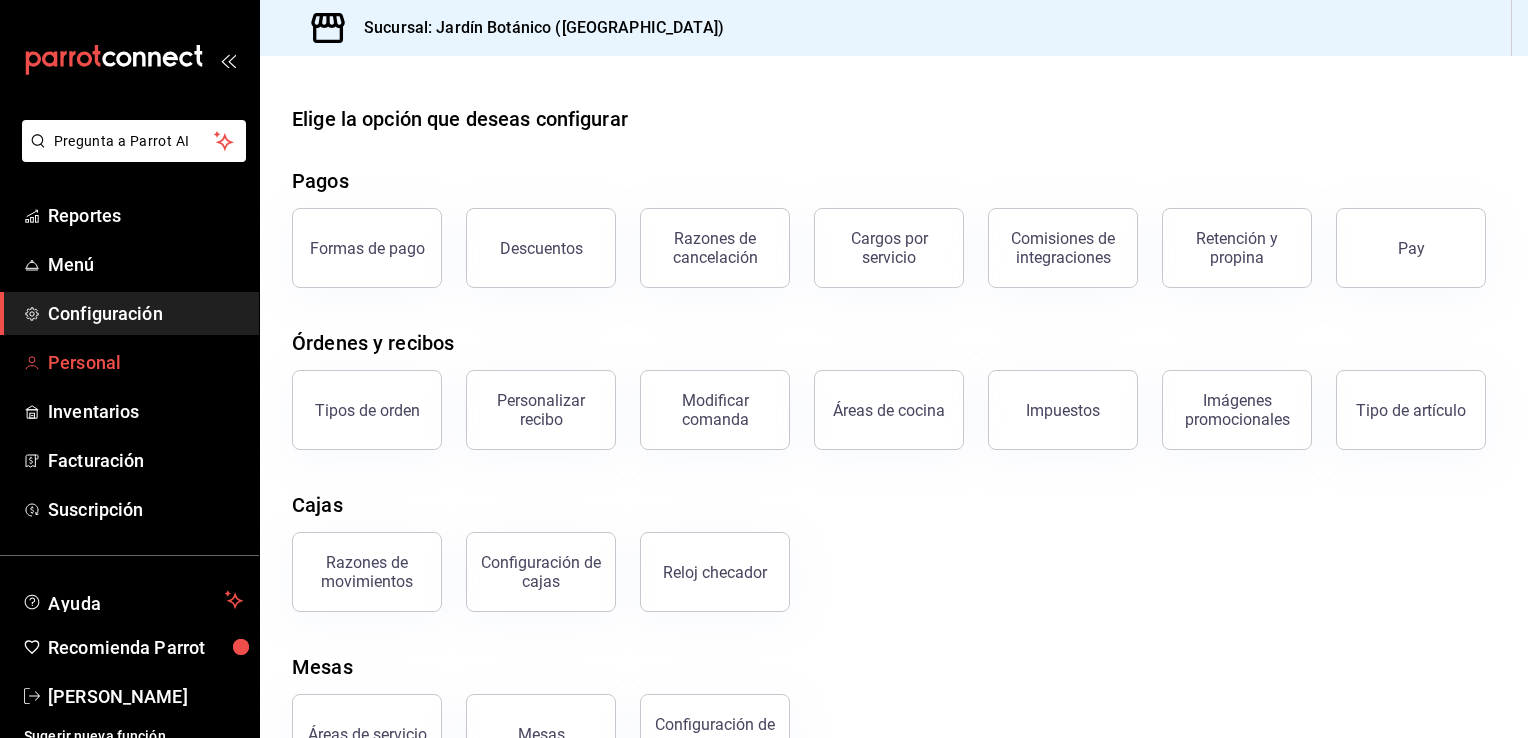 click on "Personal" at bounding box center [145, 362] 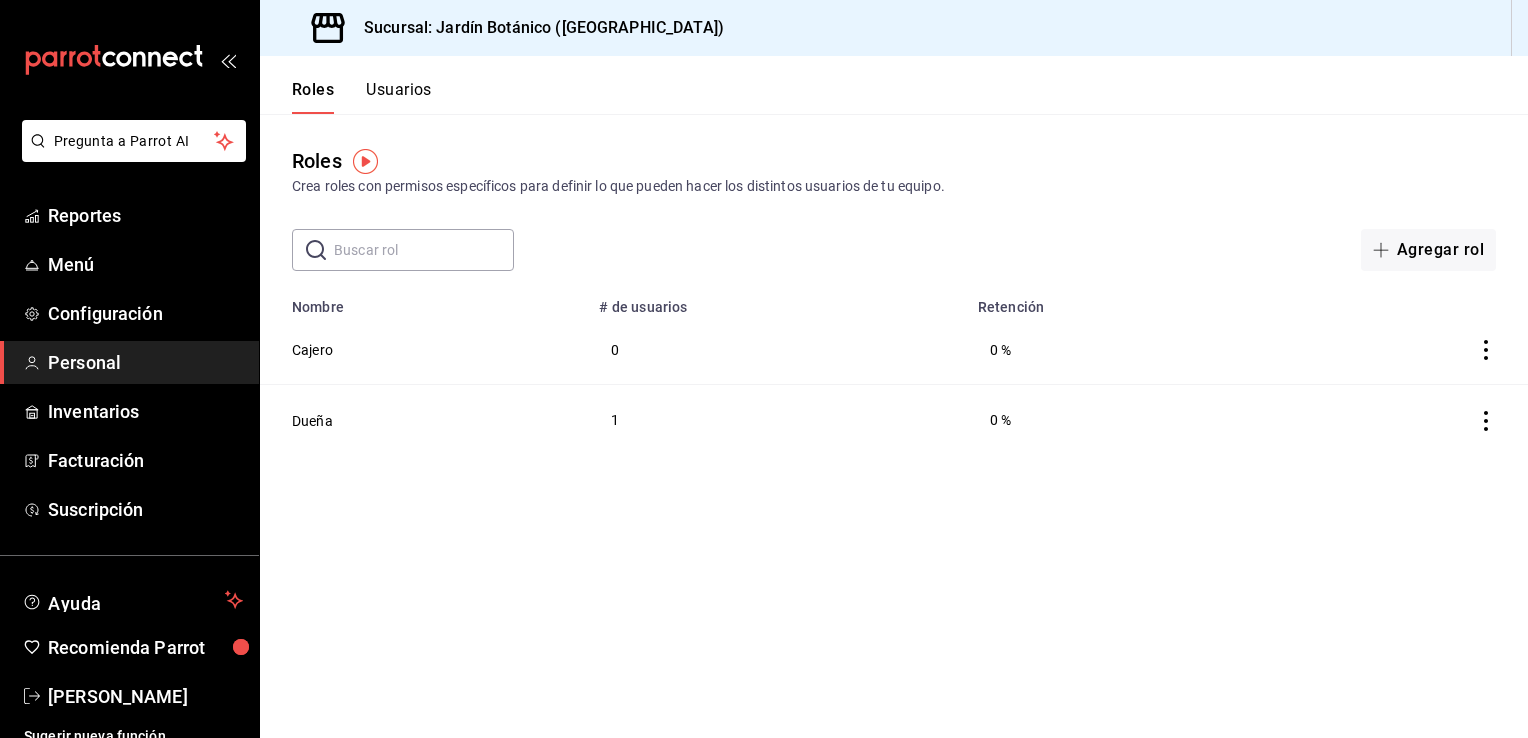 click 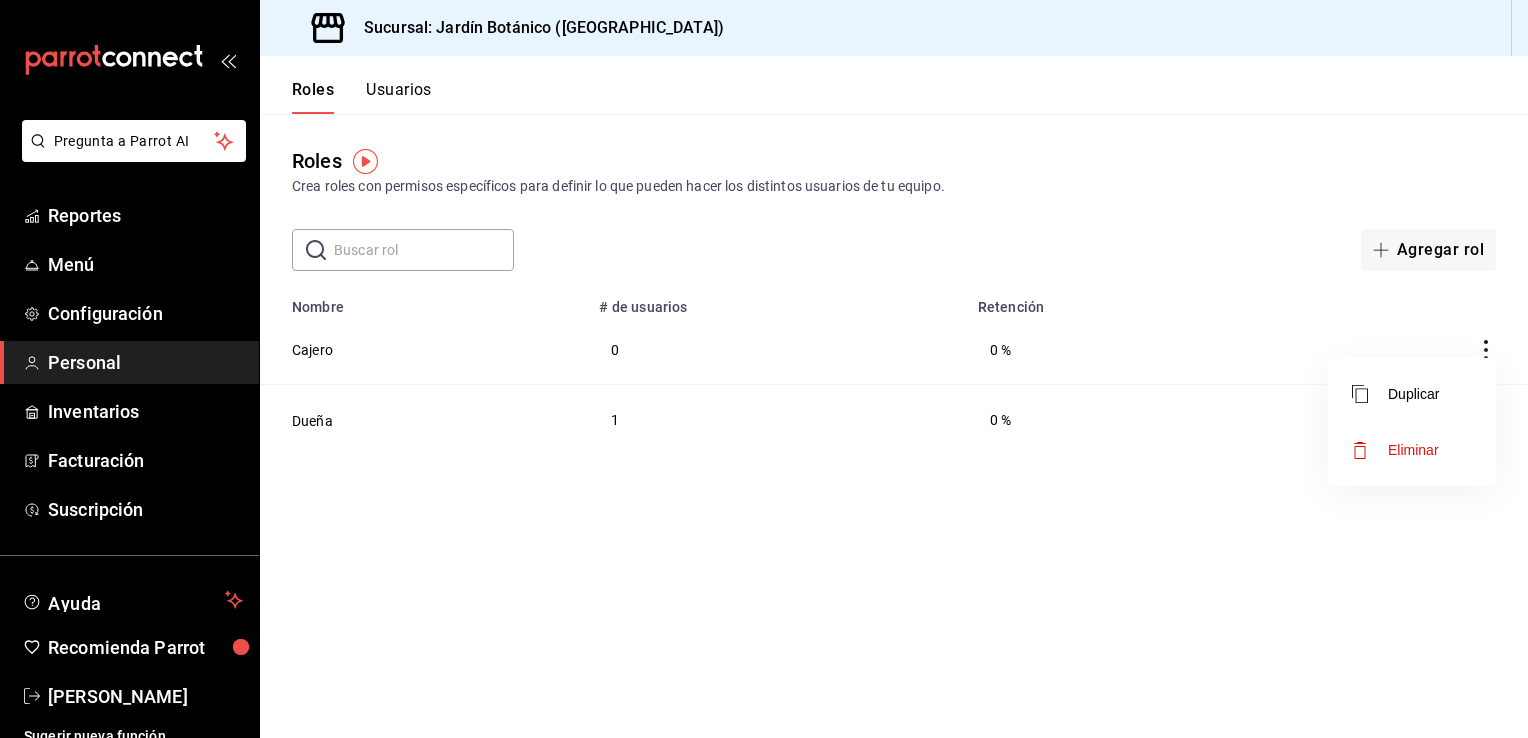 click at bounding box center (764, 369) 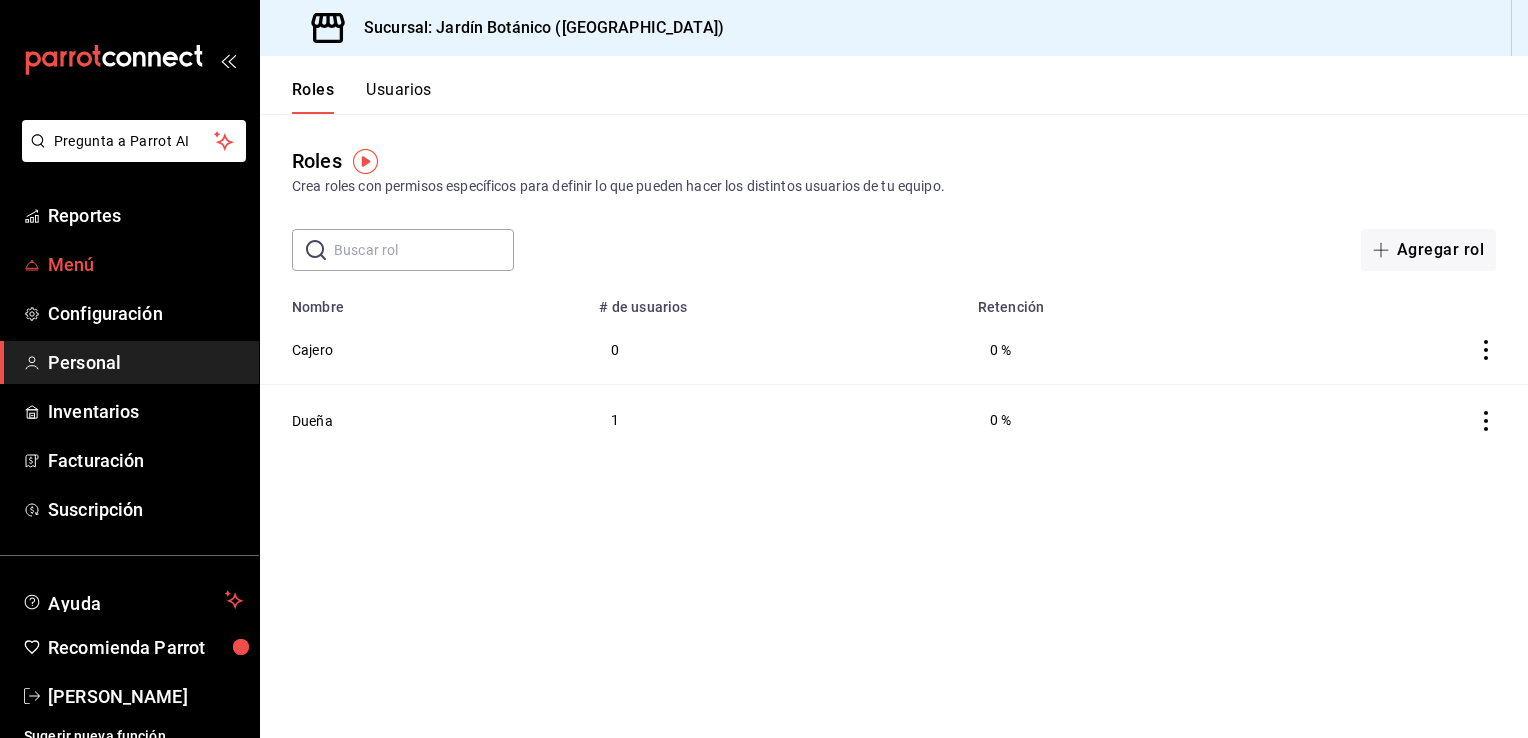 click on "Menú" at bounding box center [145, 264] 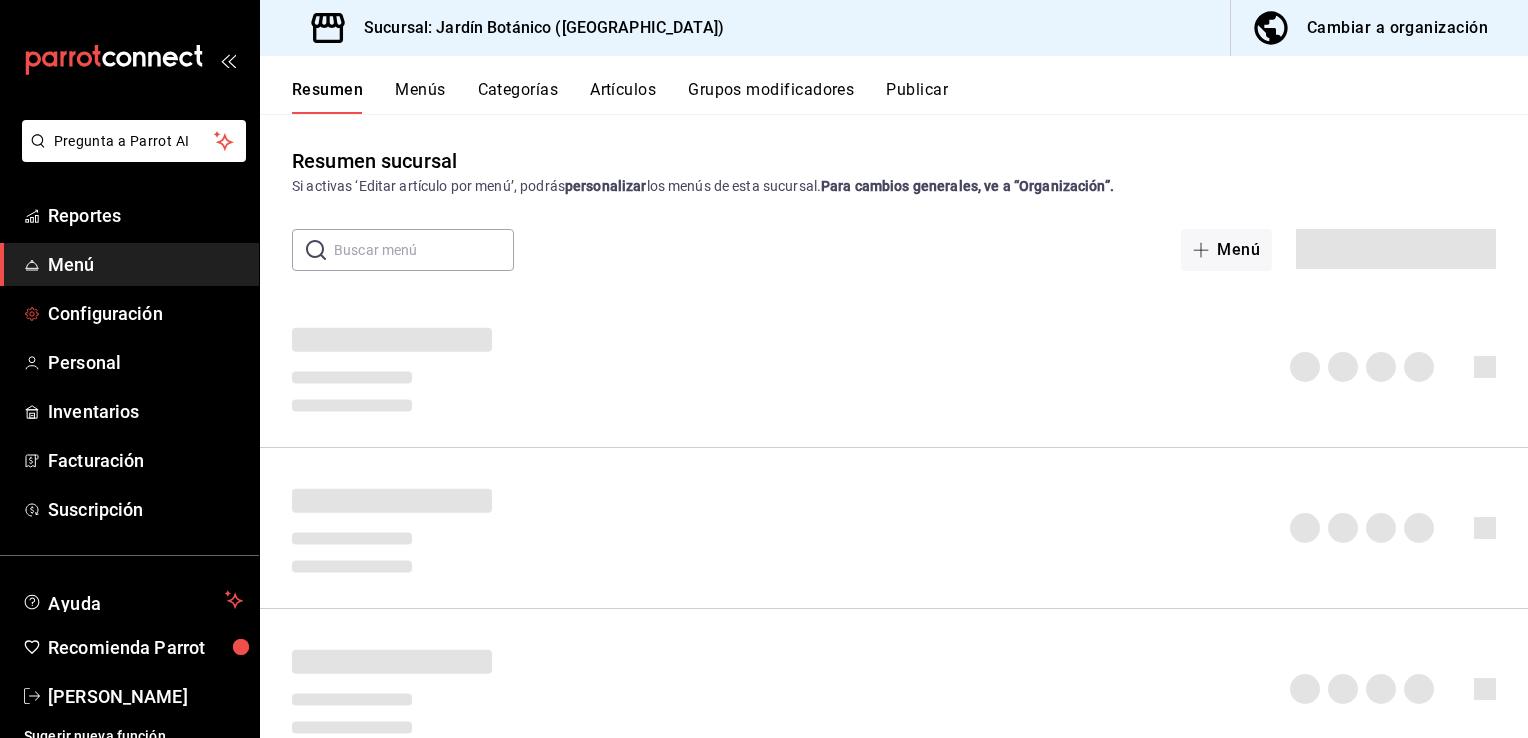 click on "Configuración" at bounding box center [145, 313] 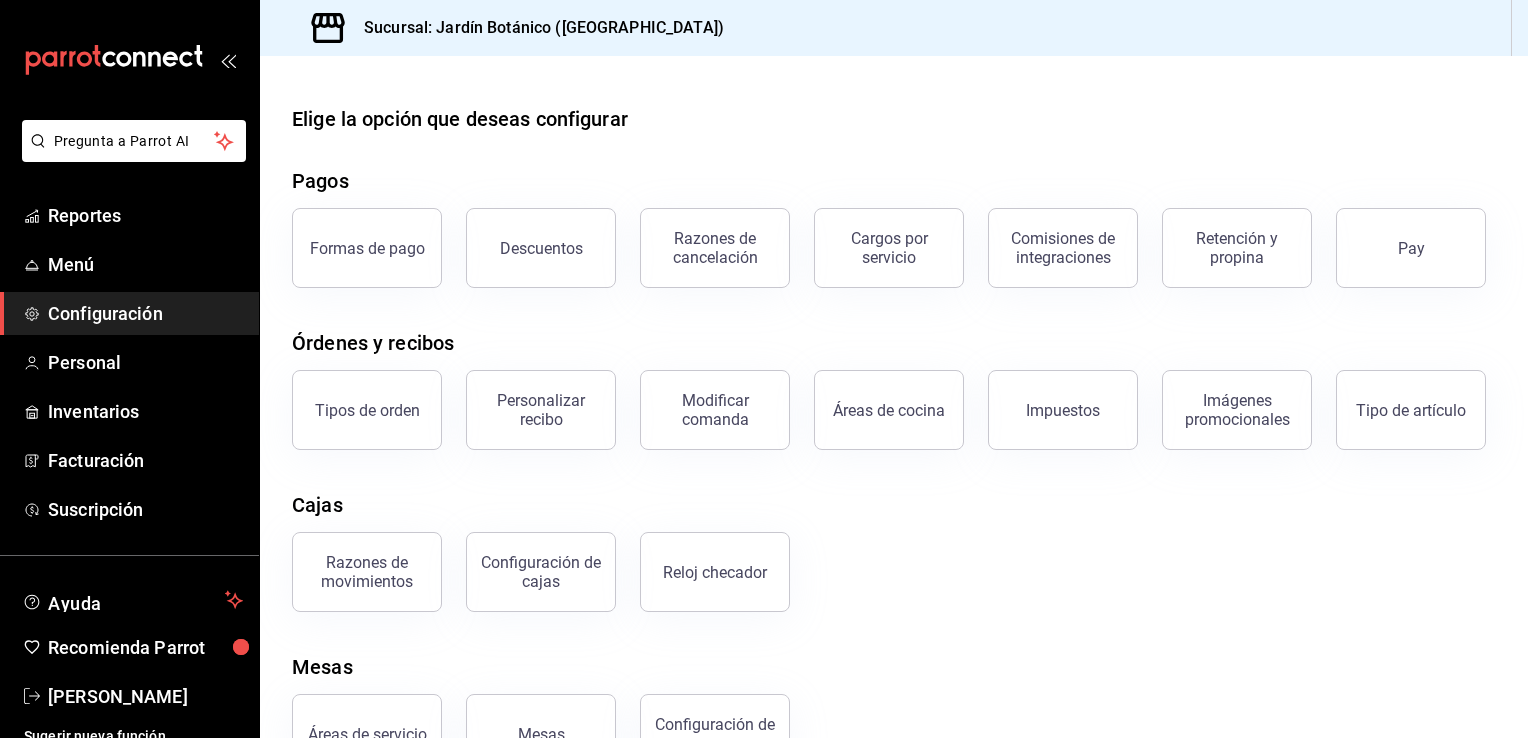 scroll, scrollTop: 228, scrollLeft: 0, axis: vertical 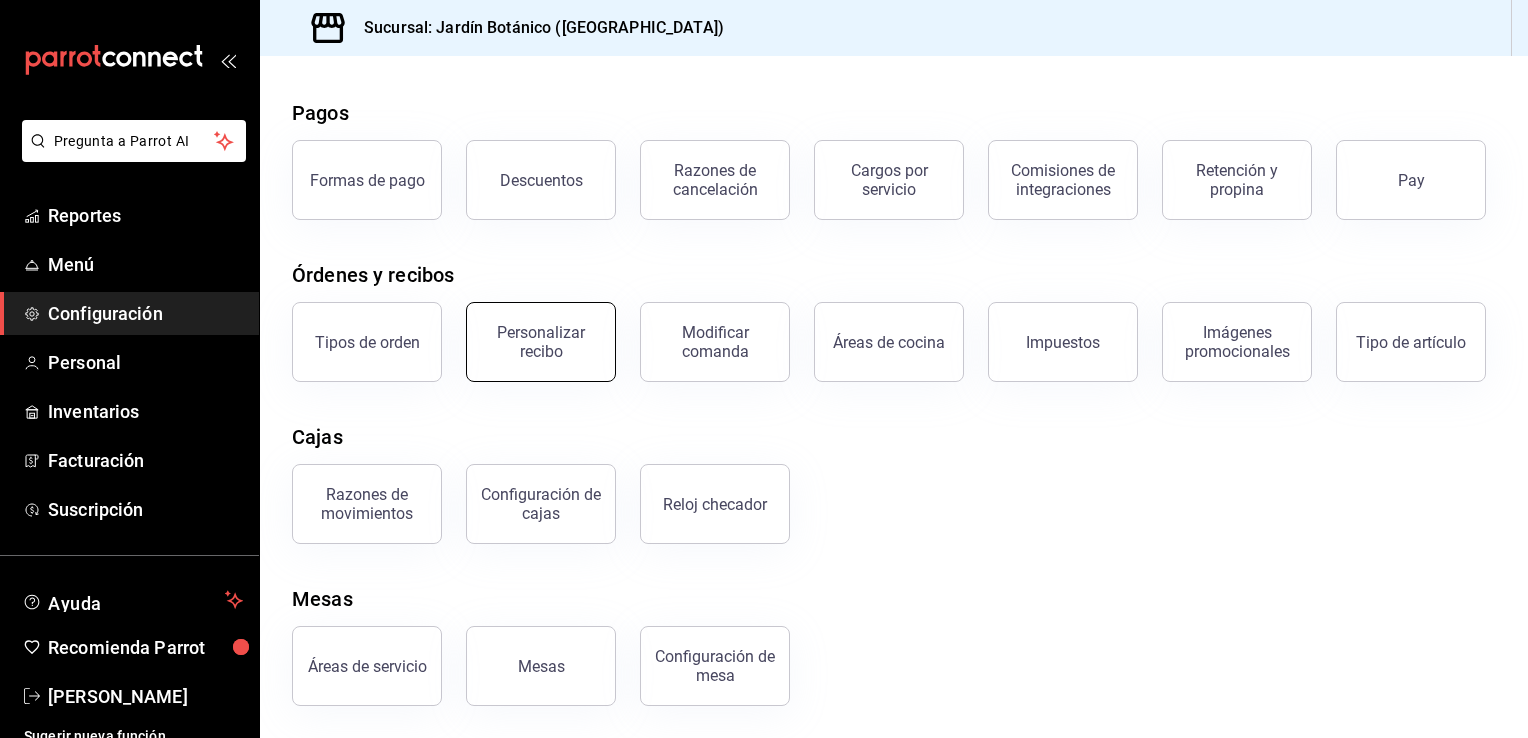 click on "Personalizar recibo" at bounding box center [541, 342] 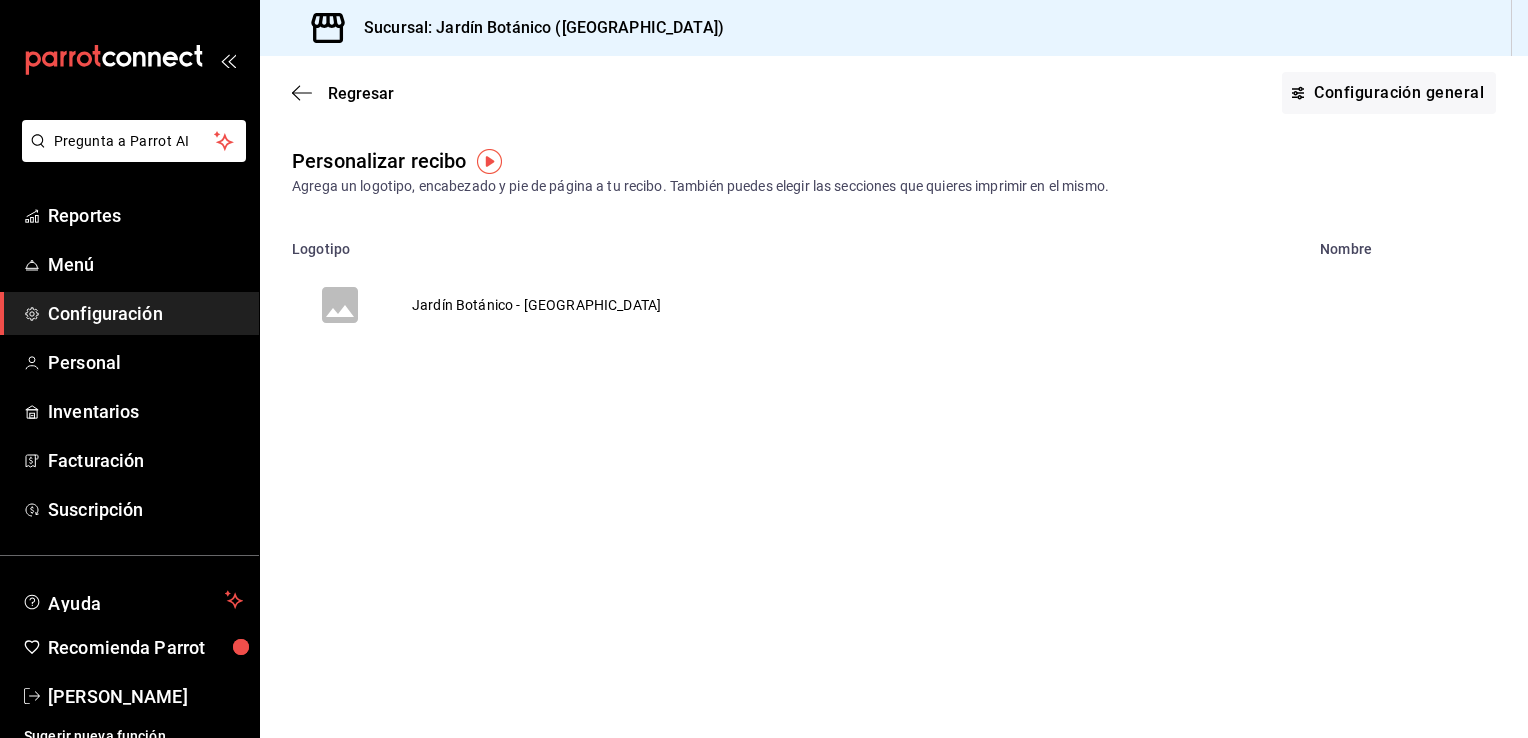 click on "Jardín Botánico - [GEOGRAPHIC_DATA]" at bounding box center [536, 305] 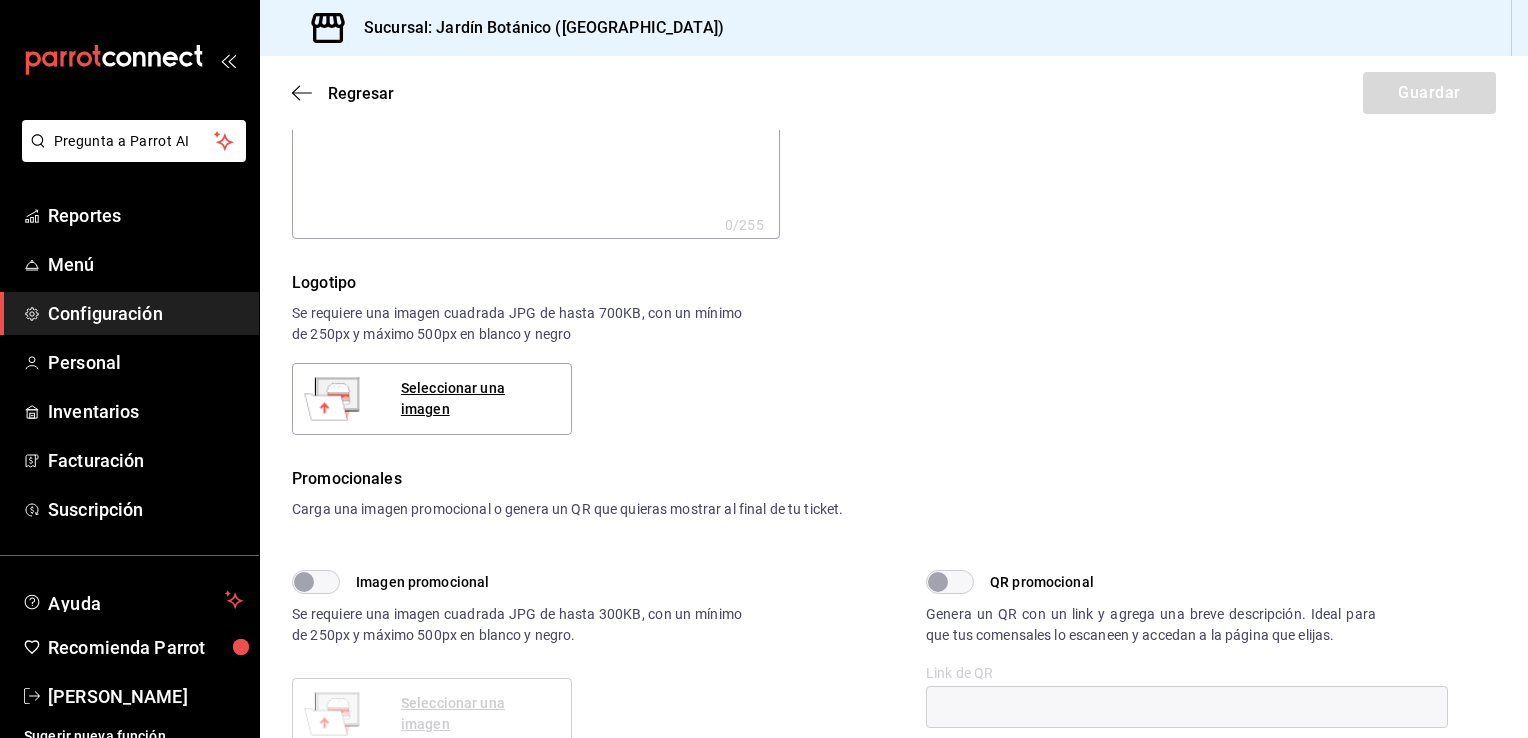 scroll, scrollTop: 319, scrollLeft: 0, axis: vertical 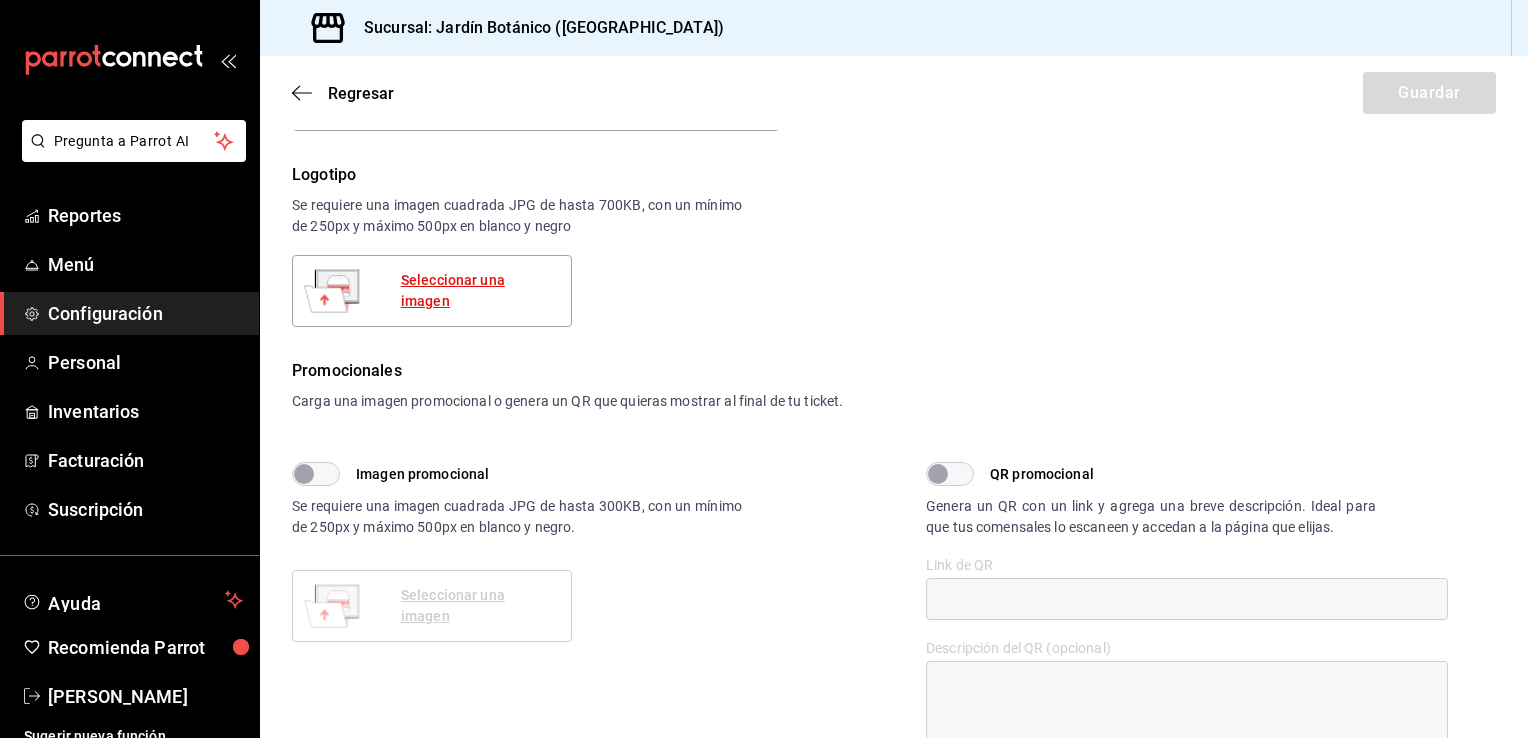 click on "Seleccionar una imagen" at bounding box center (478, 291) 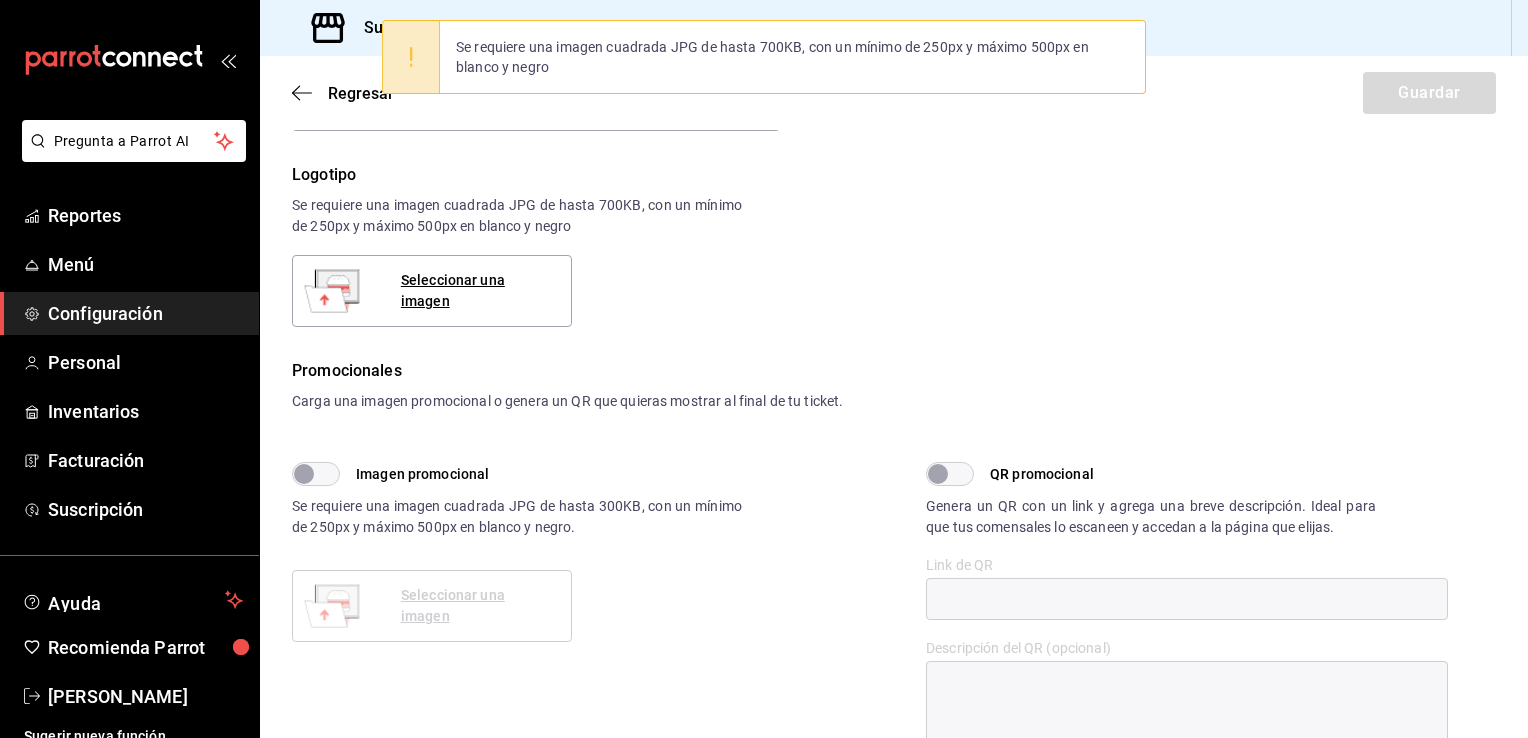 click on "Logotipo Se requiere una imagen cuadrada JPG de hasta 700KB, con un mínimo de 250px y máximo 500px en blanco y negro Seleccionar una imagen" at bounding box center (894, 245) 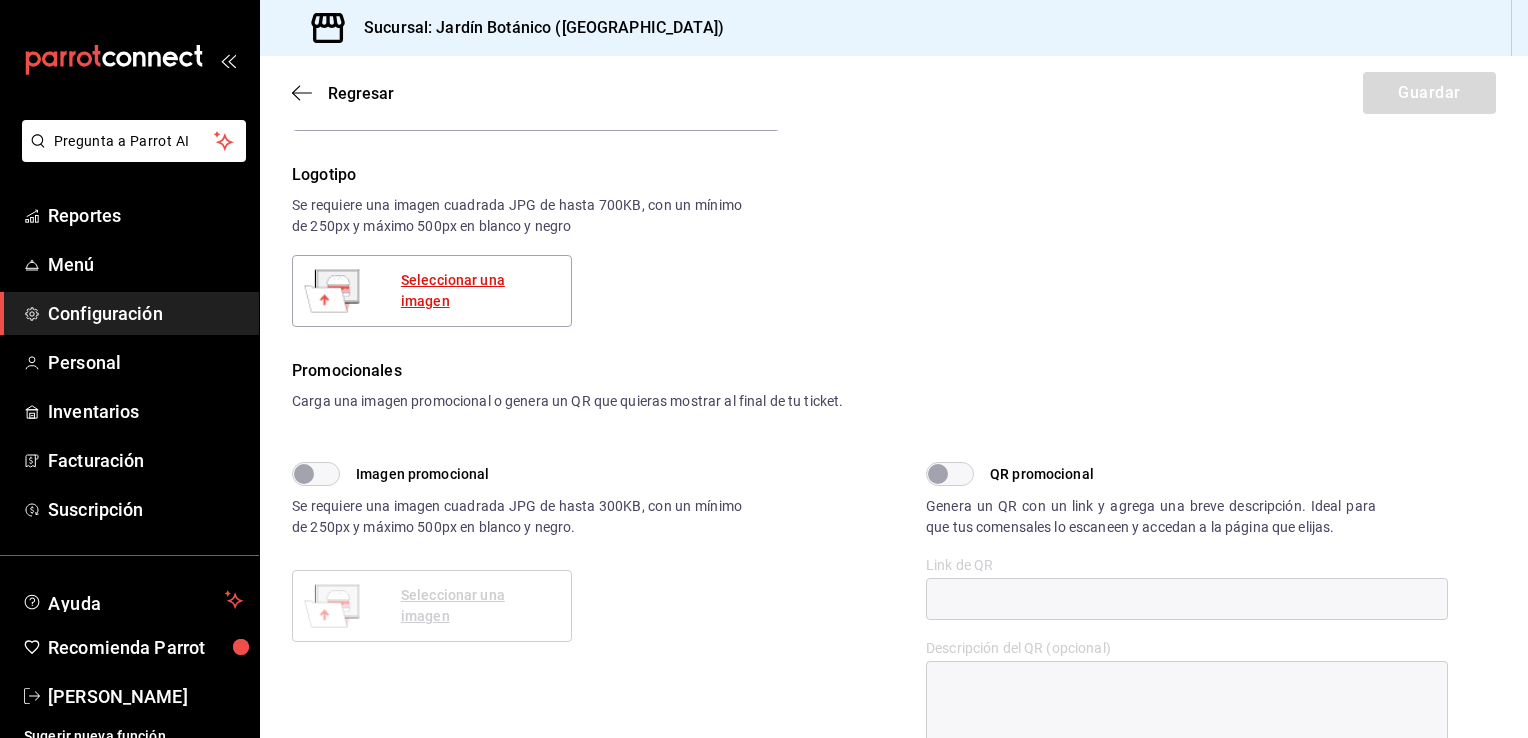 click on "Seleccionar una imagen" at bounding box center [478, 291] 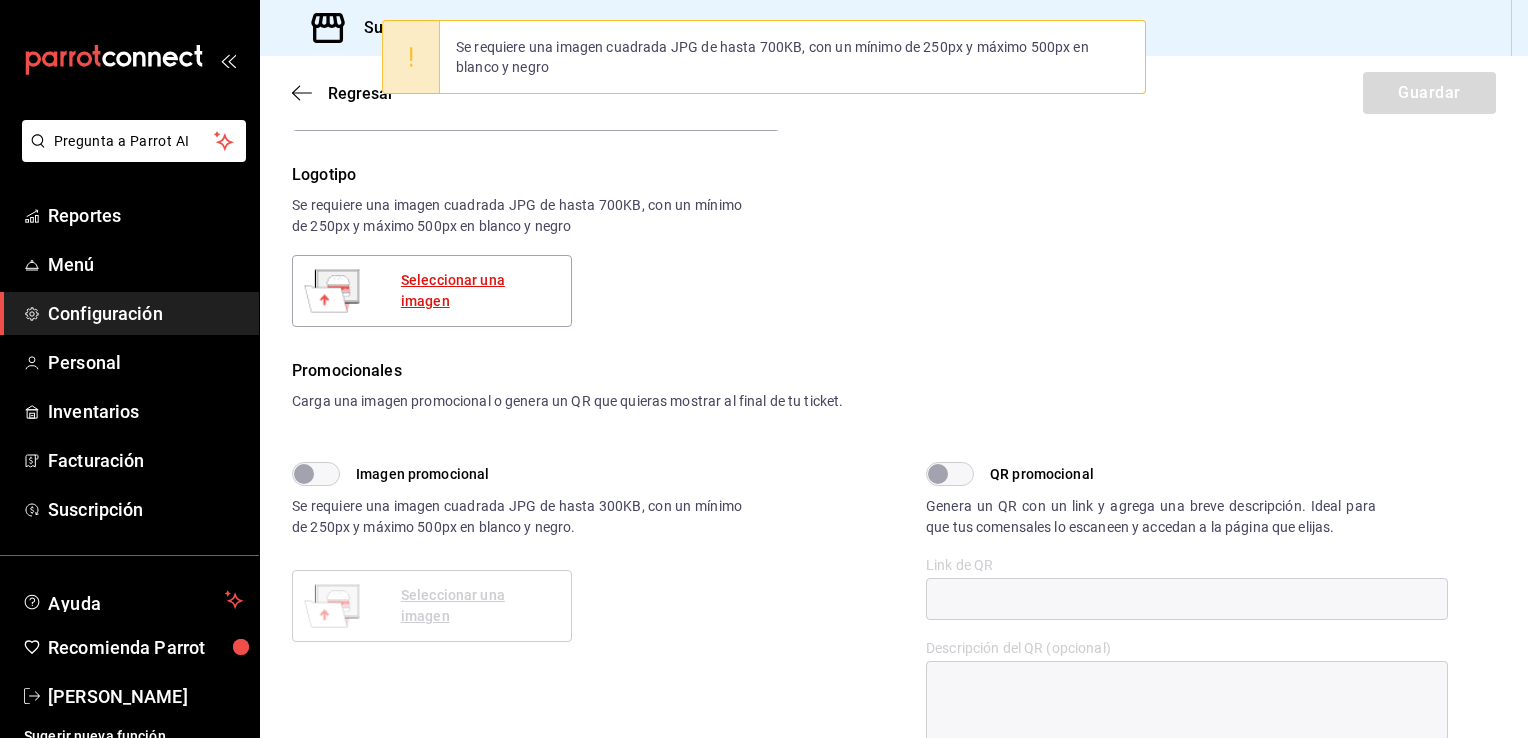 click on "Seleccionar una imagen" at bounding box center [478, 291] 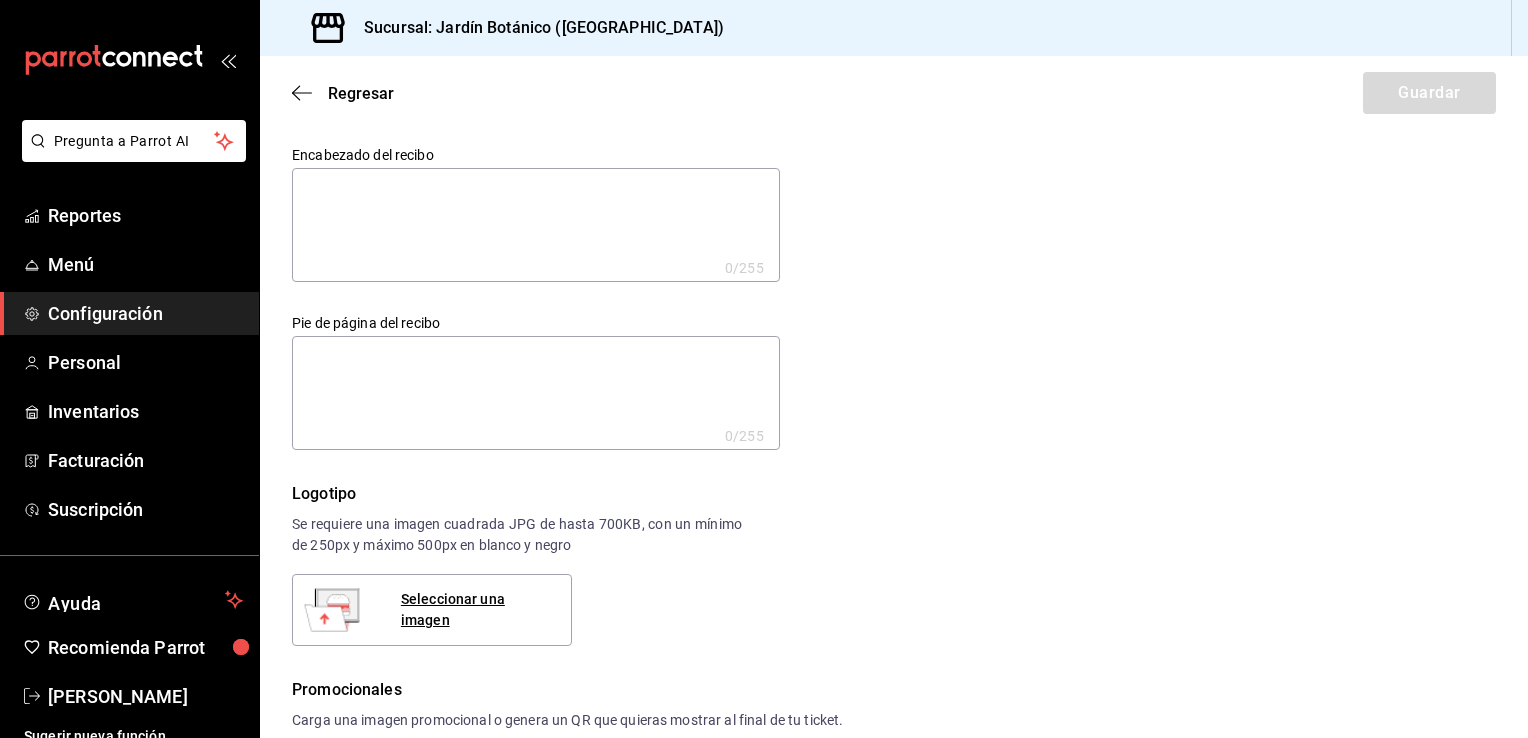 scroll, scrollTop: 360, scrollLeft: 0, axis: vertical 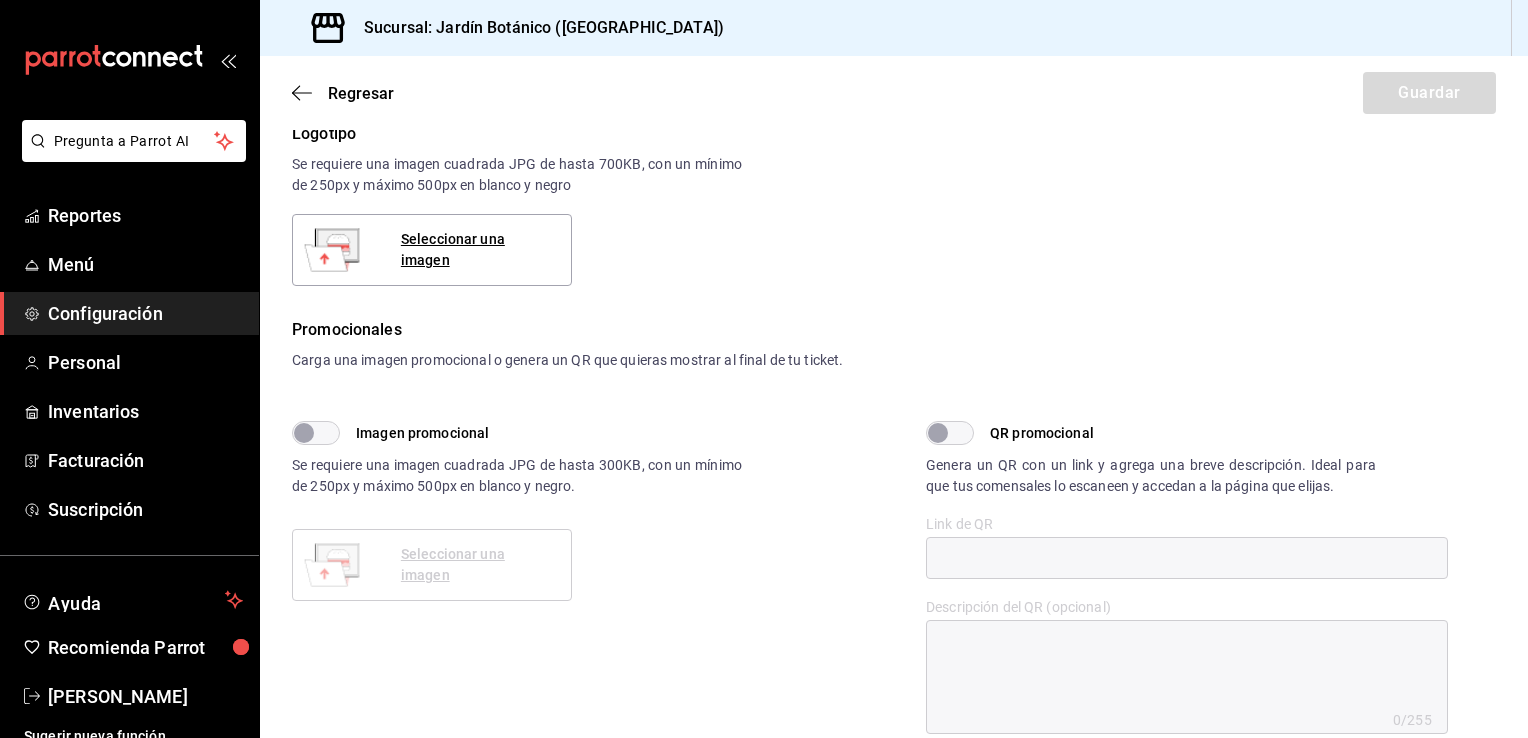 click on "Seleccionar una imagen" at bounding box center [432, 250] 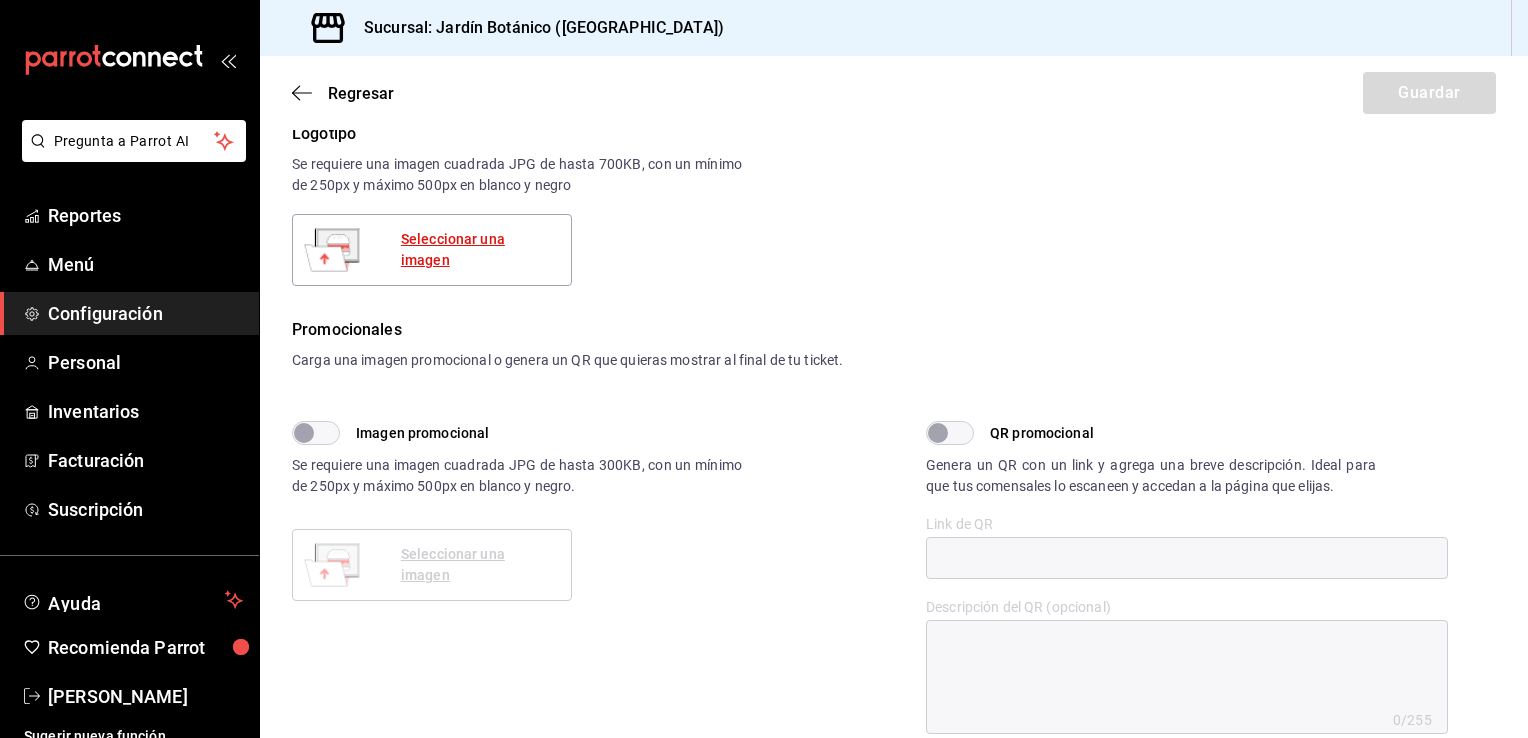 click on "Seleccionar una imagen" at bounding box center (478, 250) 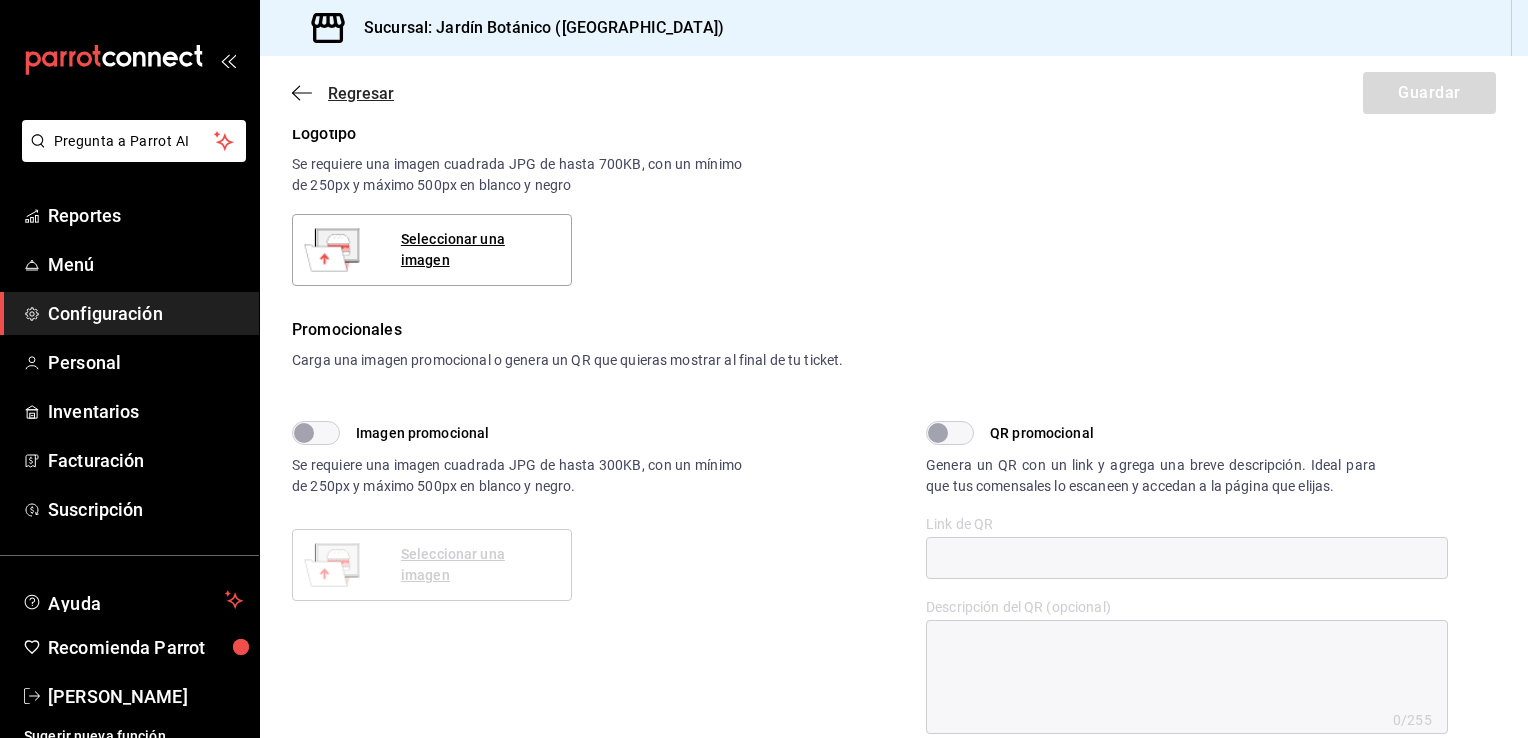 click on "Regresar" at bounding box center (343, 93) 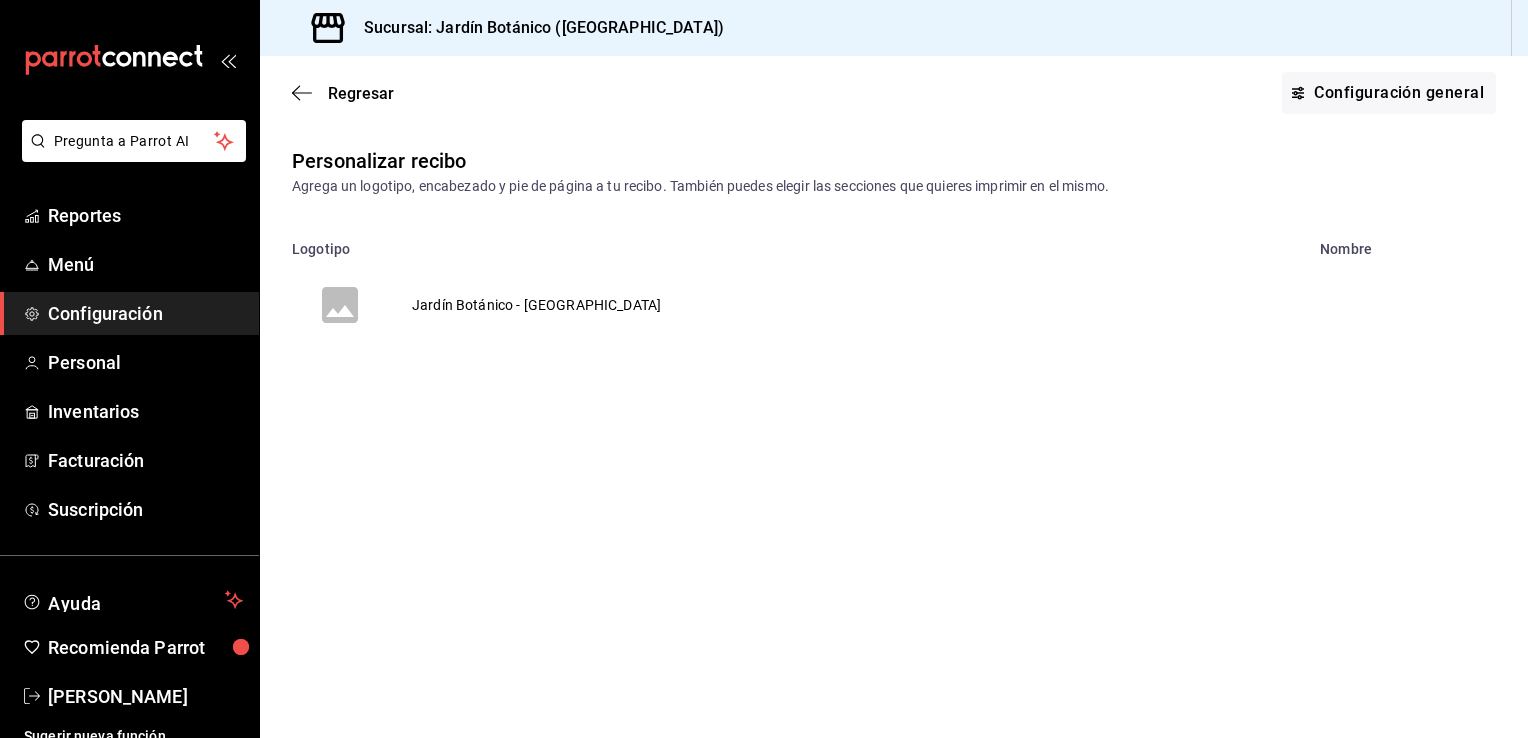 scroll, scrollTop: 0, scrollLeft: 0, axis: both 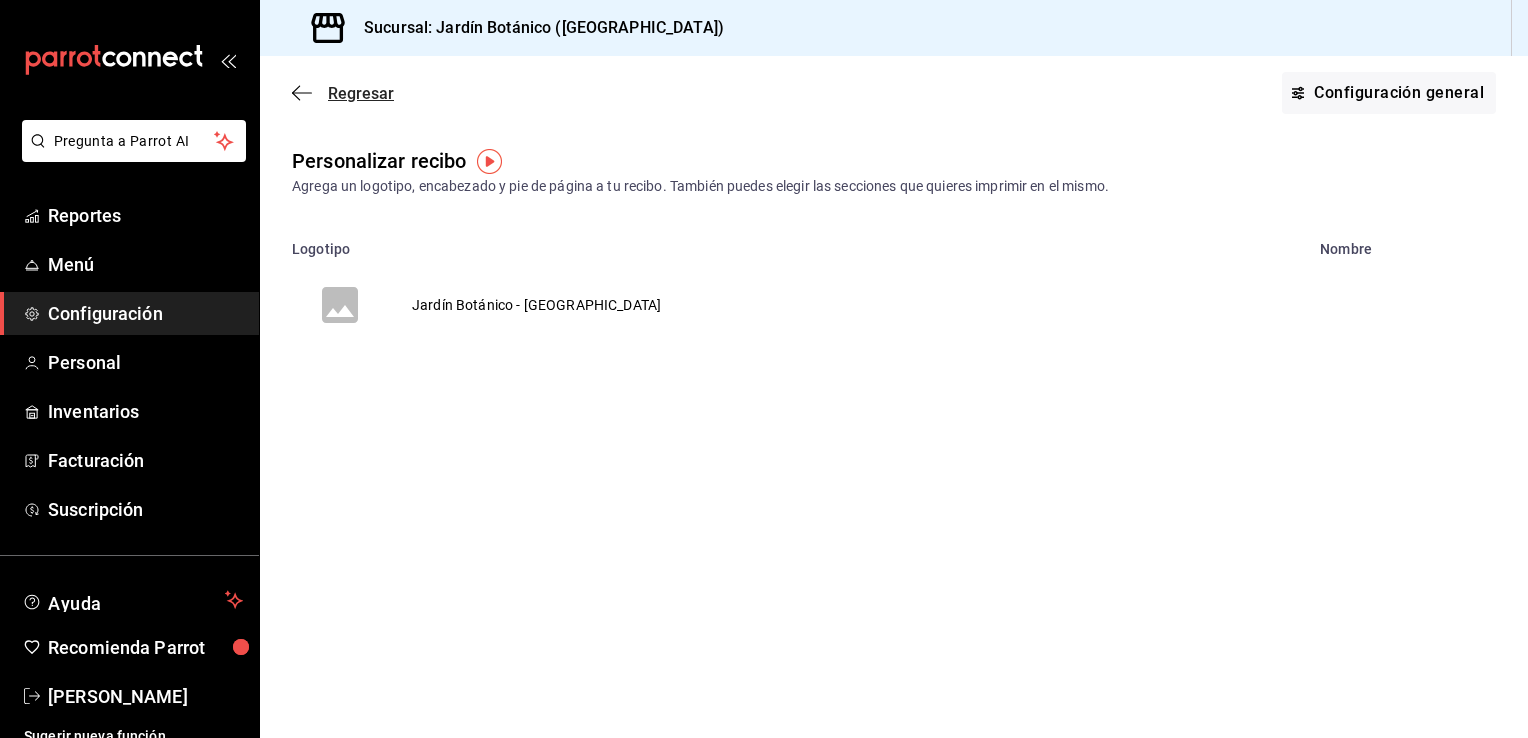click on "Regresar" at bounding box center (361, 93) 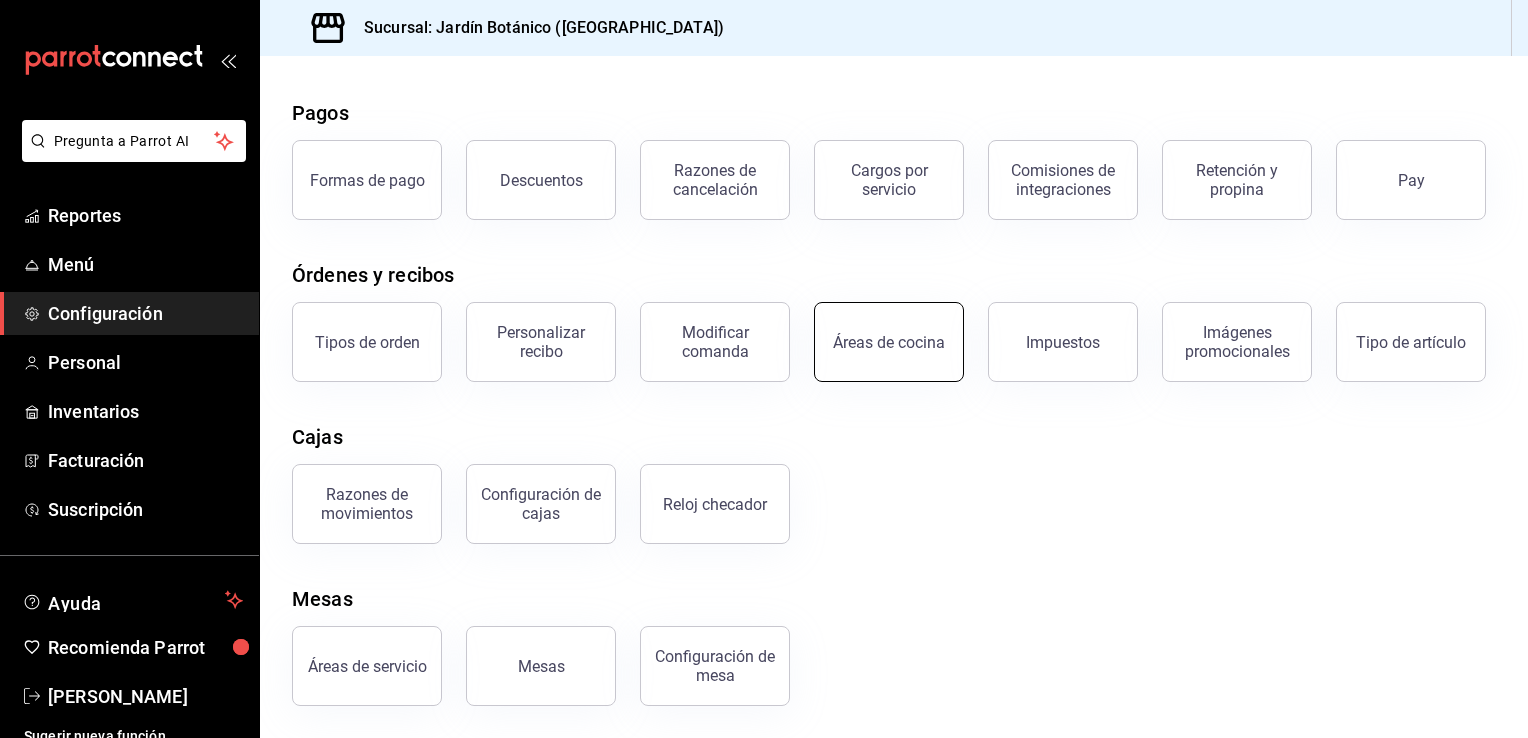 scroll, scrollTop: 144, scrollLeft: 0, axis: vertical 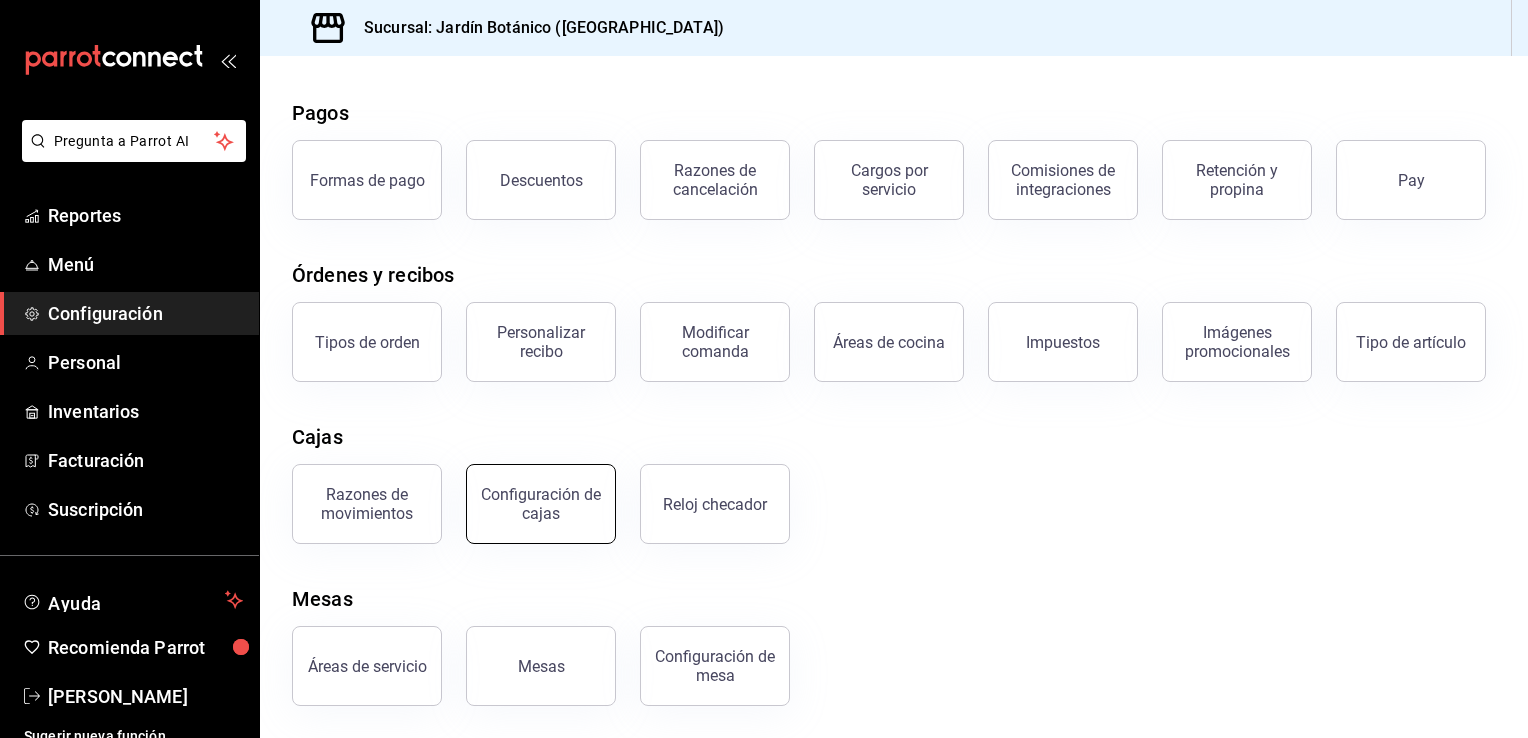 click on "Configuración de cajas" at bounding box center (541, 504) 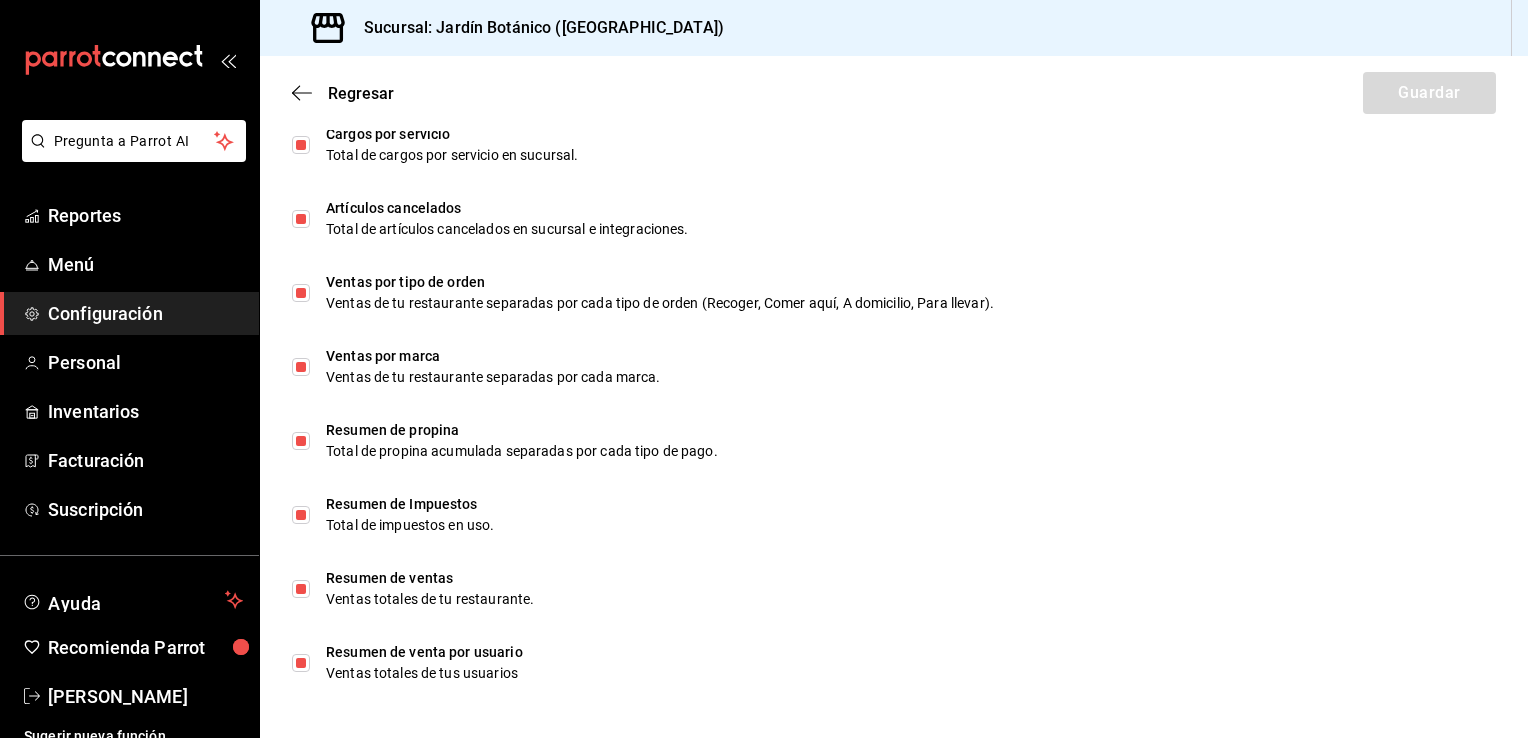 scroll, scrollTop: 1236, scrollLeft: 0, axis: vertical 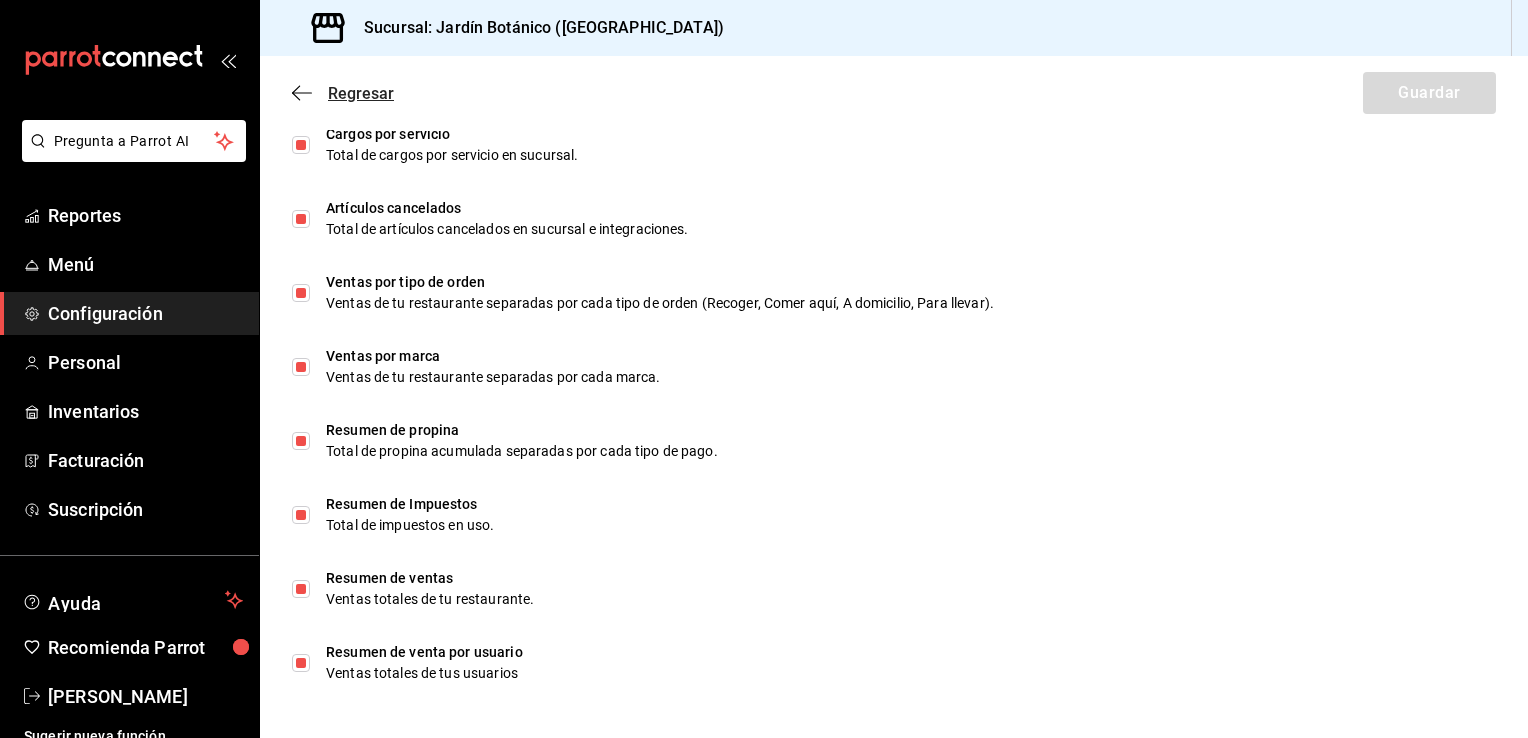 click 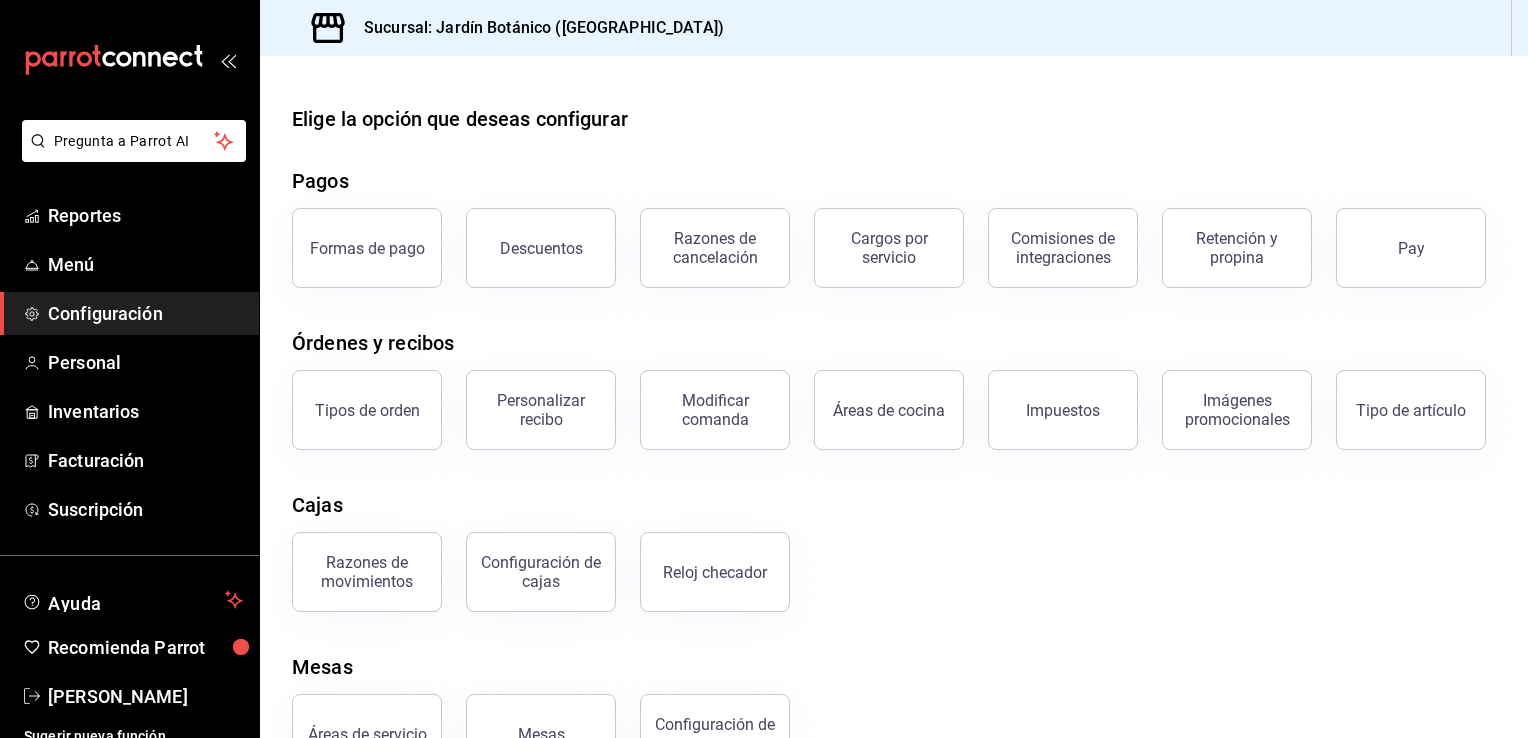 click on "Elige la opción que deseas configurar Pagos Formas de pago Descuentos Razones de cancelación Cargos por servicio Comisiones de integraciones Retención y propina Pay Órdenes y recibos Tipos de orden Personalizar recibo Modificar comanda Áreas de cocina Impuestos Imágenes promocionales Tipo de artículo Cajas Razones de movimientos Configuración [PERSON_NAME] Reloj checador Mesas Áreas de servicio Mesas Configuración [PERSON_NAME]" at bounding box center [894, 439] 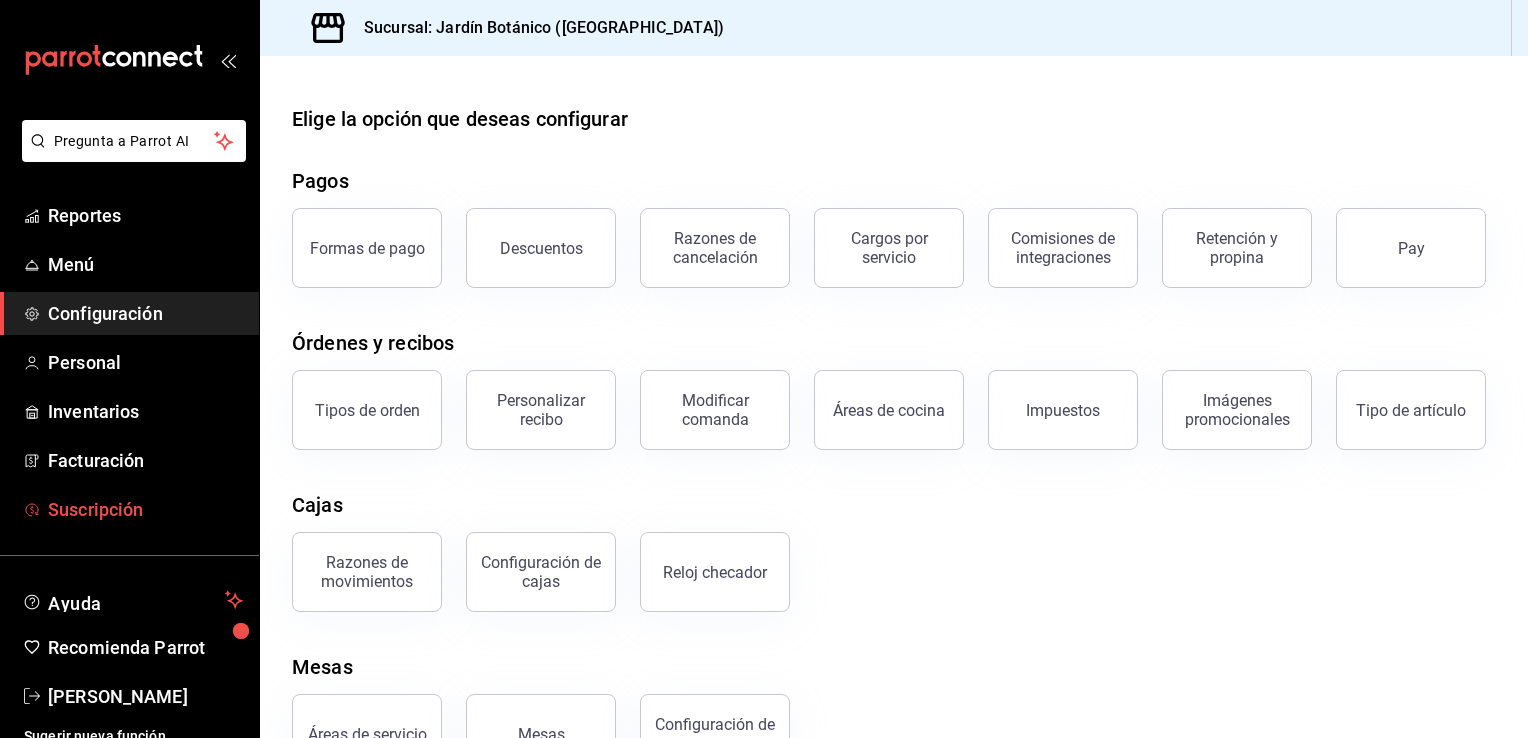 scroll, scrollTop: 16, scrollLeft: 0, axis: vertical 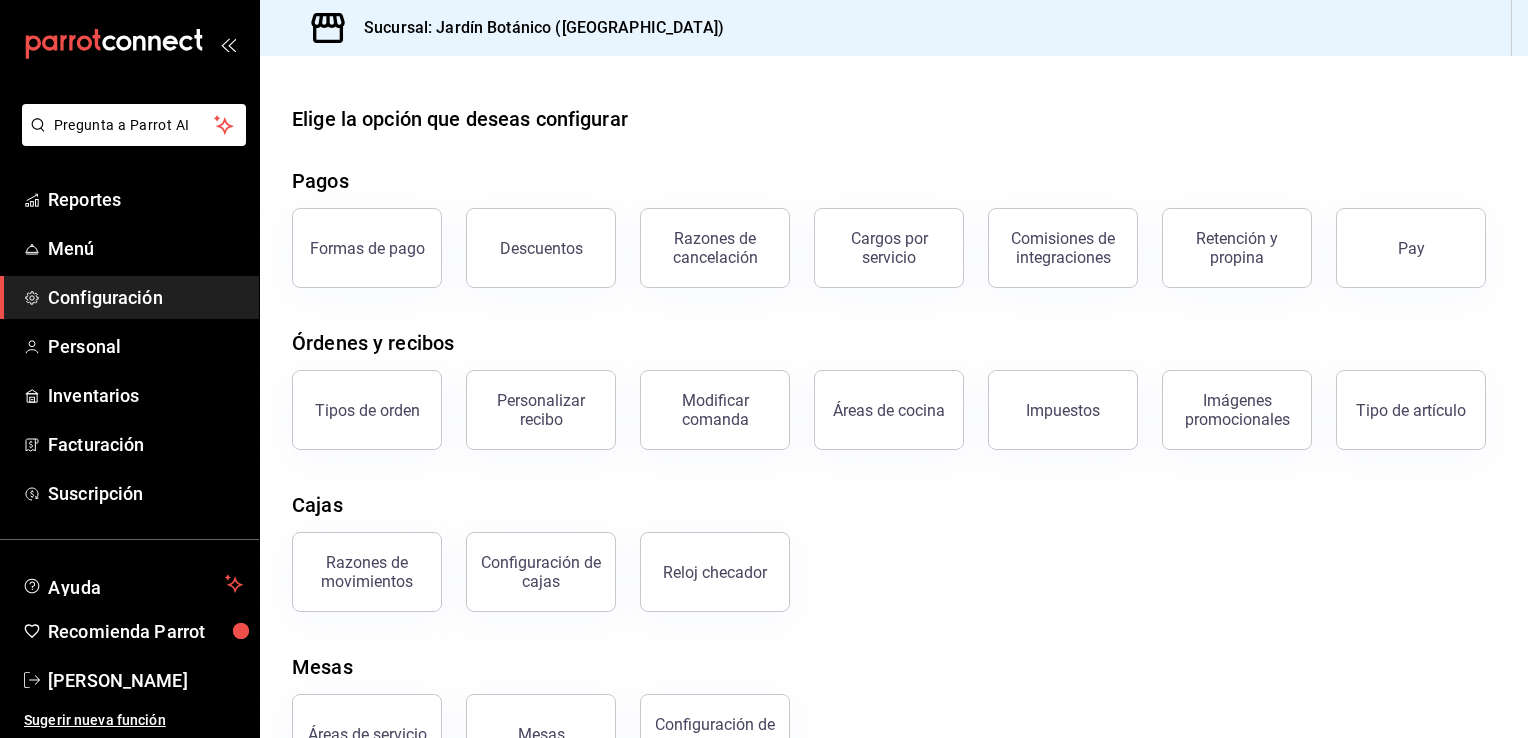 click on "Elige la opción que deseas configurar Pagos Formas de pago Descuentos Razones de cancelación Cargos por servicio Comisiones de integraciones Retención y propina Pay Órdenes y recibos Tipos de orden Personalizar recibo Modificar comanda Áreas de cocina Impuestos Imágenes promocionales Tipo de artículo Cajas Razones de movimientos Configuración [PERSON_NAME] Reloj checador Mesas Áreas de servicio Mesas Configuración [PERSON_NAME]" at bounding box center [894, 439] 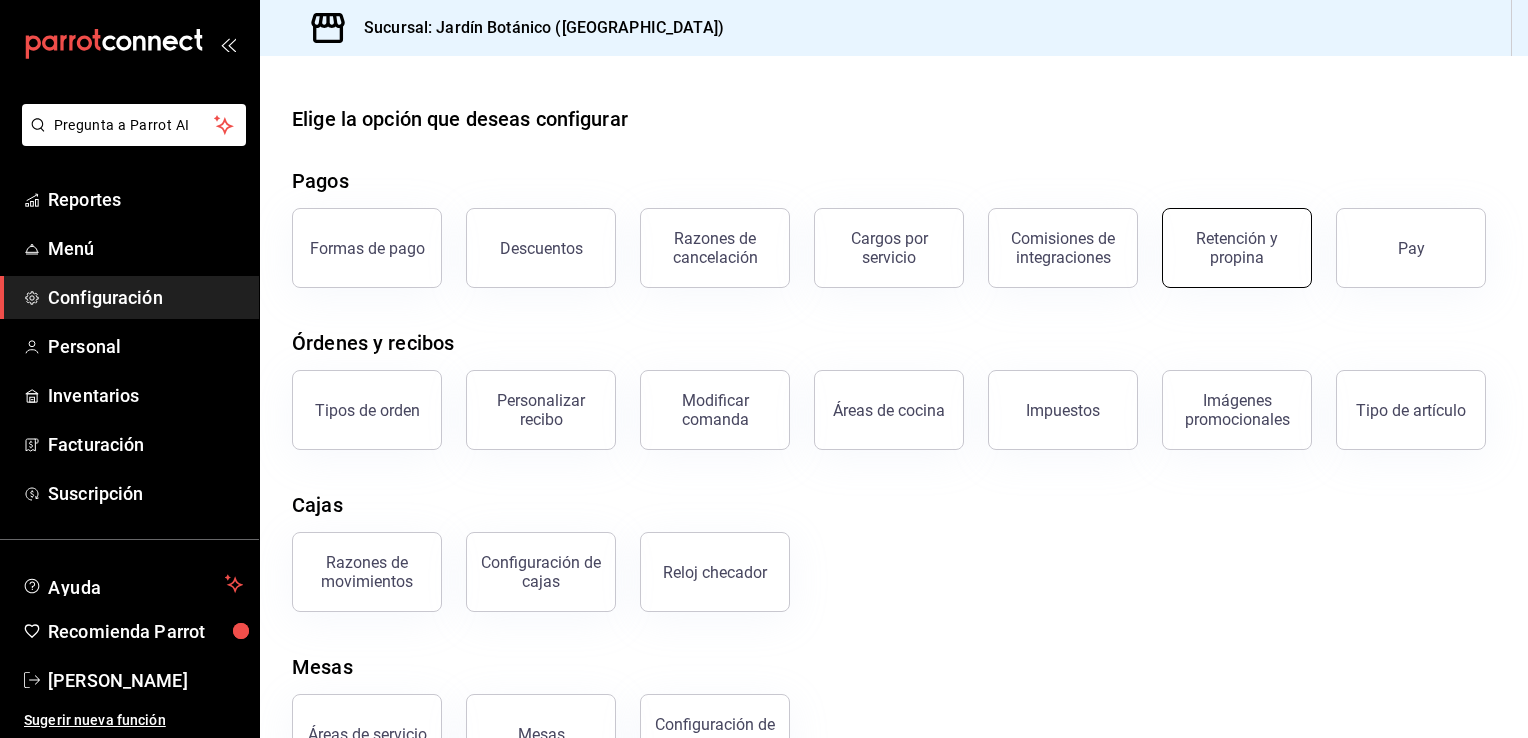 click on "Retención y propina" at bounding box center [1237, 248] 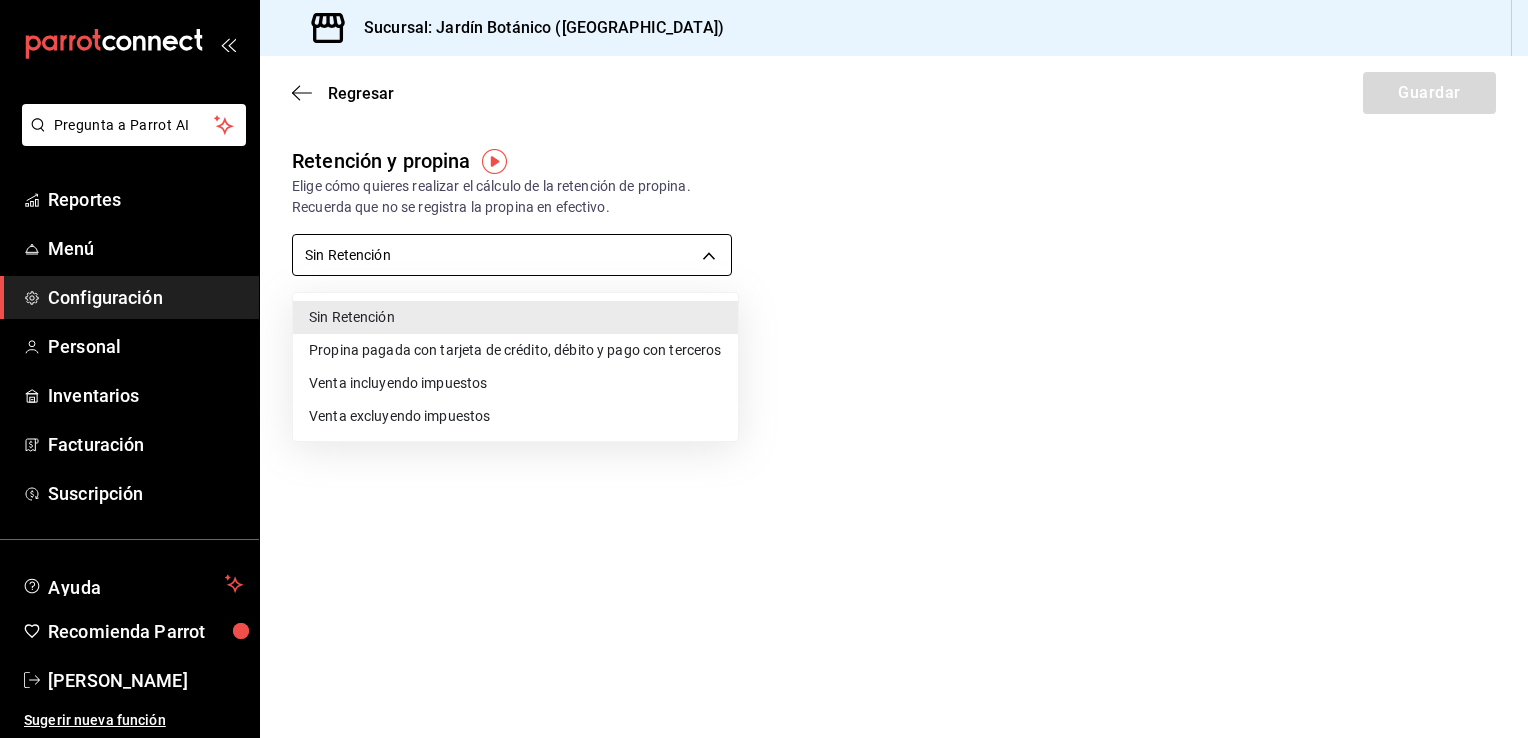 click on "Pregunta a Parrot AI Reportes   Menú   Configuración   Personal   Inventarios   Facturación   Suscripción   Ayuda Recomienda Parrot   [PERSON_NAME]   Sugerir nueva función   Sucursal: Jardín Botánico (BC) Regresar Guardar Retención y propina Elige cómo quieres realizar el cálculo de la retención de propina. Recuerda que no se registra la propina en efectivo. Sin Retención NO_RETENTION Porcentaje de retención % Porcentaje de retención GANA 1 MES GRATIS EN TU SUSCRIPCIÓN AQUÍ ¿Recuerdas cómo empezó tu restaurante?
[DATE] puedes ayudar a un colega a tener el mismo cambio que tú viviste.
Recomienda Parrot directamente desde tu Portal Administrador.
Es fácil y rápido.
🎁 Por cada restaurante que se una, ganas 1 mes gratis. Ver video tutorial Ir a video Pregunta a Parrot AI Reportes   Menú   Configuración   Personal   Inventarios   Facturación   Suscripción   Ayuda Recomienda Parrot   [PERSON_NAME]   Sugerir nueva función   Visitar centro de ayuda [PHONE_NUMBER] [PHONE_NUMBER]" at bounding box center (764, 369) 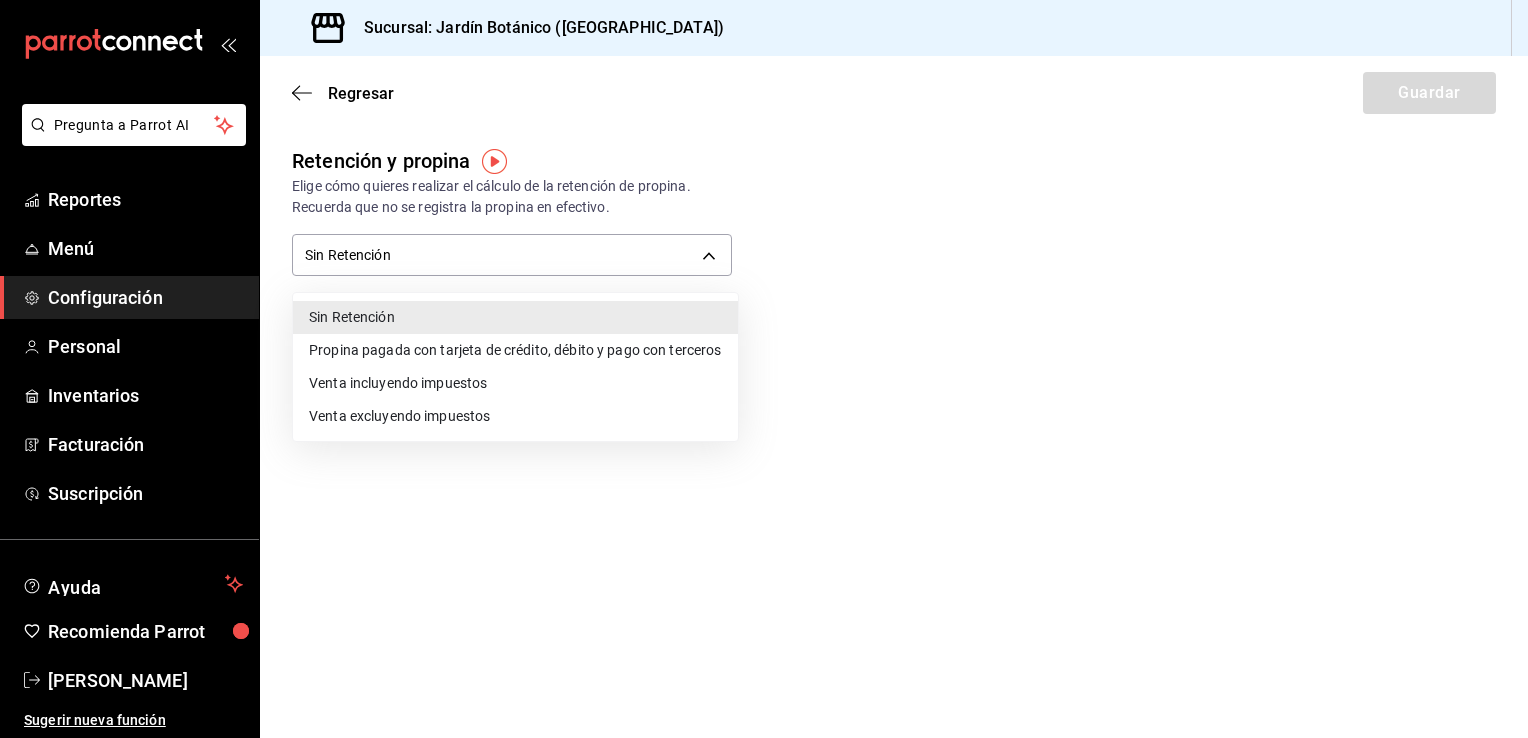 click on "Propina pagada con tarjeta de crédito, débito y pago con terceros" at bounding box center [515, 350] 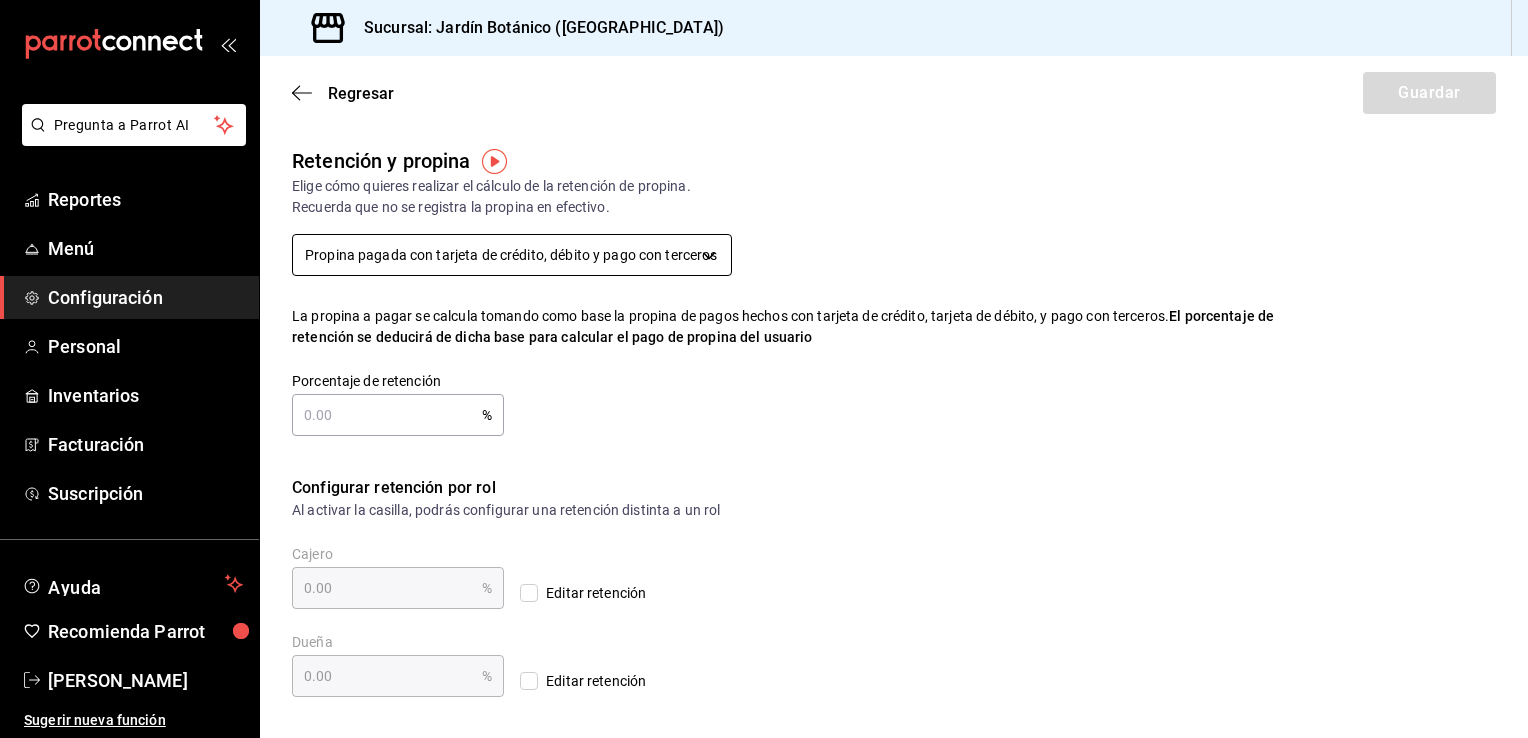 click on "Pregunta a Parrot AI Reportes   Menú   Configuración   Personal   Inventarios   Facturación   Suscripción   Ayuda Recomienda Parrot   [PERSON_NAME]   Sugerir nueva función   Sucursal: Jardín Botánico (BC) Regresar Guardar Retención y propina Elige cómo quieres realizar el cálculo de la retención de propina. Recuerda que no se registra la propina en efectivo. Propina pagada con tarjeta de crédito, débito y pago con terceros CARD_PAYMENT La propina a pagar se calcula tomando como base la propina de pagos hechos con tarjeta de crédito, tarjeta de débito, y pago con terceros.  El porcentaje de retención se deducirá de dicha base para calcular el pago de propina del usuario Porcentaje de retención % Porcentaje de retención Configurar retención por rol Al activar la casilla, podrás configurar una retención distinta a un rol Cajero 0.00 % Cajero Editar retención Dueña 0.00 % Dueña Editar retención GANA 1 MES GRATIS EN TU SUSCRIPCIÓN AQUÍ Ver video tutorial Ir a video Reportes   Menú" at bounding box center [764, 369] 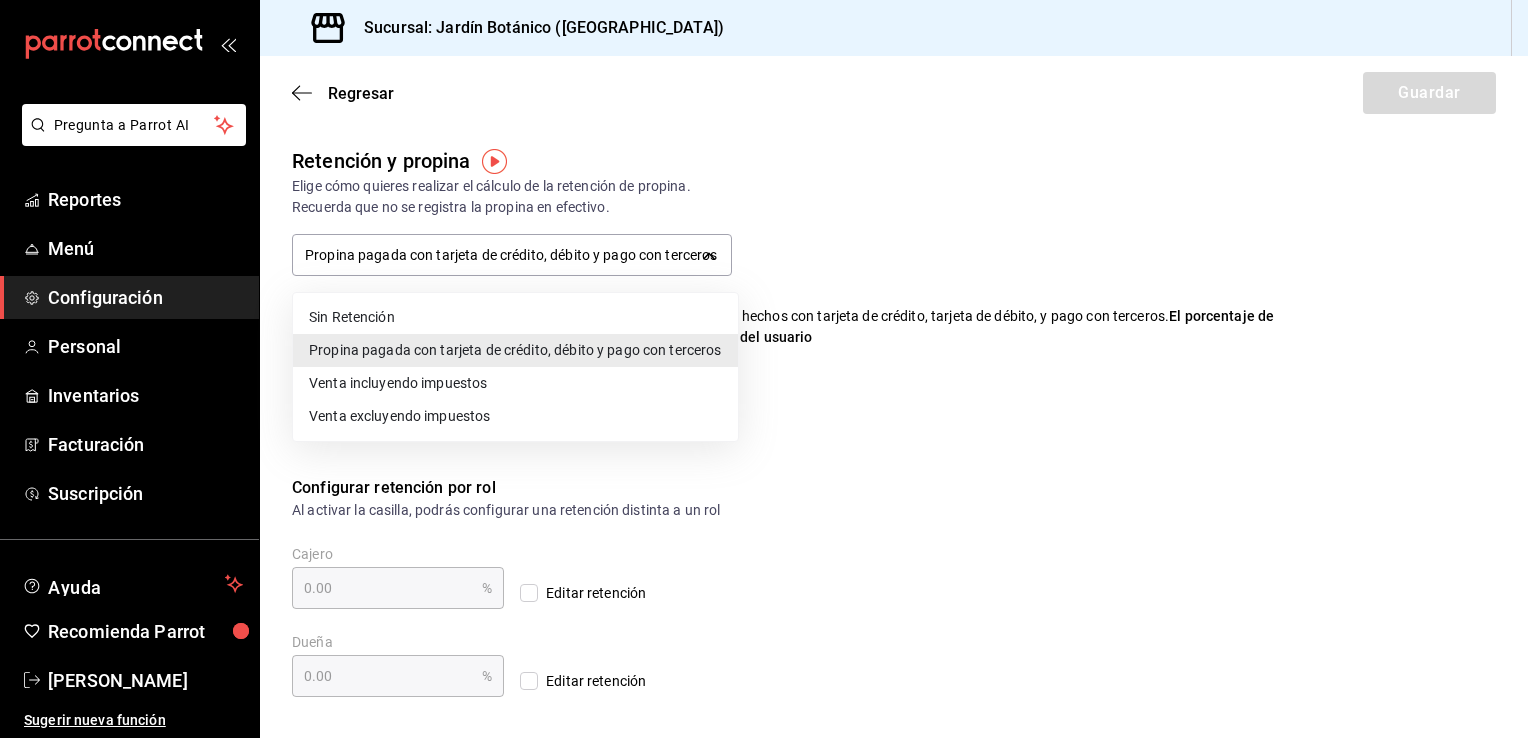 click on "Venta incluyendo impuestos" at bounding box center (515, 383) 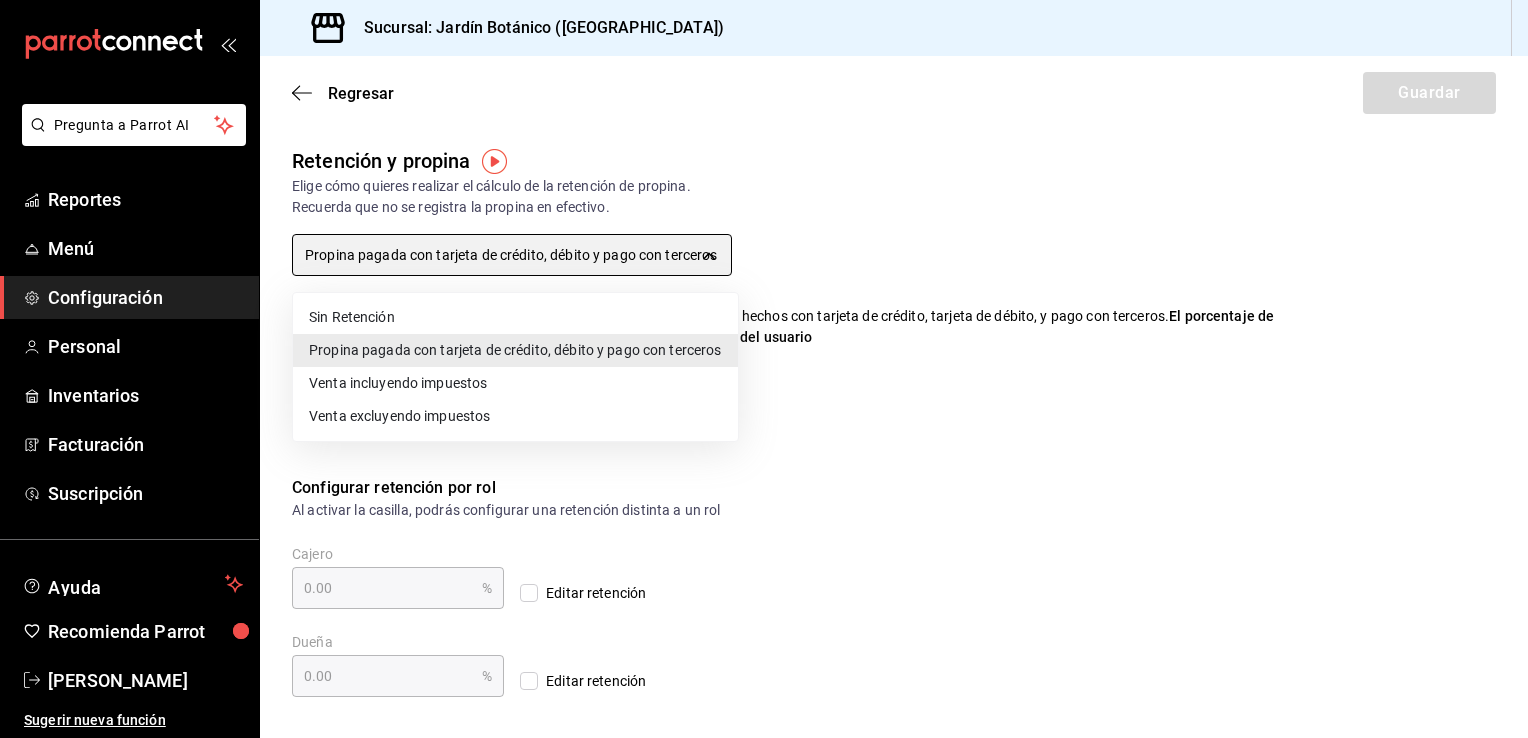 type on "TOTAL_SALE_WITH_TAXES" 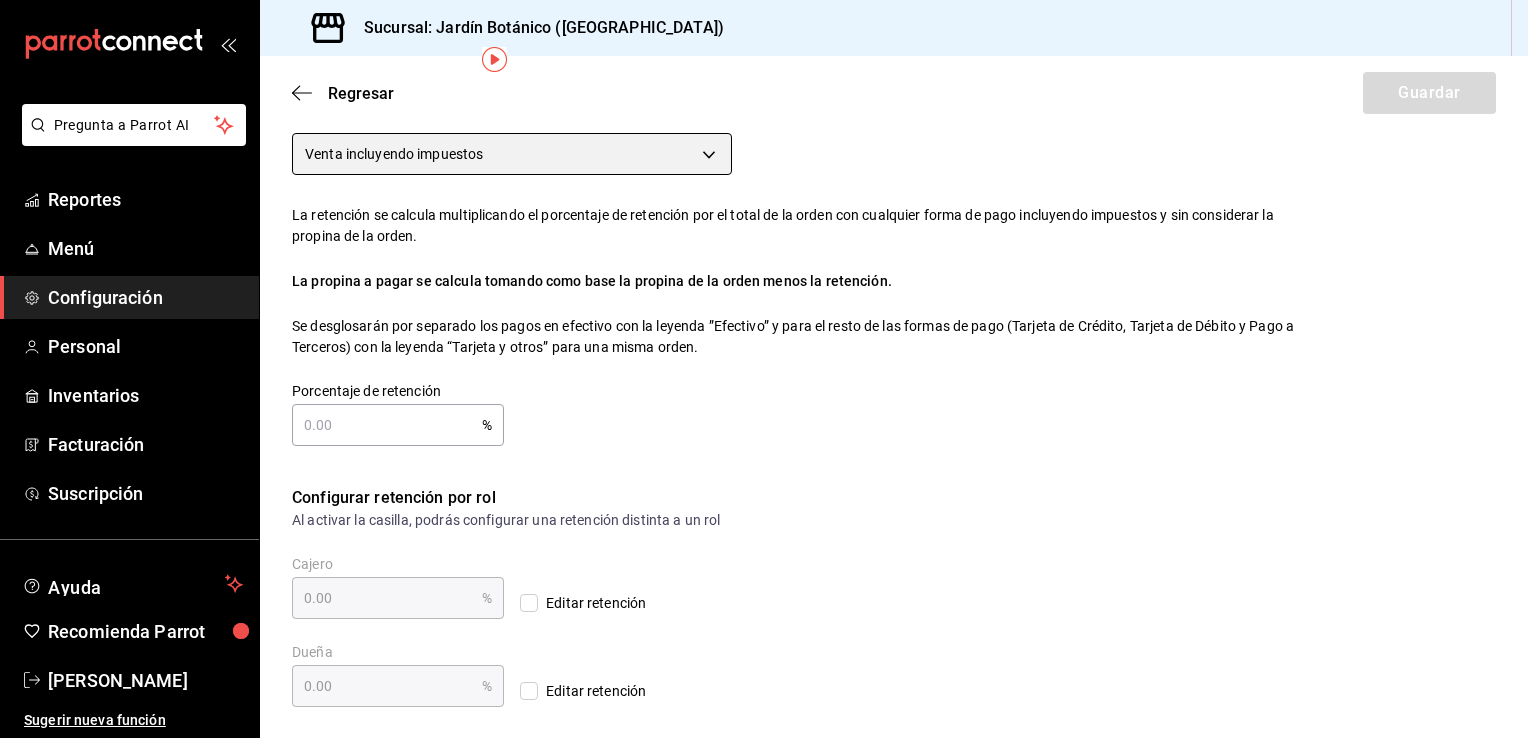 scroll, scrollTop: 0, scrollLeft: 0, axis: both 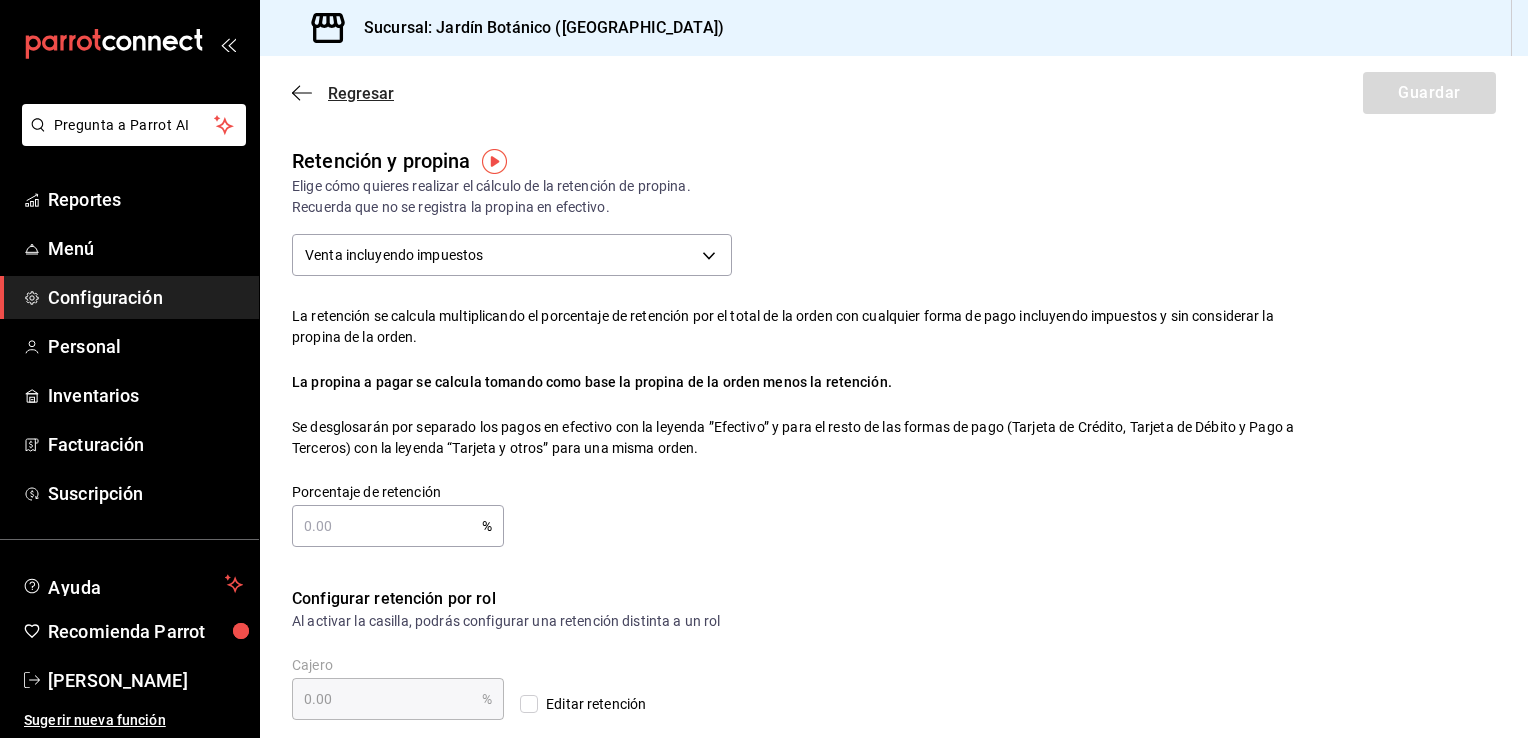 click on "Regresar" at bounding box center [343, 93] 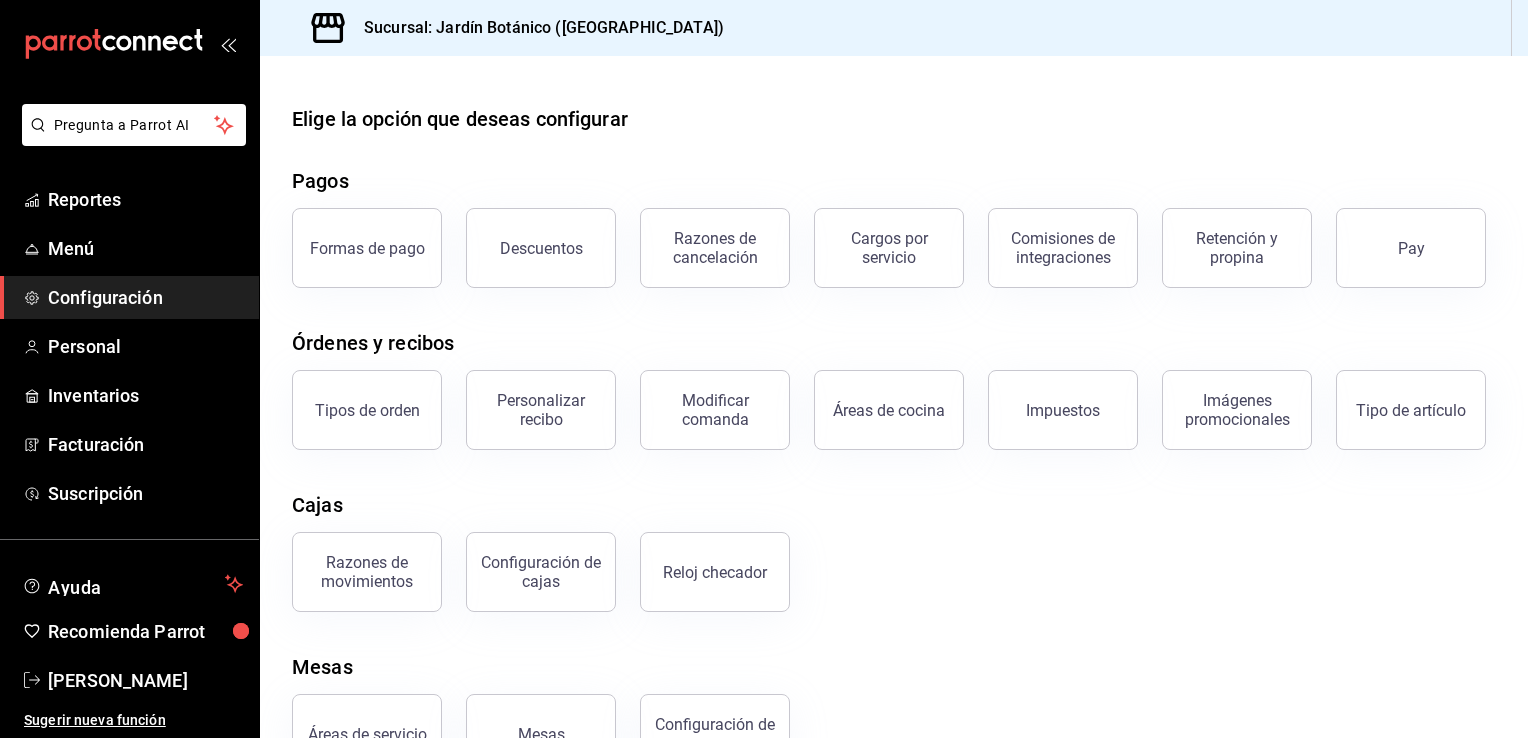 click on "Formas de pago Descuentos Razones de cancelación Cargos por servicio Comisiones de integraciones Retención y propina Pay" at bounding box center (882, 236) 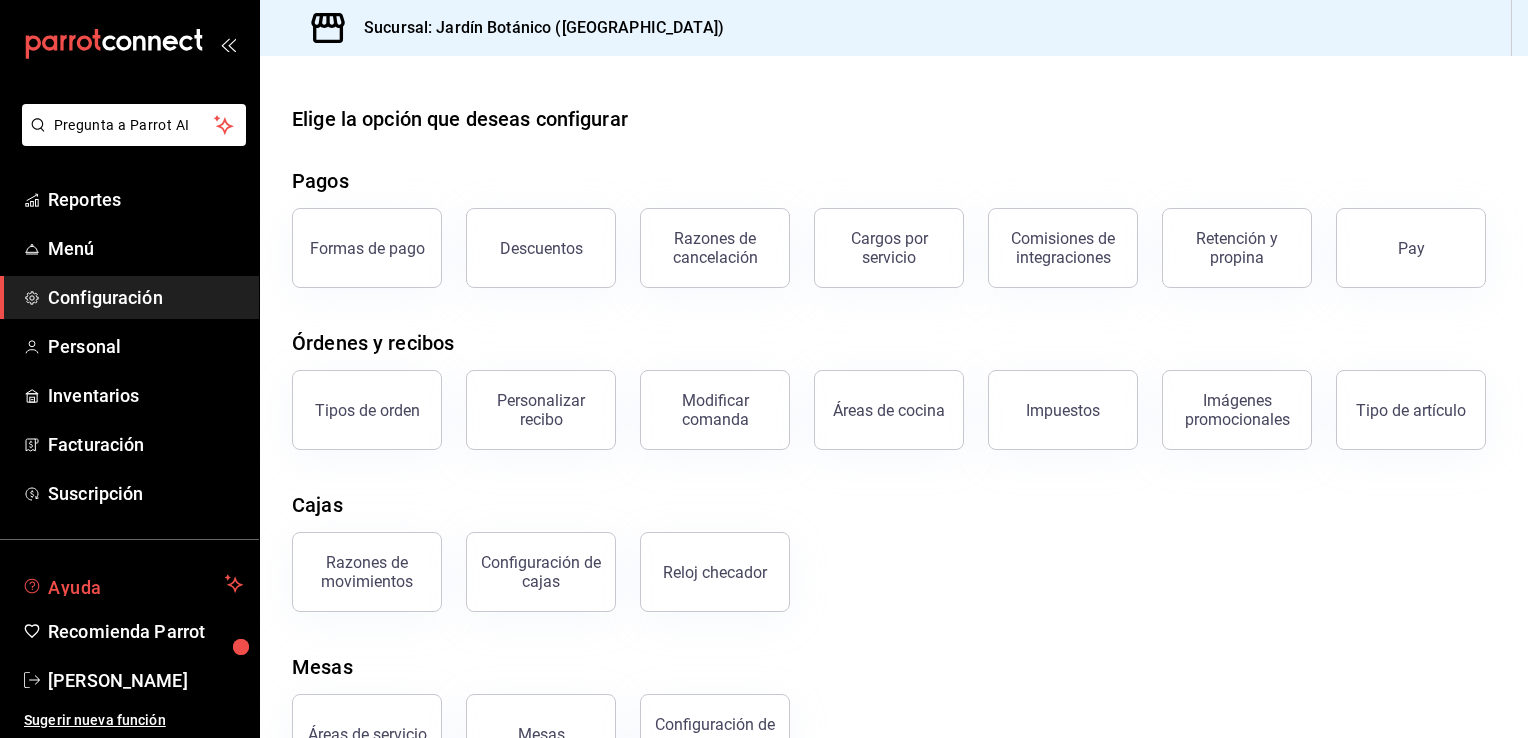 scroll, scrollTop: 0, scrollLeft: 0, axis: both 